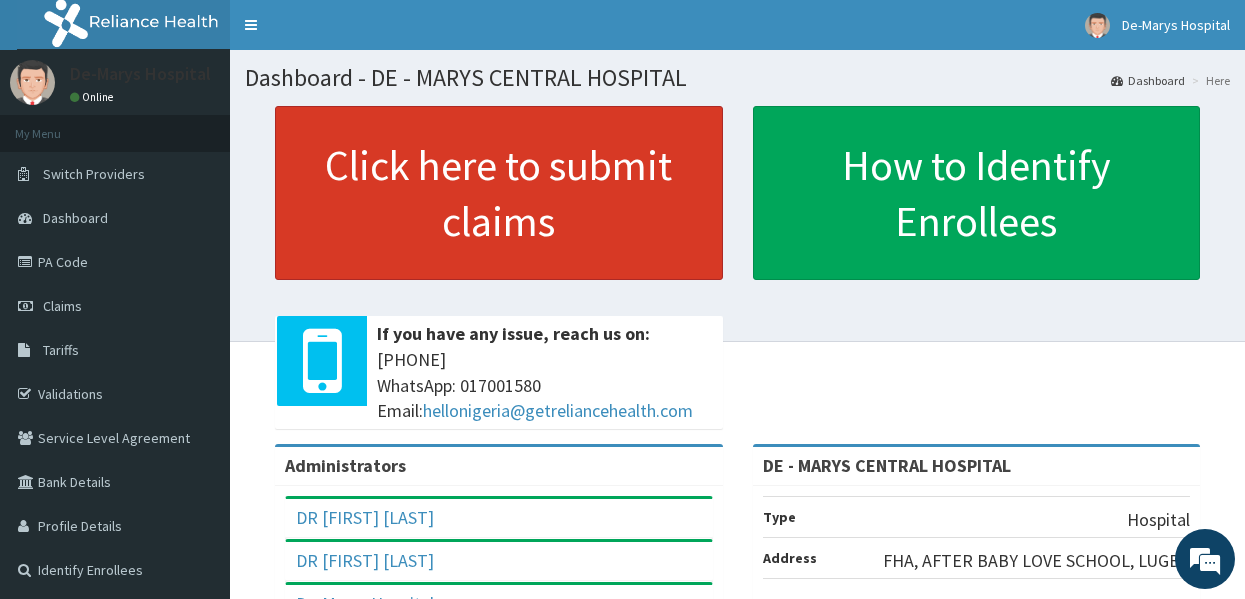 scroll, scrollTop: 0, scrollLeft: 0, axis: both 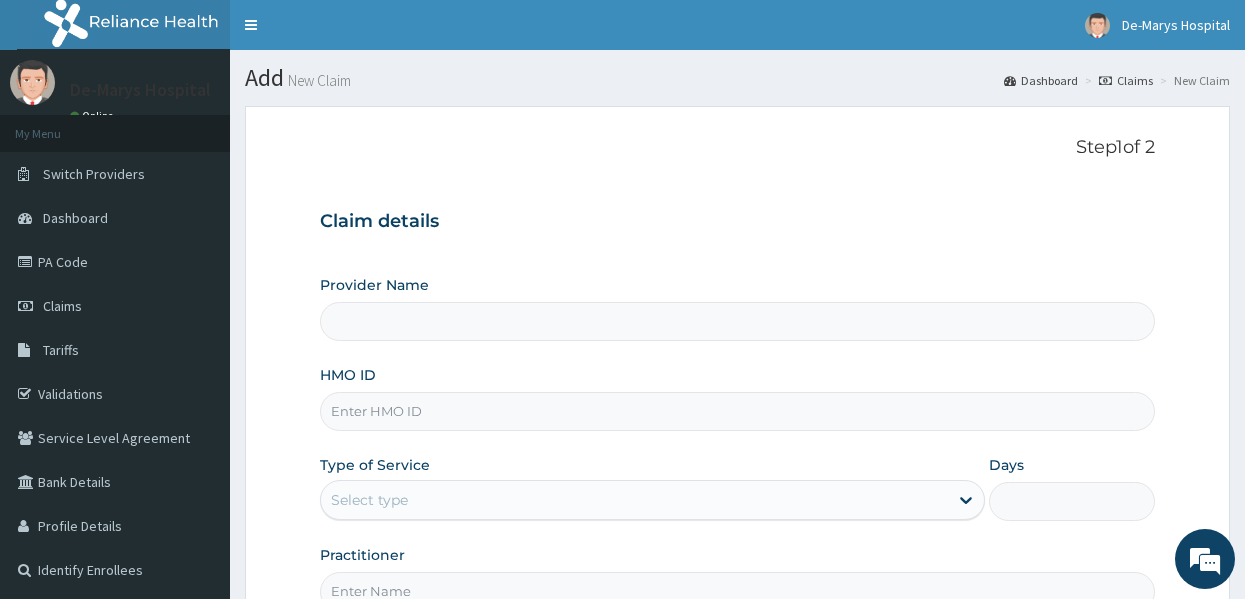 type on "DE - MARYS CENTRAL HOSPITAL" 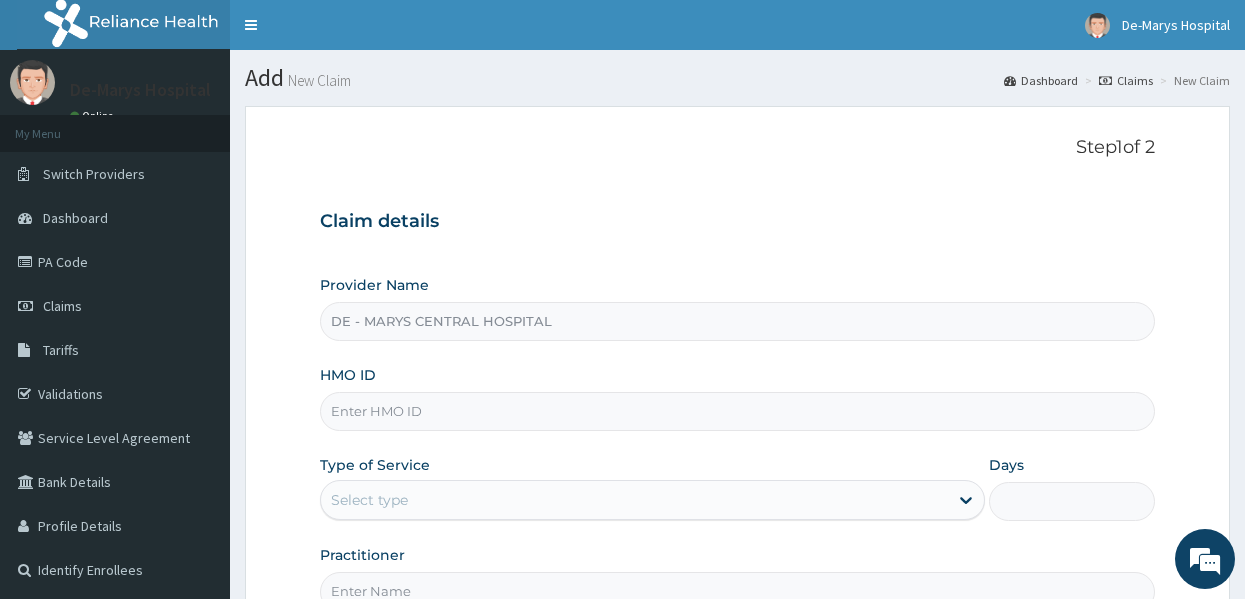 click on "HMO ID" at bounding box center [738, 411] 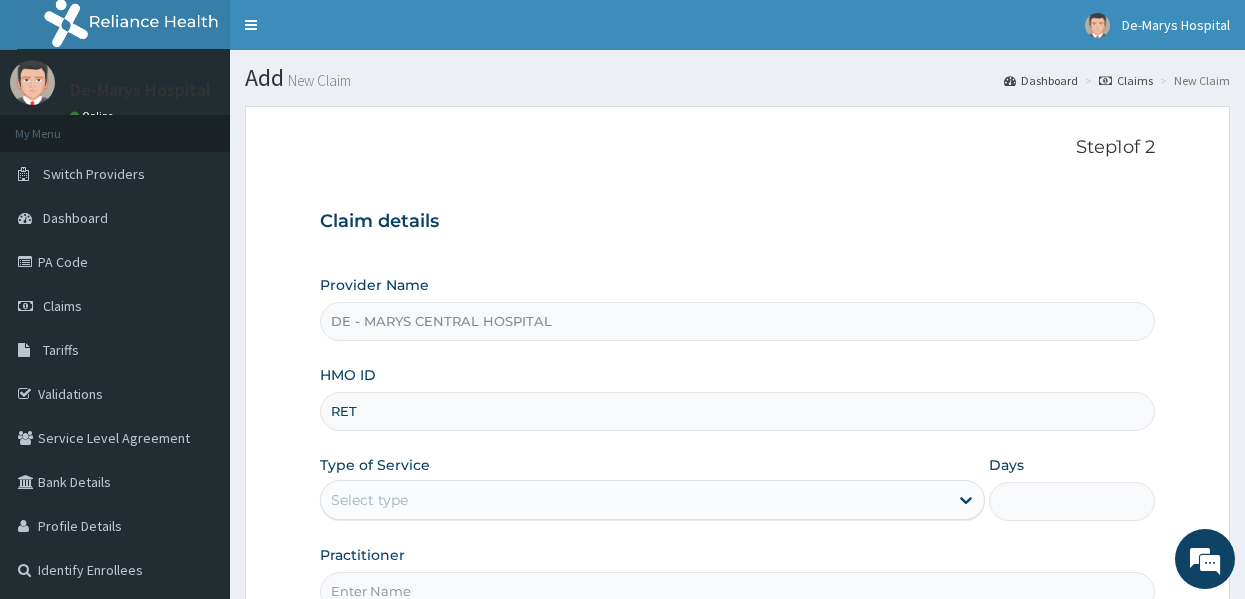 scroll, scrollTop: 0, scrollLeft: 0, axis: both 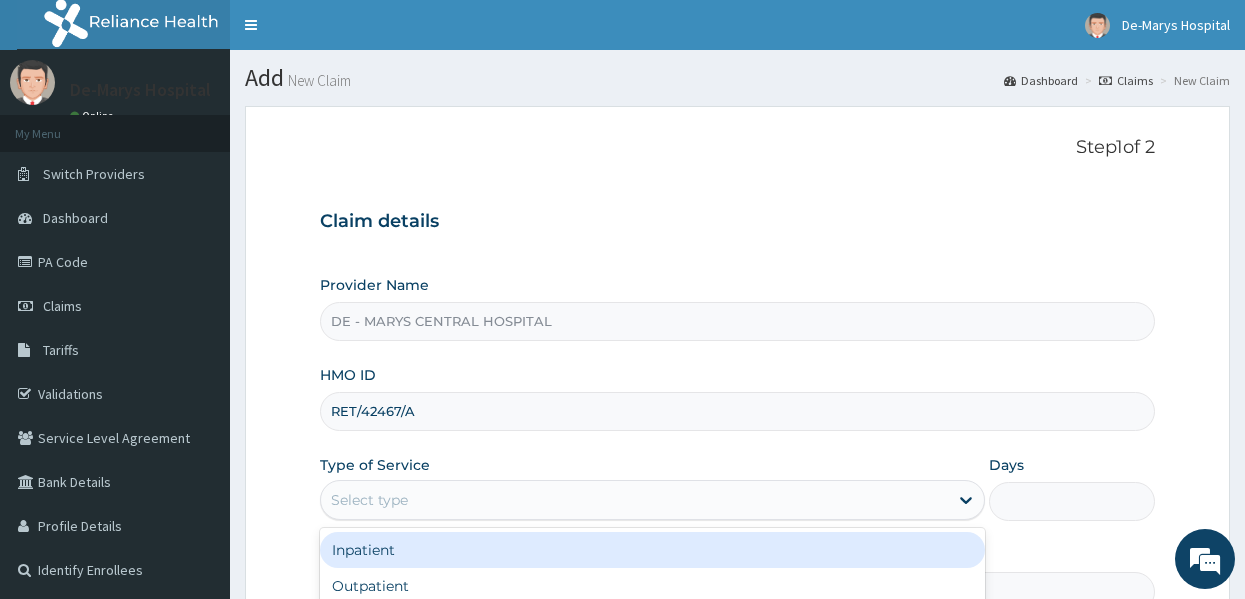 click on "Select type" at bounding box center [634, 500] 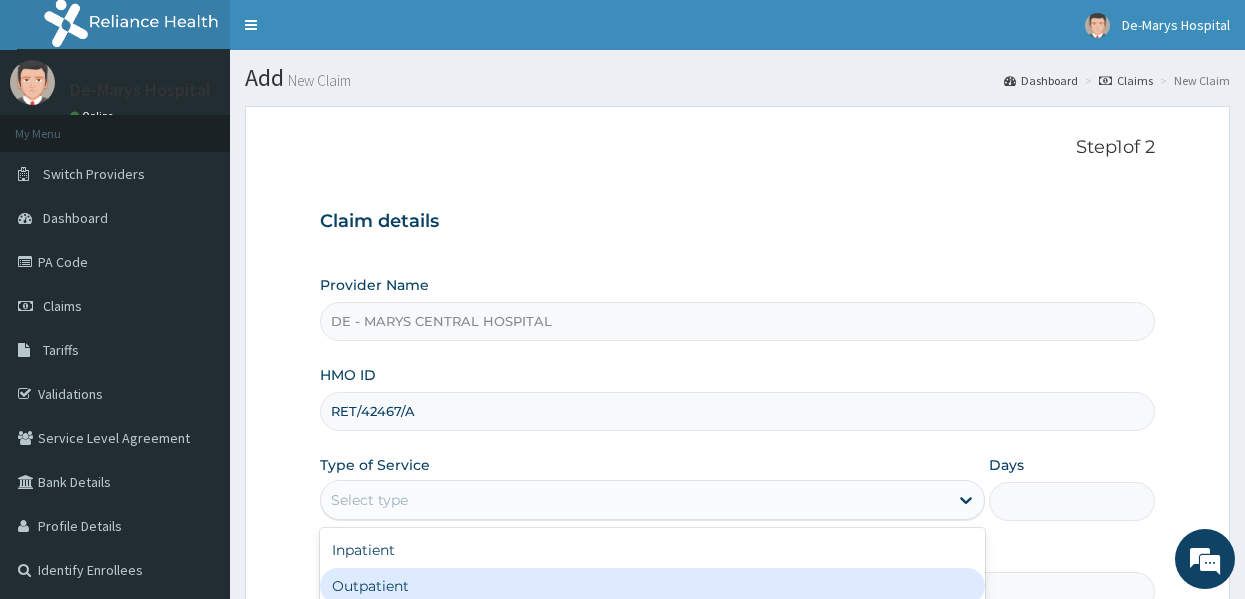 click on "Outpatient" at bounding box center (652, 586) 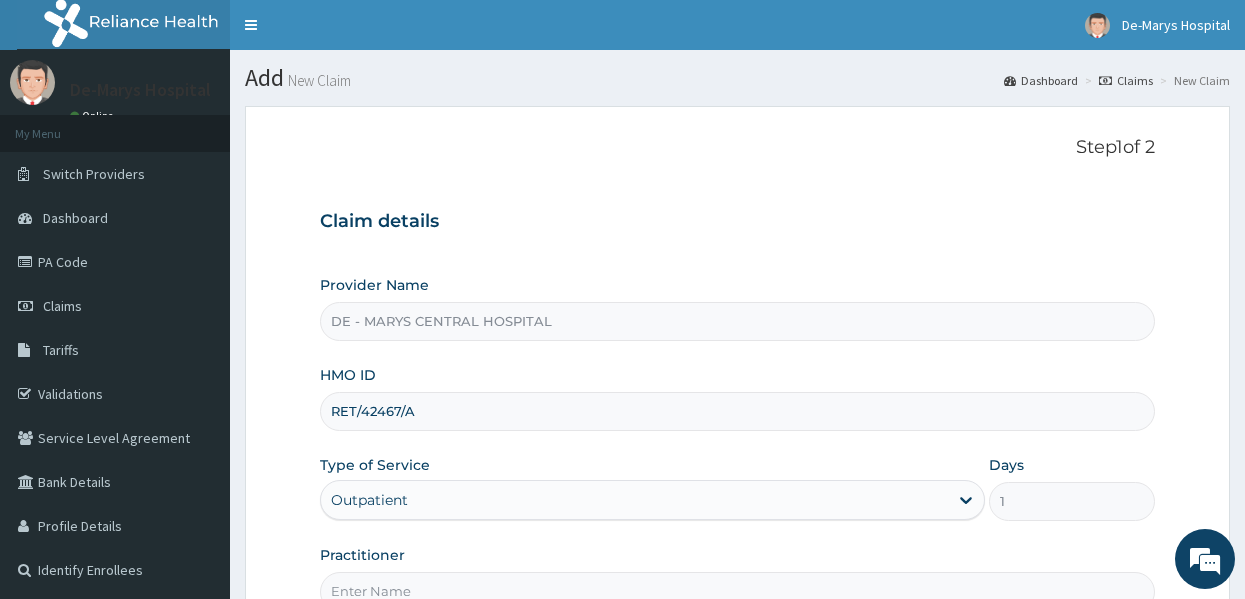 click on "Provider Name DE - MARYS CENTRAL HOSPITAL HMO ID RET/42467/A Type of Service Outpatient Days 1 Practitioner" at bounding box center [738, 443] 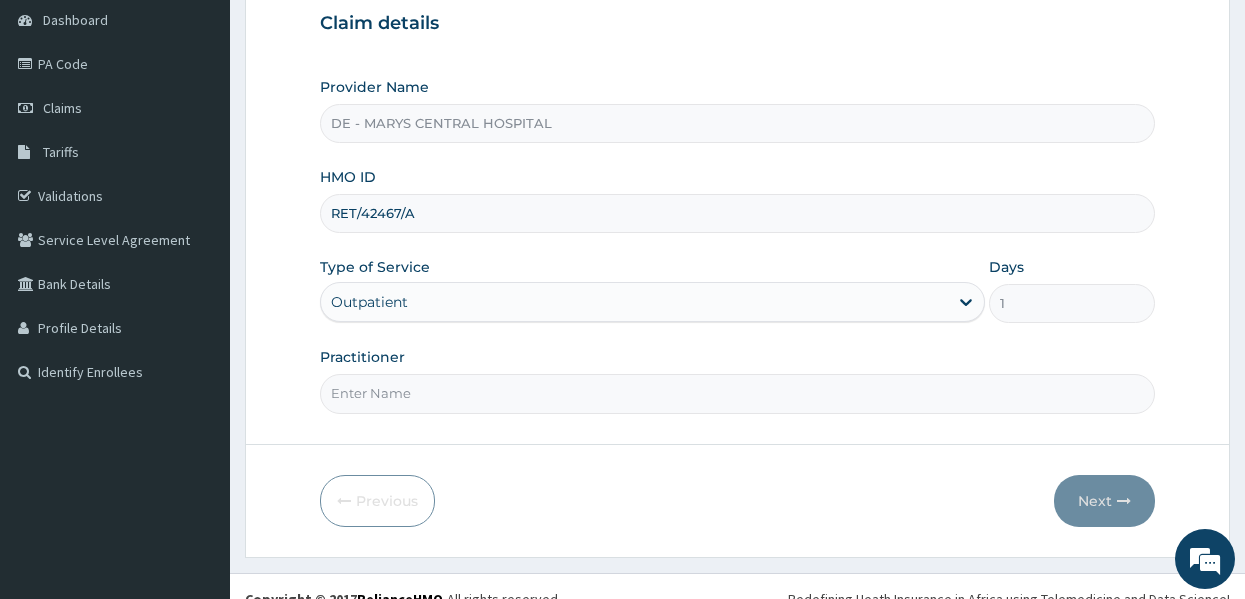 scroll, scrollTop: 200, scrollLeft: 0, axis: vertical 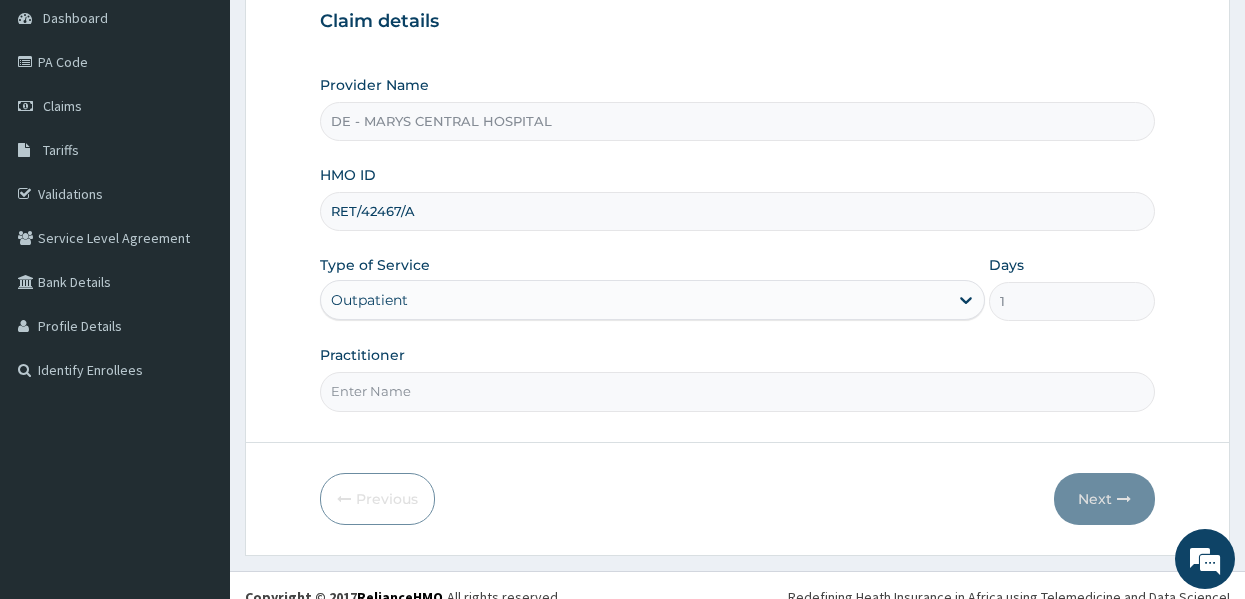 click on "Practitioner" at bounding box center [738, 391] 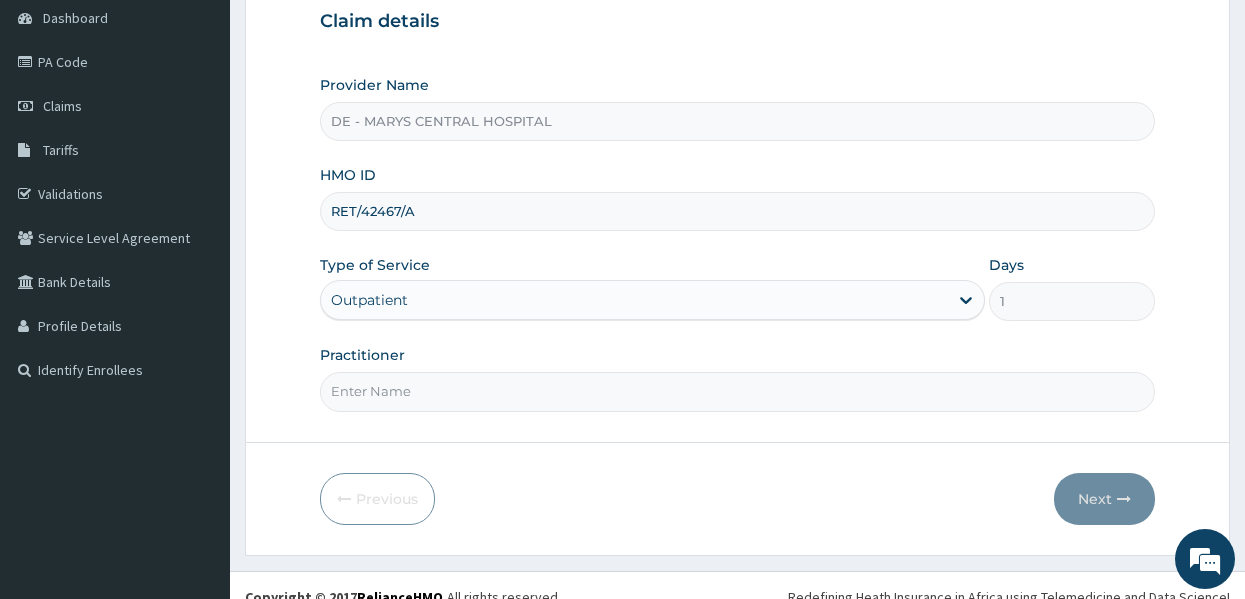 type on "DR MUSA" 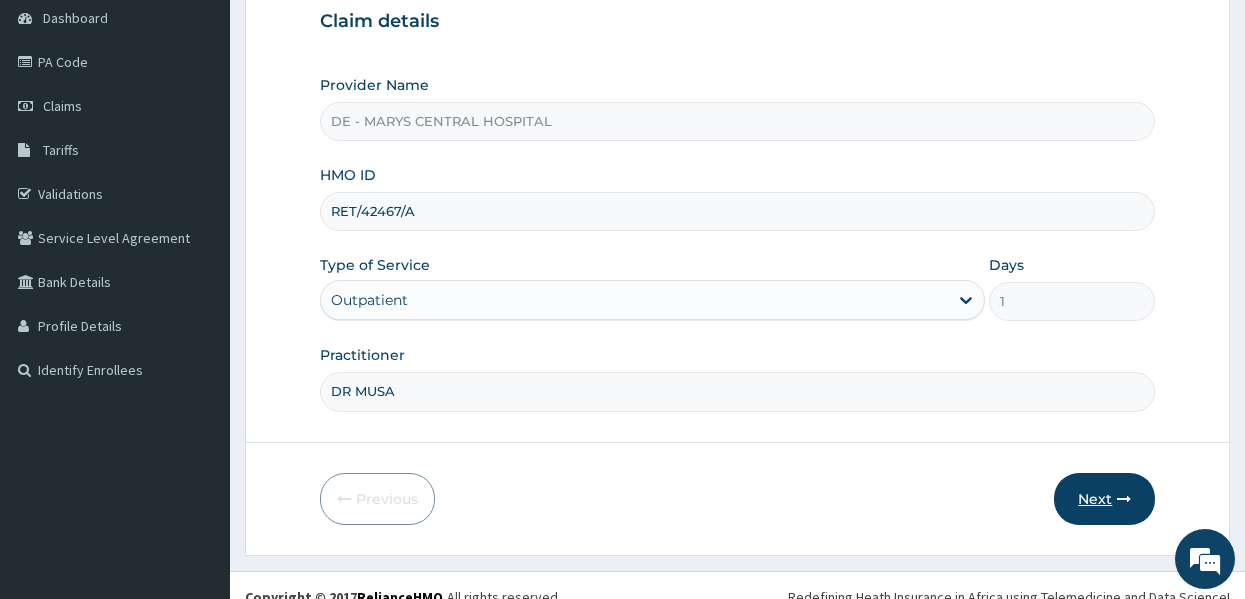 click on "Next" at bounding box center [1104, 499] 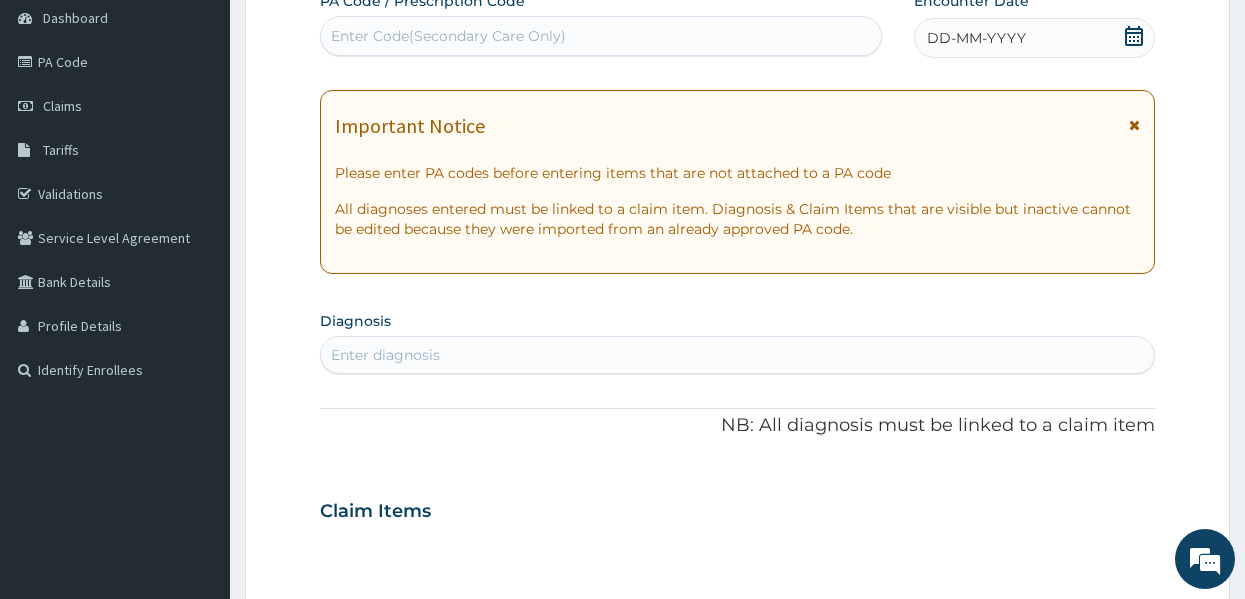 click on "DD-MM-YYYY" at bounding box center [976, 38] 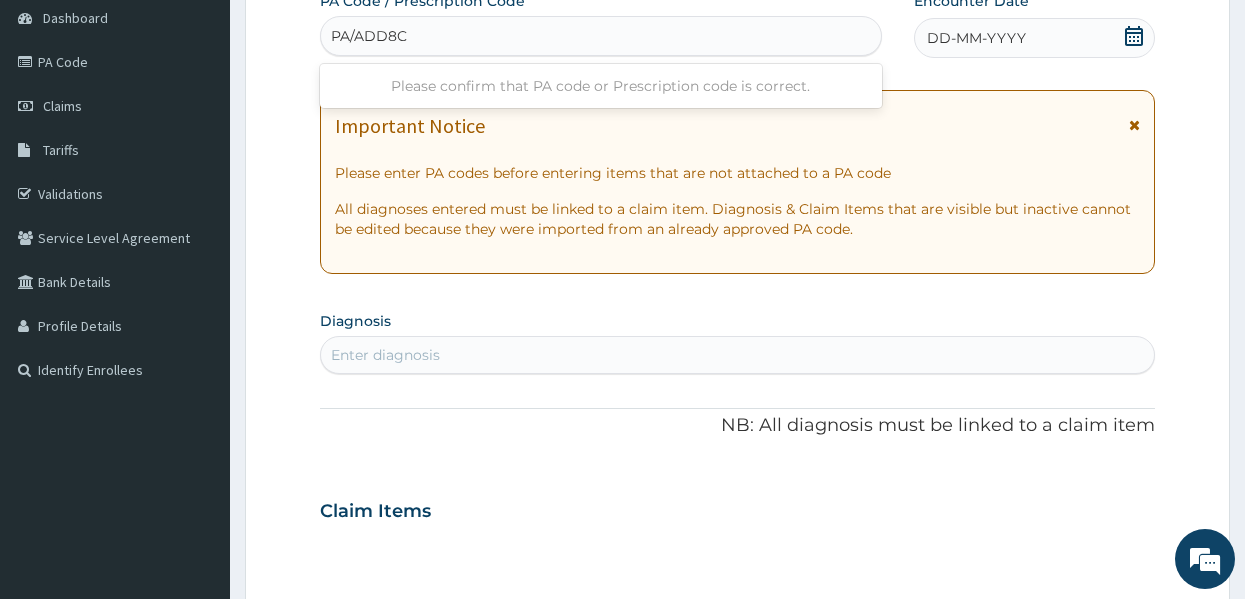 type on "PA/ADD8C0" 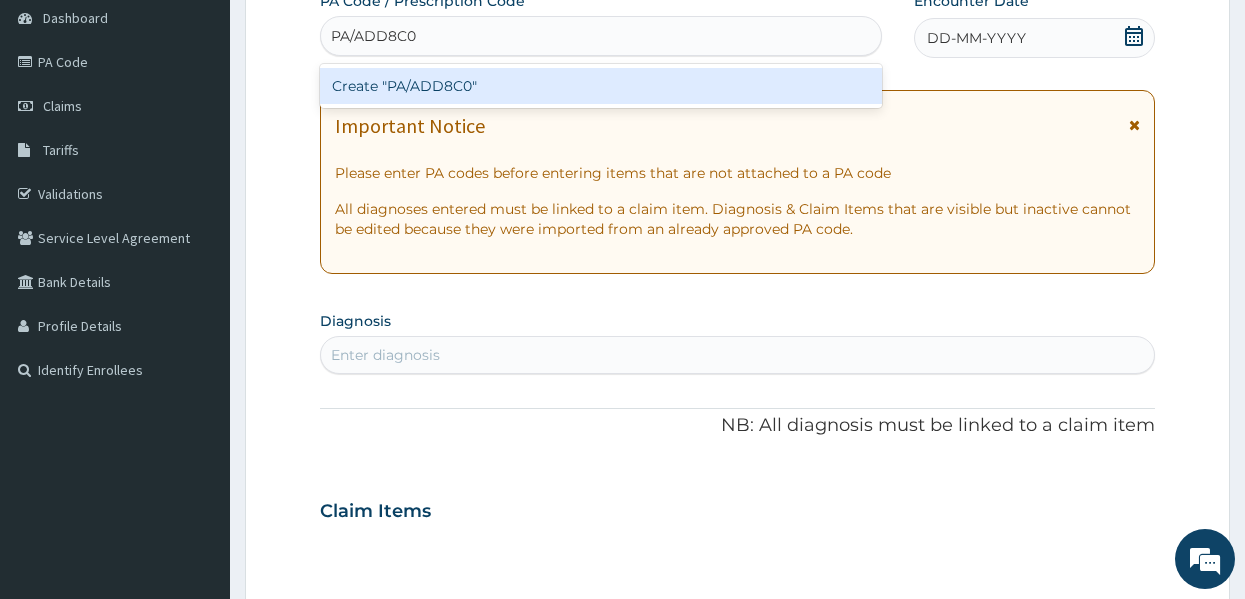 click on "Create "PA/ADD8C0"" at bounding box center (601, 86) 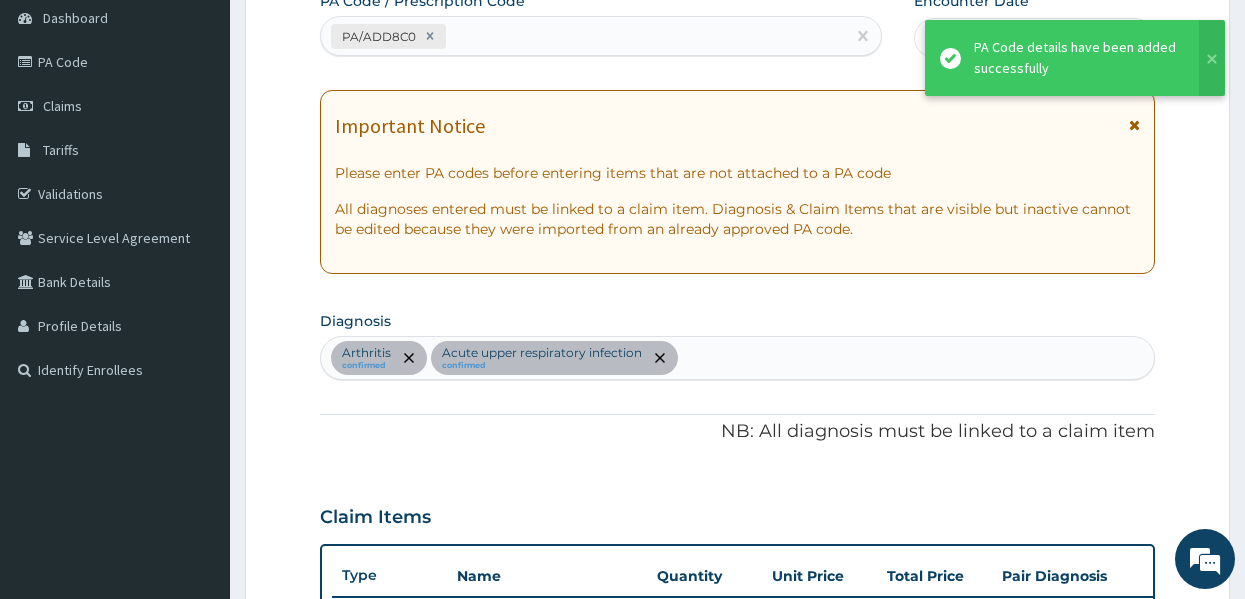 scroll, scrollTop: 671, scrollLeft: 0, axis: vertical 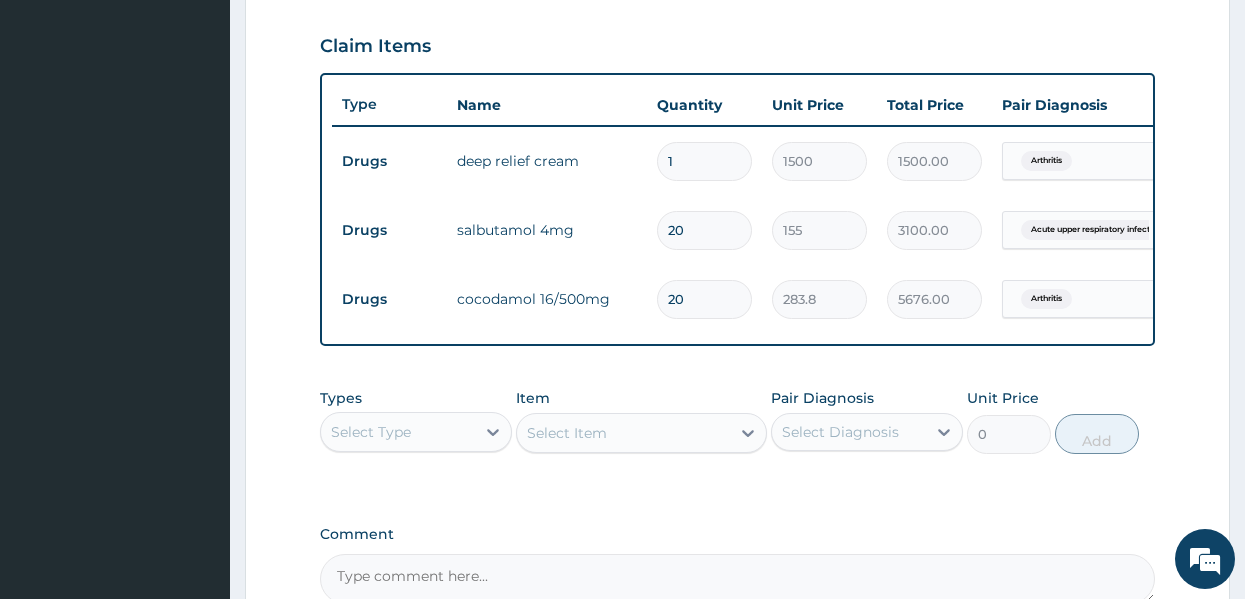 click on "Claim Items" at bounding box center (738, 42) 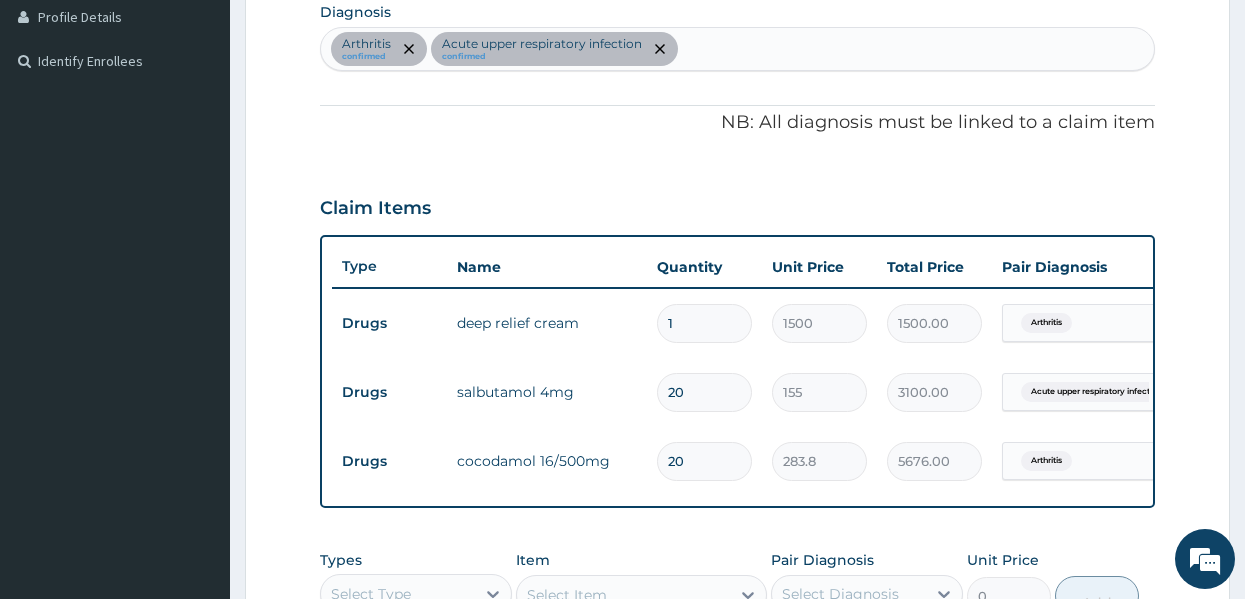 scroll, scrollTop: 471, scrollLeft: 0, axis: vertical 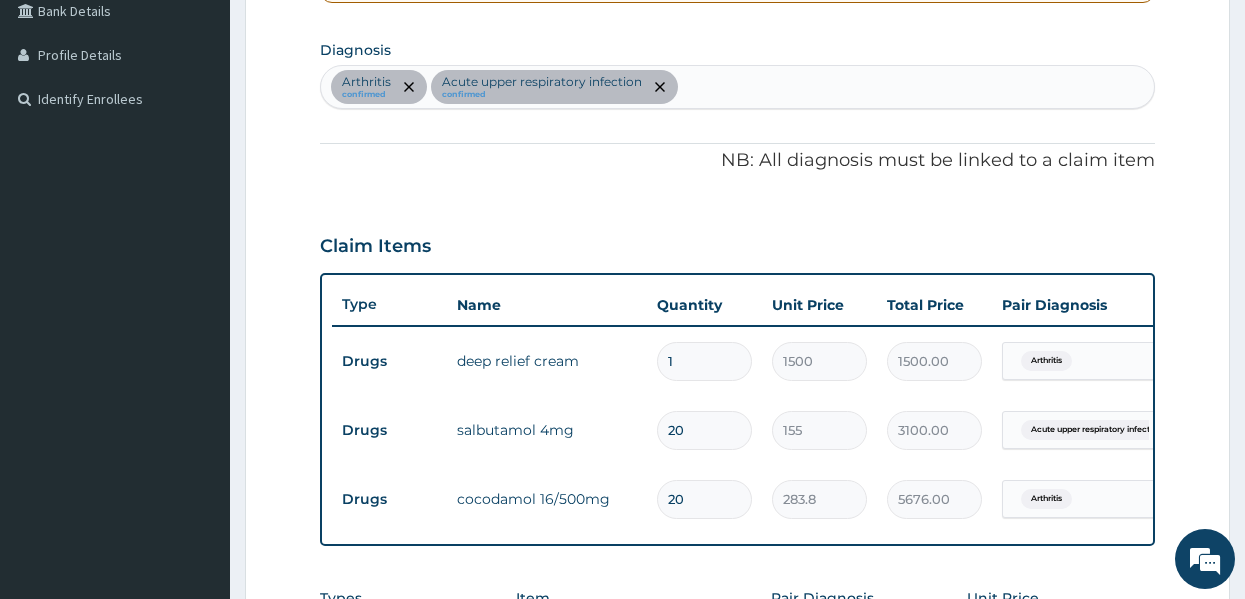 click on "PA Code / Prescription Code PA/ADD8C0 Encounter Date 10-07-2025 Important Notice Please enter PA codes before entering items that are not attached to a PA code   All diagnoses entered must be linked to a claim item. Diagnosis & Claim Items that are visible but inactive cannot be edited because they were imported from an already approved PA code. Diagnosis Arthritis confirmed Acute upper respiratory infection confirmed NB: All diagnosis must be linked to a claim item Claim Items Type Name Quantity Unit Price Total Price Pair Diagnosis Actions Drugs deep relief cream 1 1500 1500.00 Arthritis Delete Drugs salbutamol 4mg 20 155 3100.00 Acute upper respiratory infect... Delete Drugs cocodamol 16/500mg 20 283.8 5676.00 Arthritis Delete Types Select Type Item Select Item Pair Diagnosis Select Diagnosis Unit Price 0 Add Comment" at bounding box center [738, 262] 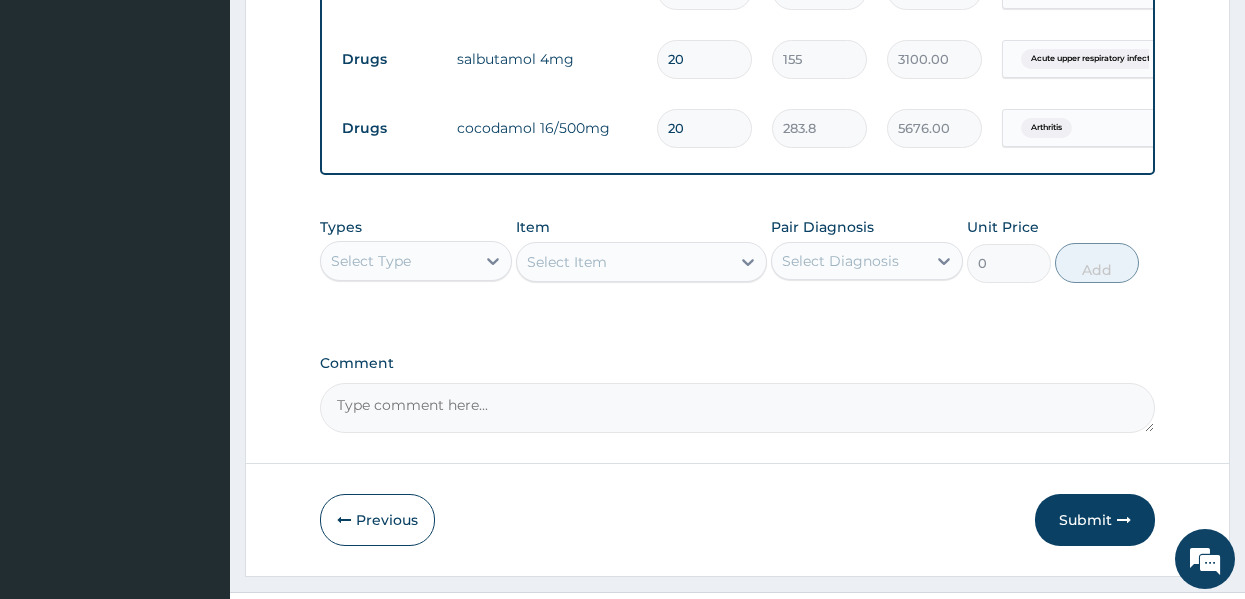 scroll, scrollTop: 901, scrollLeft: 0, axis: vertical 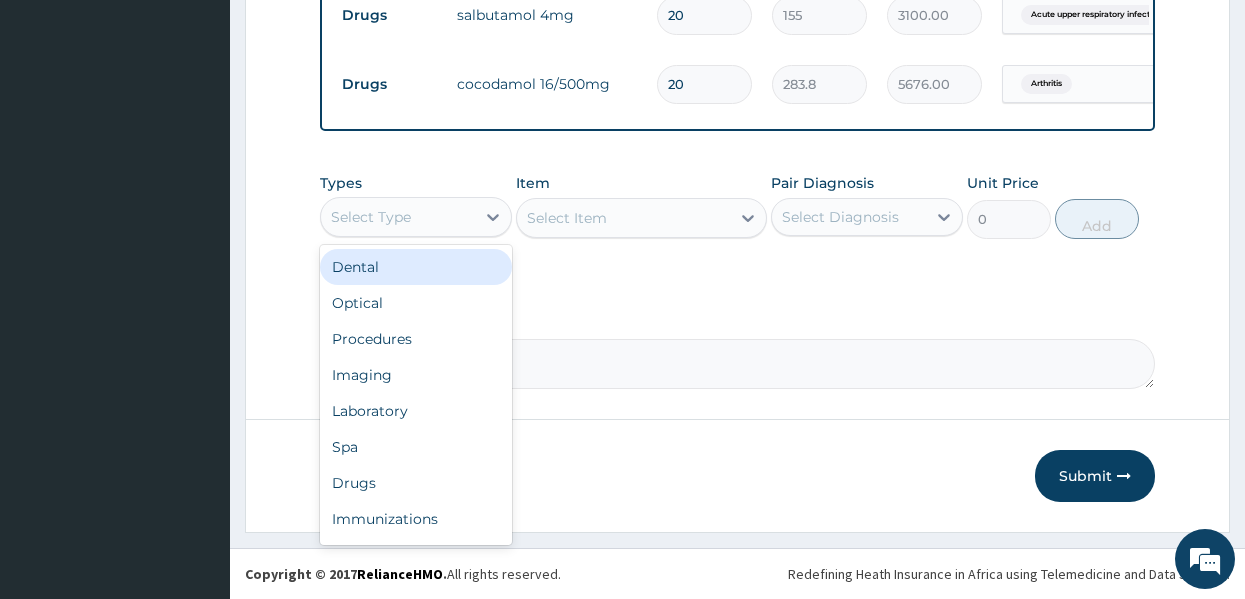 click on "Select Type" at bounding box center (398, 217) 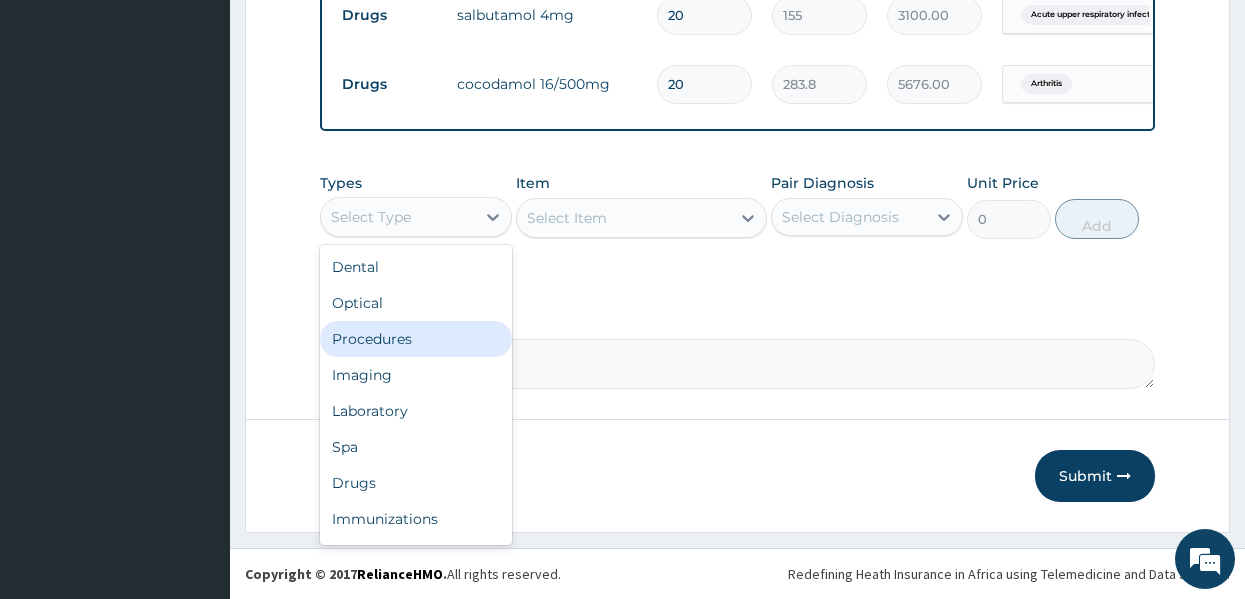 click on "Procedures" at bounding box center (416, 339) 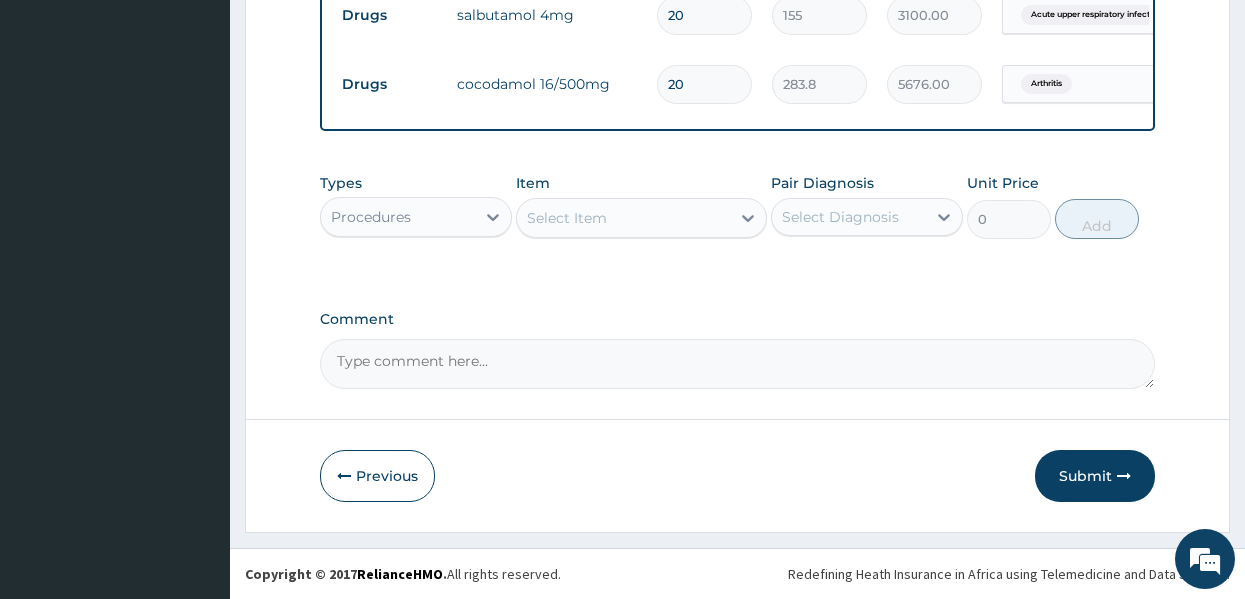 click on "Select Item" at bounding box center [623, 218] 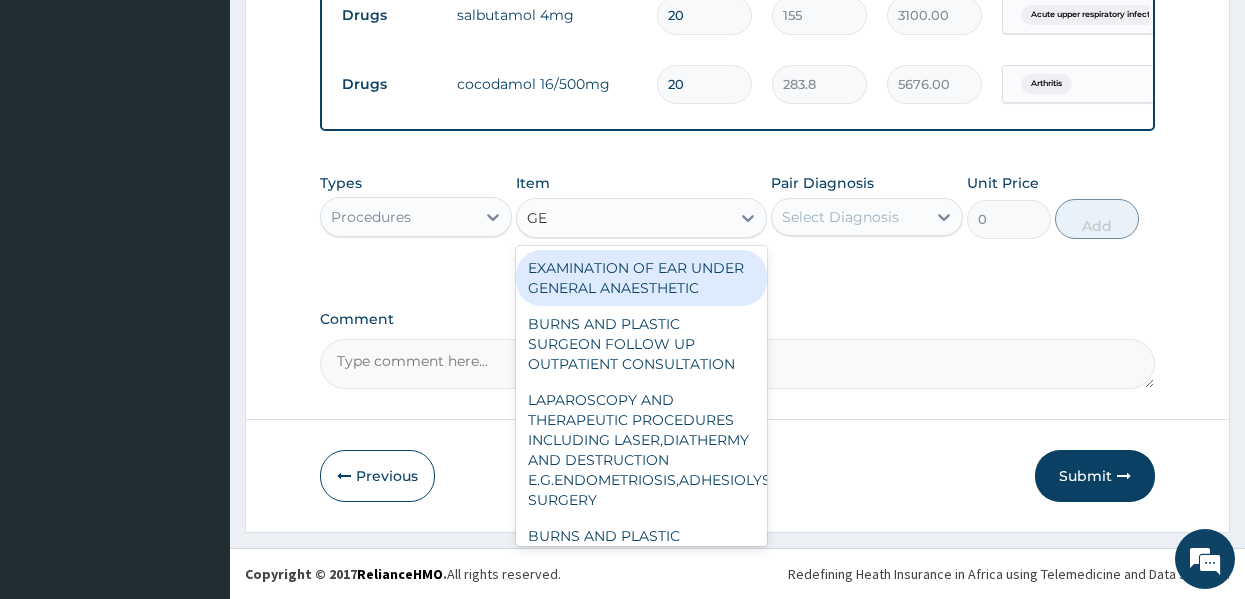 type on "GEN" 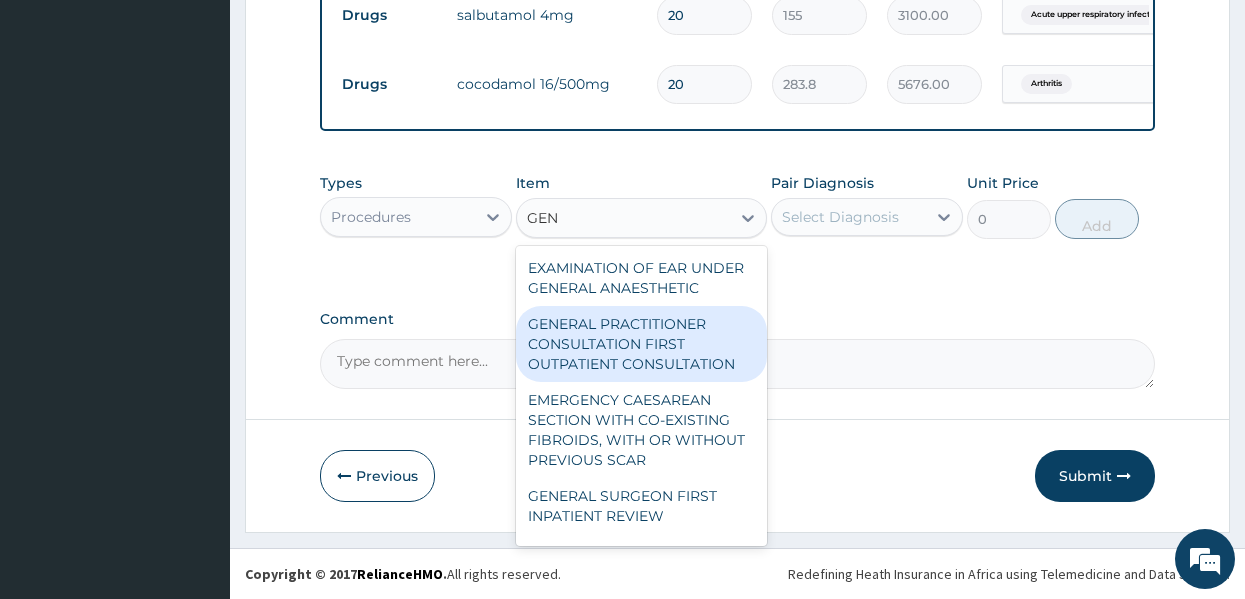 click on "GENERAL PRACTITIONER CONSULTATION FIRST OUTPATIENT CONSULTATION" at bounding box center (641, 344) 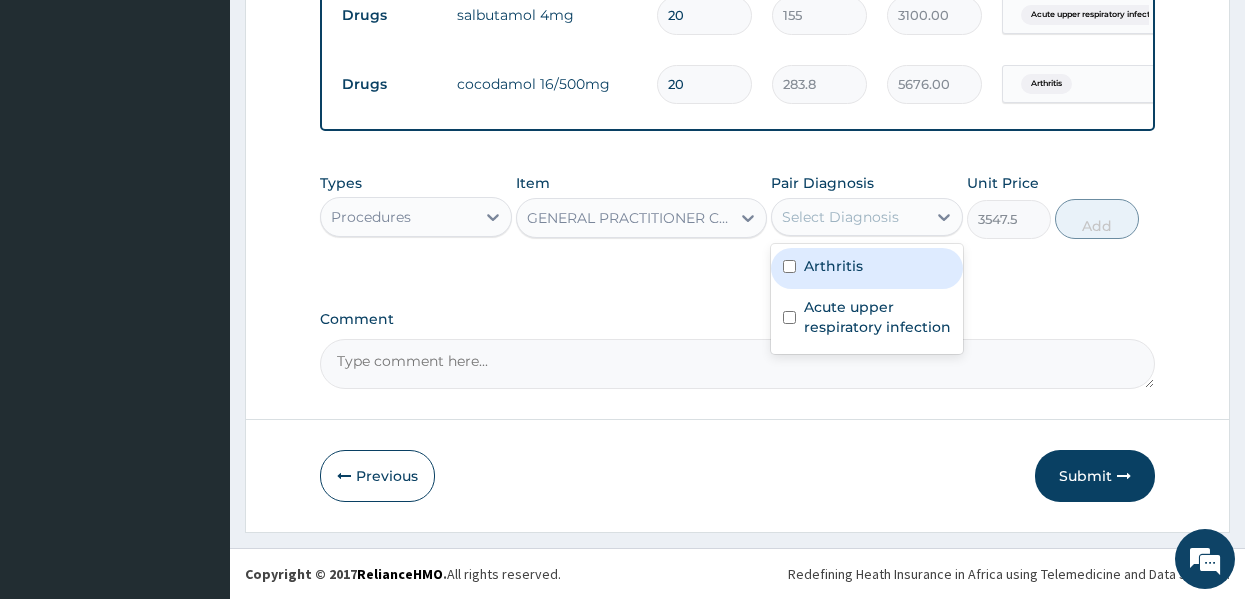 click on "Select Diagnosis" at bounding box center [849, 217] 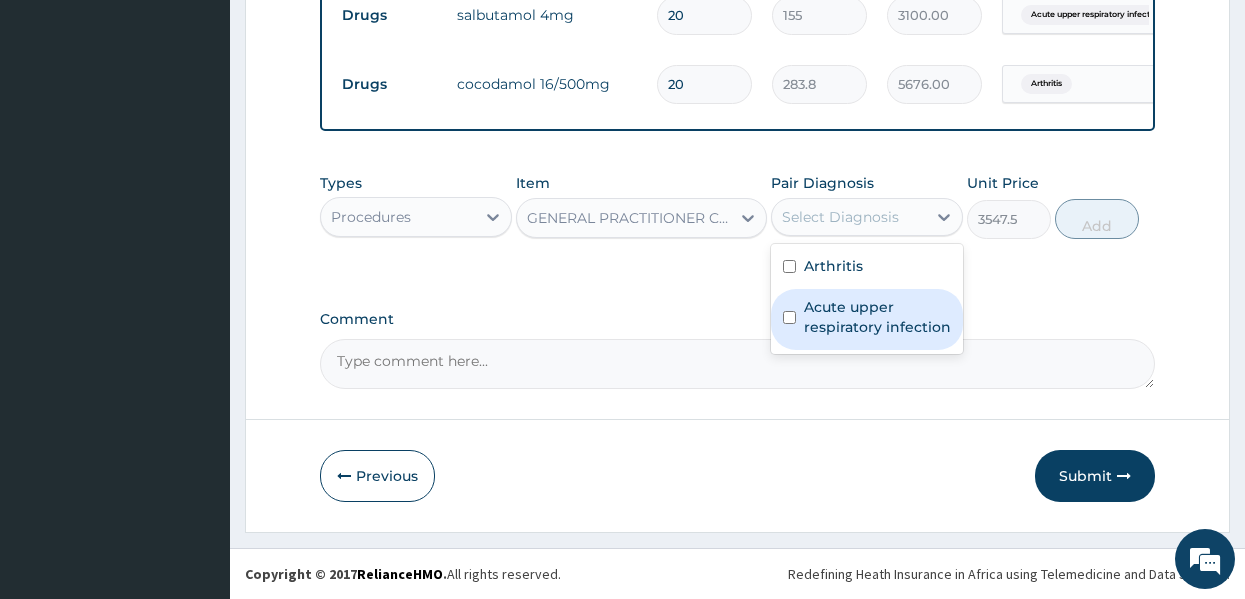 click on "Acute upper respiratory infection" at bounding box center (877, 317) 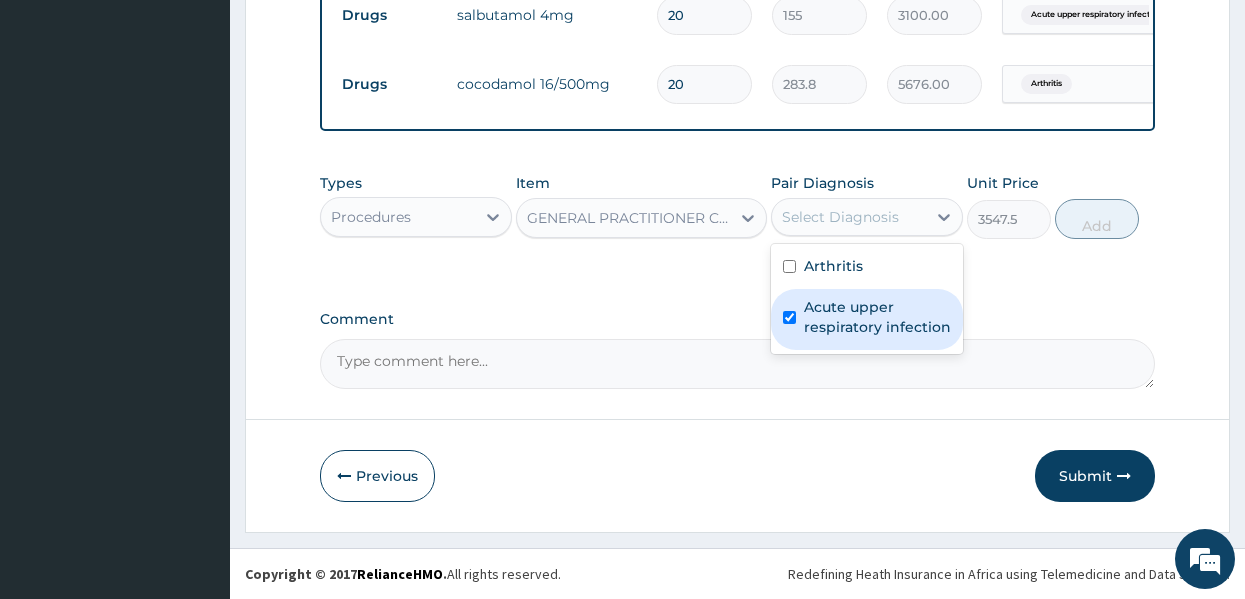 checkbox on "true" 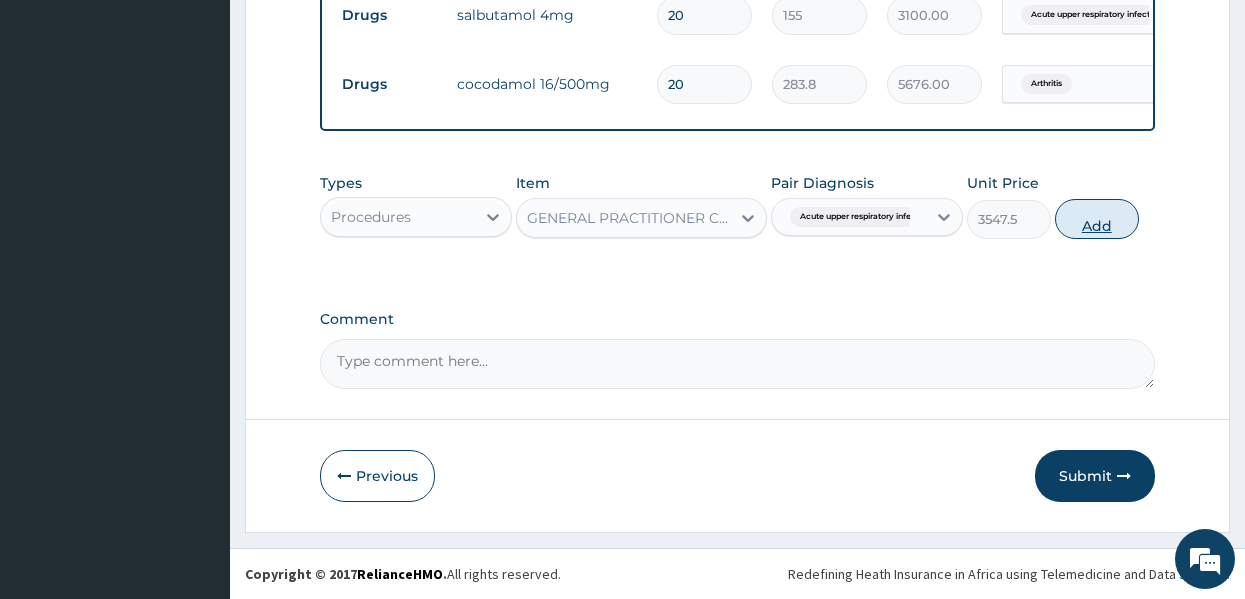 click on "Add" at bounding box center (1097, 219) 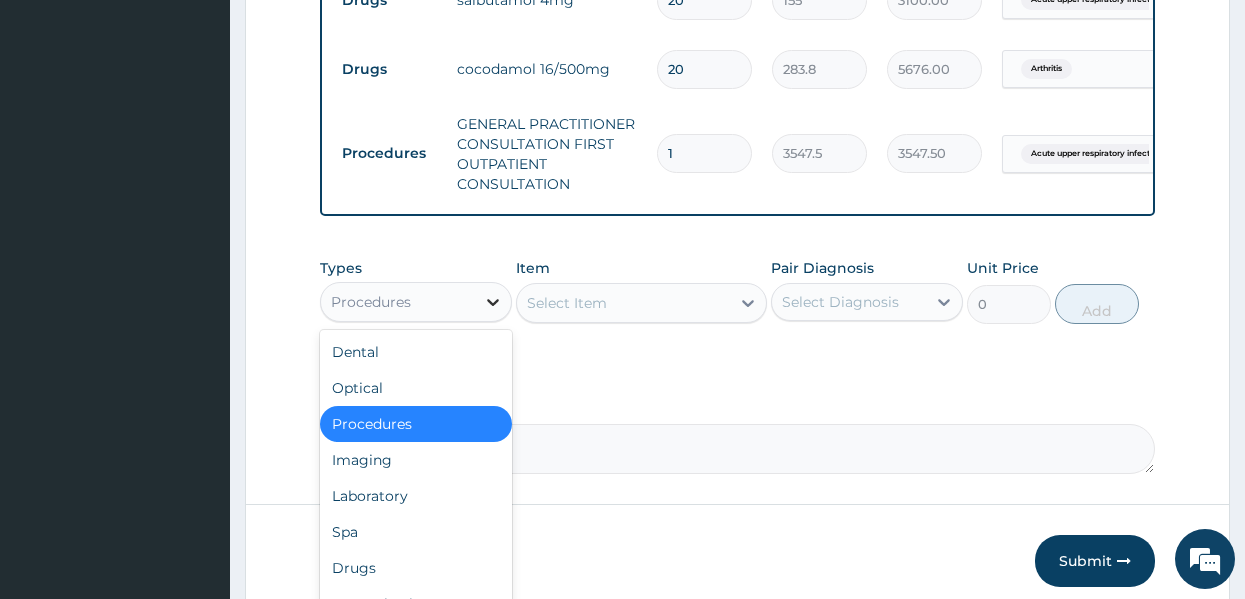 click 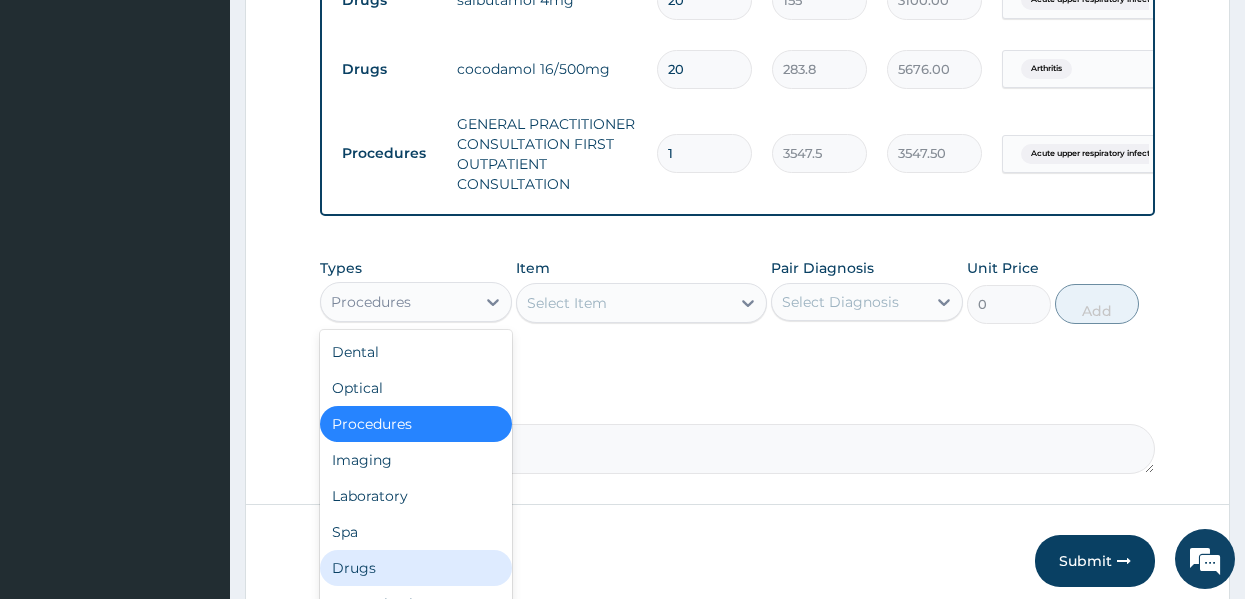 click on "Drugs" at bounding box center [416, 568] 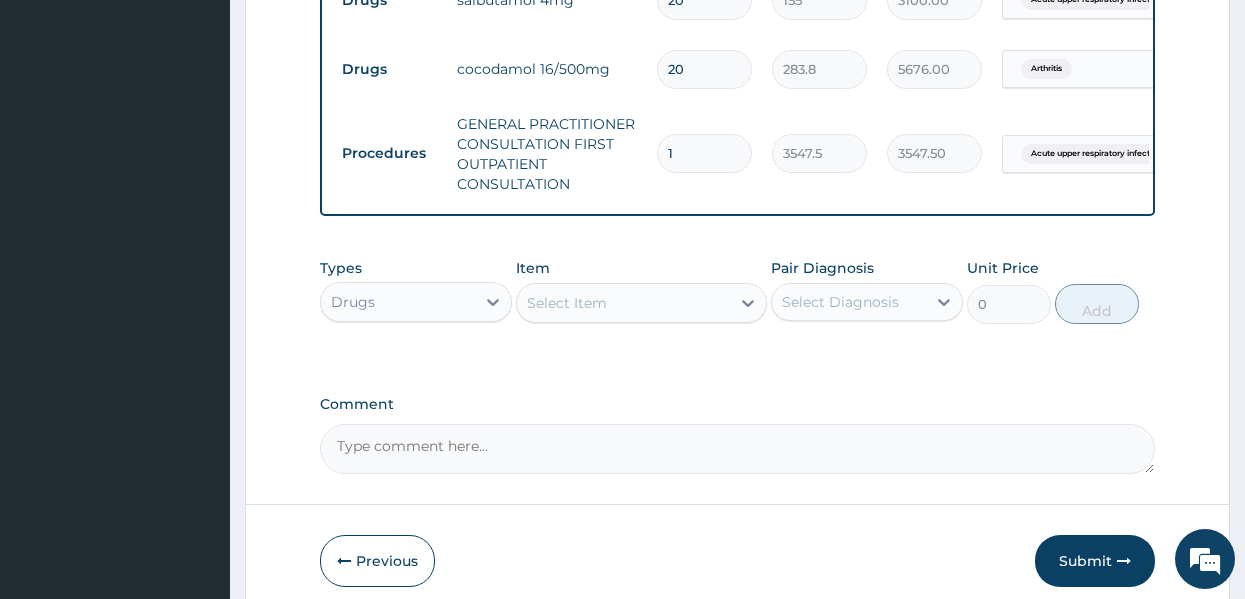 click on "Select Item" at bounding box center (623, 303) 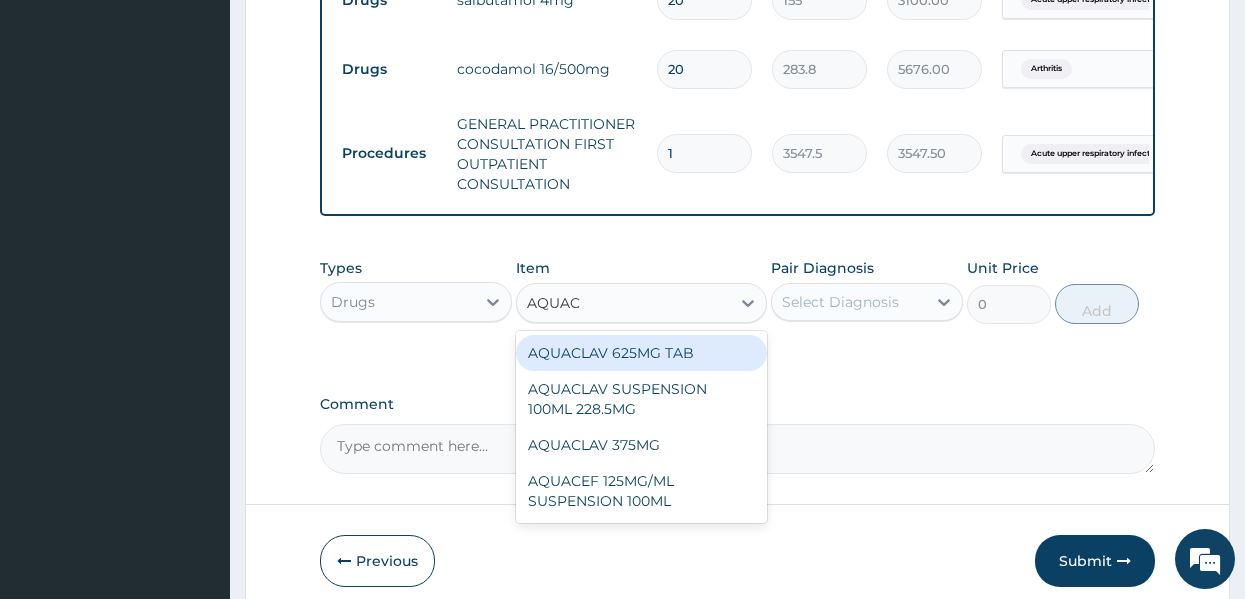 type on "AQUACL" 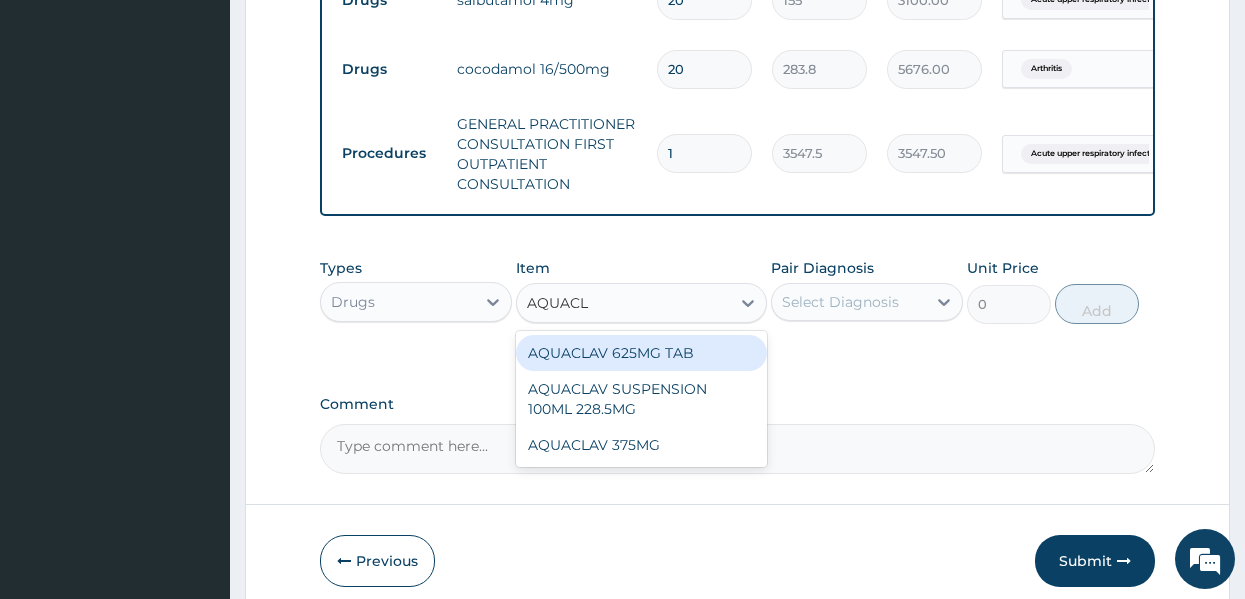 click on "AQUACLAV 625MG TAB" at bounding box center [641, 353] 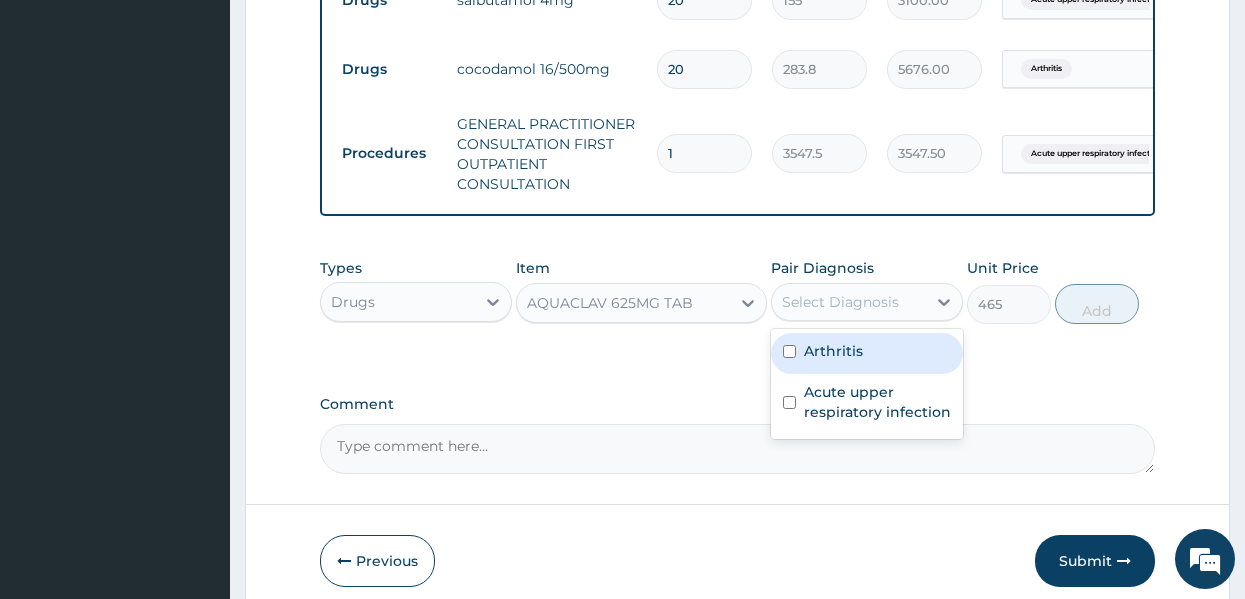 click on "Select Diagnosis" at bounding box center [840, 302] 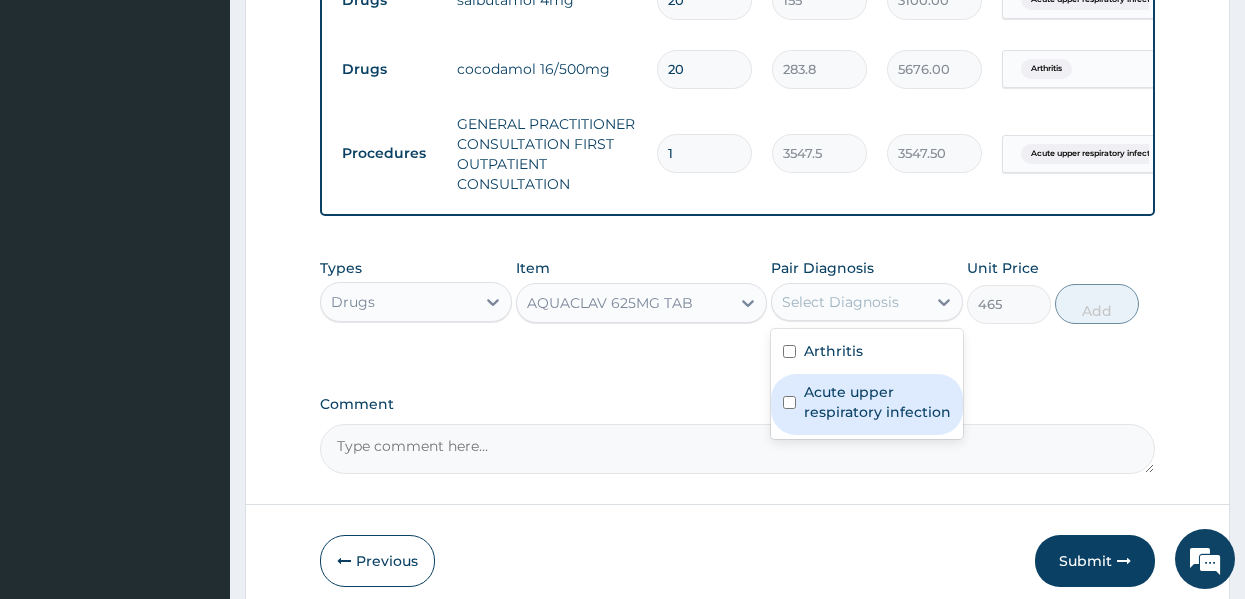 click on "Acute upper respiratory infection" at bounding box center (877, 402) 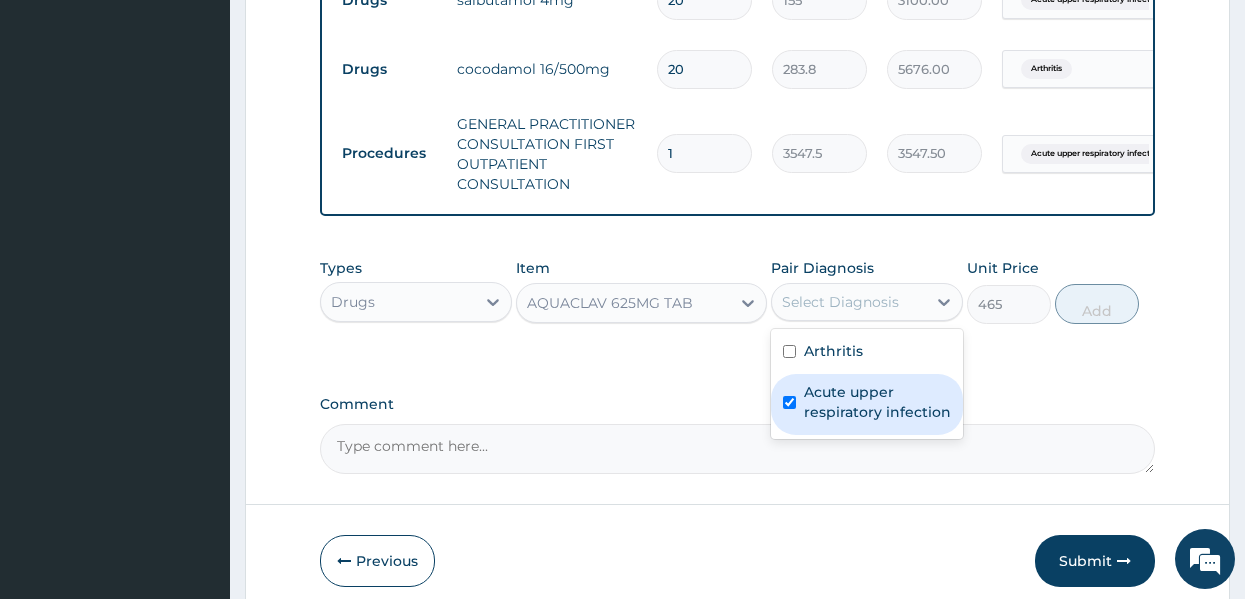 checkbox on "true" 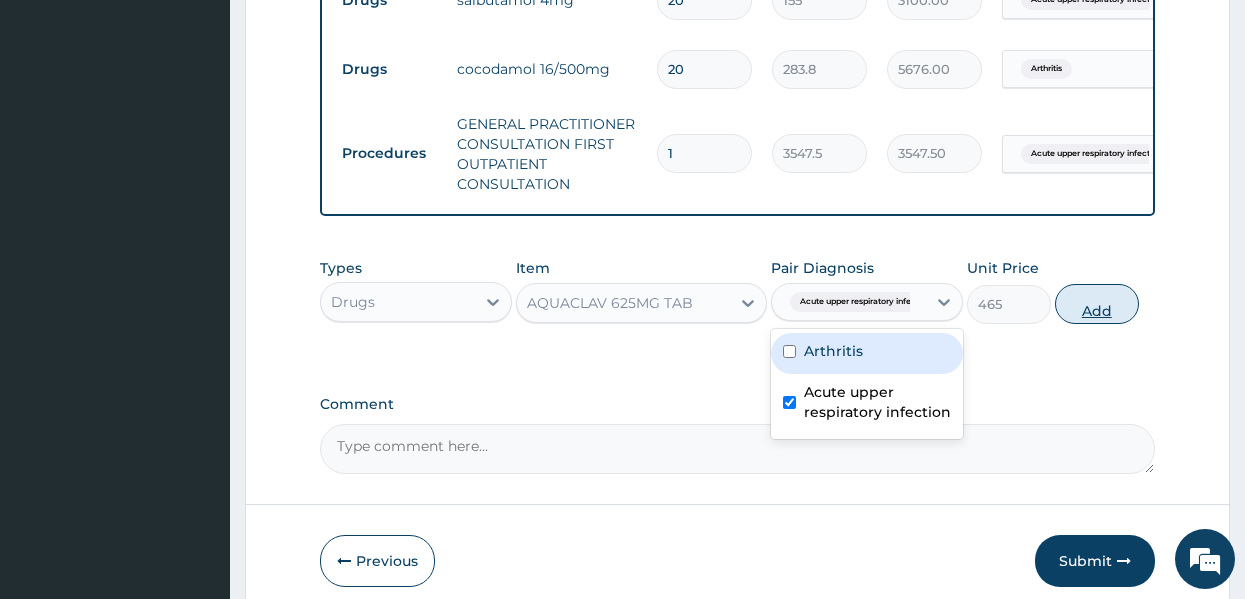 click on "Add" at bounding box center [1097, 304] 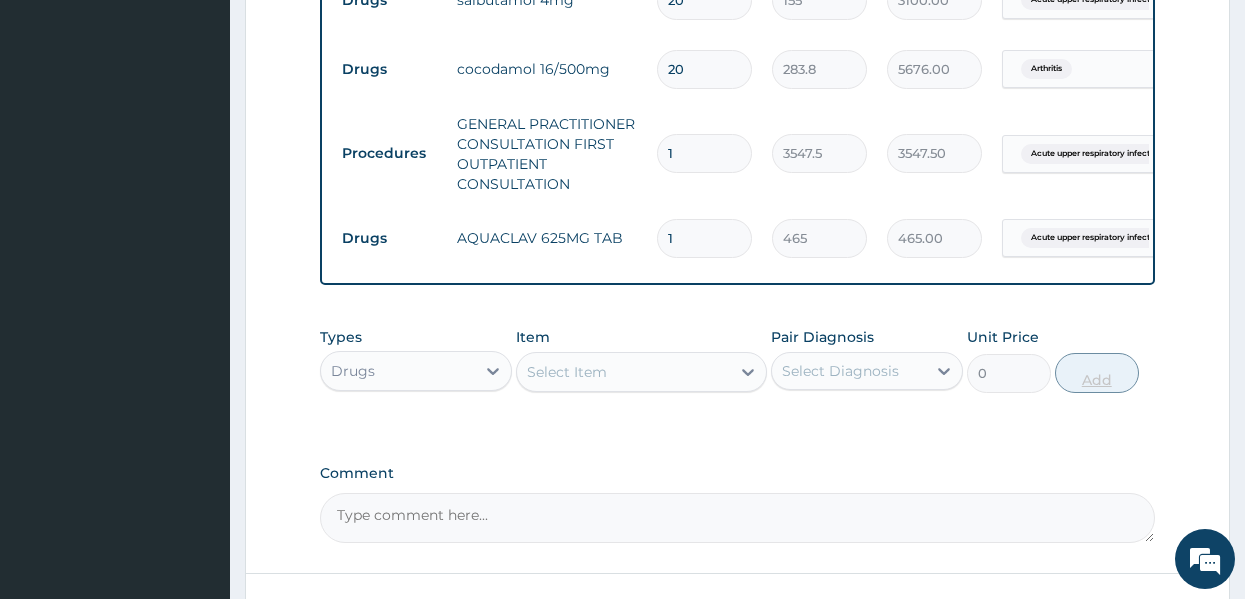 type on "14" 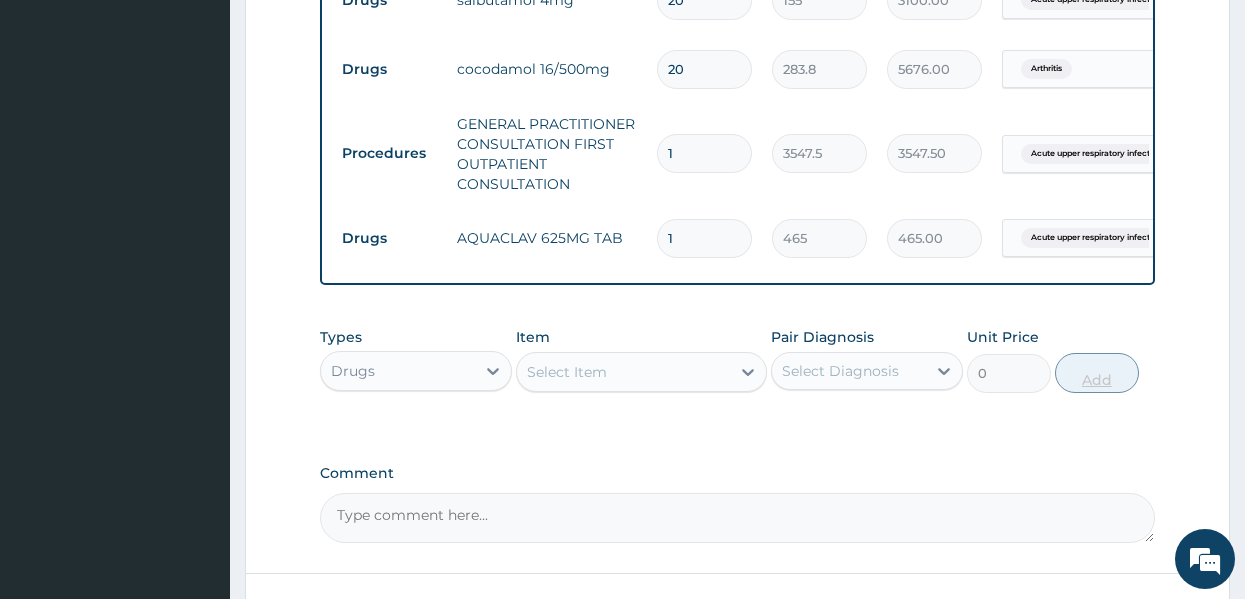 type on "6510.00" 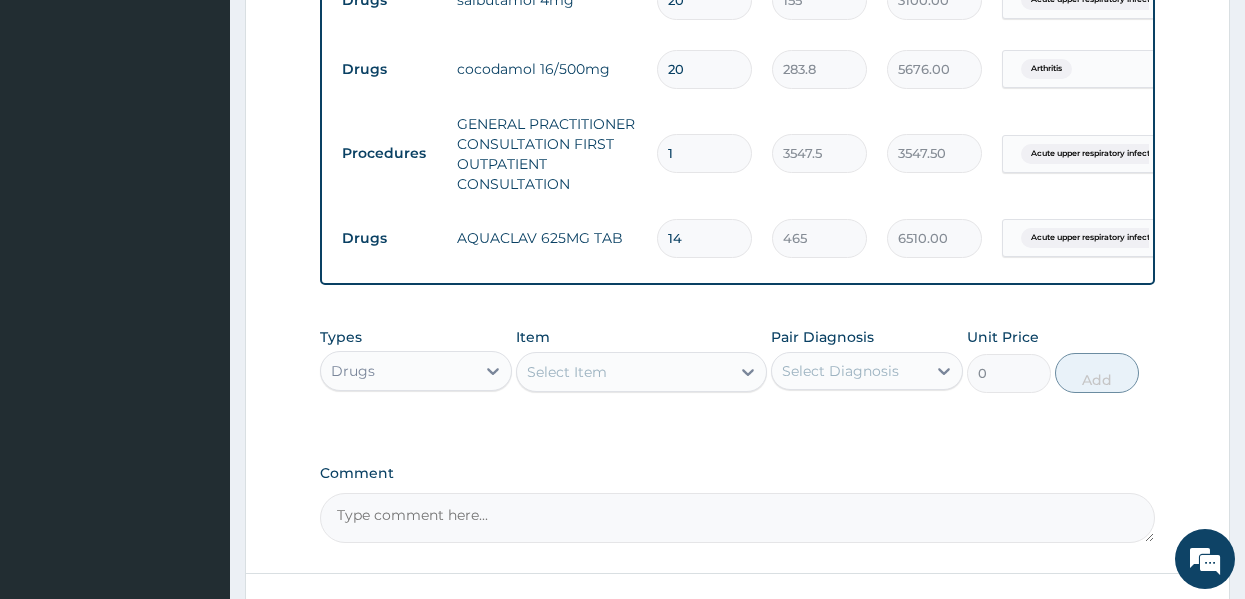 type on "14" 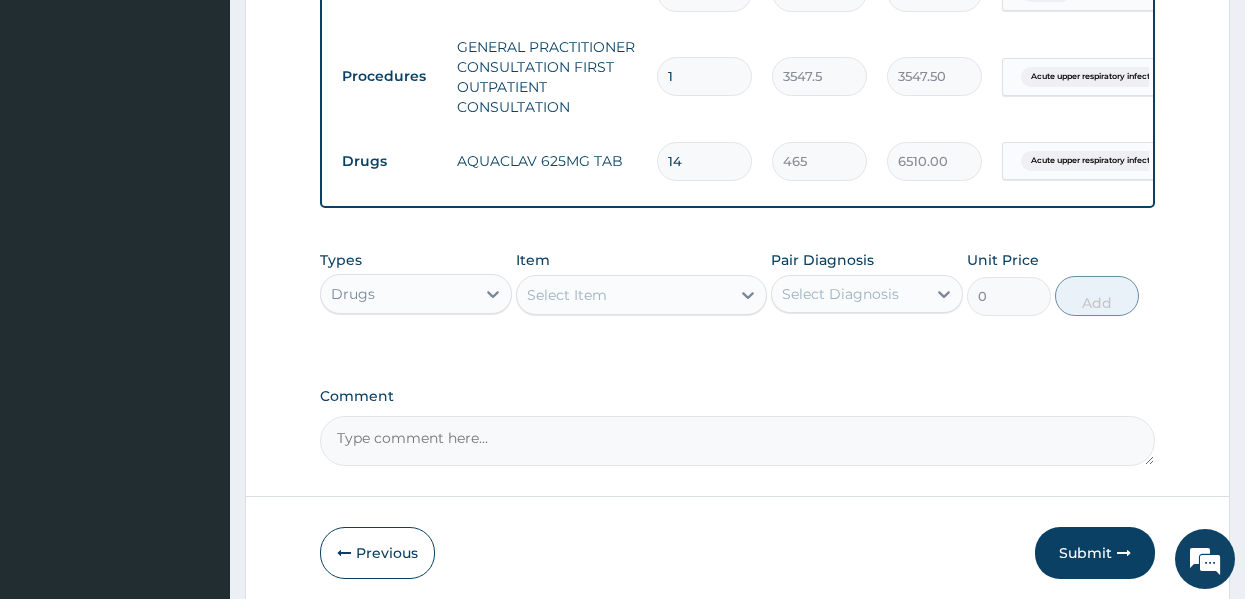 scroll, scrollTop: 981, scrollLeft: 0, axis: vertical 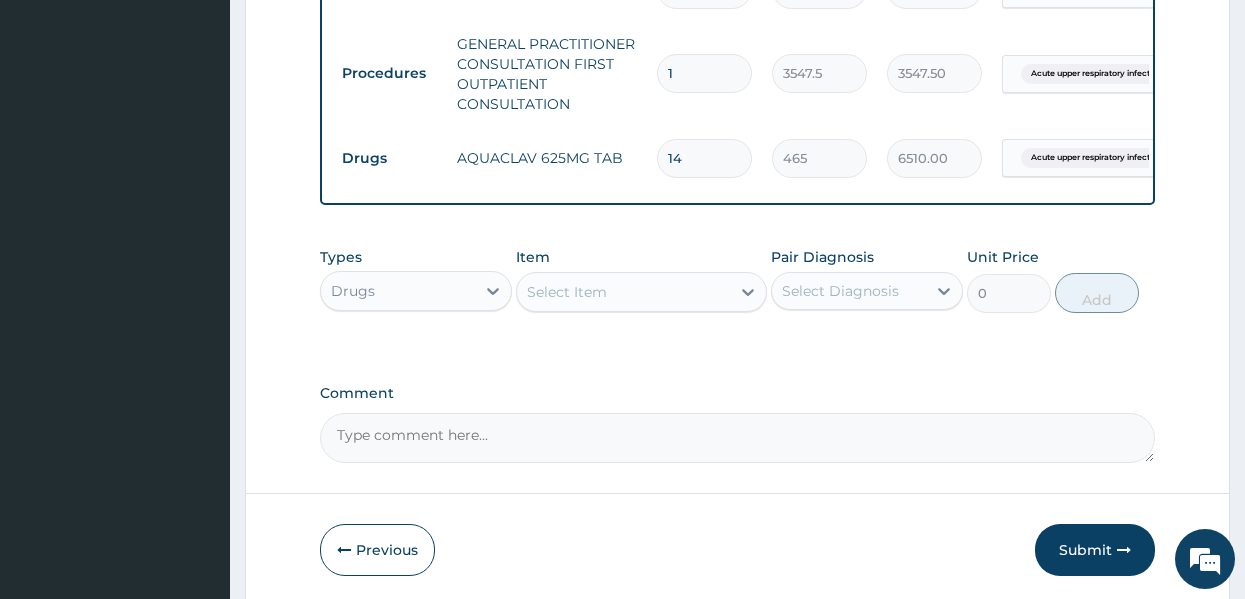 click on "Select Item" at bounding box center (623, 292) 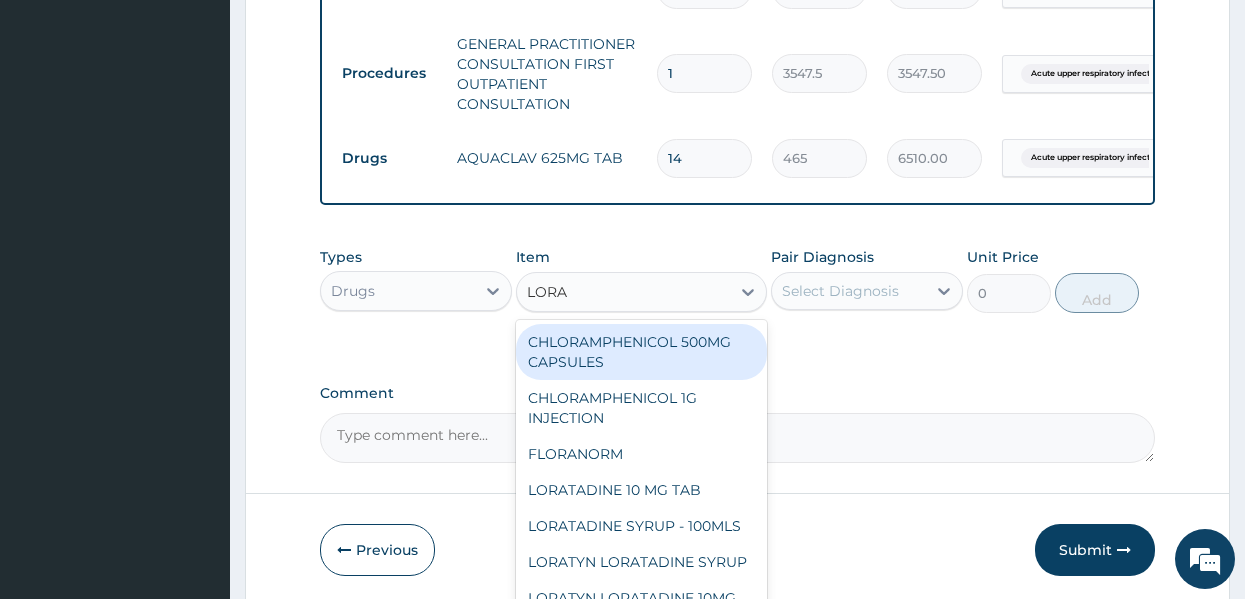 type on "LORAT" 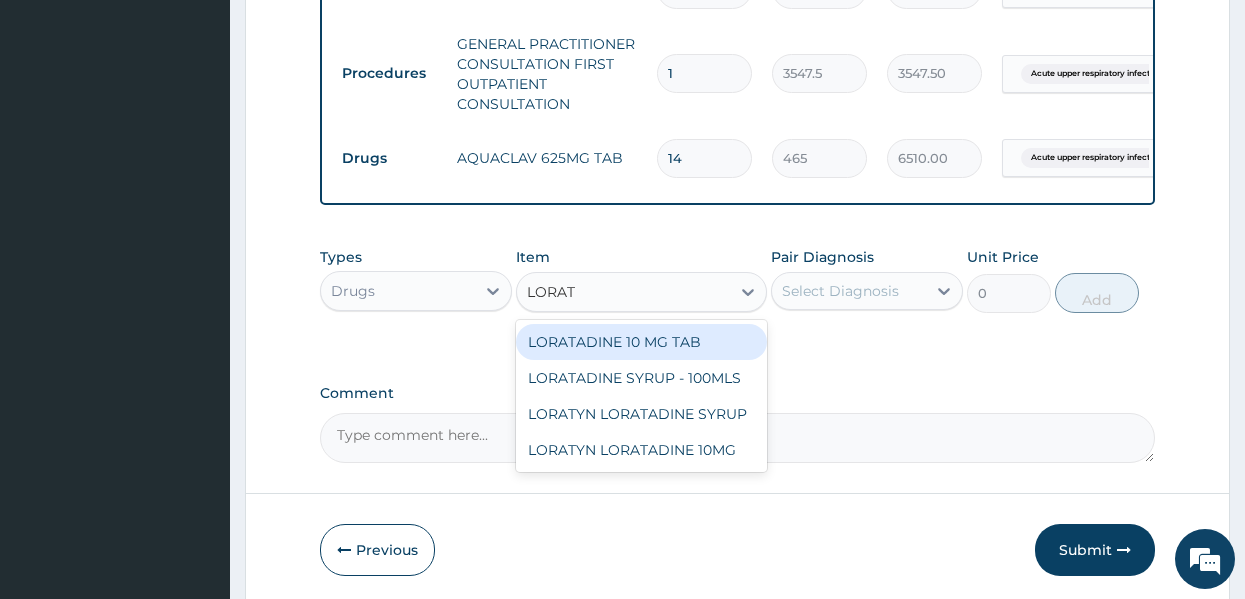 click on "LORATADINE 10 MG TAB" at bounding box center [641, 342] 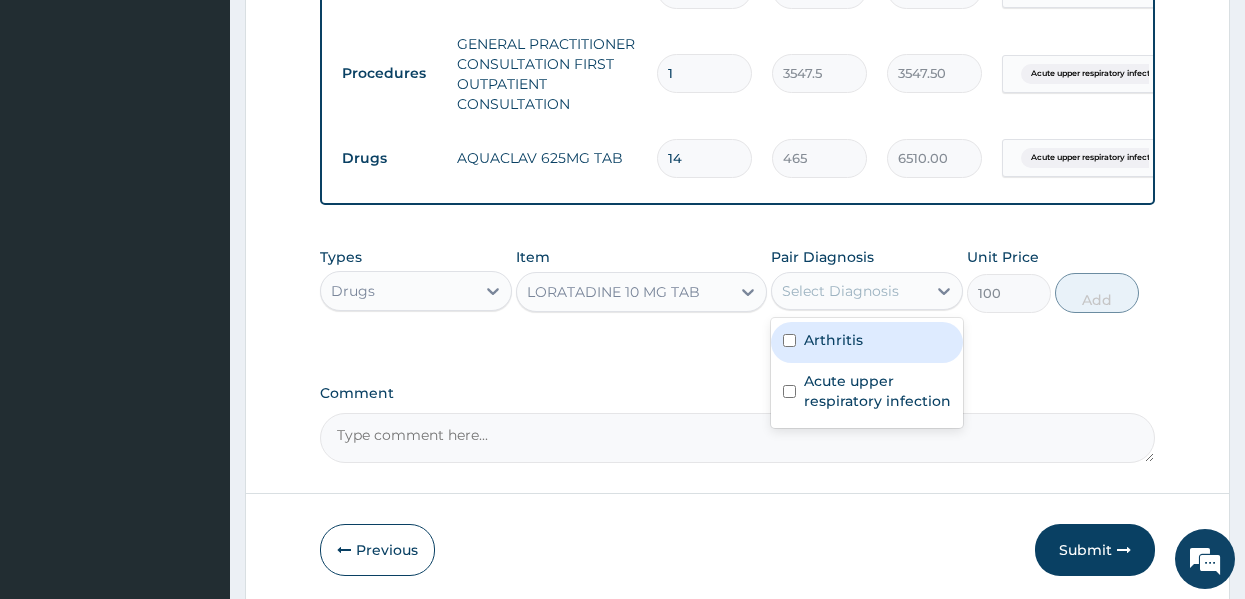 click on "Select Diagnosis" at bounding box center (840, 291) 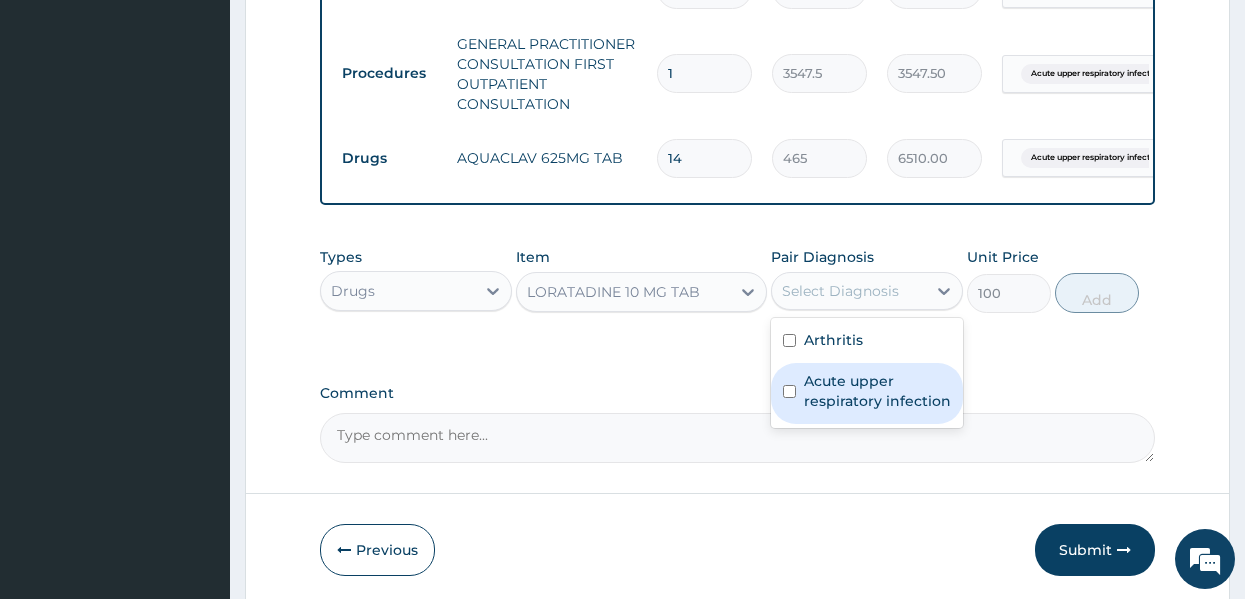click on "Acute upper respiratory infection" at bounding box center [877, 391] 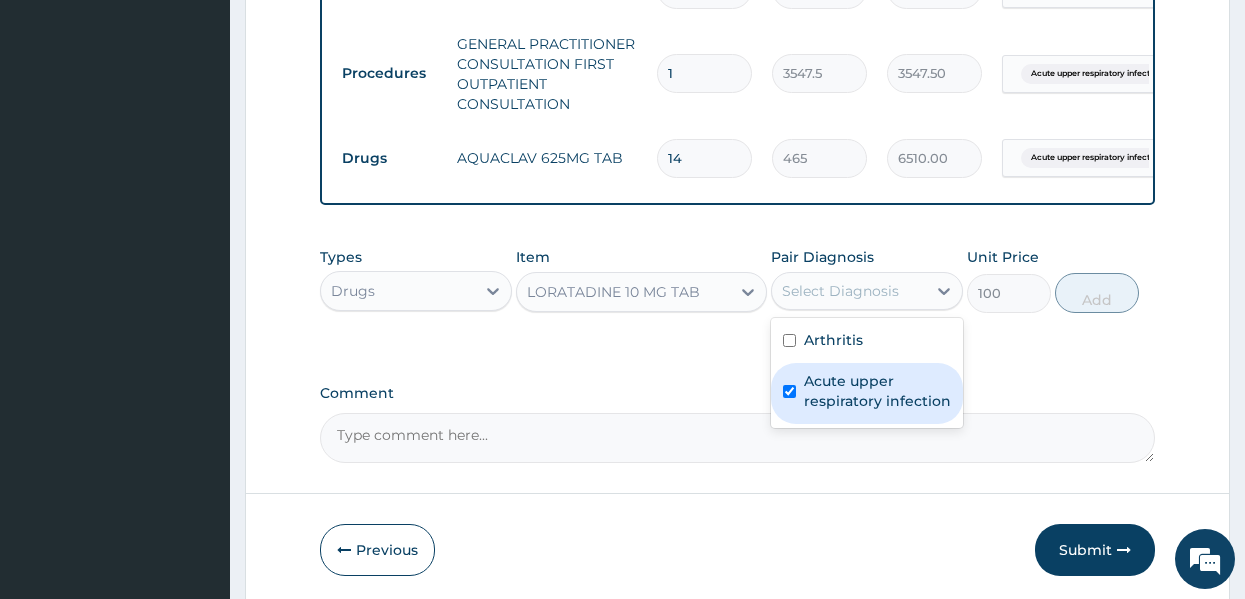 checkbox on "true" 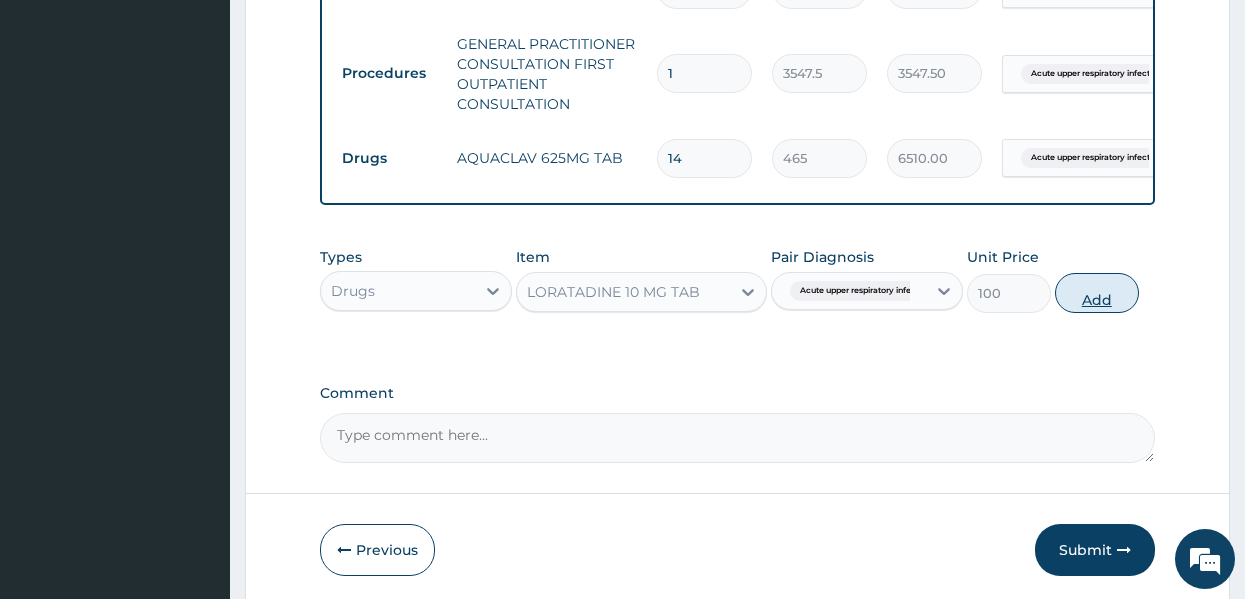 click on "Add" at bounding box center [1097, 293] 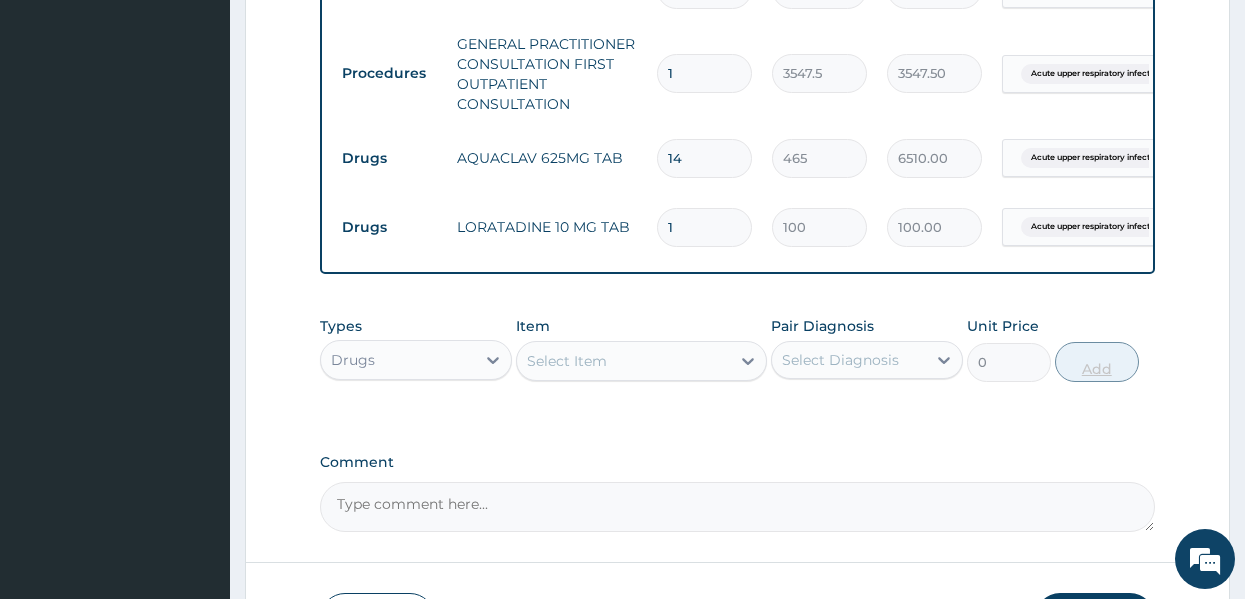 type 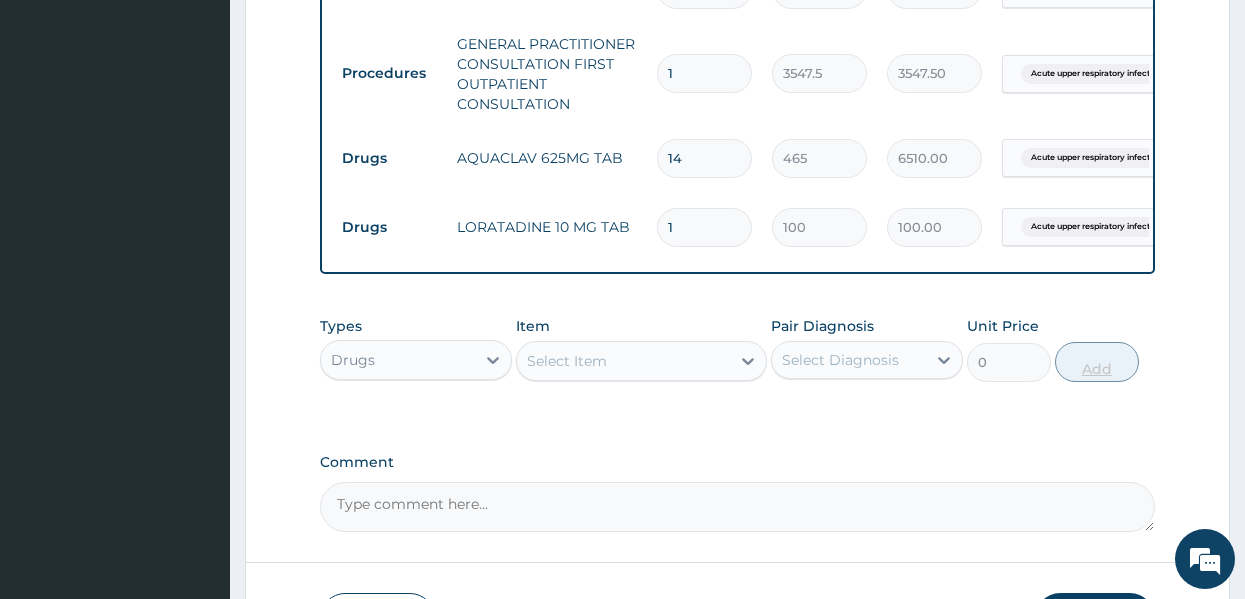 type on "0.00" 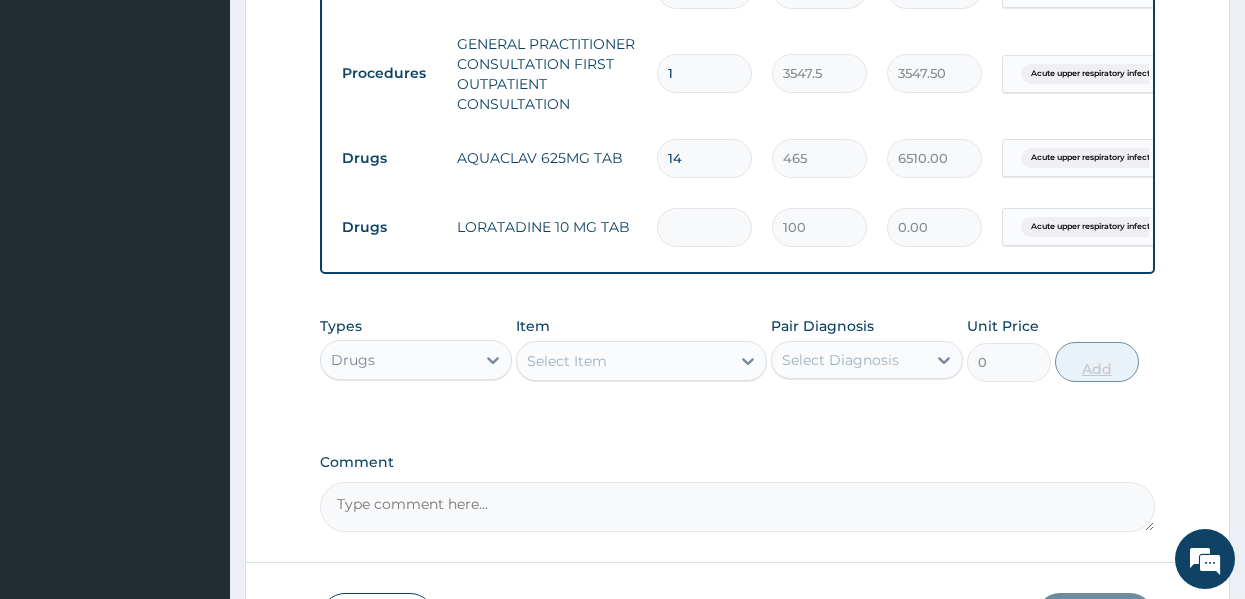 type on "5" 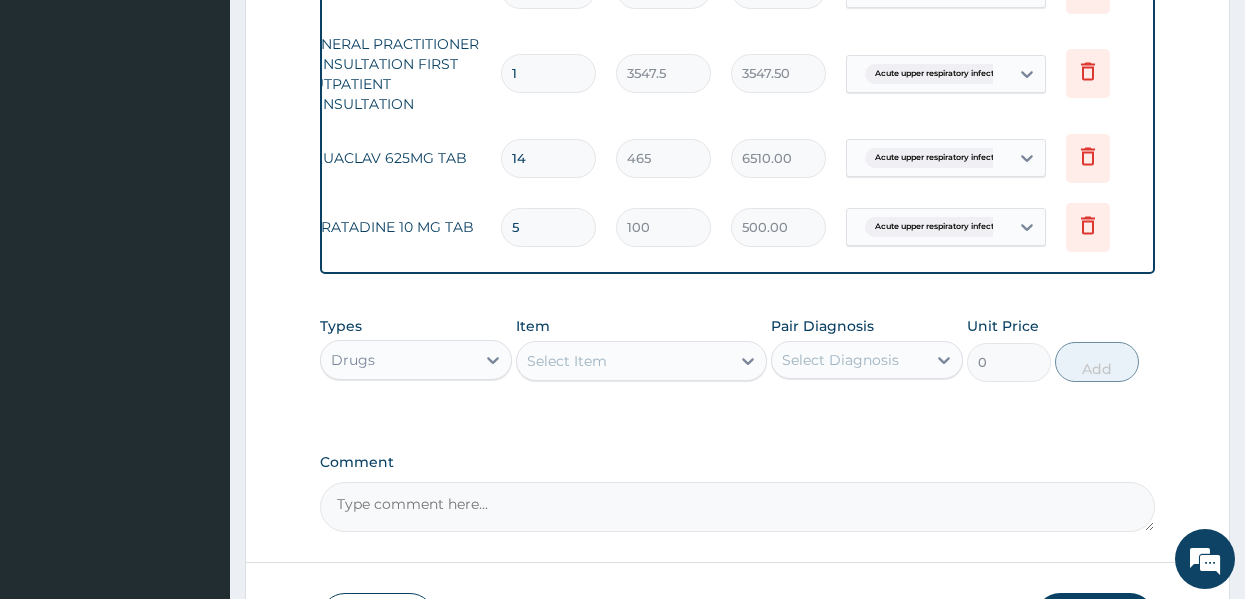 scroll, scrollTop: 0, scrollLeft: 160, axis: horizontal 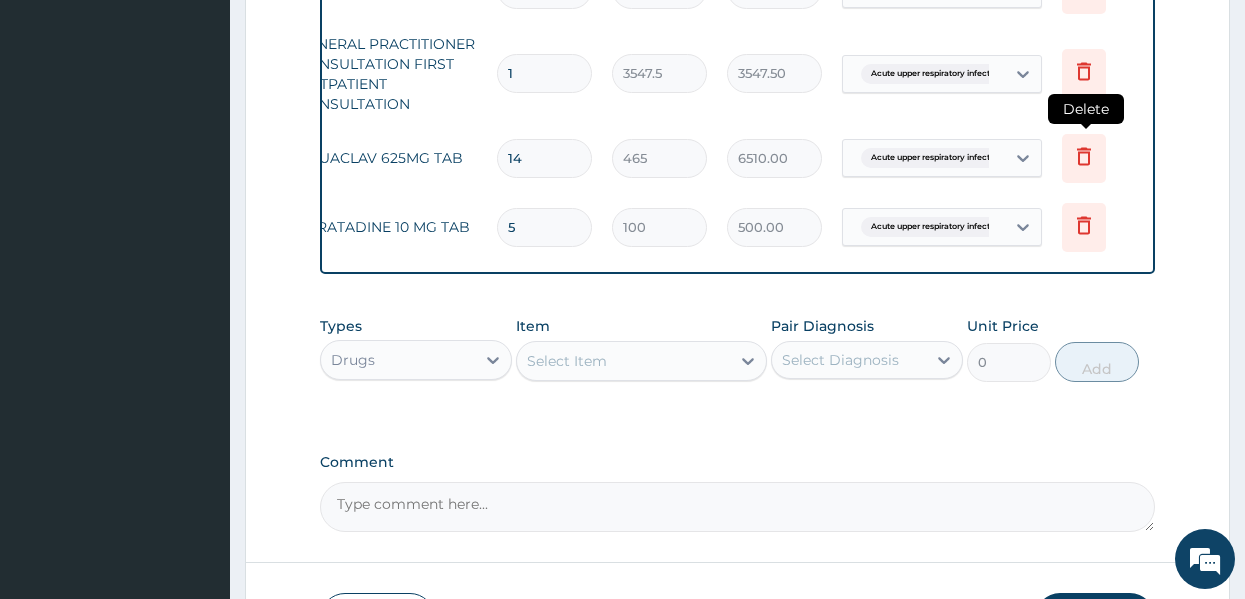type on "5" 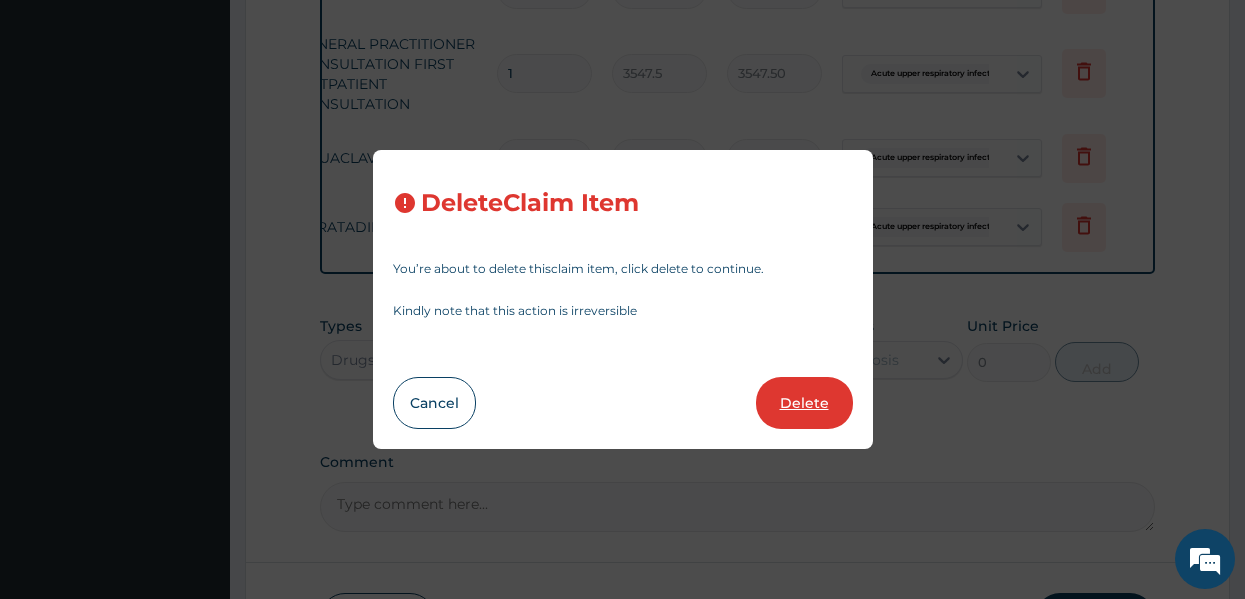 click on "Delete" at bounding box center [804, 403] 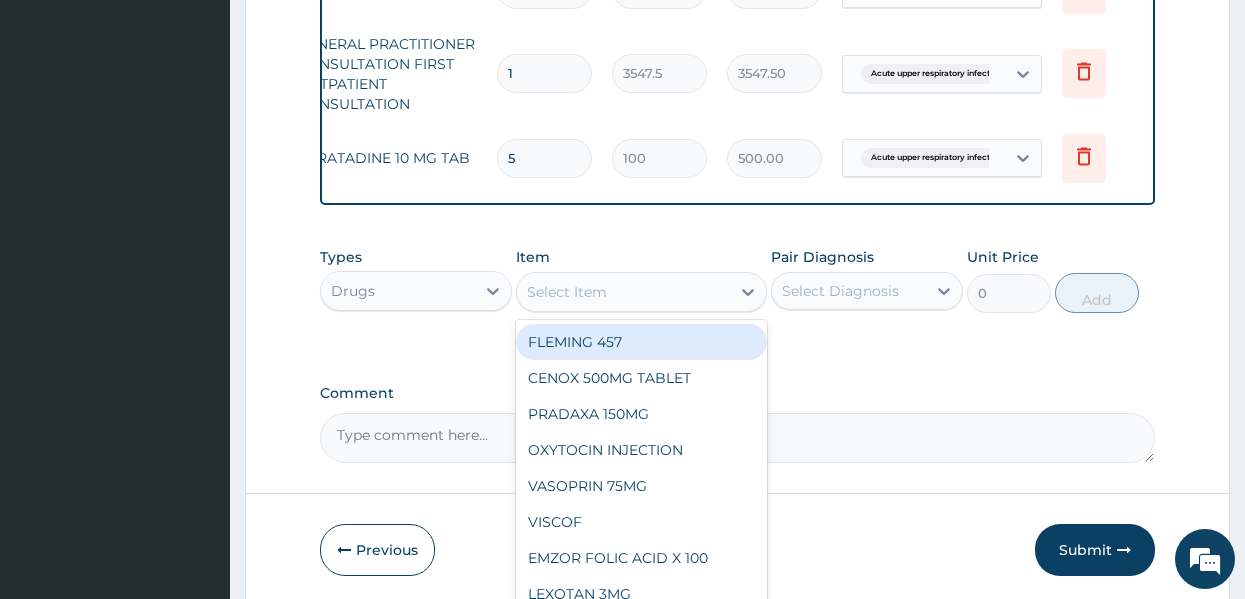 click on "Select Item" at bounding box center (623, 292) 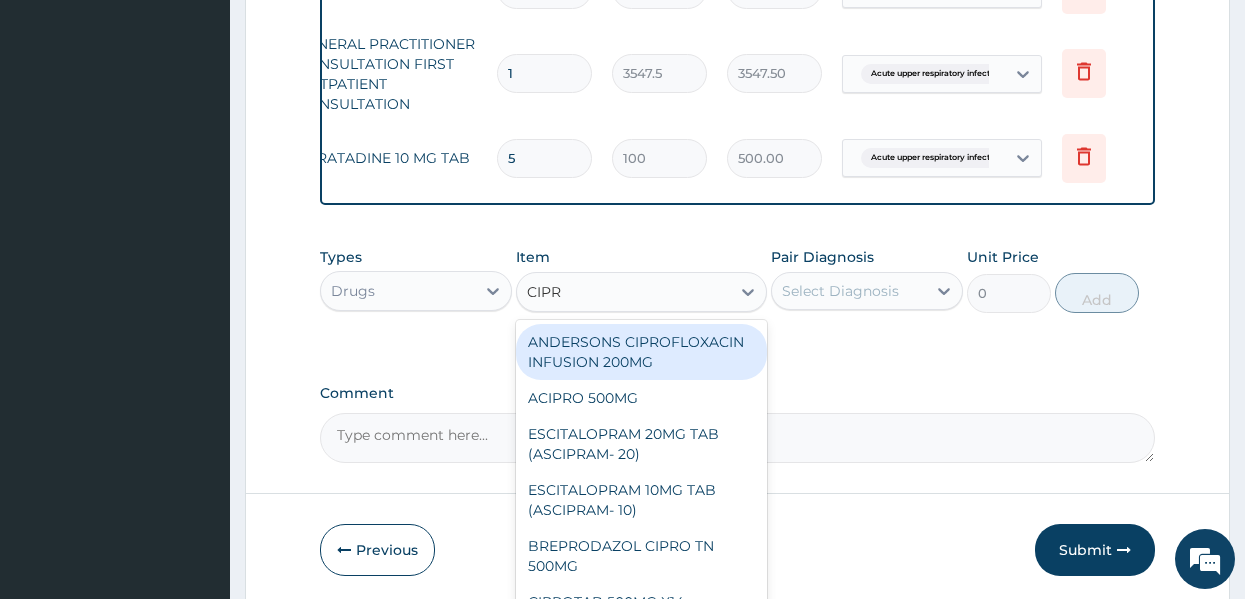 type on "CIPRO" 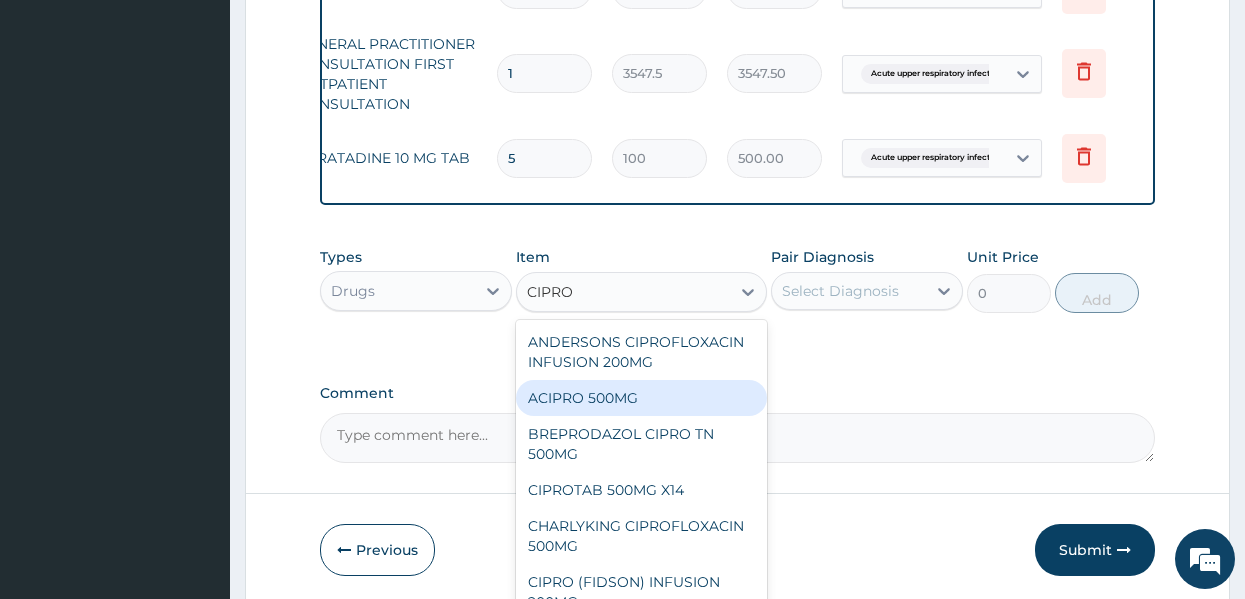 click on "ACIPRO 500MG" at bounding box center (641, 398) 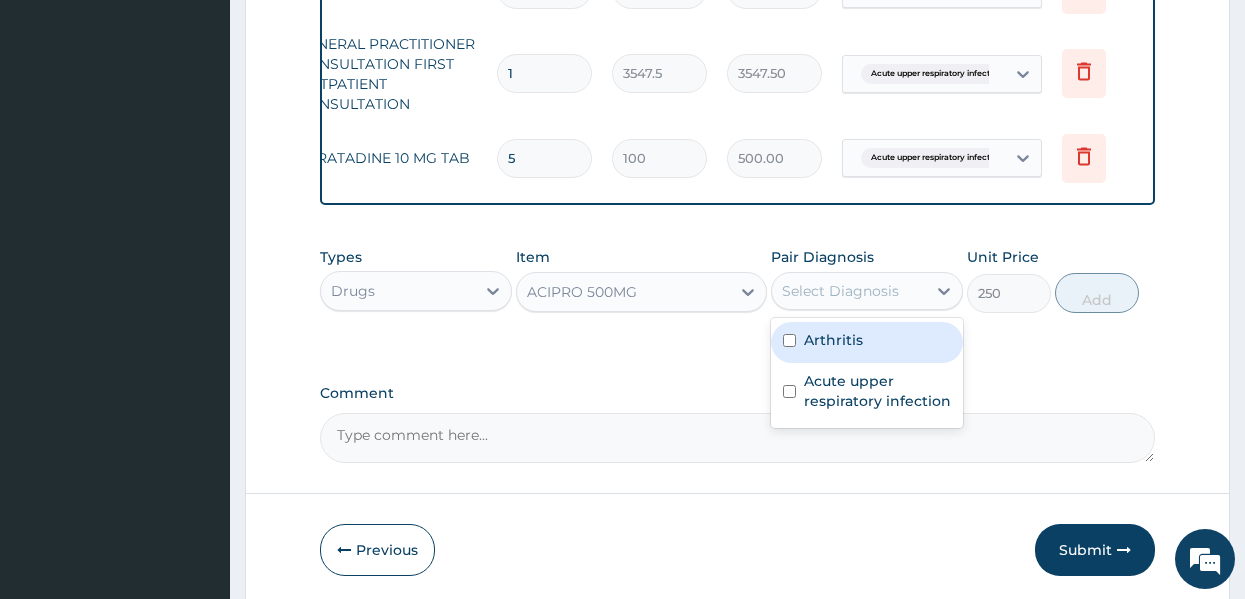 click on "Select Diagnosis" at bounding box center [840, 291] 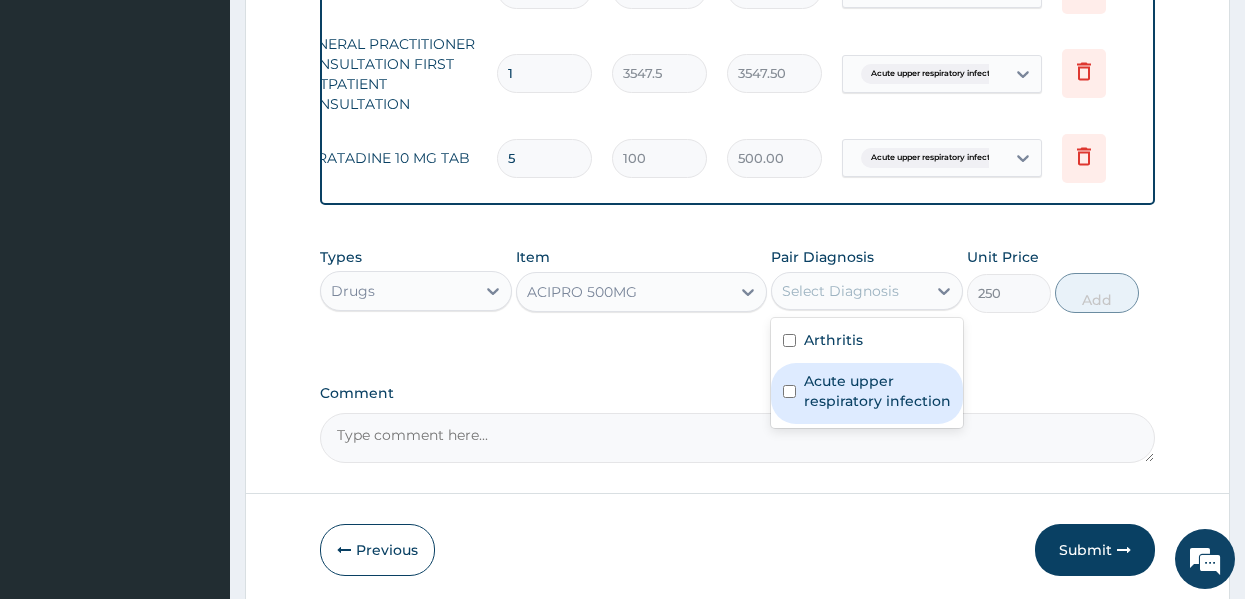 click on "Acute upper respiratory infection" at bounding box center (877, 391) 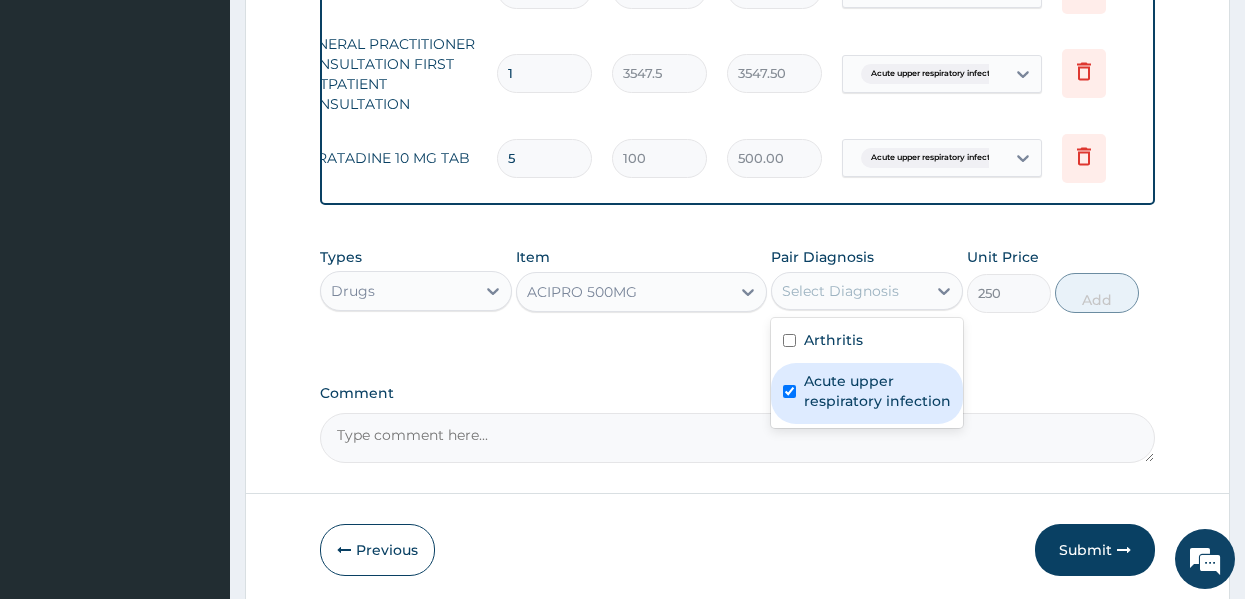 checkbox on "true" 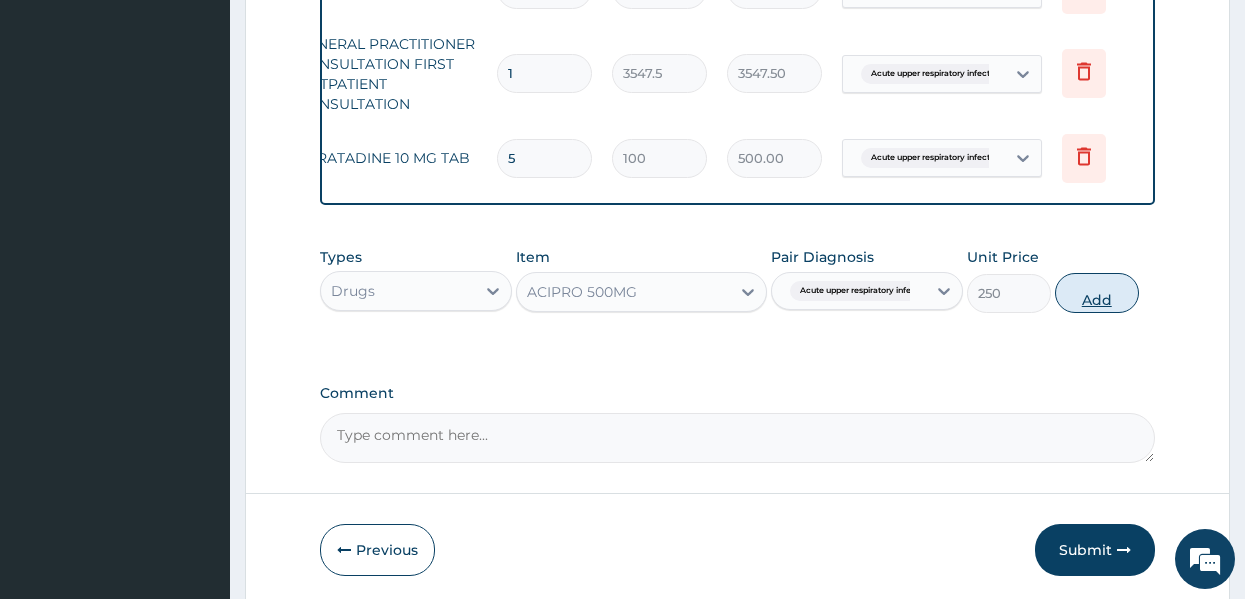 click on "Add" at bounding box center [1097, 293] 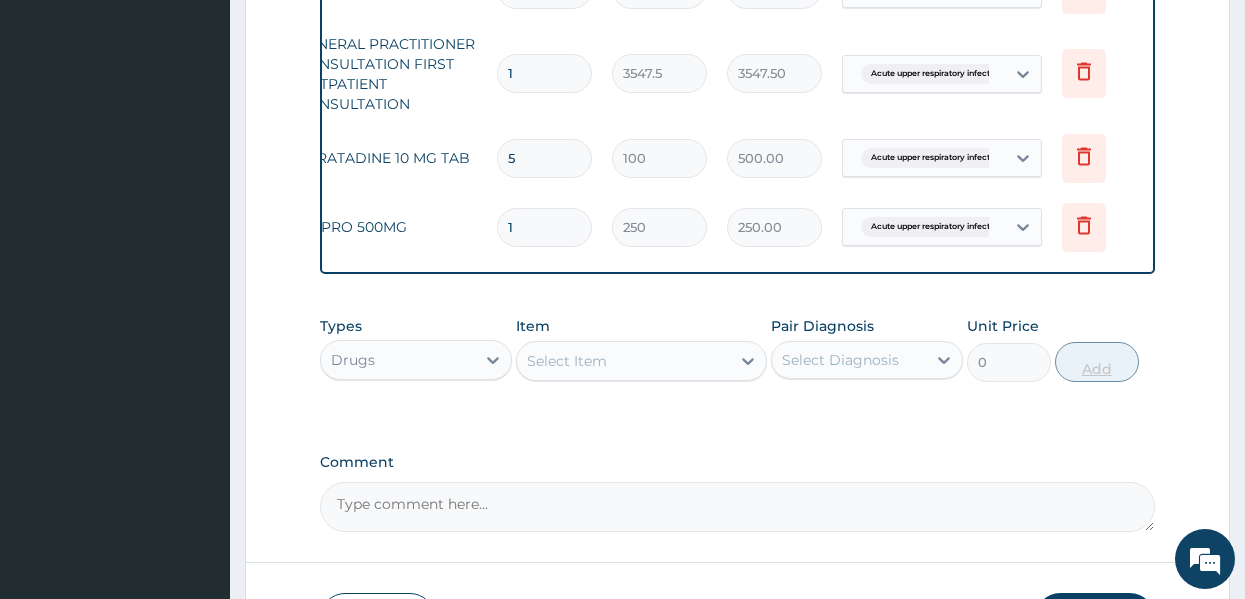 type on "10" 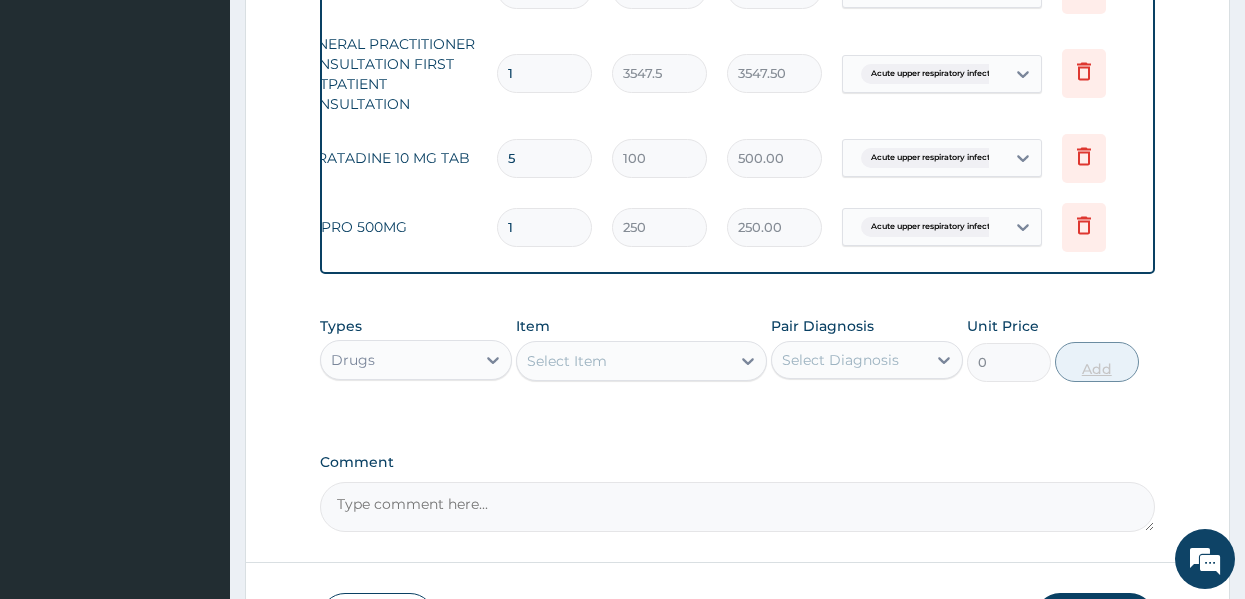type on "2500.00" 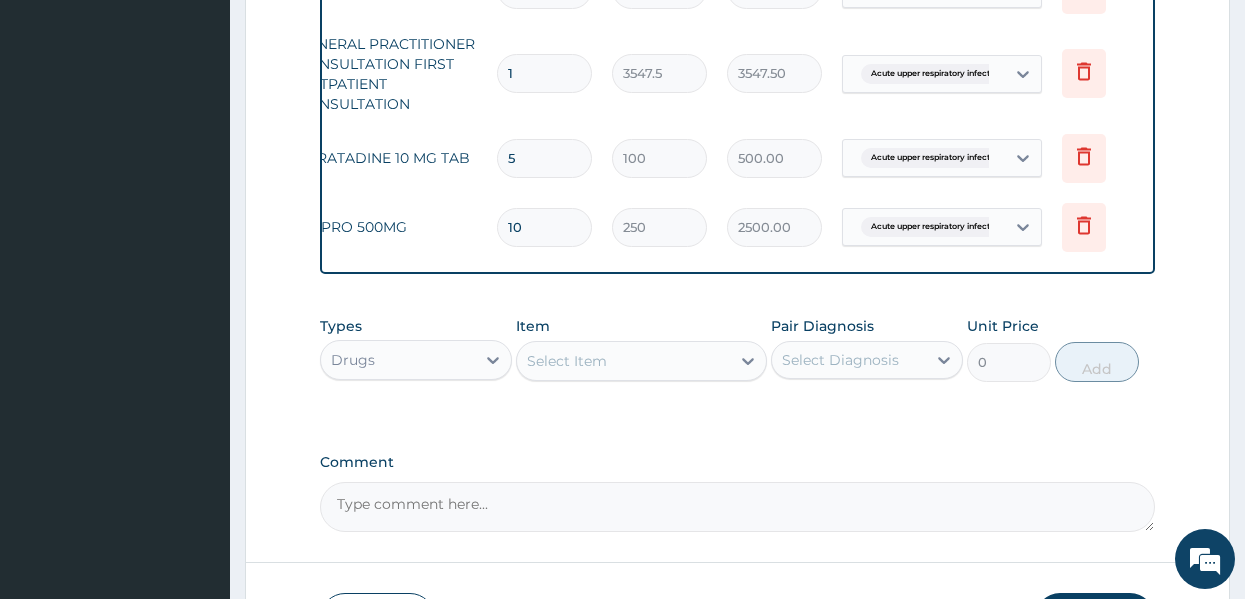 type on "10" 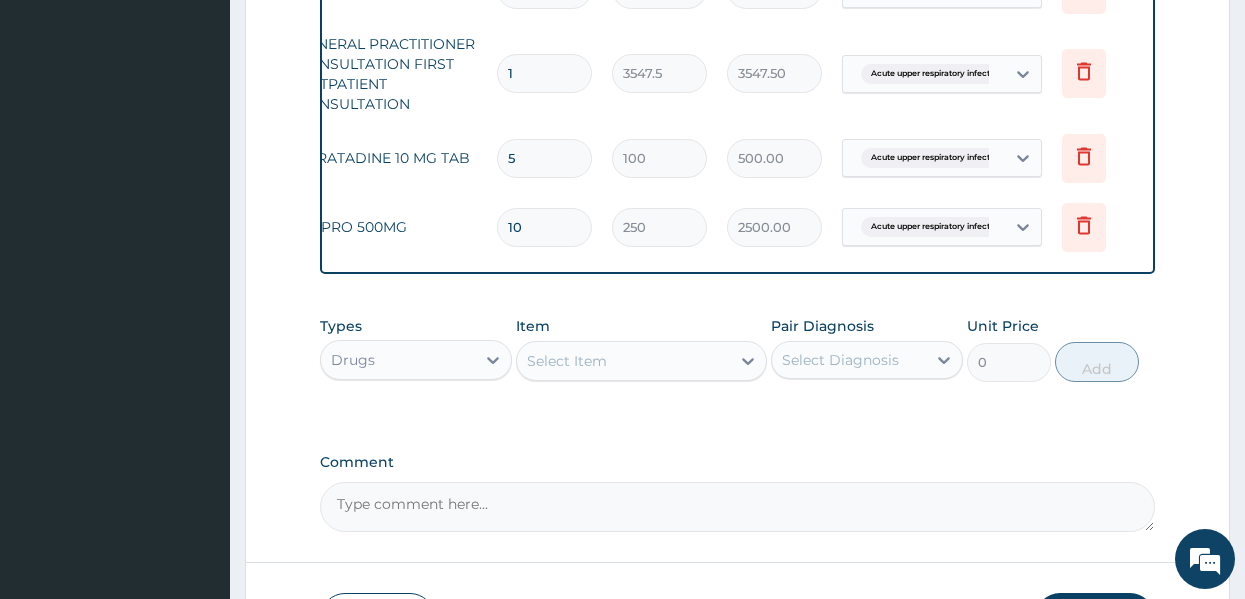 click on "Types Drugs Item Select Item Pair Diagnosis Select Diagnosis Unit Price 0 Add" at bounding box center [738, 364] 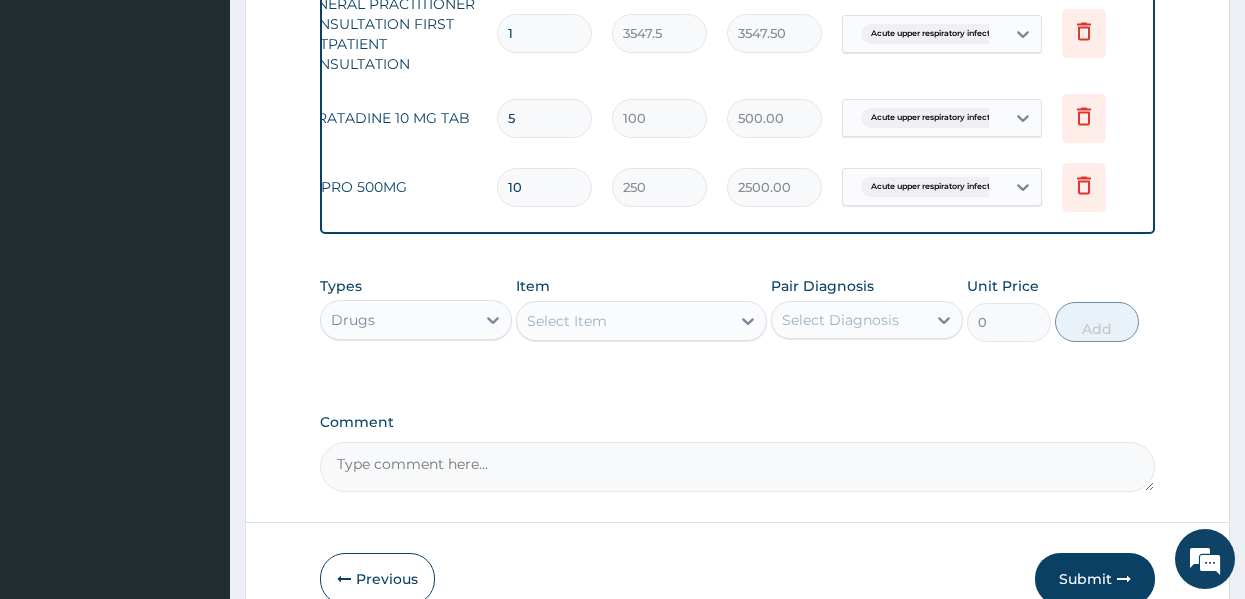 scroll, scrollTop: 1139, scrollLeft: 0, axis: vertical 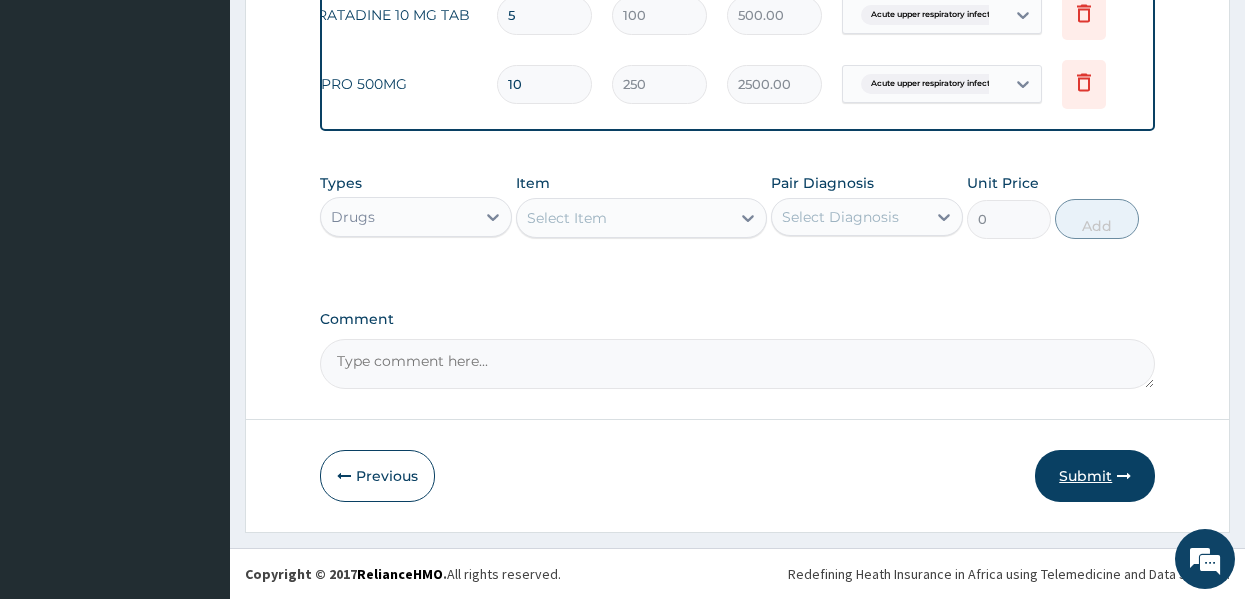 click on "Submit" at bounding box center (1095, 476) 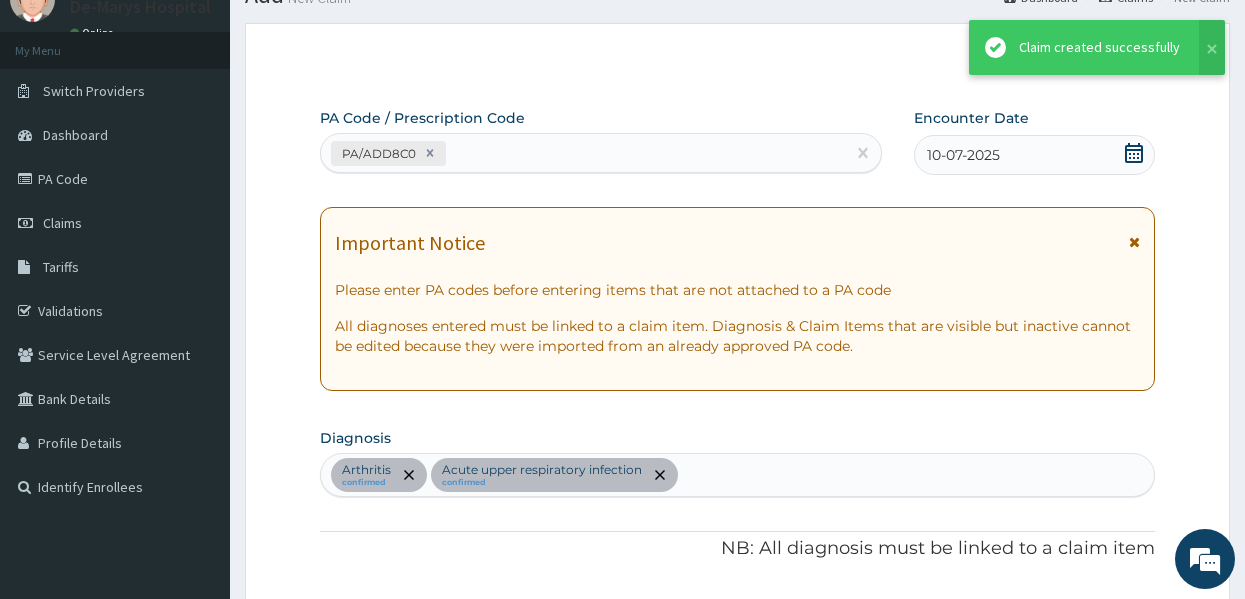 scroll, scrollTop: 1139, scrollLeft: 0, axis: vertical 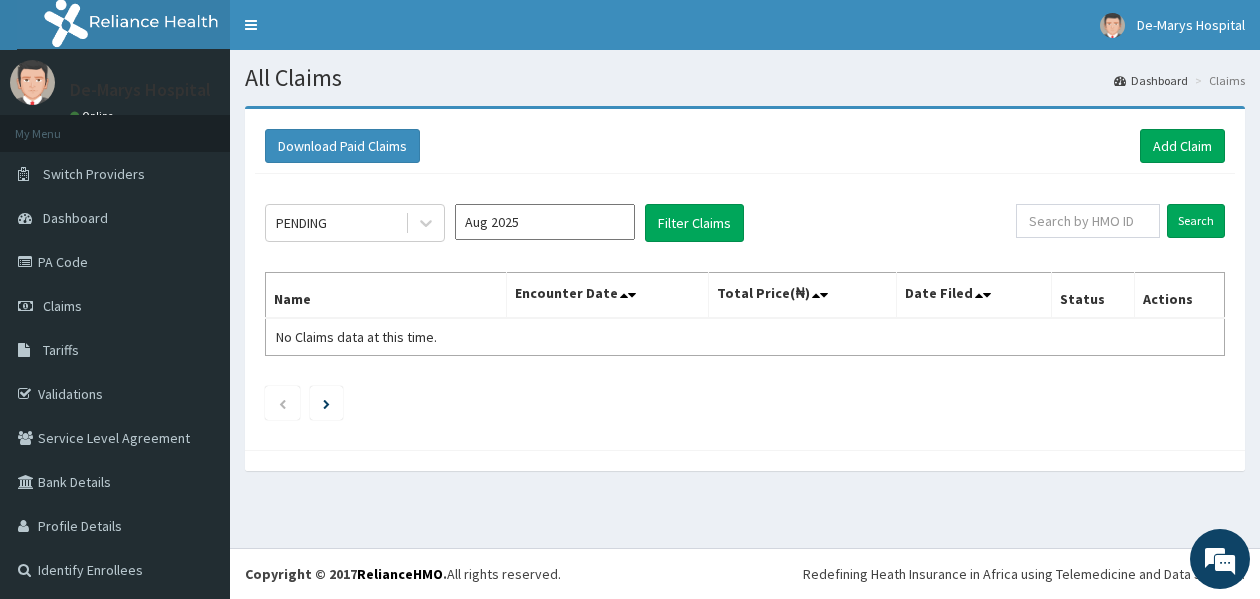click at bounding box center (745, 460) 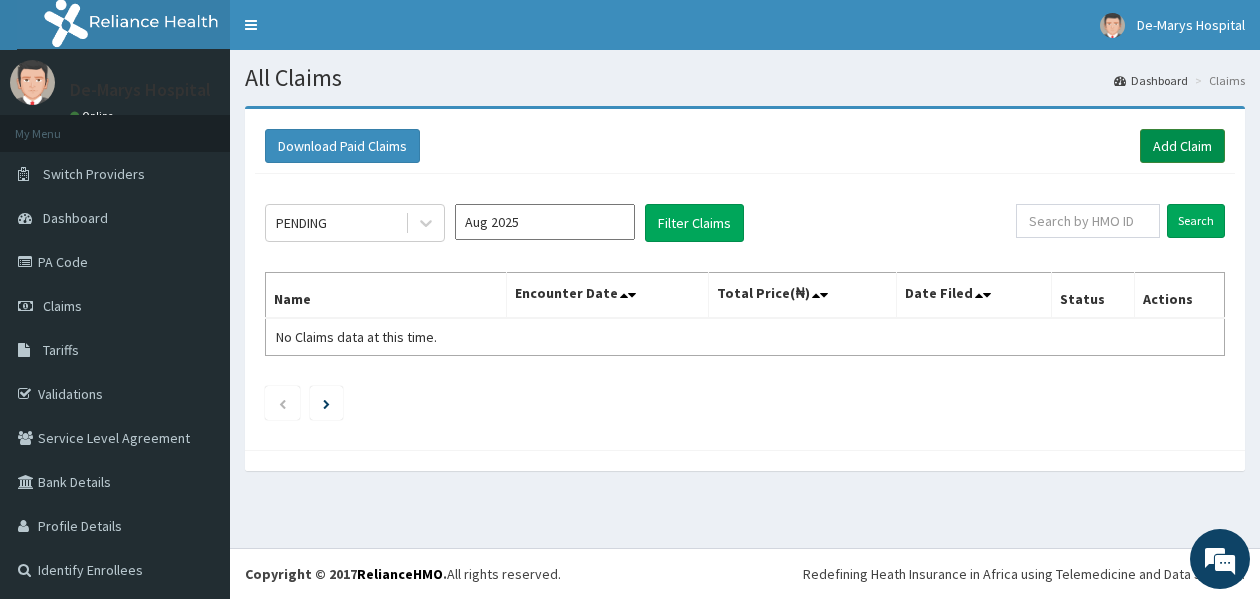 click on "Add Claim" at bounding box center (1182, 146) 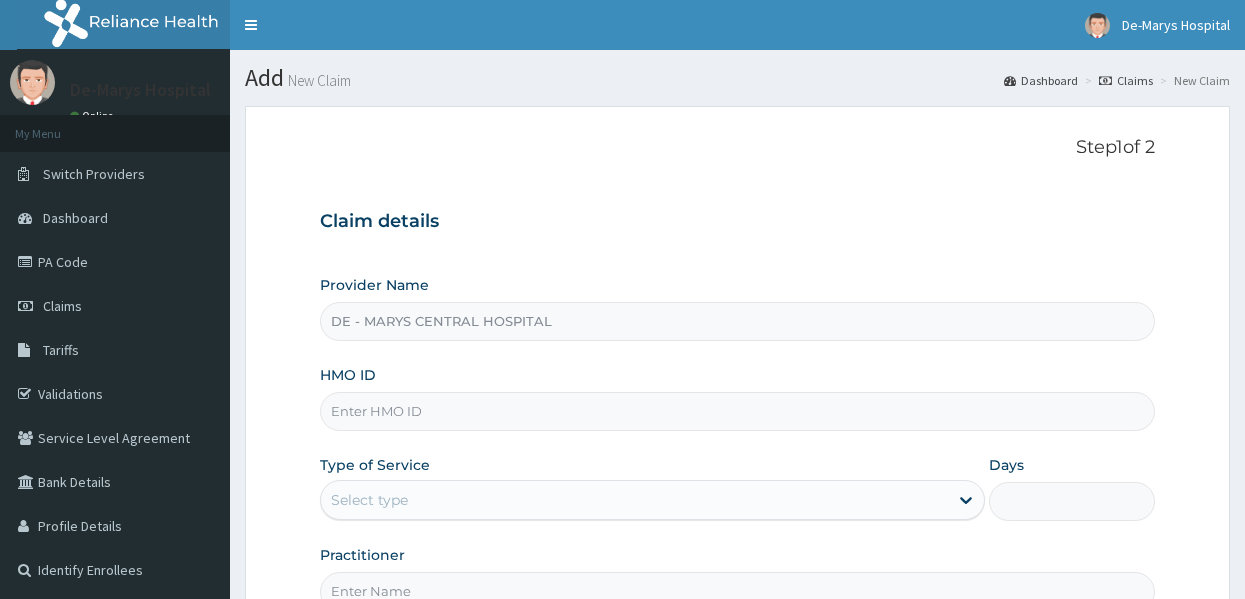 scroll, scrollTop: 0, scrollLeft: 0, axis: both 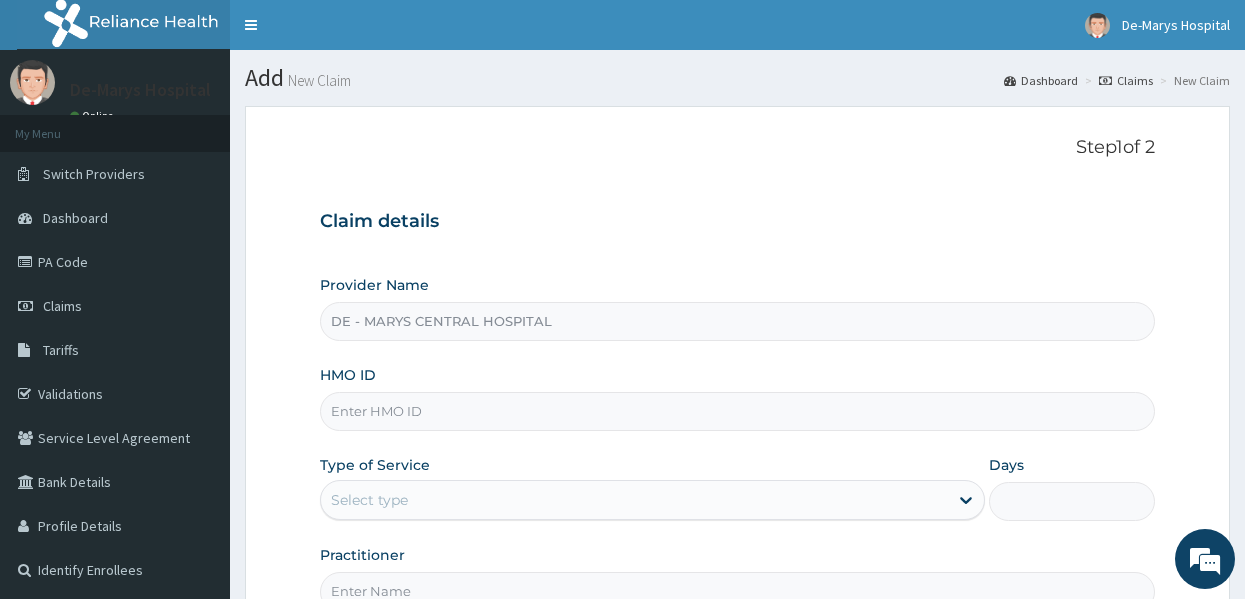 click on "HMO ID" at bounding box center (738, 411) 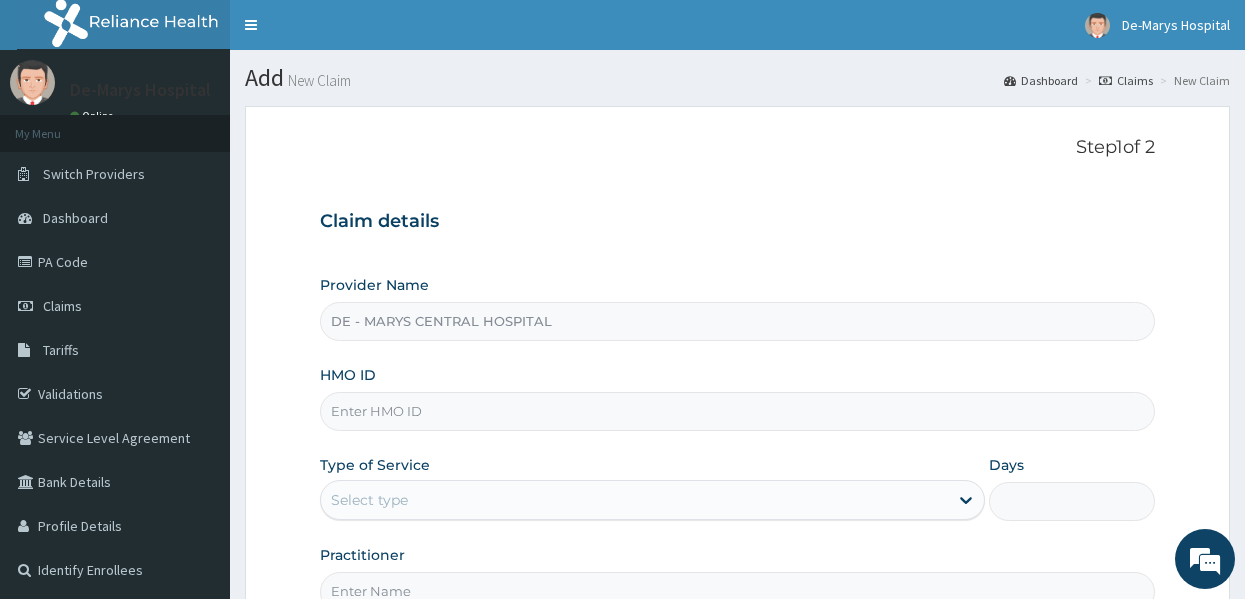 scroll, scrollTop: 0, scrollLeft: 0, axis: both 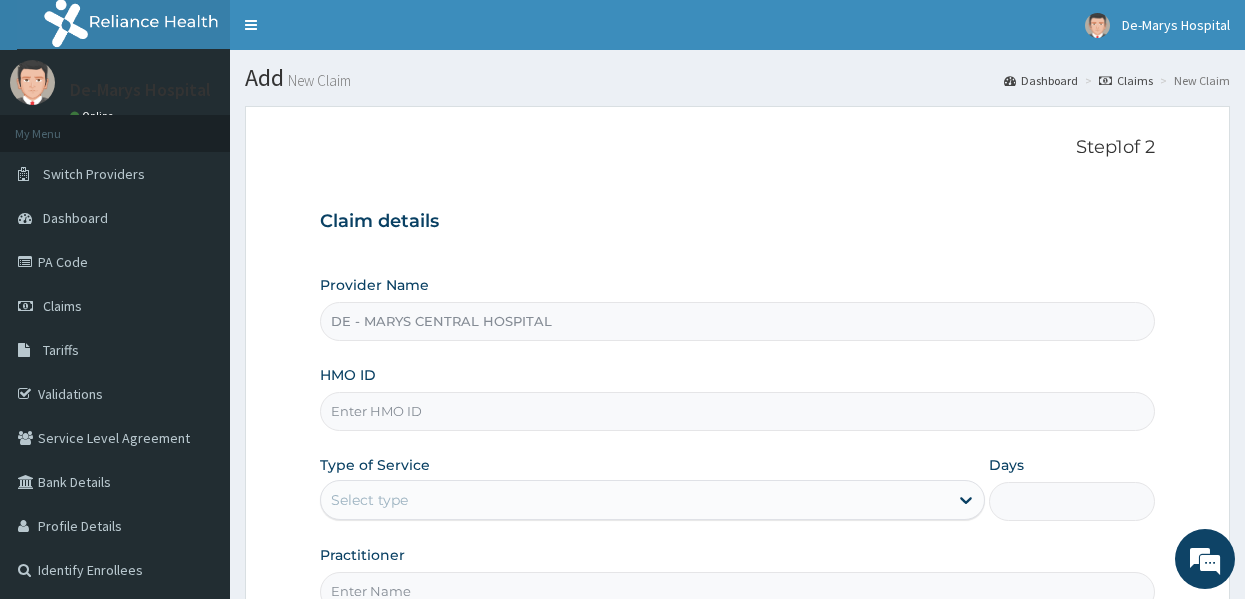 click on "Step  1  of 2 Claim details Provider Name DE - MARYS CENTRAL HOSPITAL HMO ID Type of Service Select type Days Practitioner" at bounding box center [738, 374] 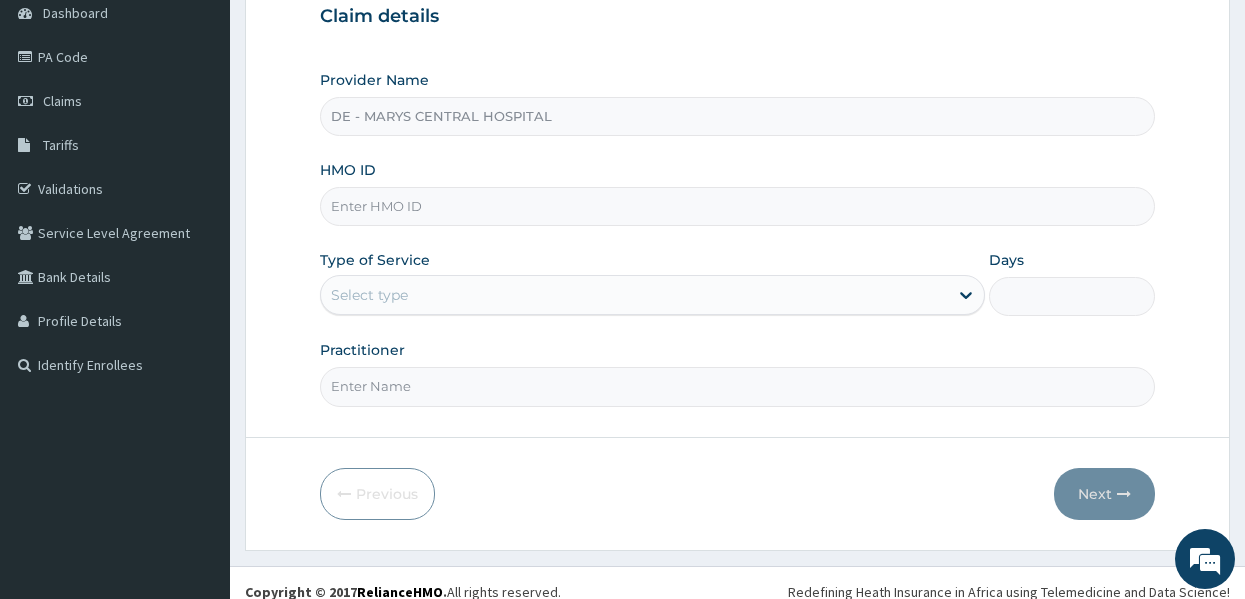 scroll, scrollTop: 223, scrollLeft: 0, axis: vertical 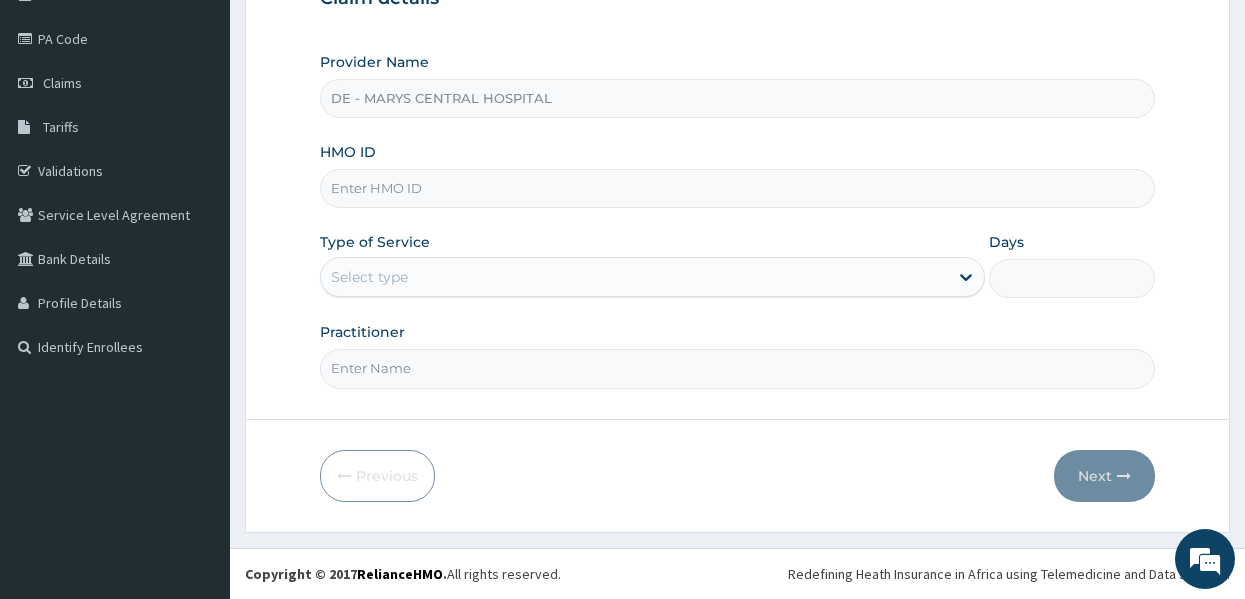 click on "HMO ID" at bounding box center (738, 188) 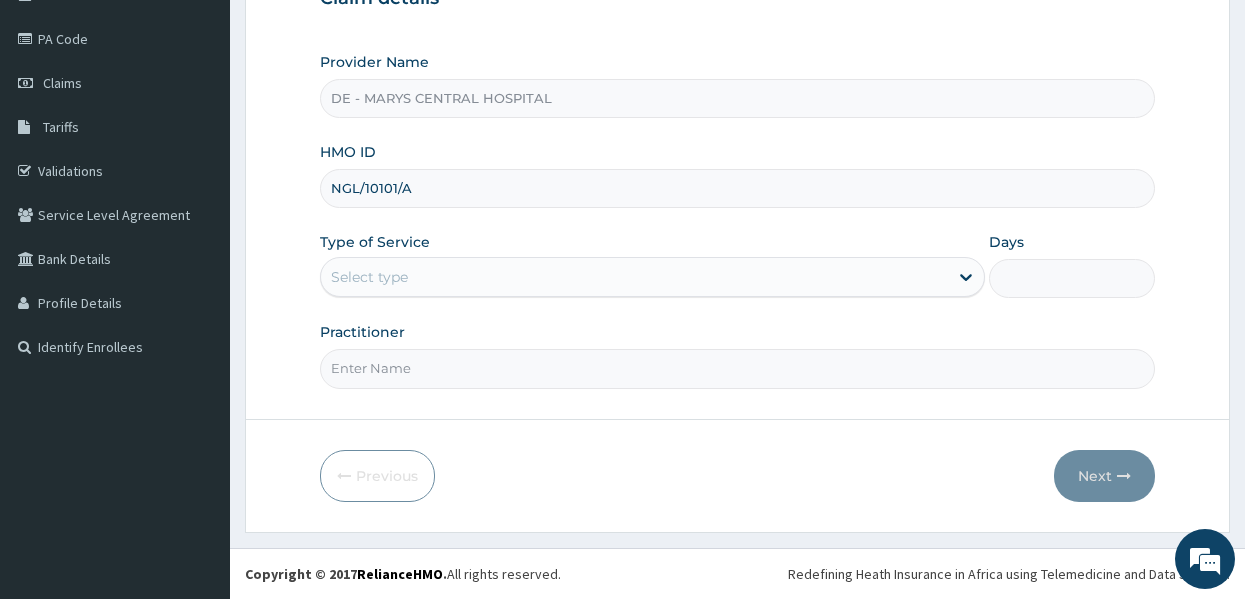 type on "NGL/10101/A" 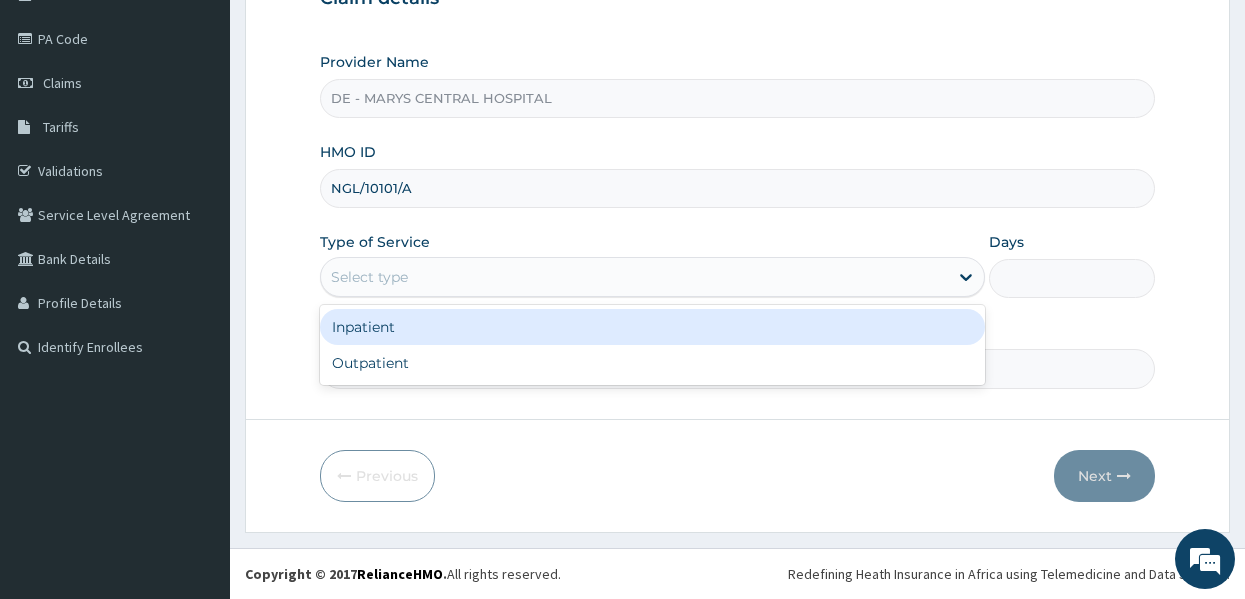click on "Select type" at bounding box center (634, 277) 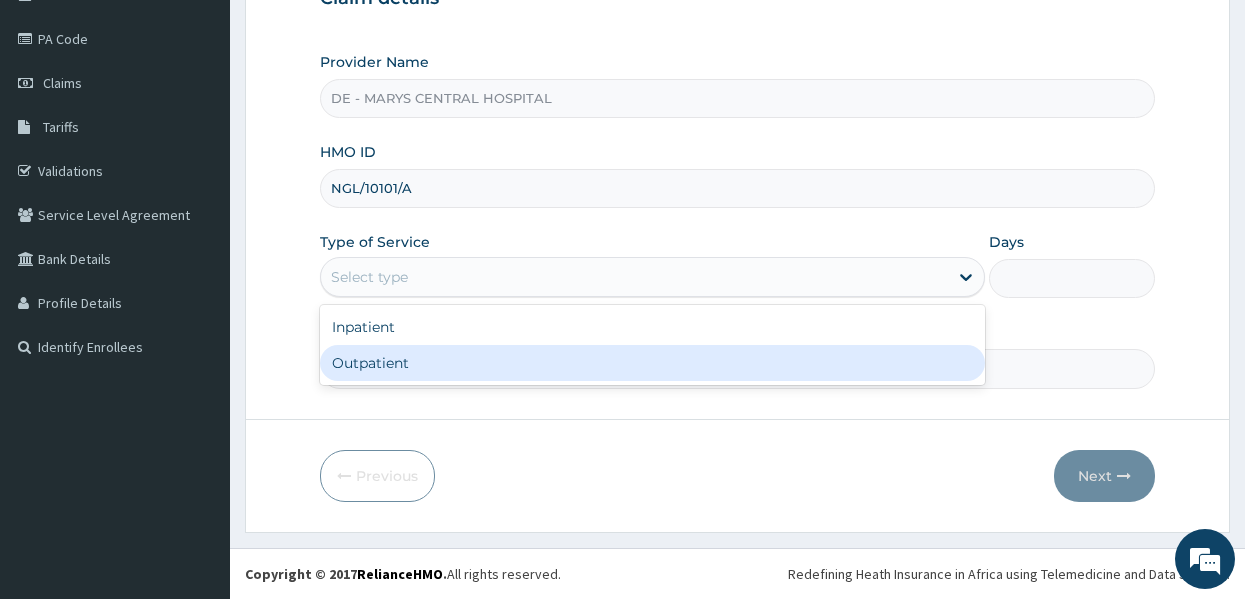 click on "Outpatient" at bounding box center [652, 363] 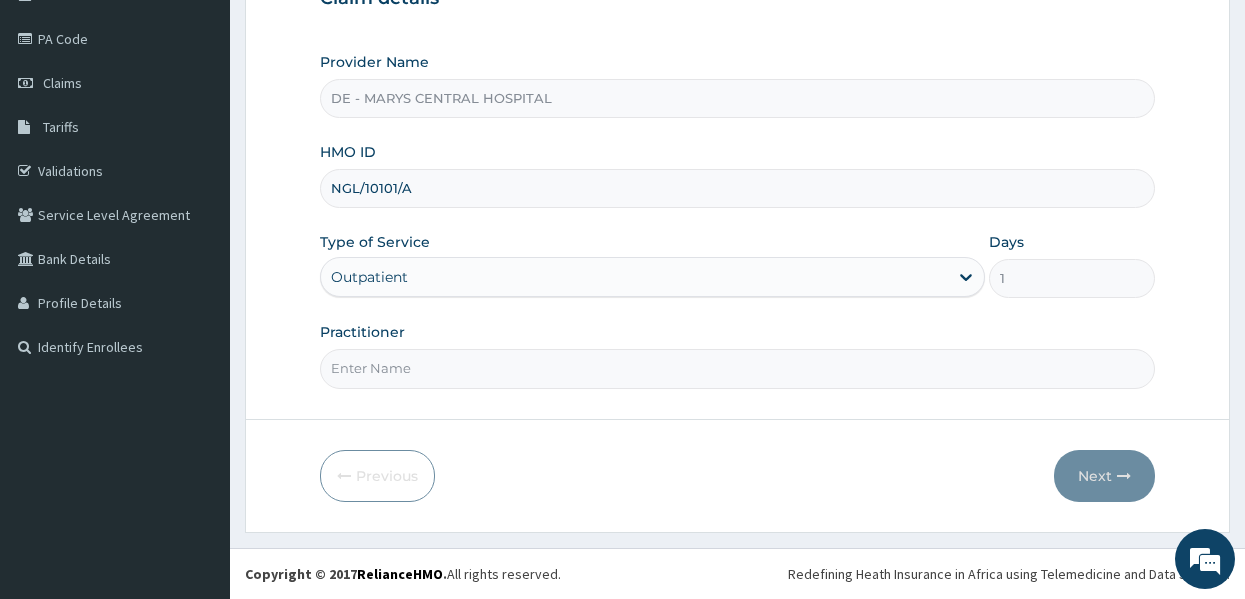 click on "Practitioner" at bounding box center [738, 368] 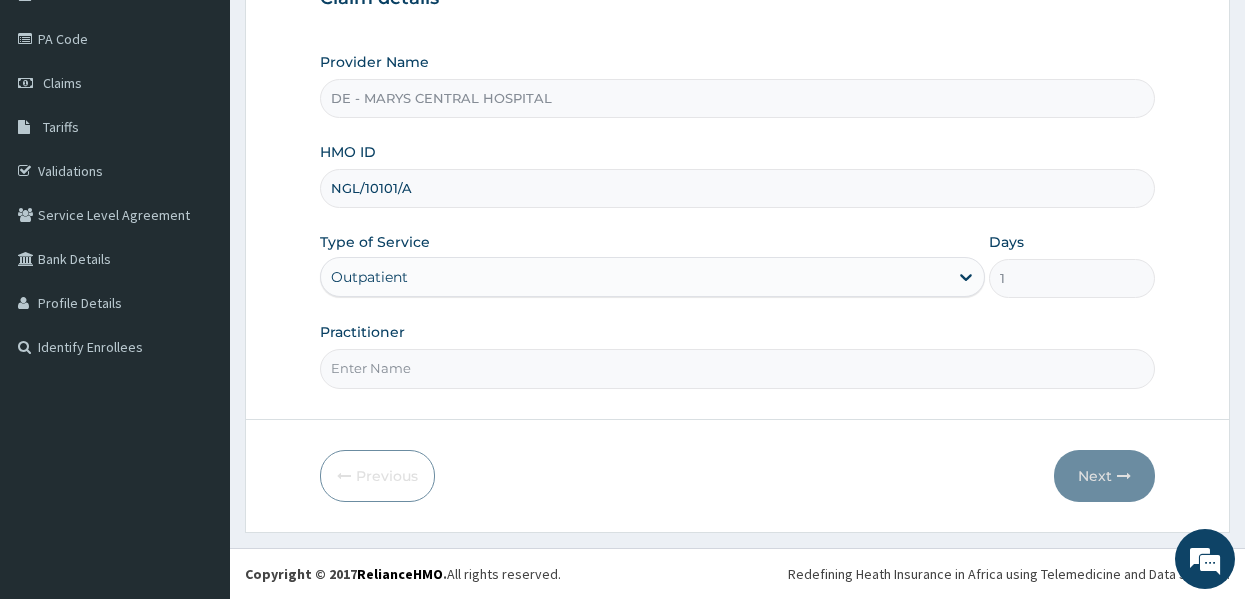 type on "DR MUSA" 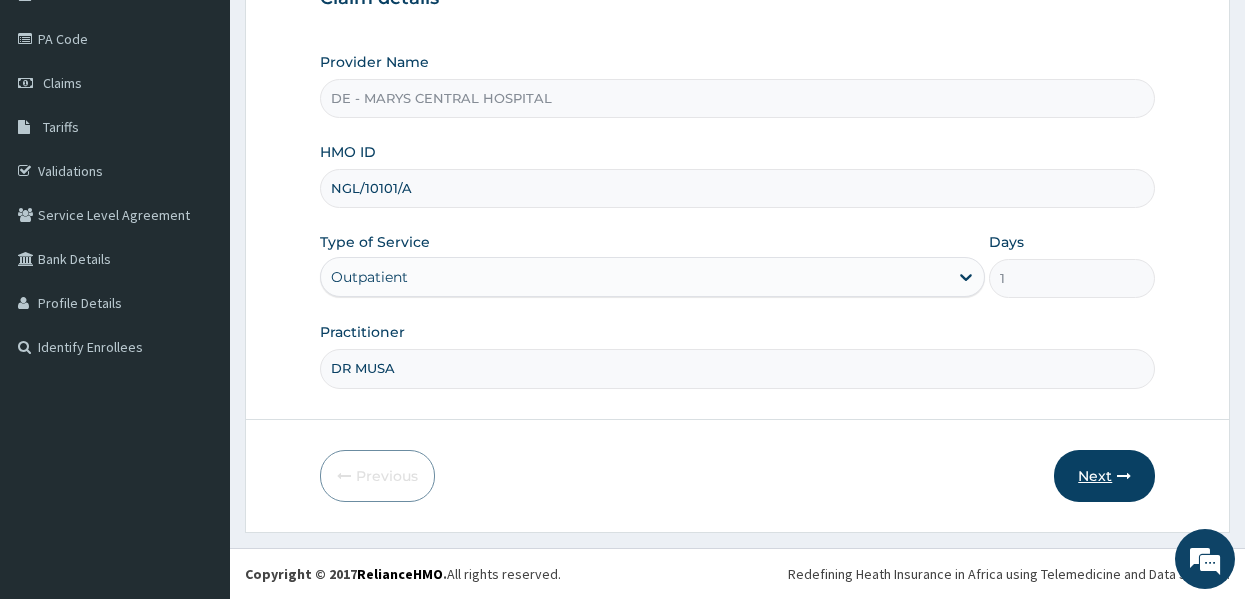 click on "Next" at bounding box center (1104, 476) 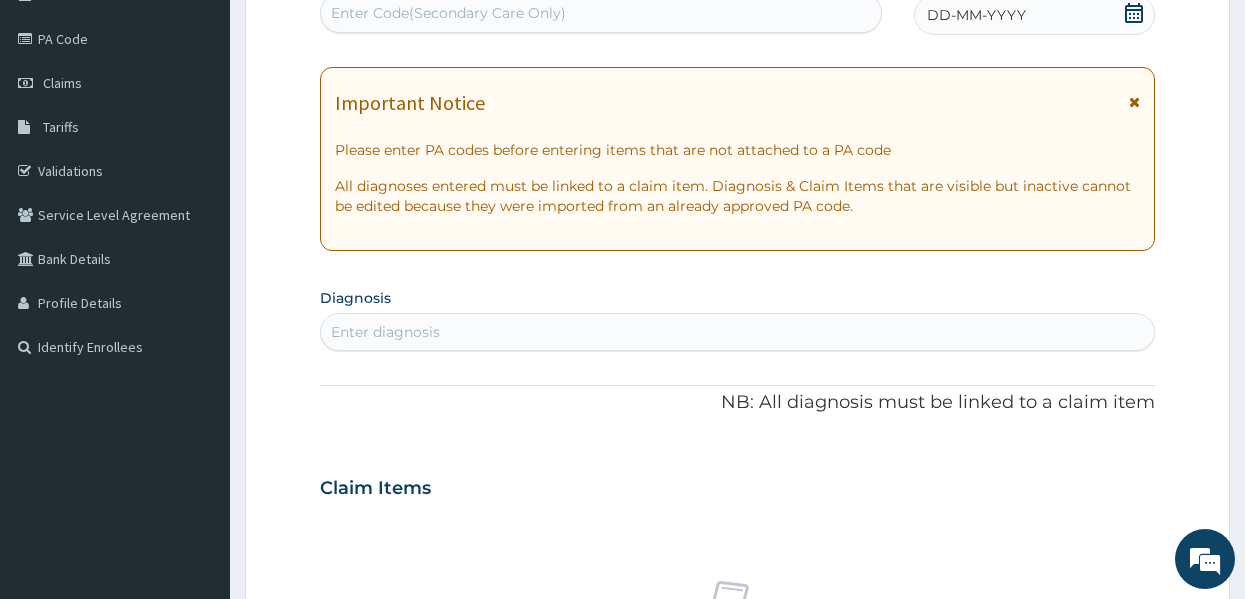 click on "DD-MM-YYYY" at bounding box center (976, 15) 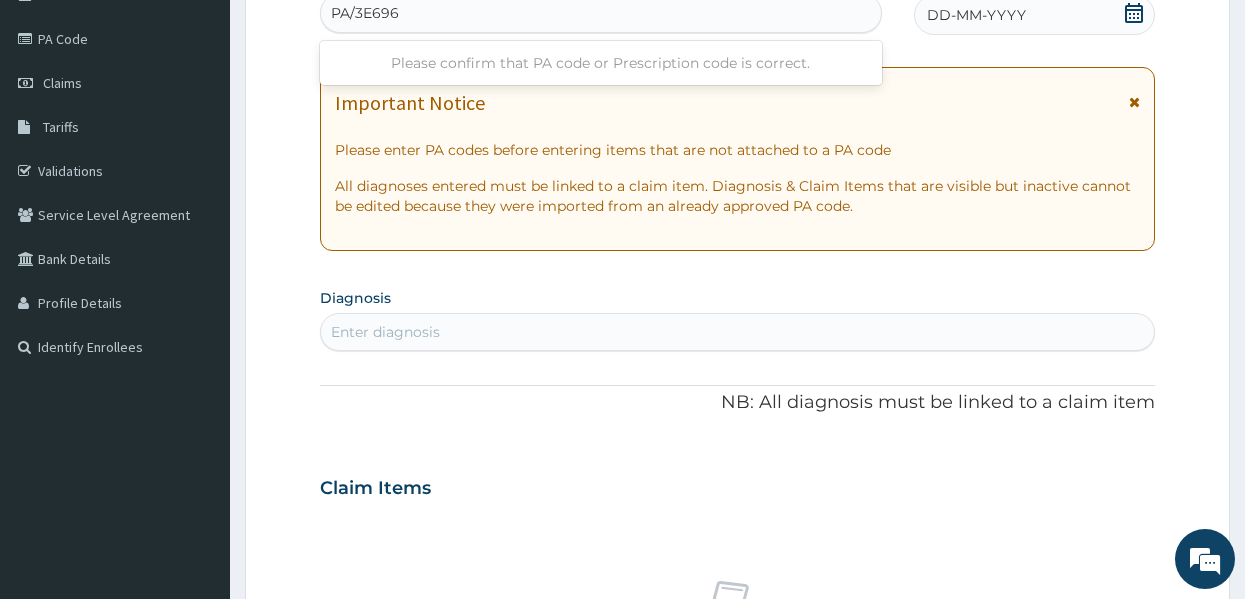 type on "PA/3E696F" 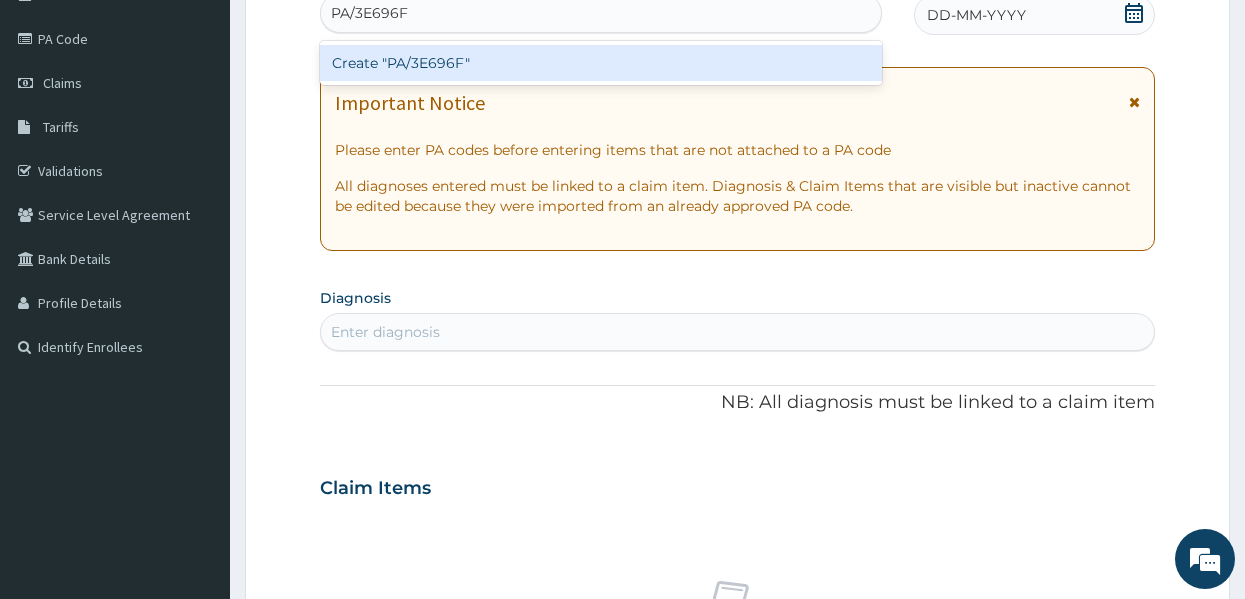 click on "Create "PA/3E696F"" at bounding box center (601, 63) 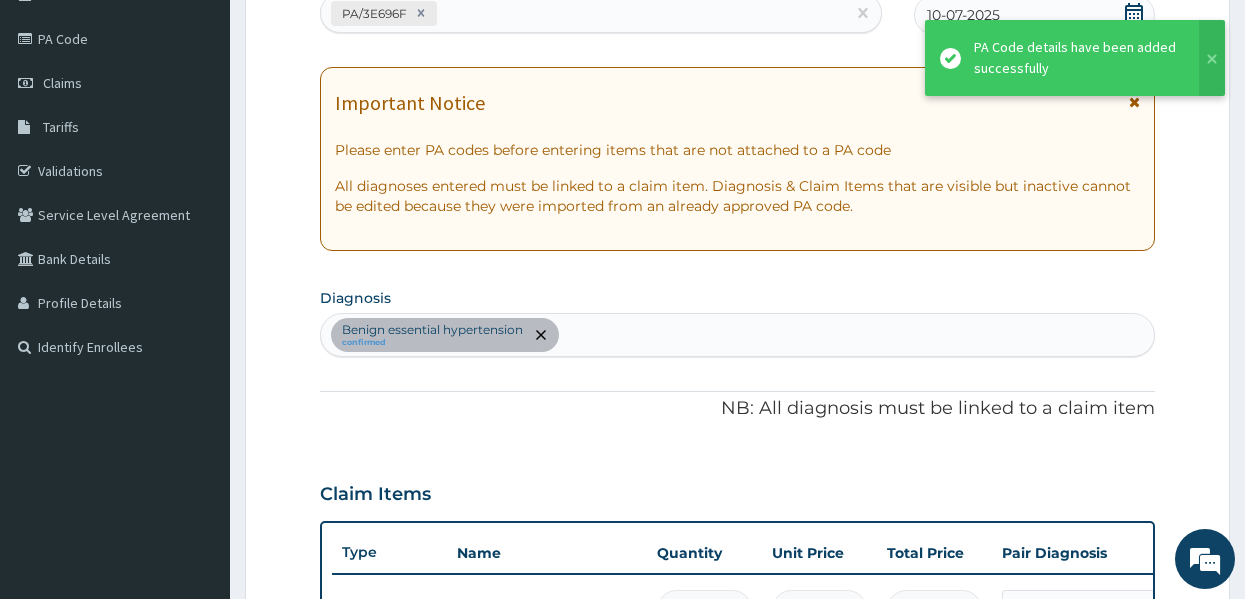 scroll, scrollTop: 602, scrollLeft: 0, axis: vertical 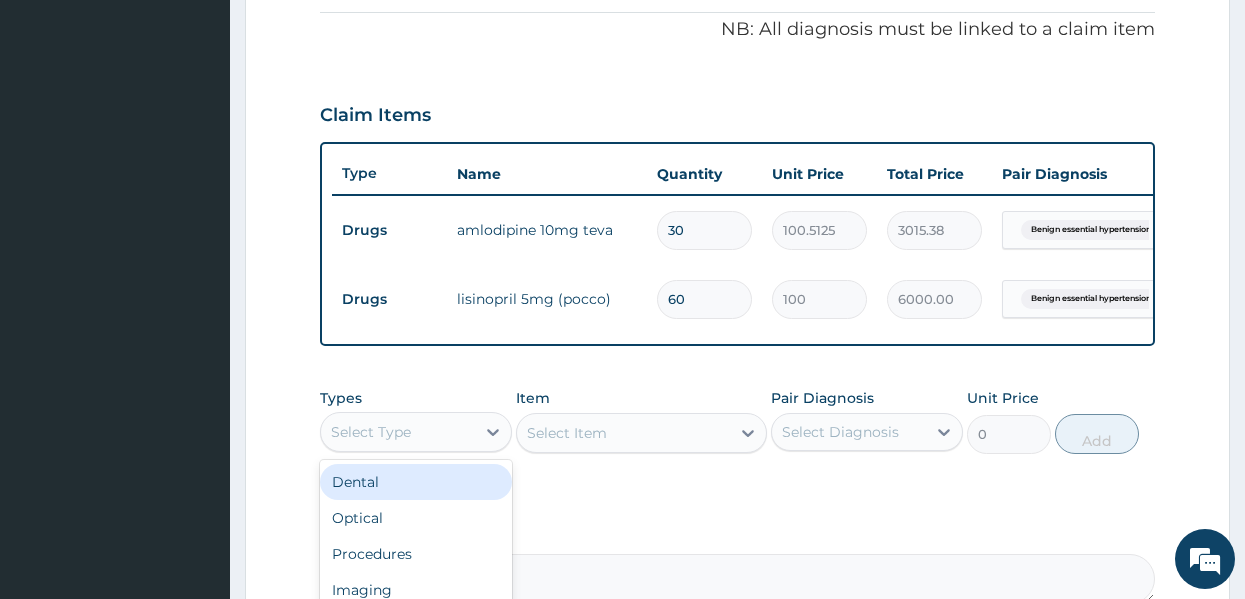 click on "Select Type" at bounding box center (398, 432) 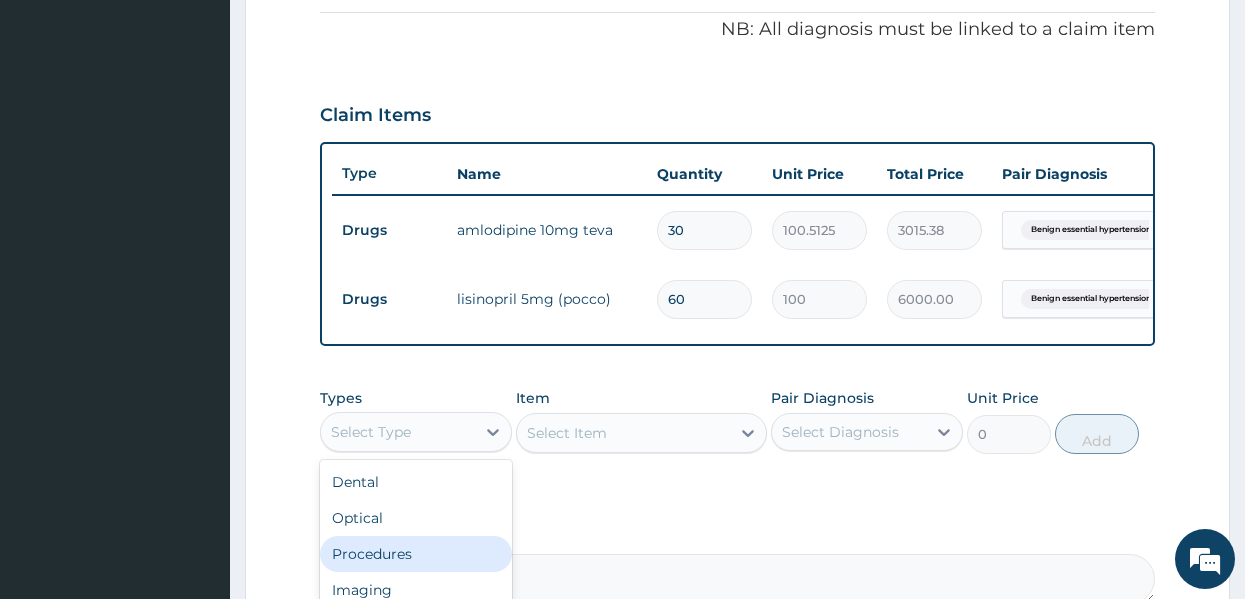 click on "Procedures" at bounding box center [416, 554] 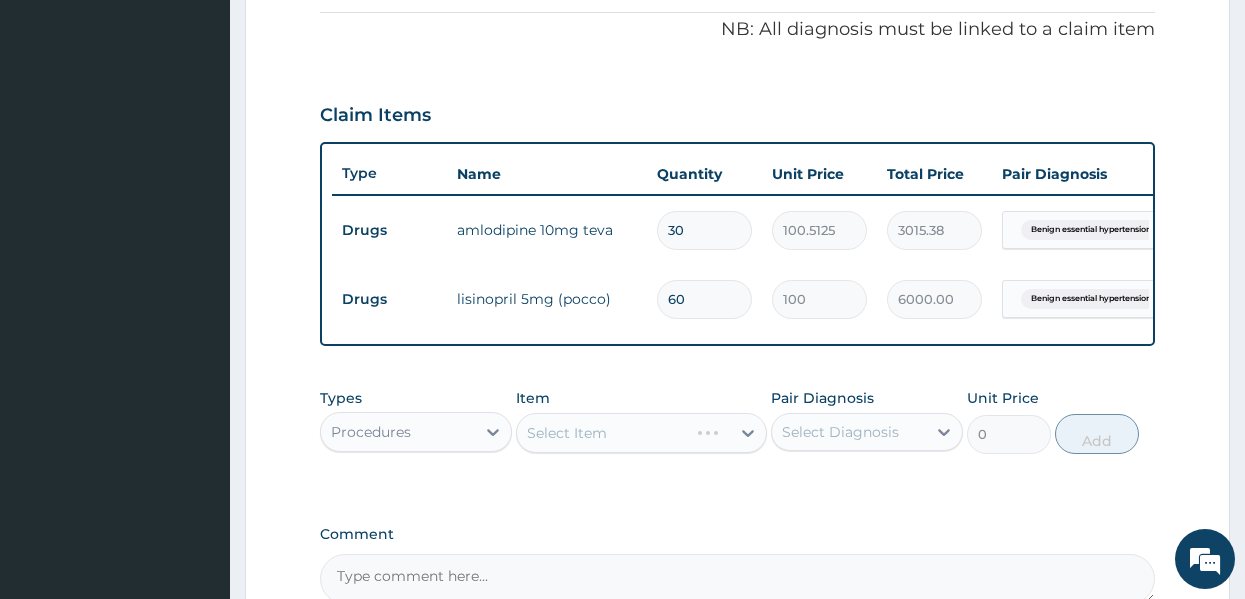 click on "Select Item" at bounding box center (641, 433) 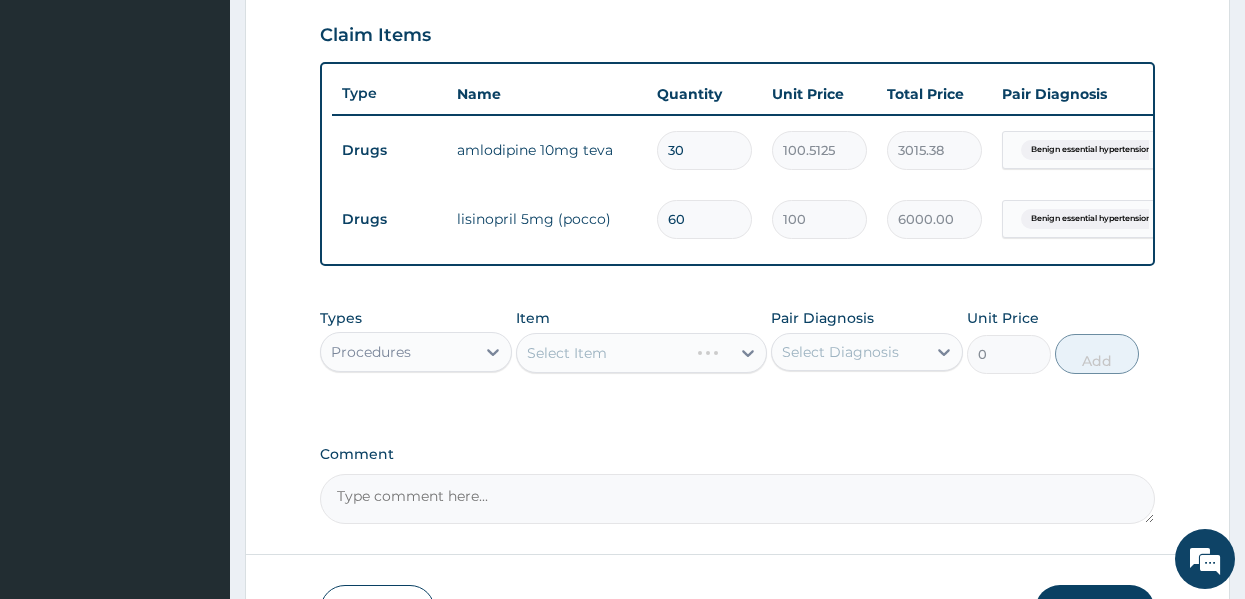 scroll, scrollTop: 722, scrollLeft: 0, axis: vertical 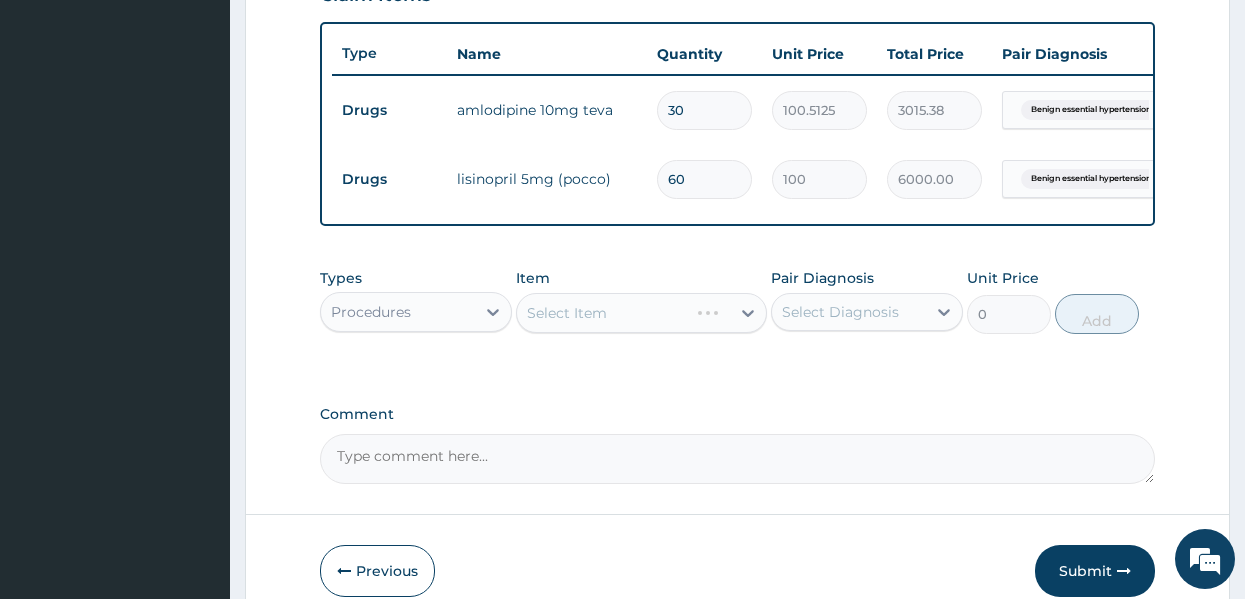 click on "Types Procedures Item Select Item Pair Diagnosis Select Diagnosis Unit Price 0 Add" at bounding box center [738, 316] 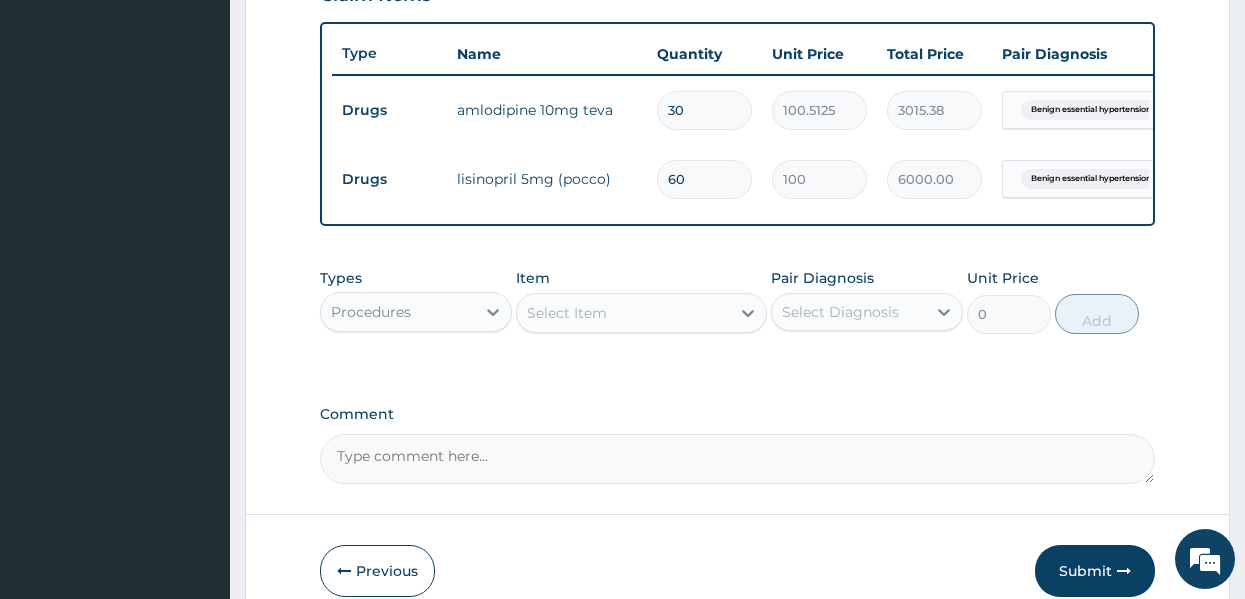 click on "Select Item" at bounding box center [623, 313] 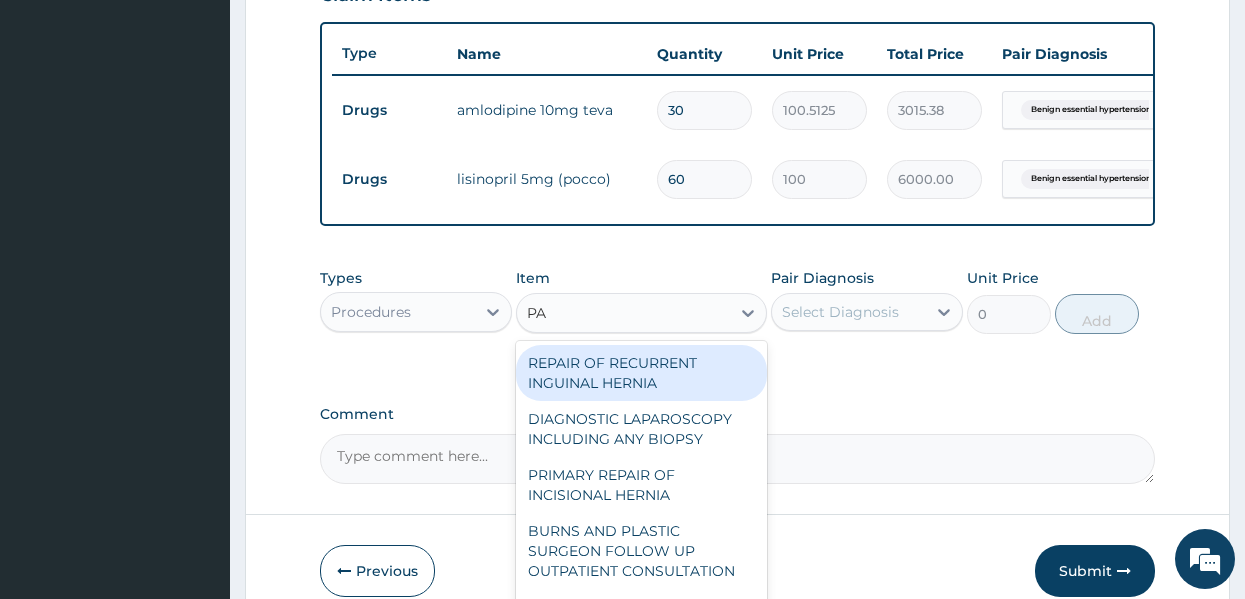 type on "P" 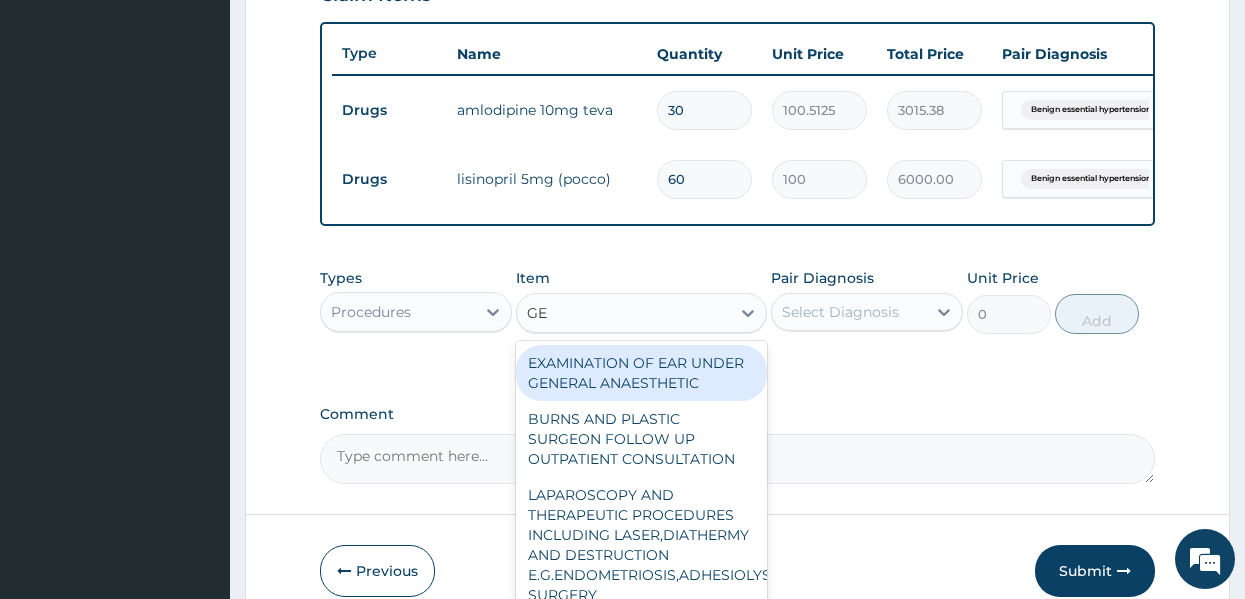 type on "GEN" 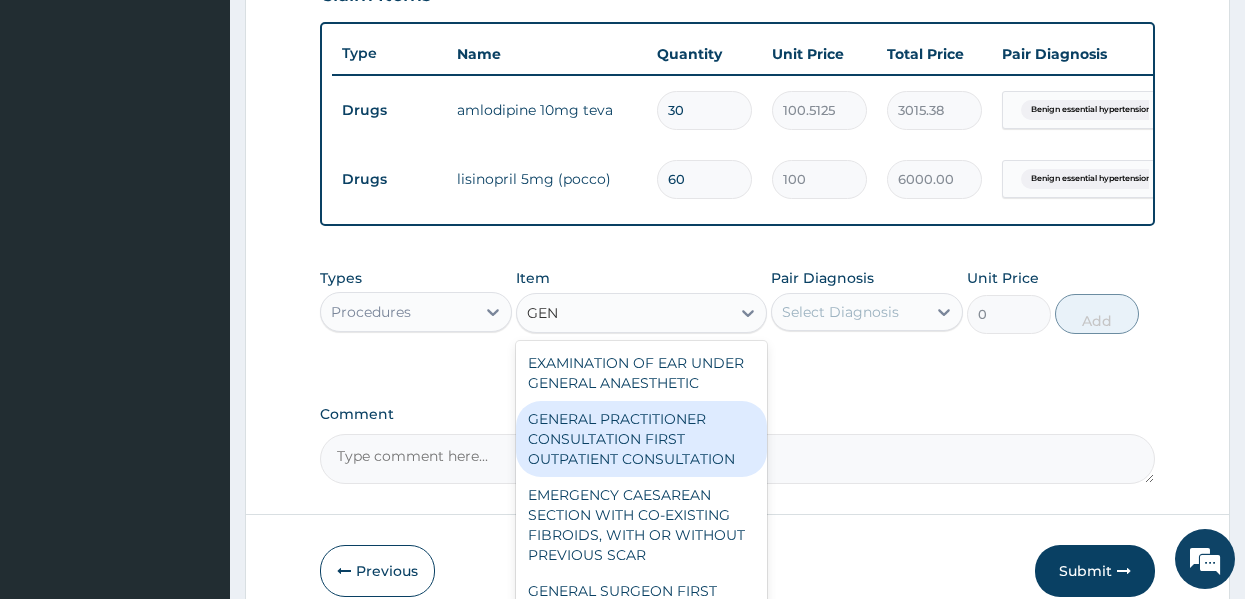 click on "GENERAL PRACTITIONER CONSULTATION FIRST OUTPATIENT CONSULTATION" at bounding box center [641, 439] 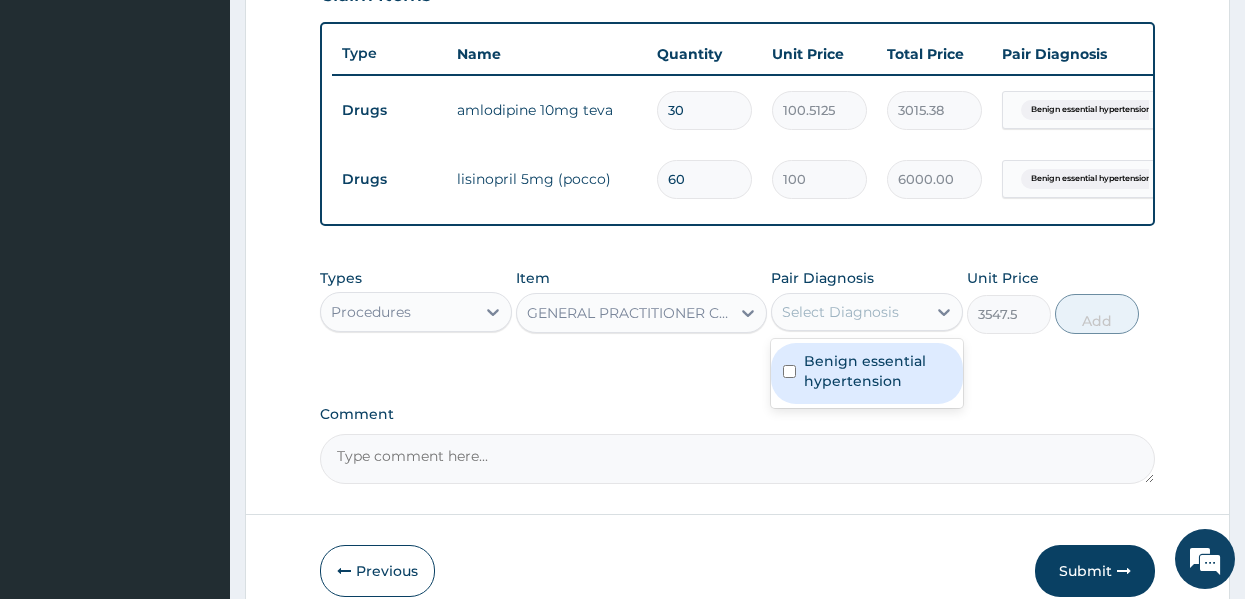 click on "Select Diagnosis" at bounding box center [840, 312] 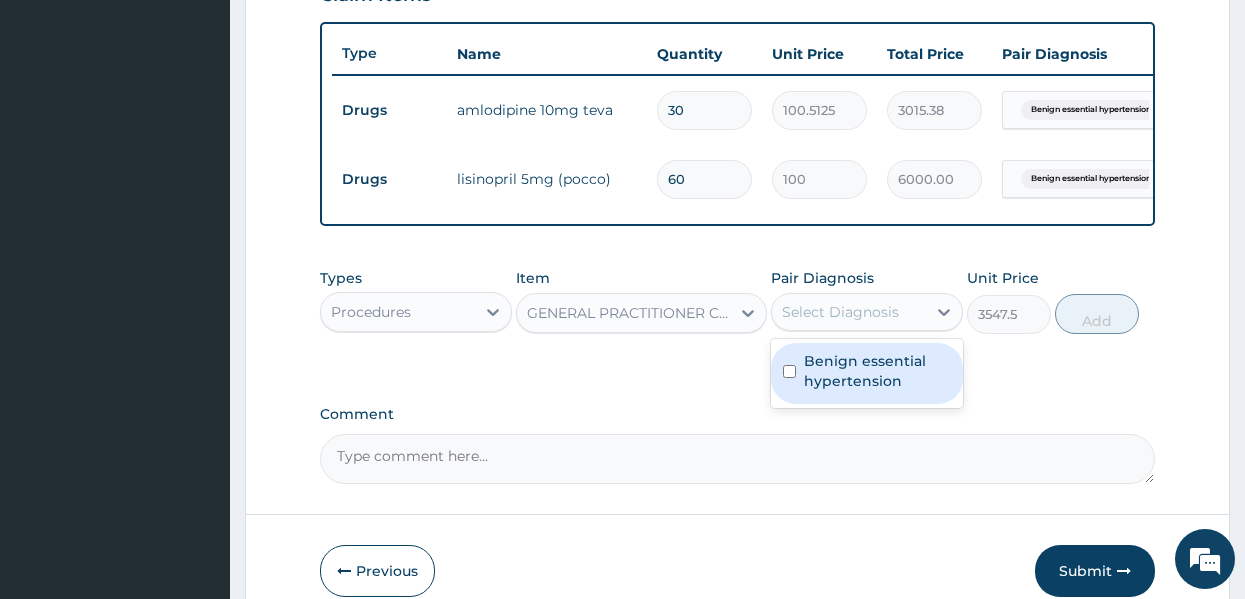click on "Benign essential hypertension" at bounding box center [877, 371] 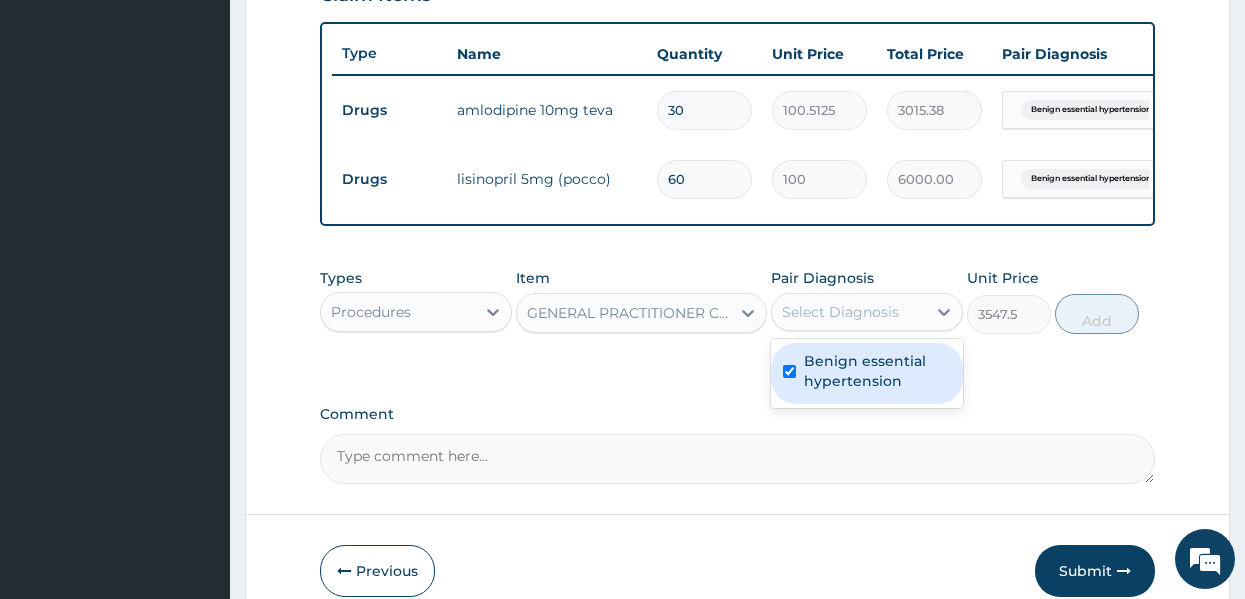 checkbox on "true" 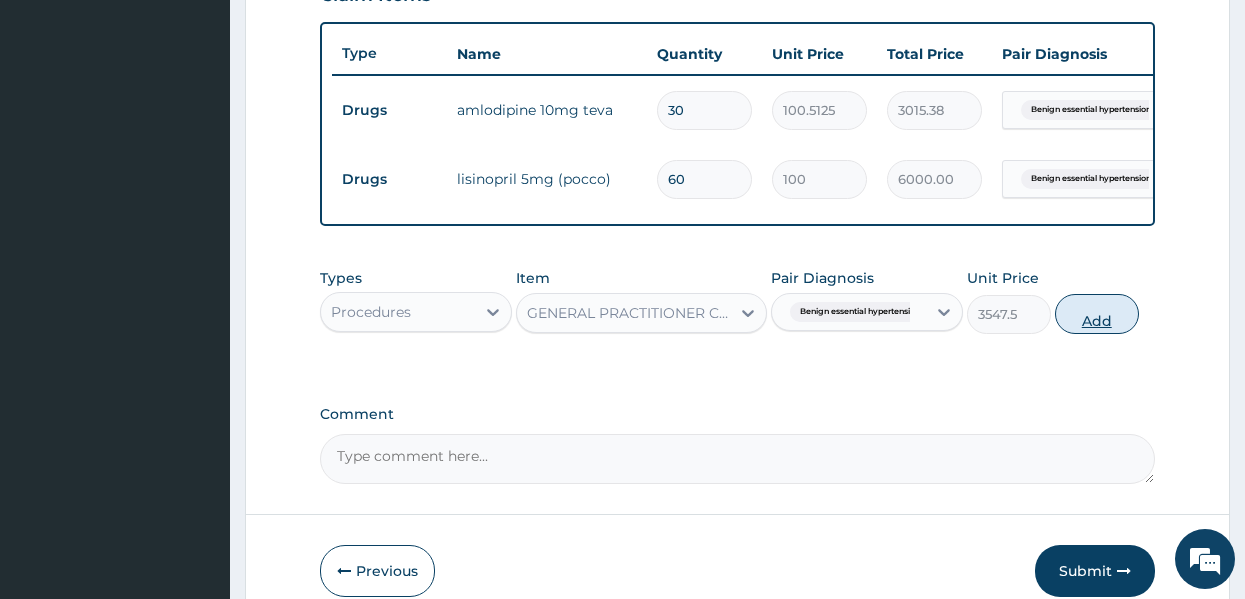 click on "Add" at bounding box center [1097, 314] 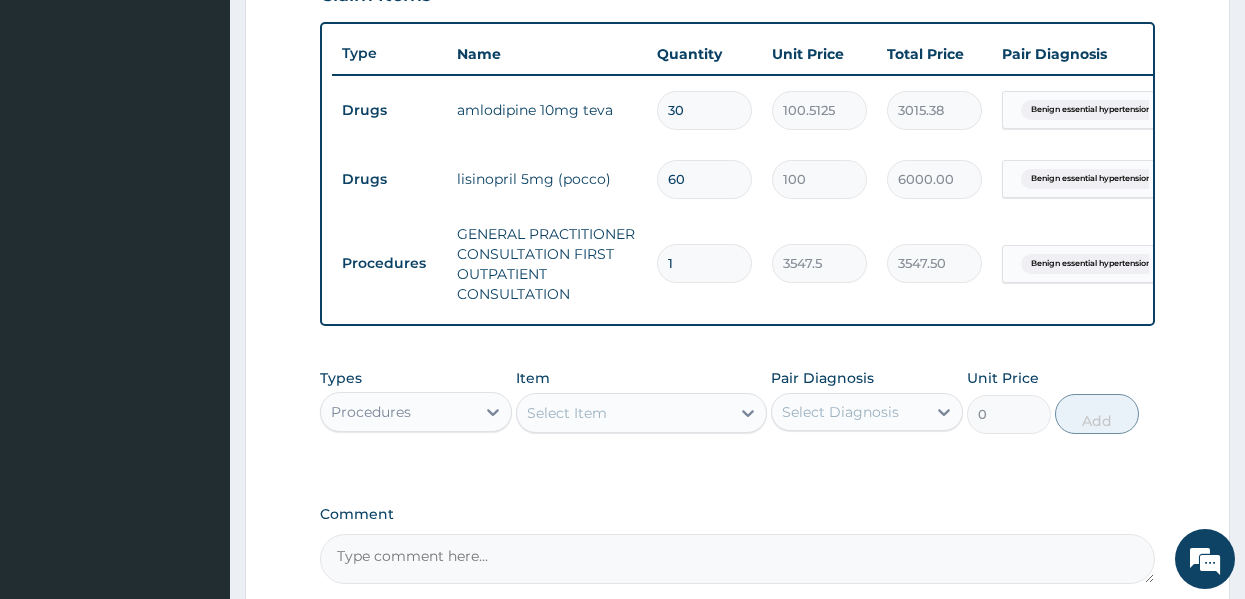 click on "Types Procedures Item Select Item Pair Diagnosis Select Diagnosis Unit Price 0 Add" at bounding box center (738, 416) 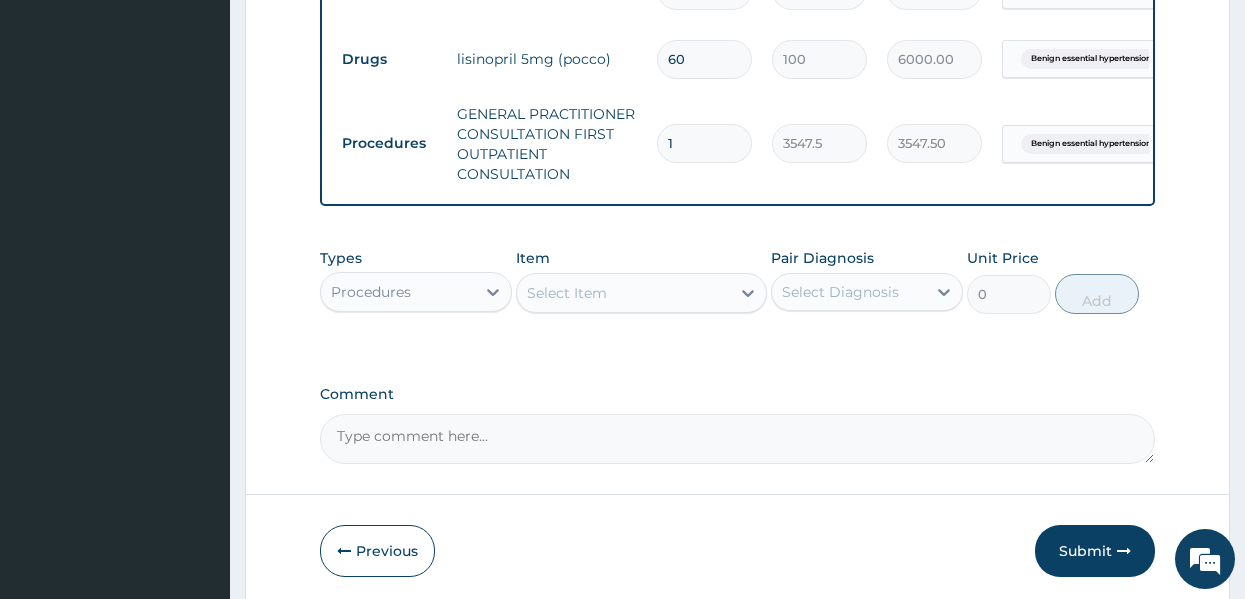 scroll, scrollTop: 932, scrollLeft: 0, axis: vertical 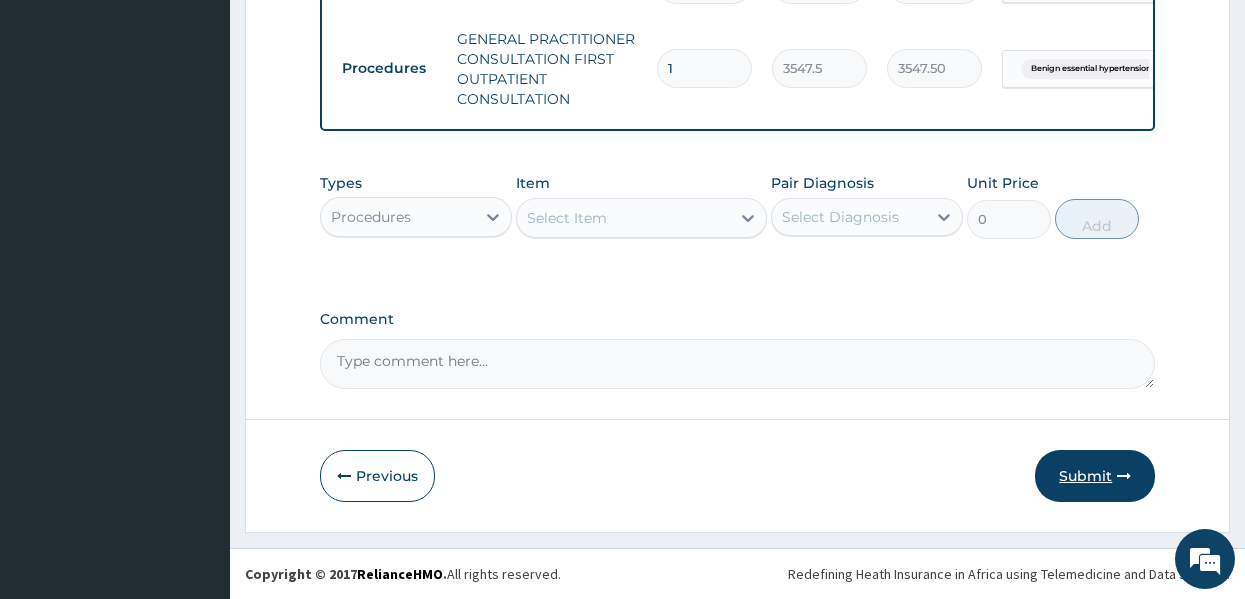 click on "Submit" at bounding box center [1095, 476] 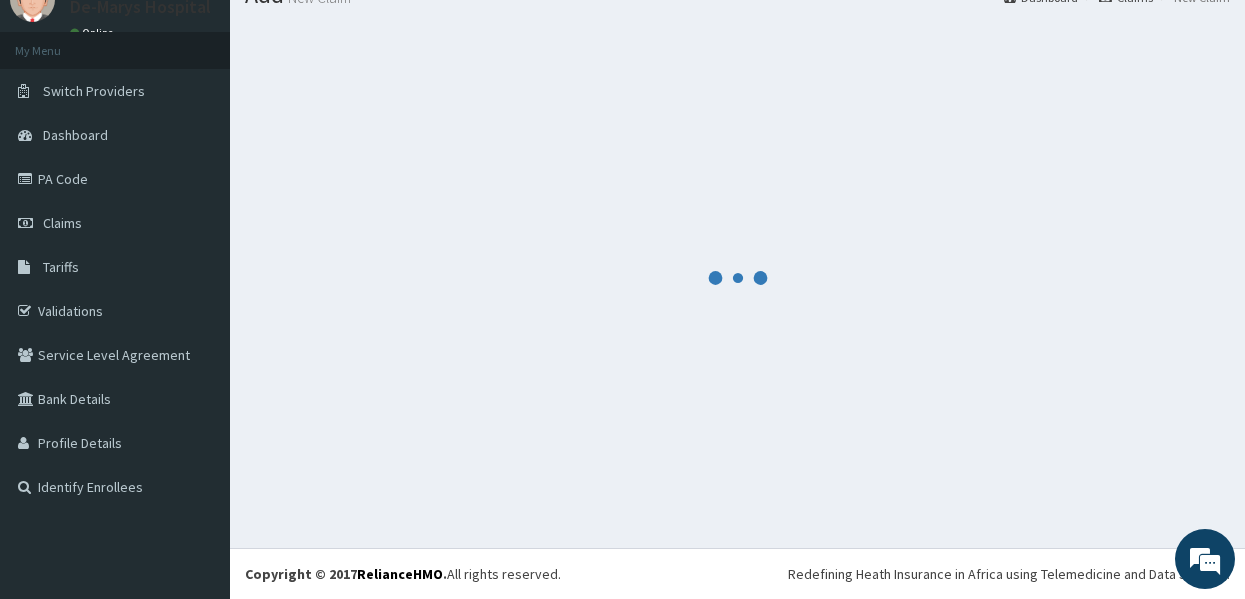 scroll, scrollTop: 932, scrollLeft: 0, axis: vertical 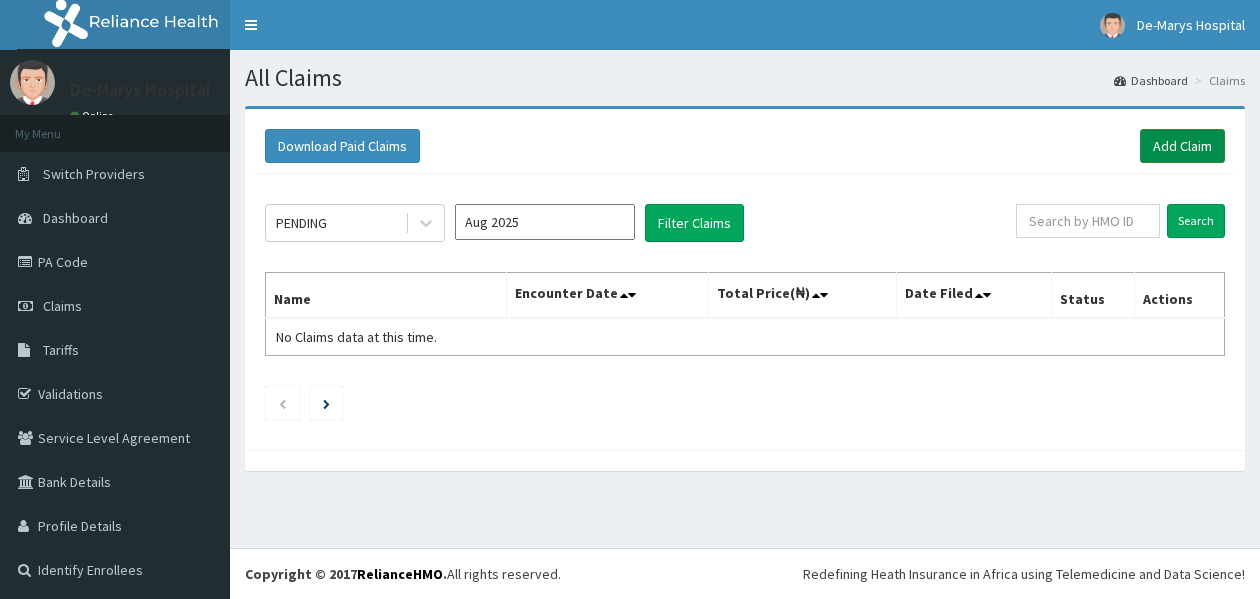 click on "Add Claim" at bounding box center [1182, 146] 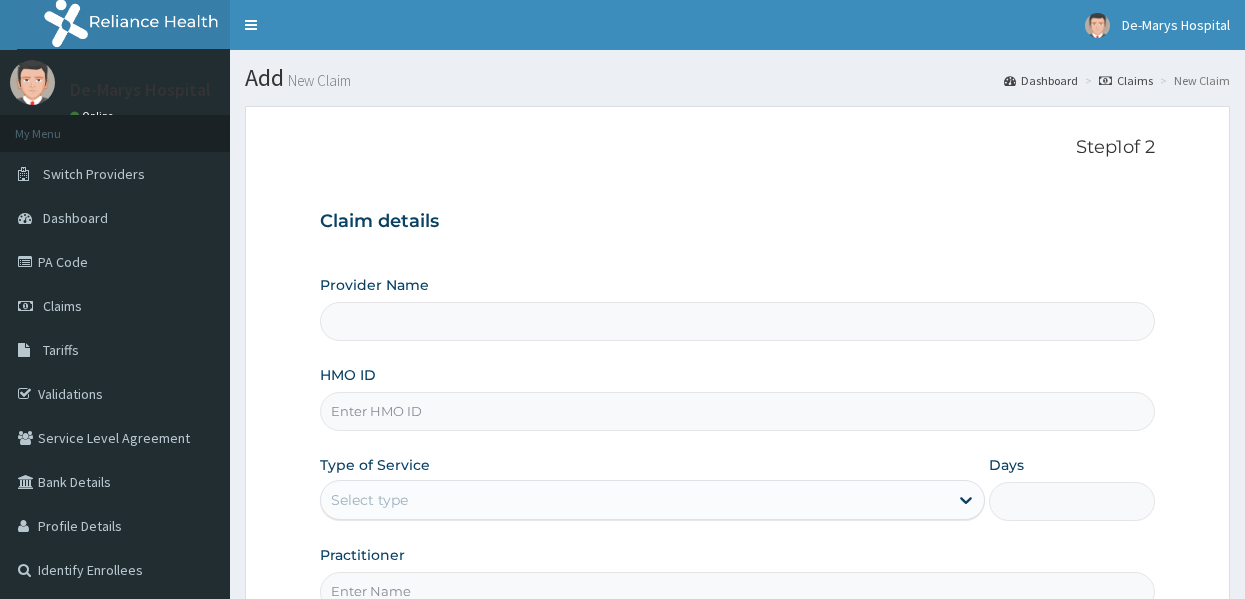 scroll, scrollTop: 0, scrollLeft: 0, axis: both 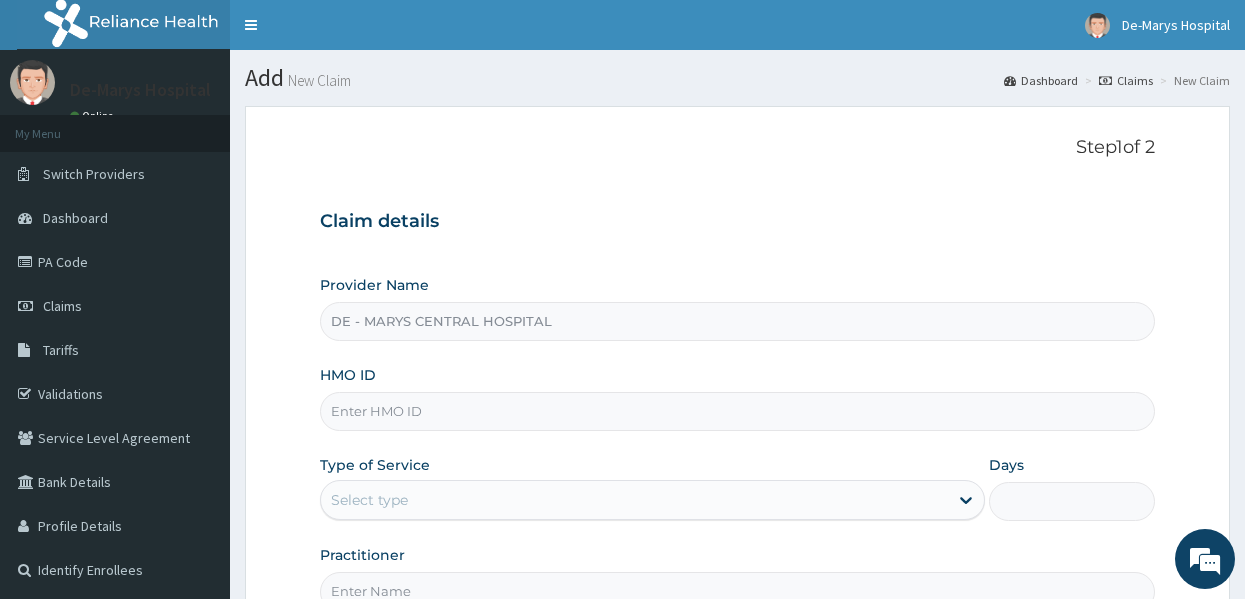 click on "HMO ID" at bounding box center [738, 411] 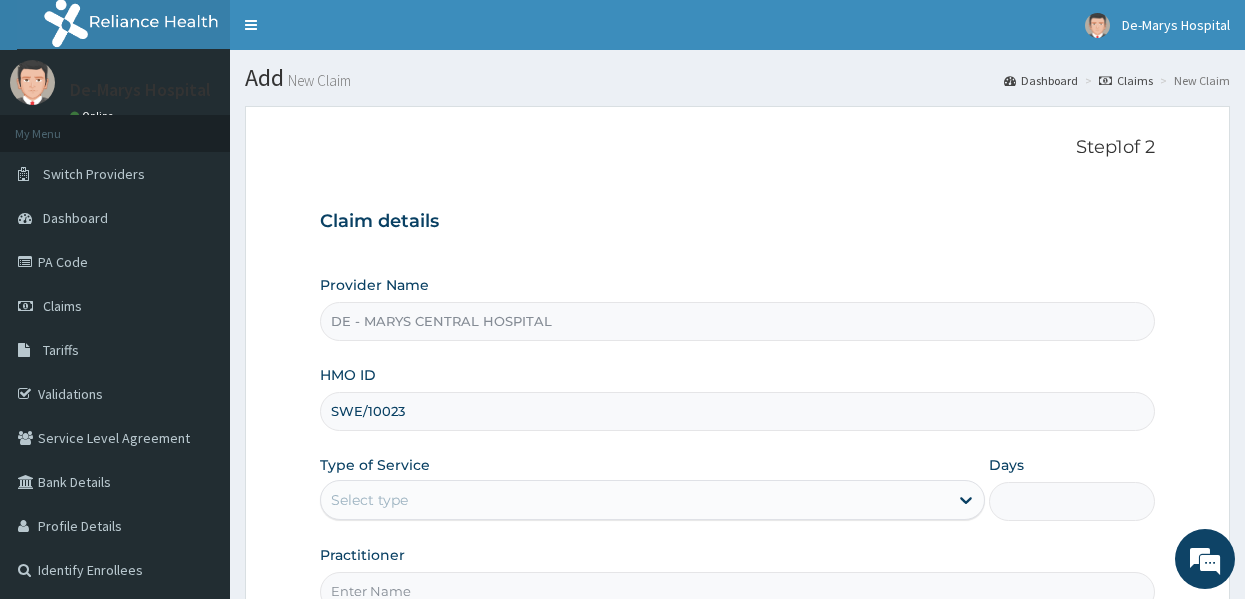 scroll, scrollTop: 0, scrollLeft: 0, axis: both 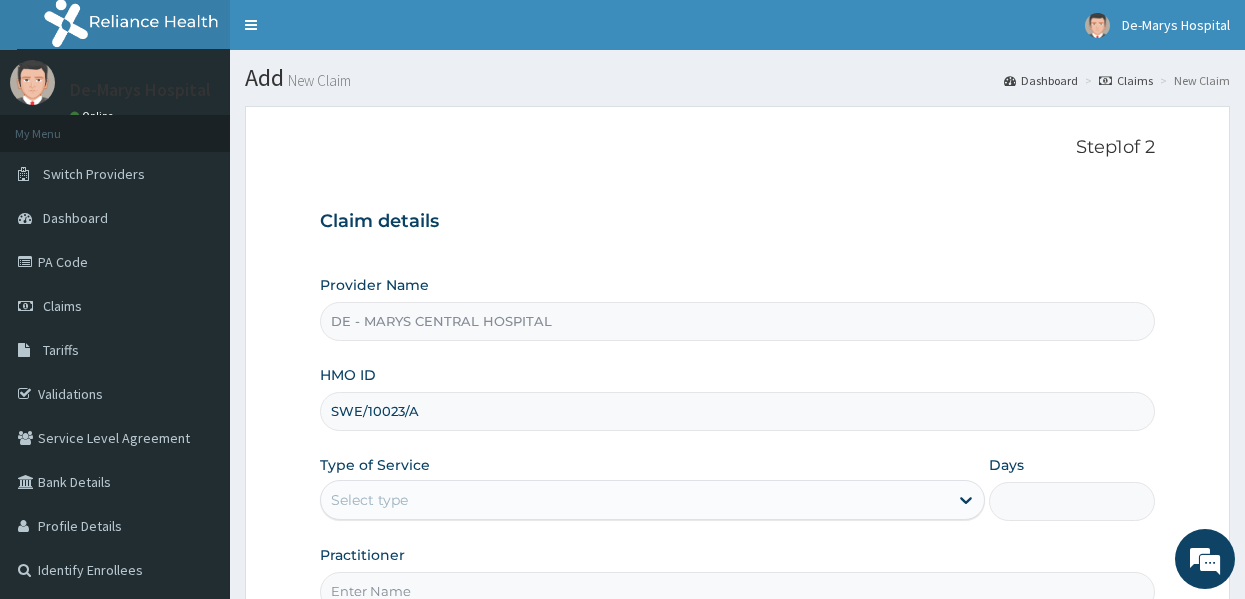 type on "SWE/10023/A" 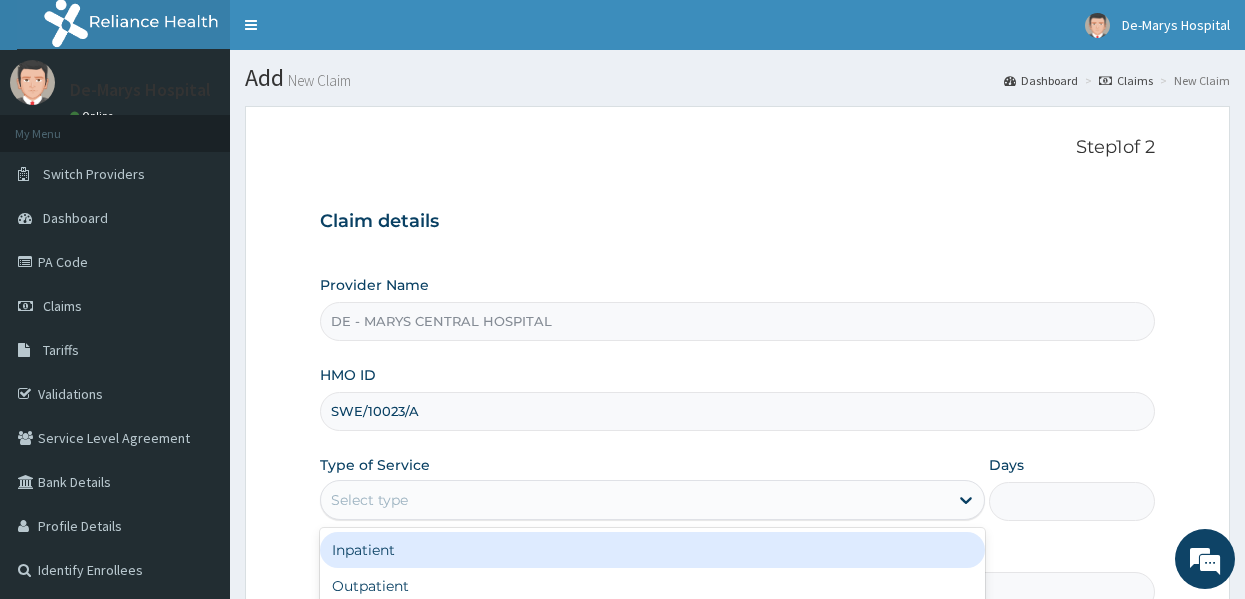 click on "Select type" at bounding box center [634, 500] 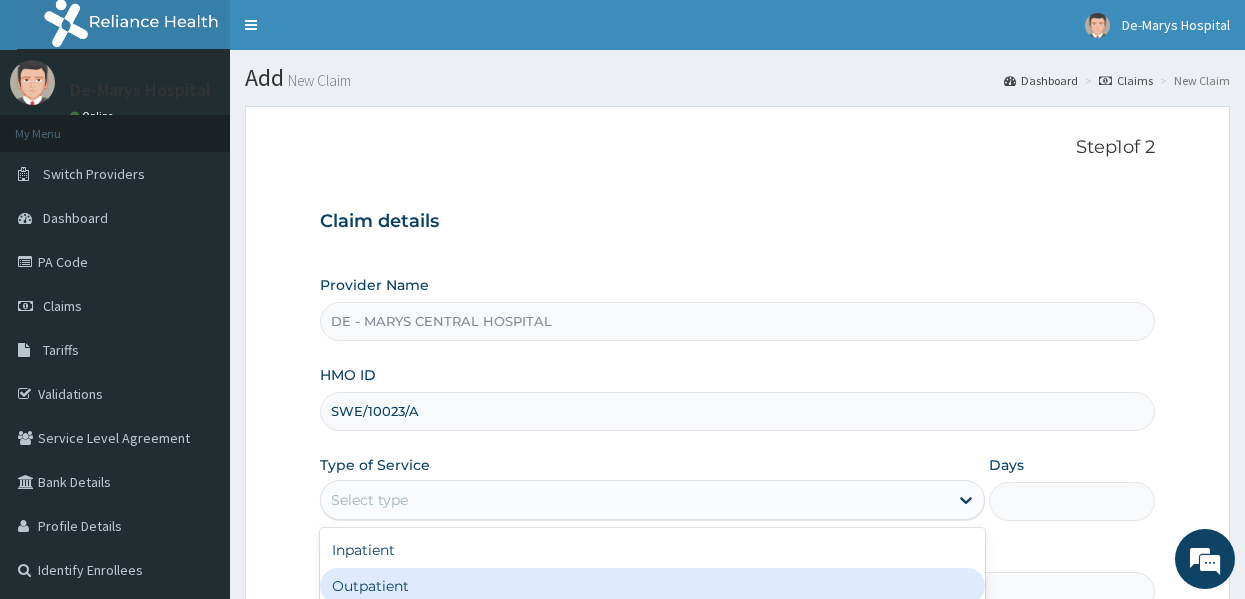 click on "Outpatient" at bounding box center [652, 586] 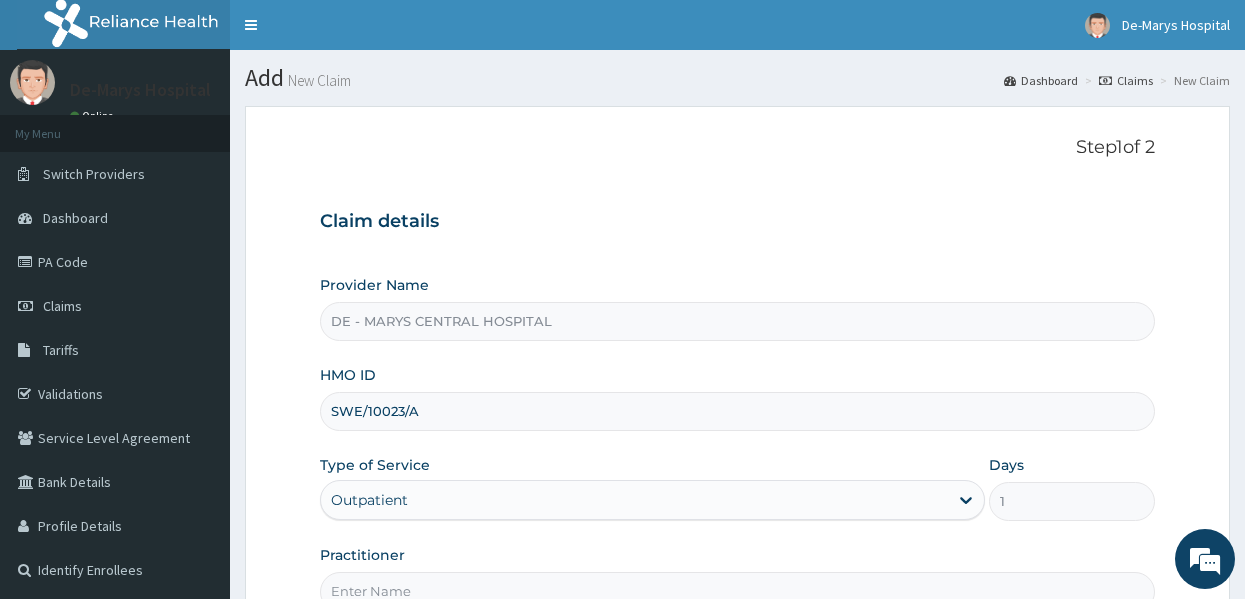 click on "Type of Service Outpatient" at bounding box center (652, 488) 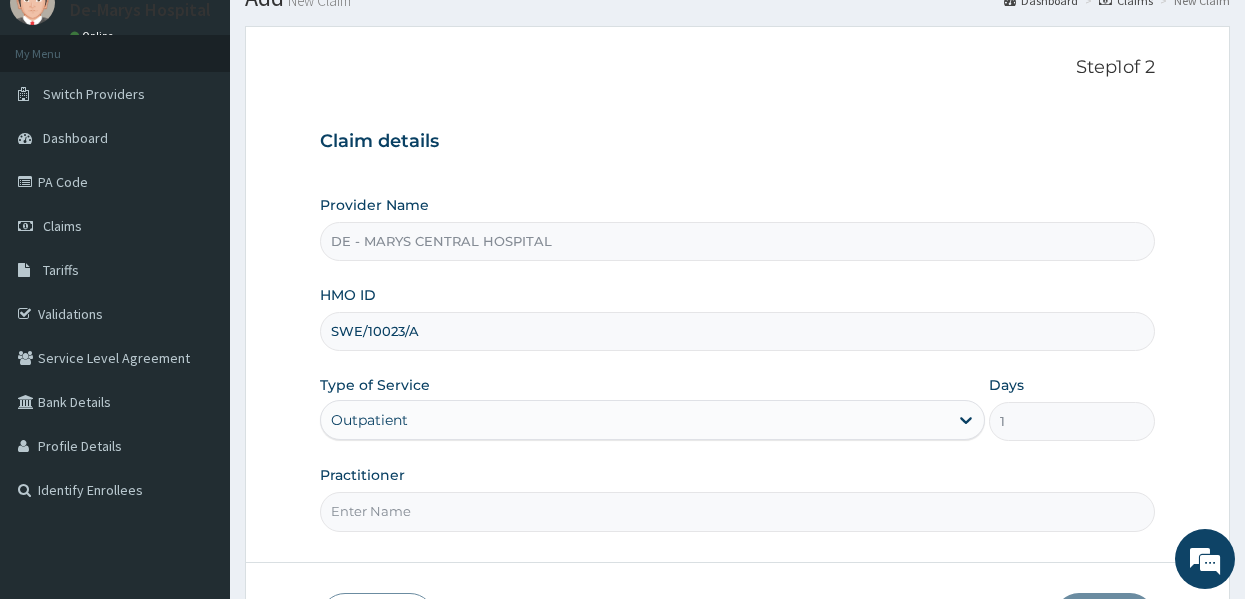 scroll, scrollTop: 120, scrollLeft: 0, axis: vertical 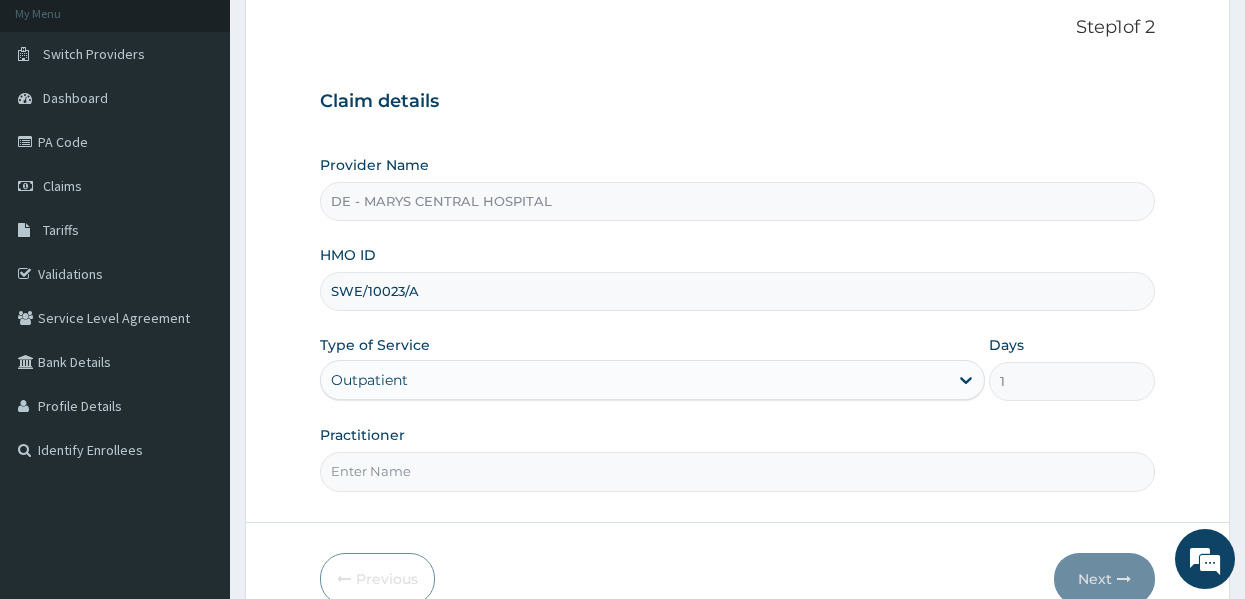 click on "Practitioner" at bounding box center [738, 471] 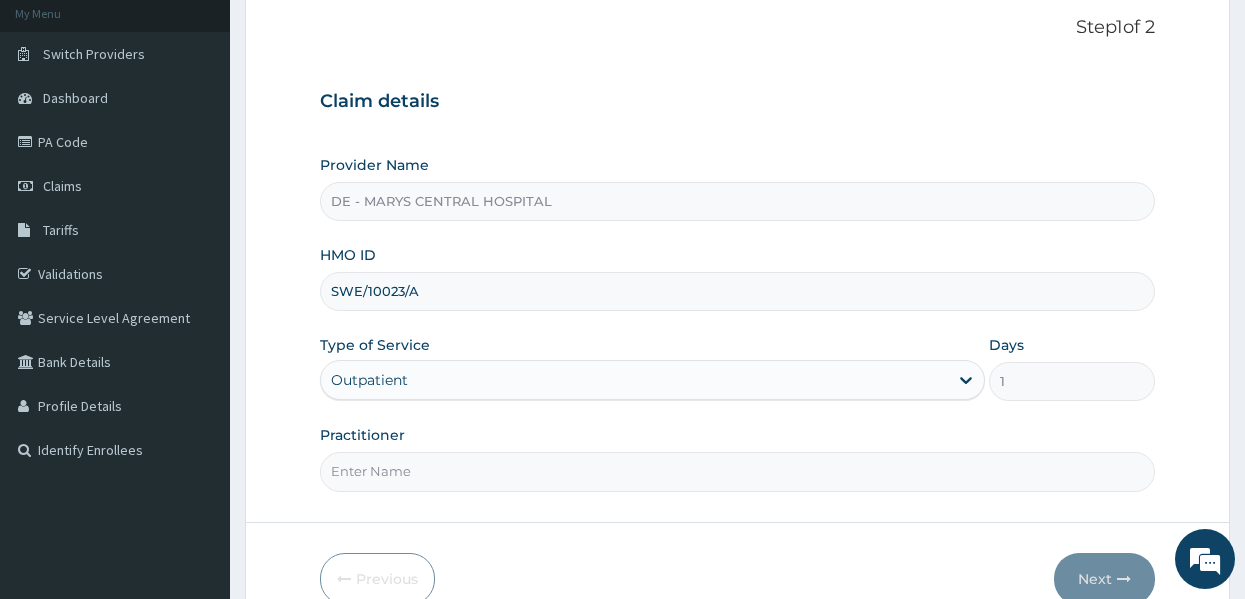 type on "DR MUSA" 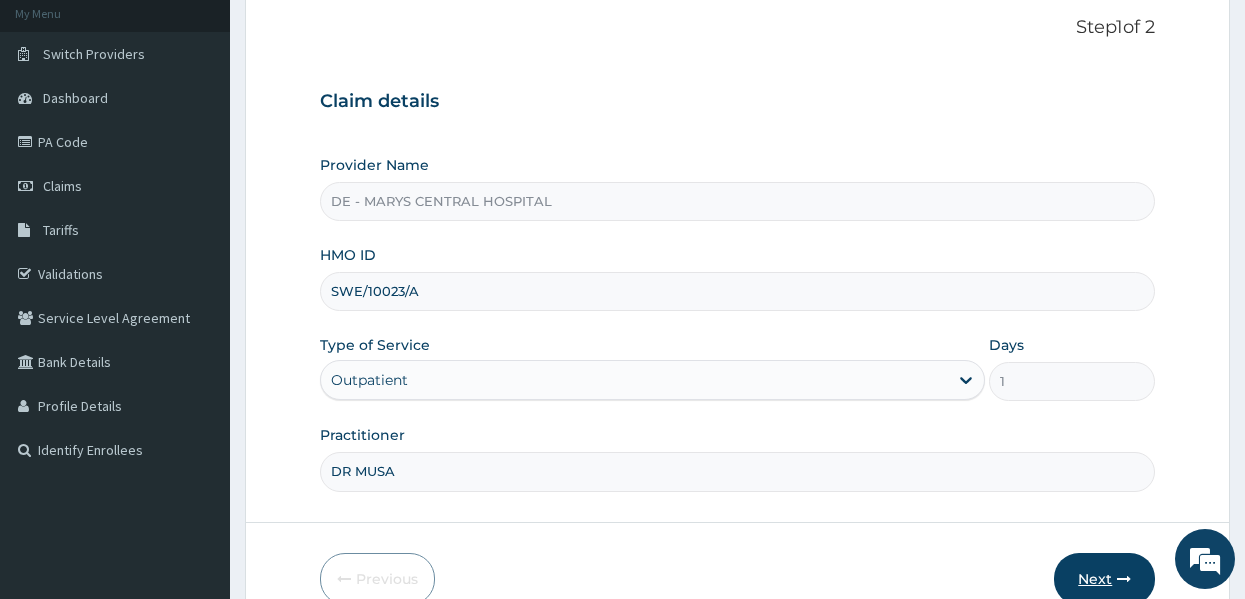 click on "Next" at bounding box center [1104, 579] 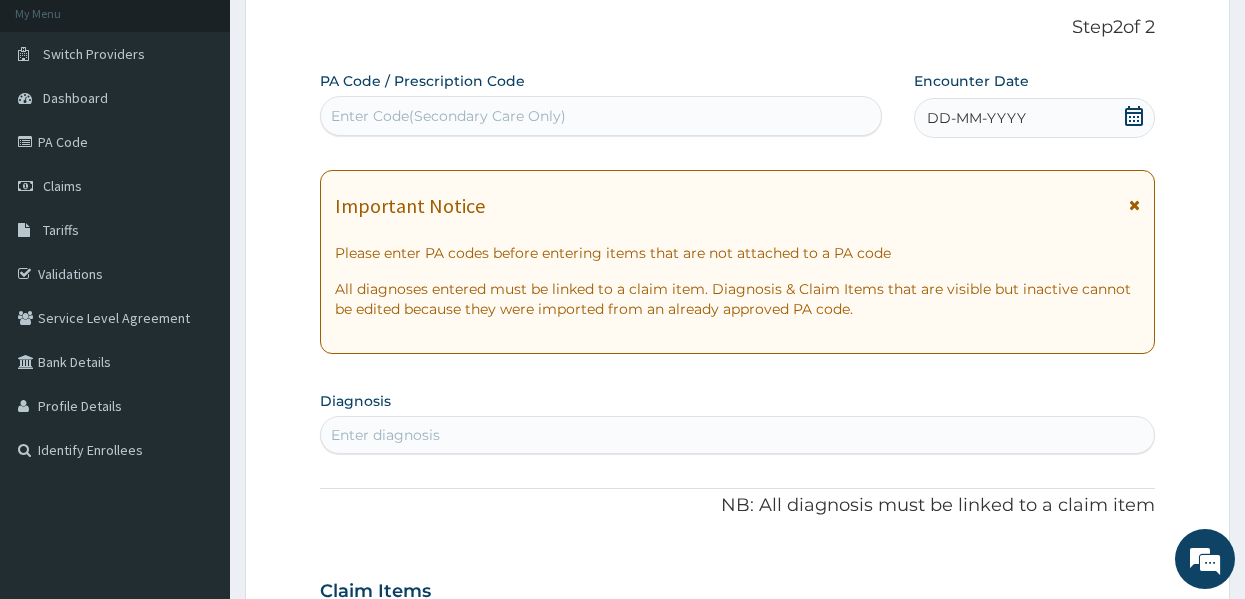 click on "Claim Items" at bounding box center (738, 587) 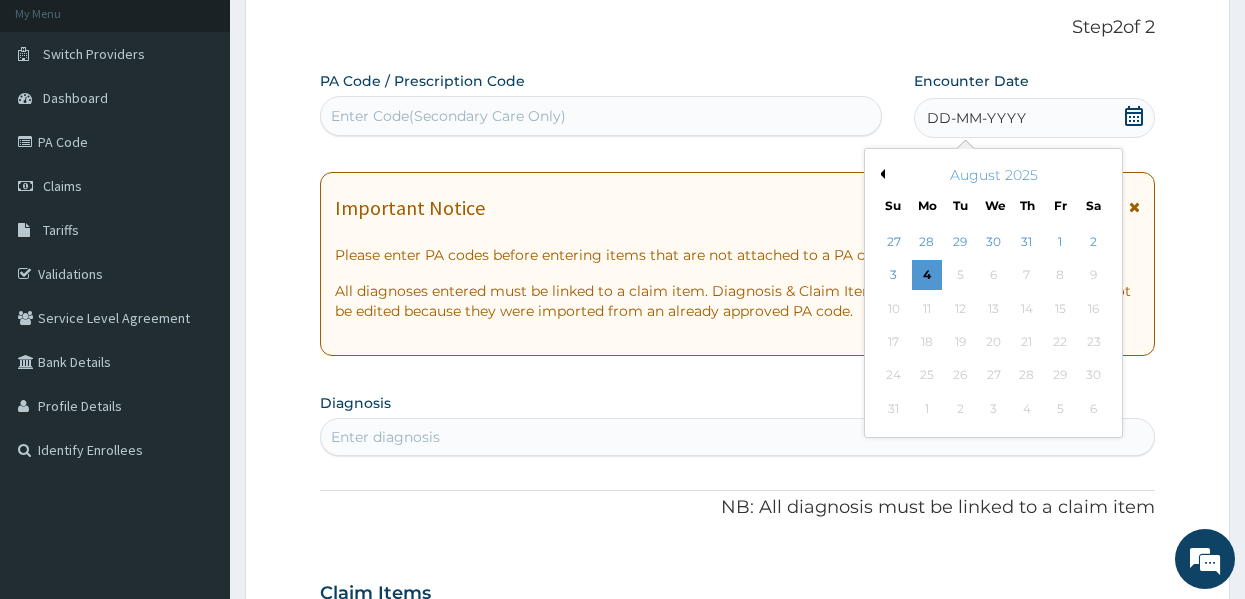 click on "Previous Month" at bounding box center [880, 174] 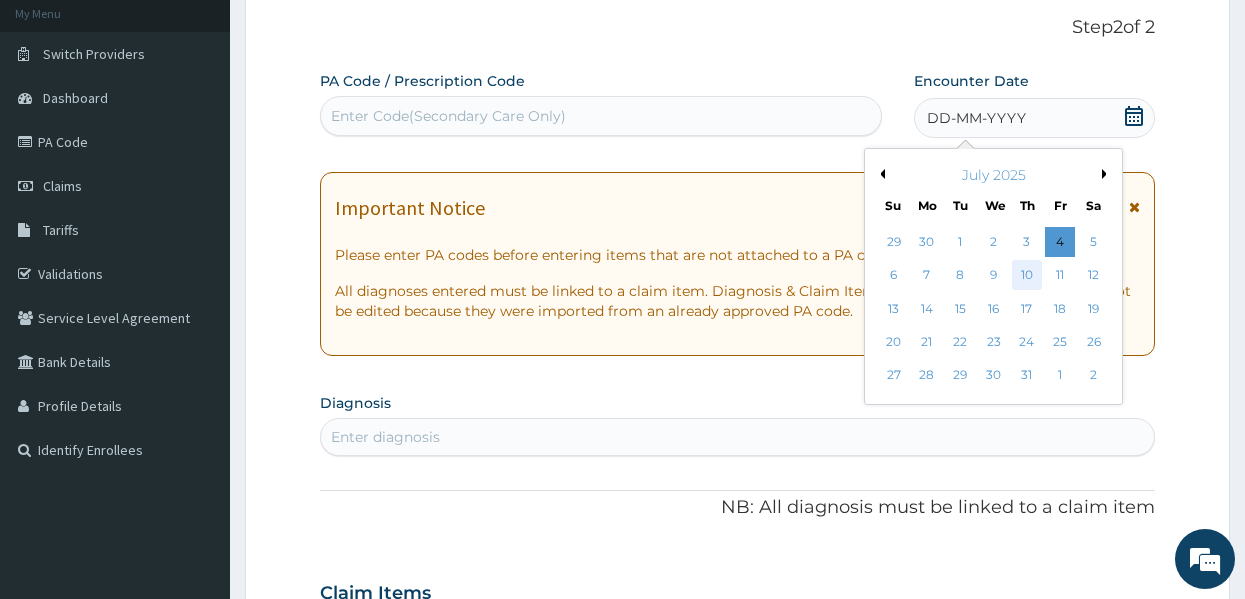 click on "10" at bounding box center [1027, 276] 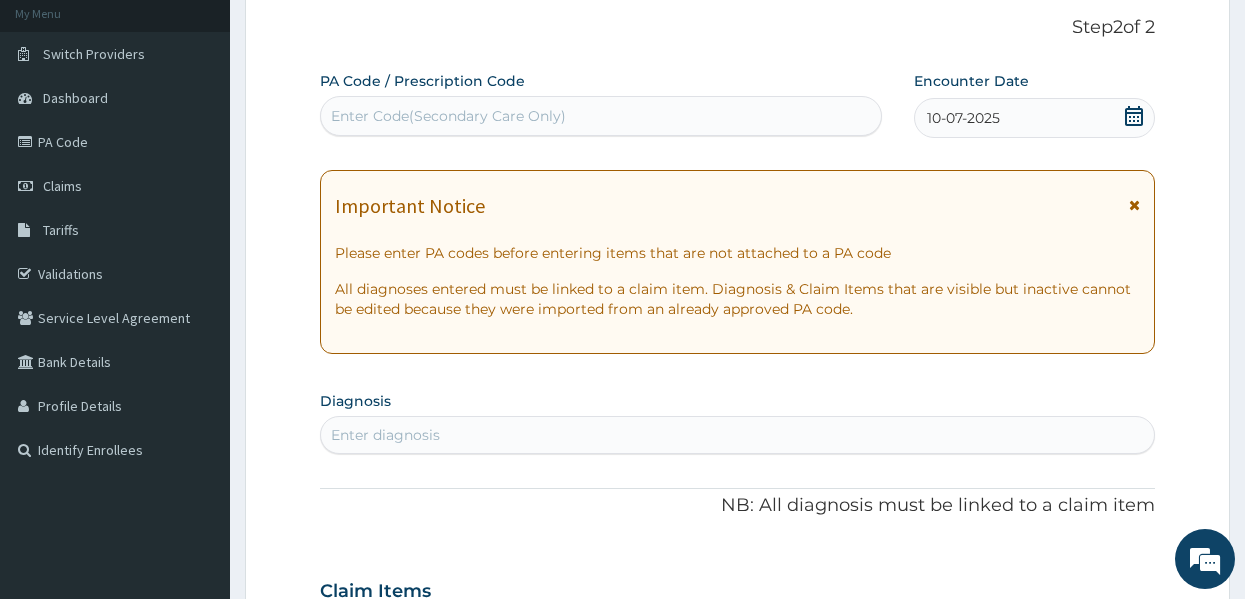 click on "Enter diagnosis" at bounding box center (738, 435) 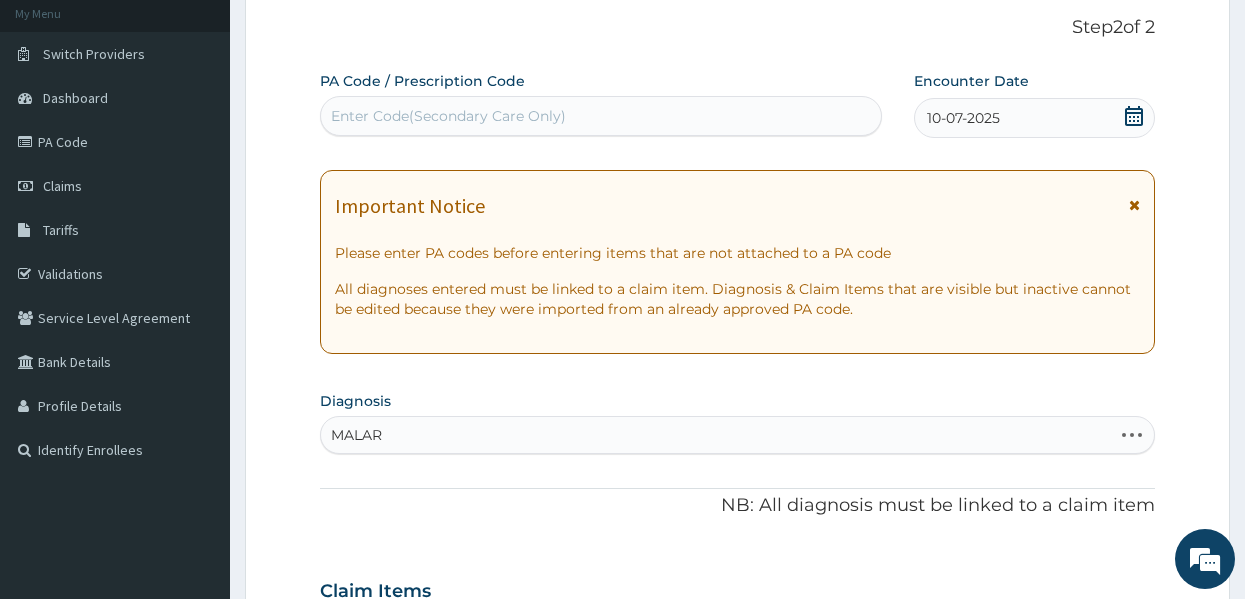 type on "MALARI" 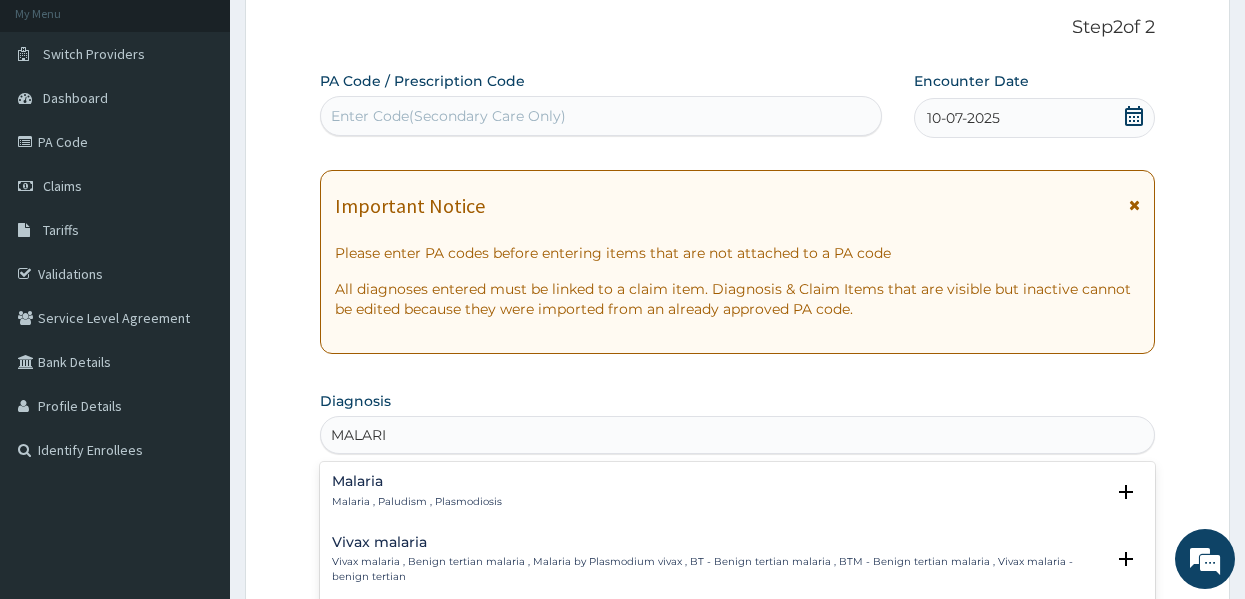click on "Malaria , Paludism , Plasmodiosis" at bounding box center (417, 502) 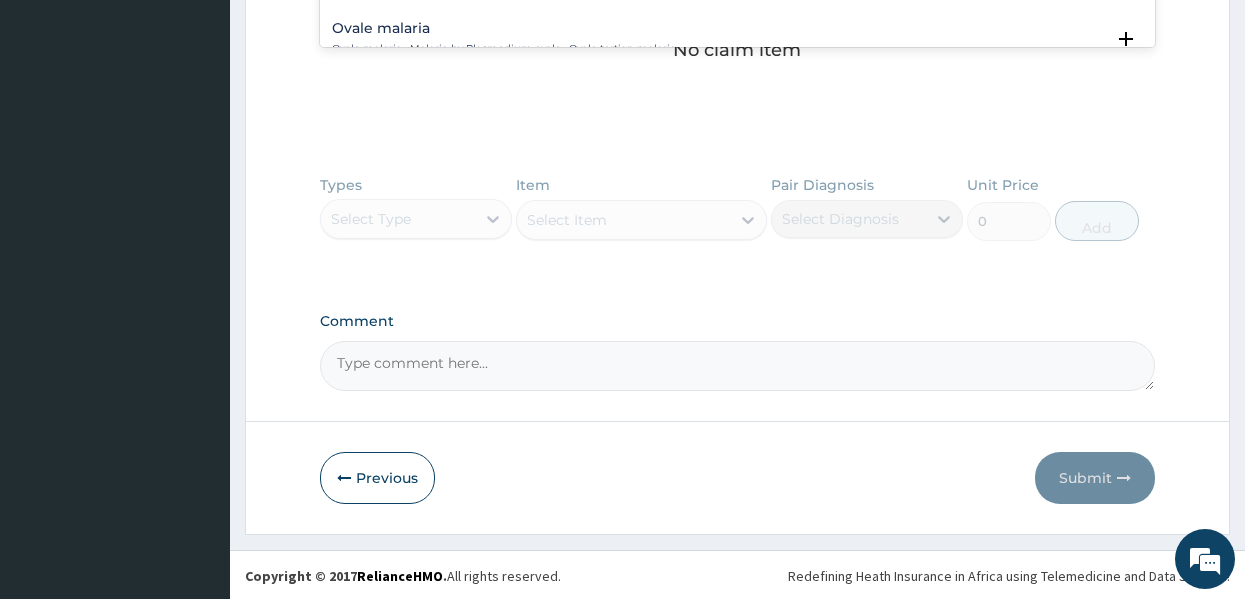scroll, scrollTop: 837, scrollLeft: 0, axis: vertical 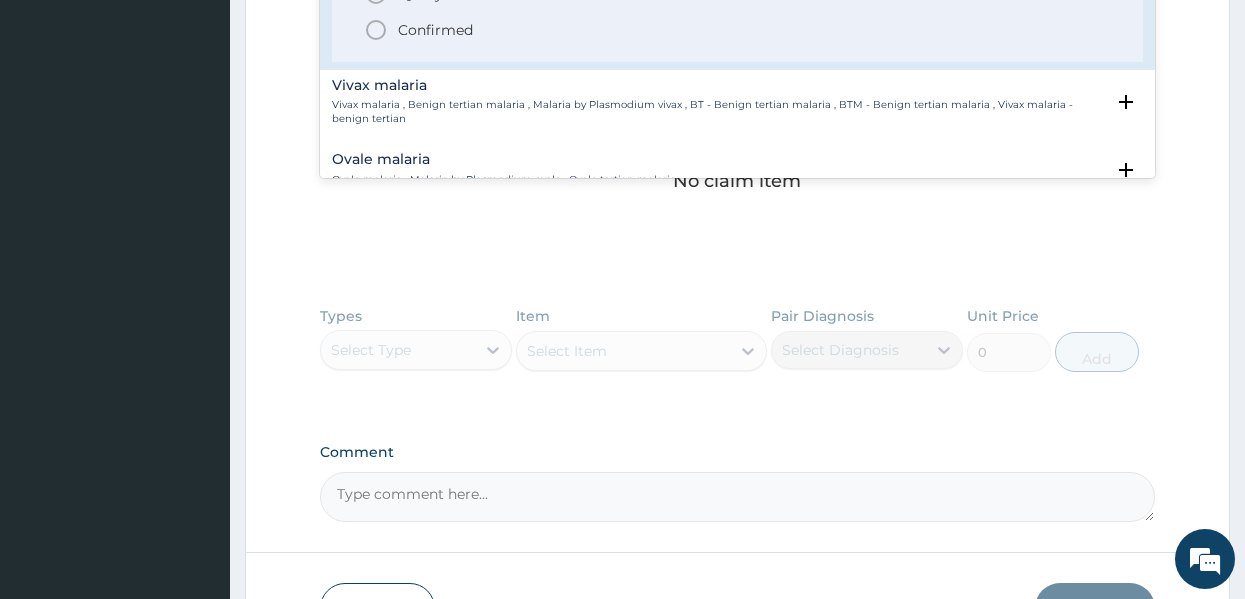 click on "Confirmed" at bounding box center (435, 30) 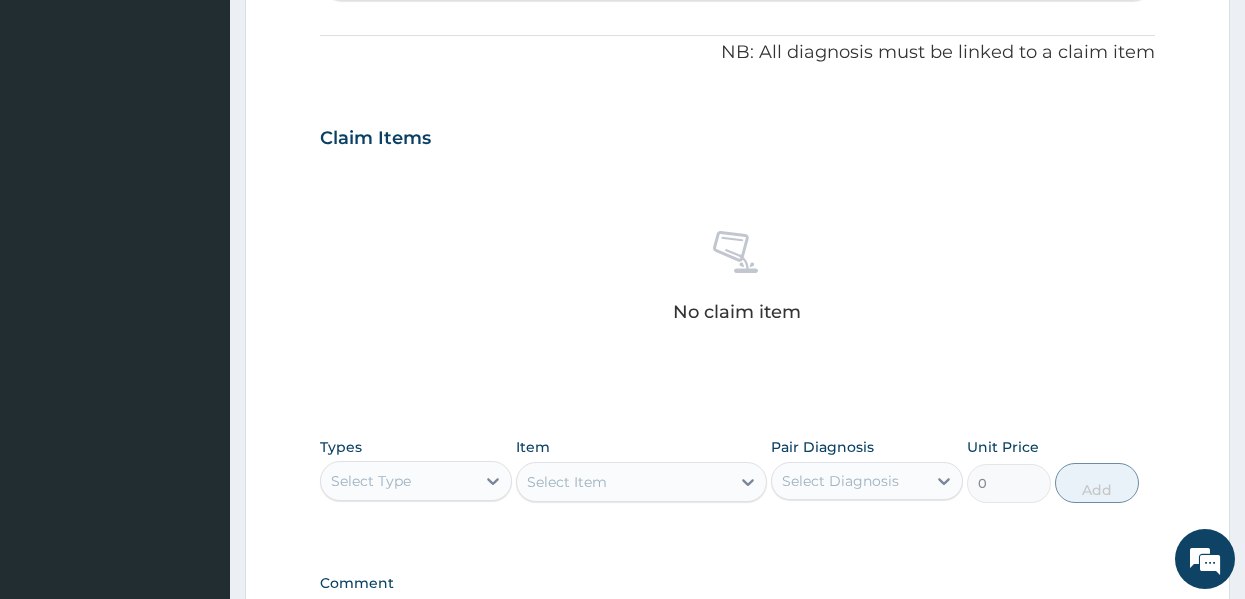 scroll, scrollTop: 574, scrollLeft: 0, axis: vertical 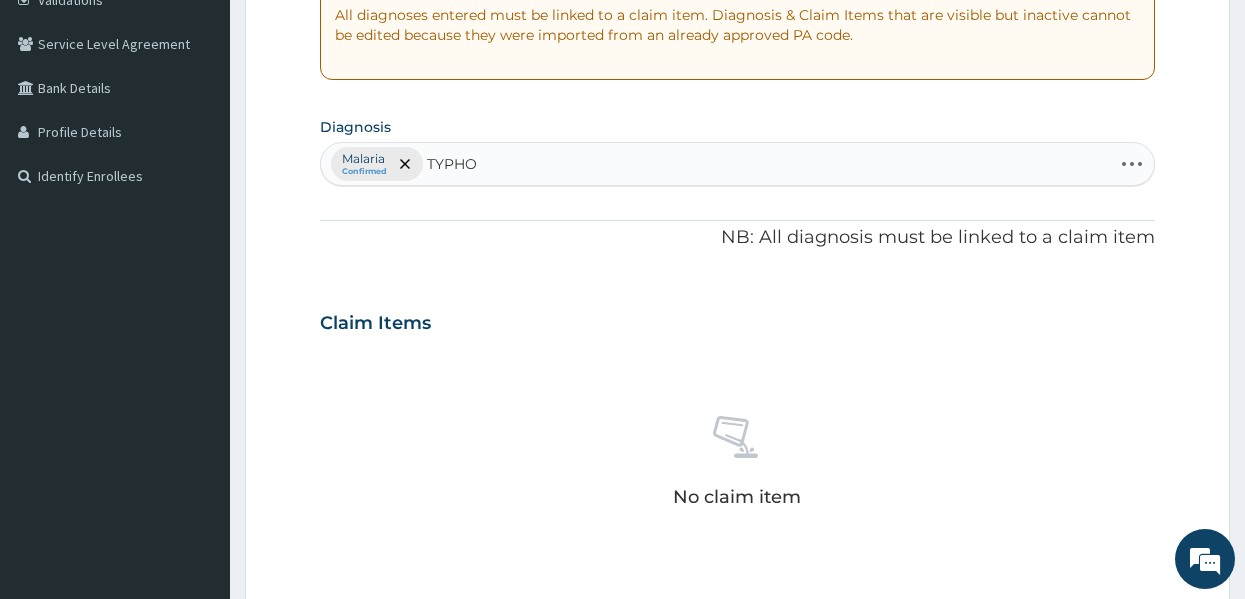 type on "TYPHOI" 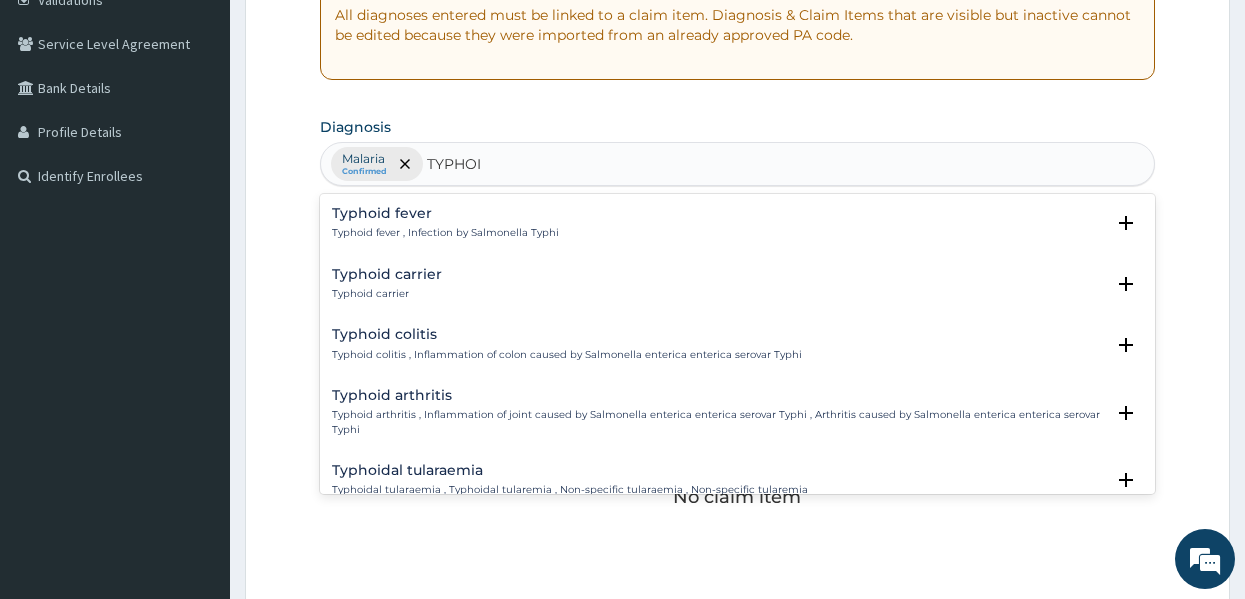 click on "Typhoid fever , Infection by Salmonella Typhi" at bounding box center [445, 233] 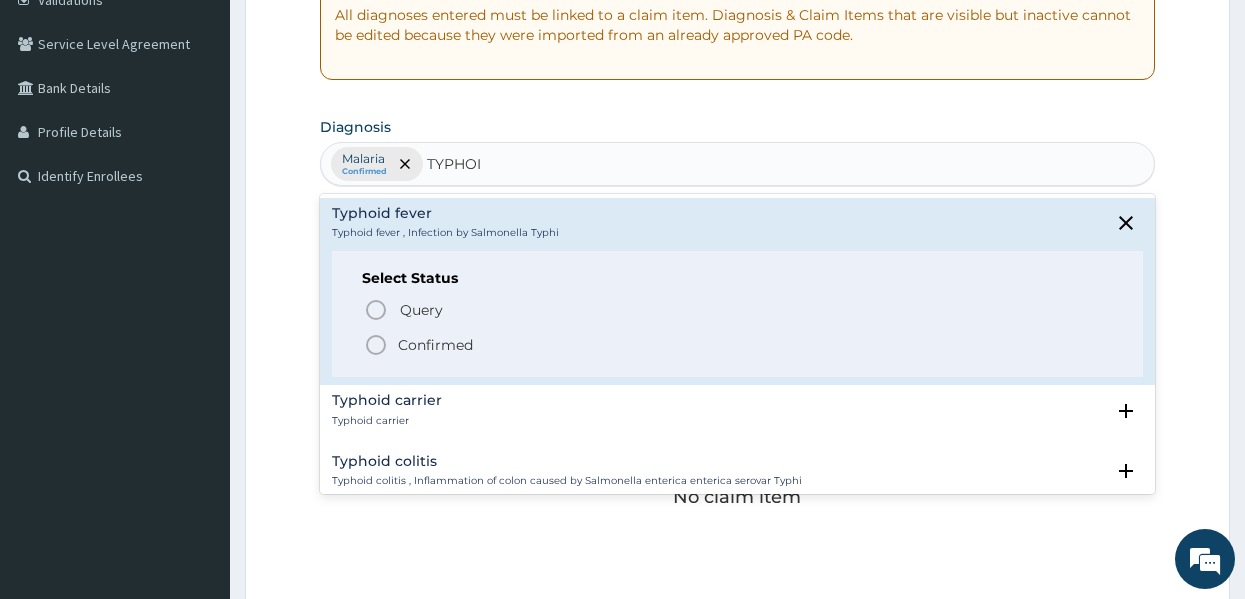 click on "Confirmed" at bounding box center [435, 345] 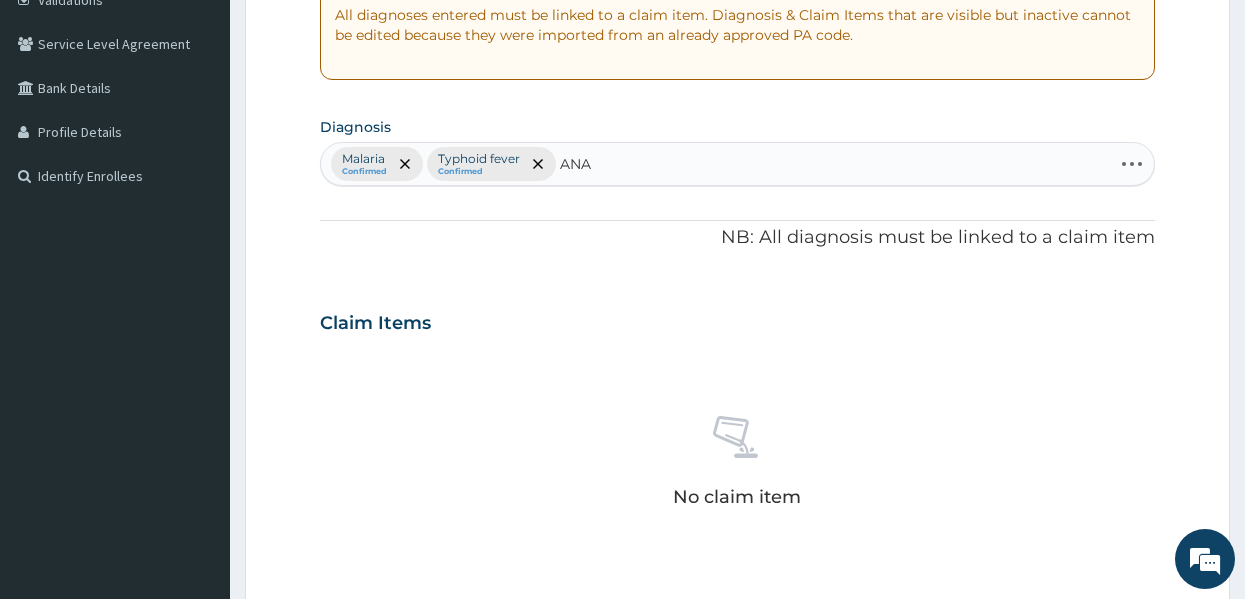 type on "ANAE" 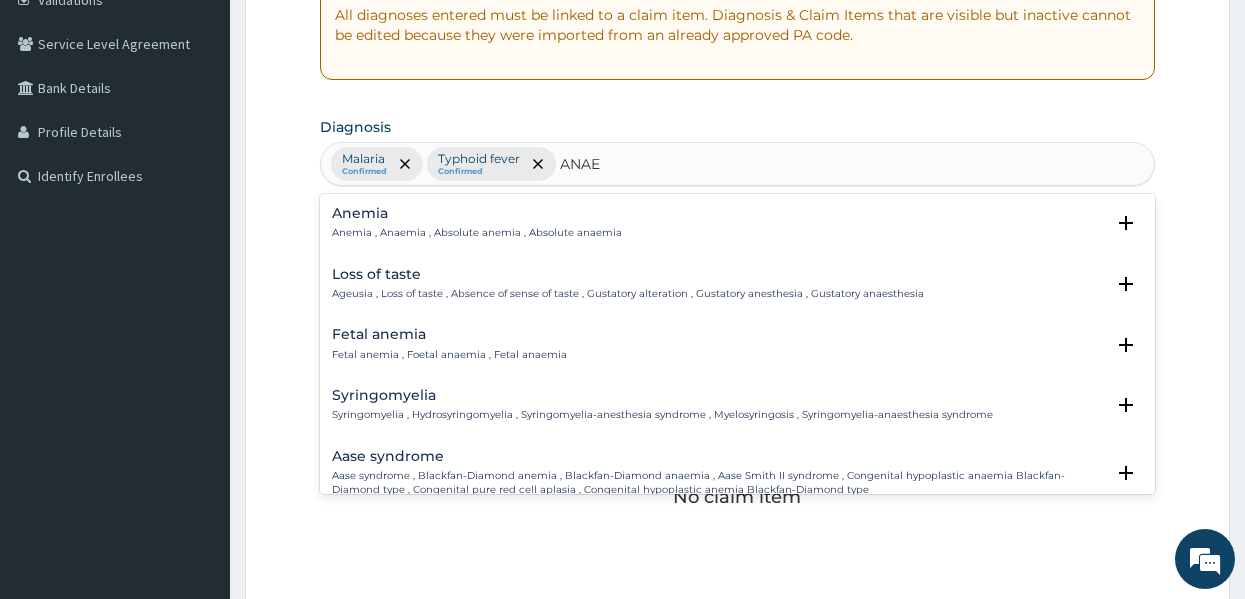 click on "Anemia , Anaemia , Absolute anemia , Absolute anaemia" at bounding box center [477, 233] 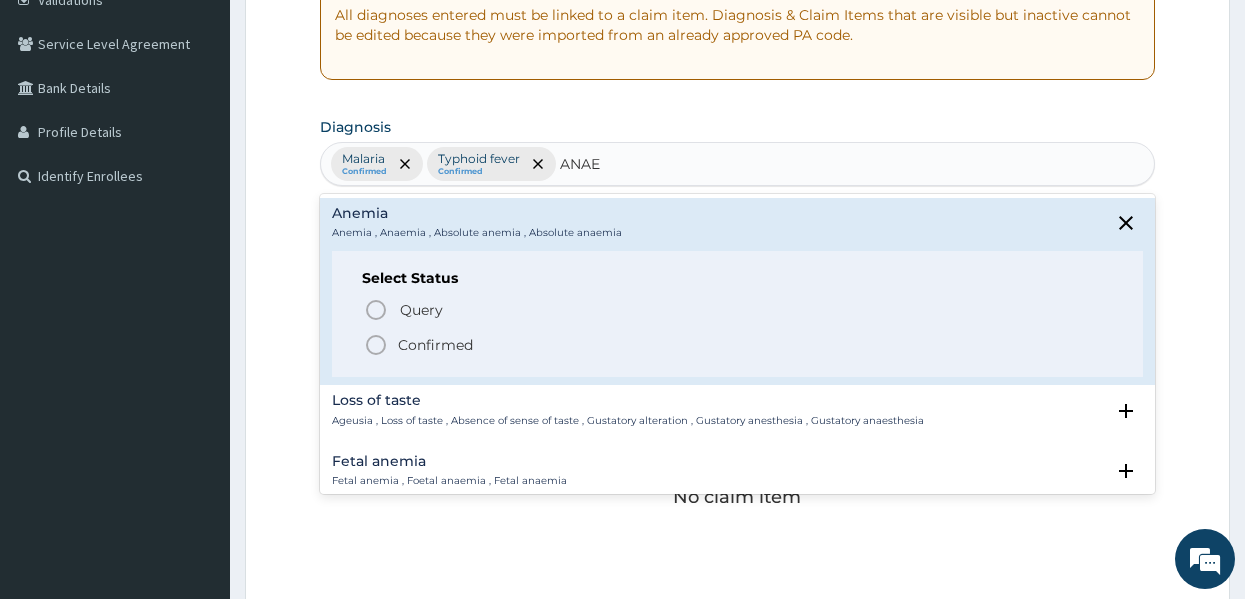 click on "Confirmed" at bounding box center [435, 345] 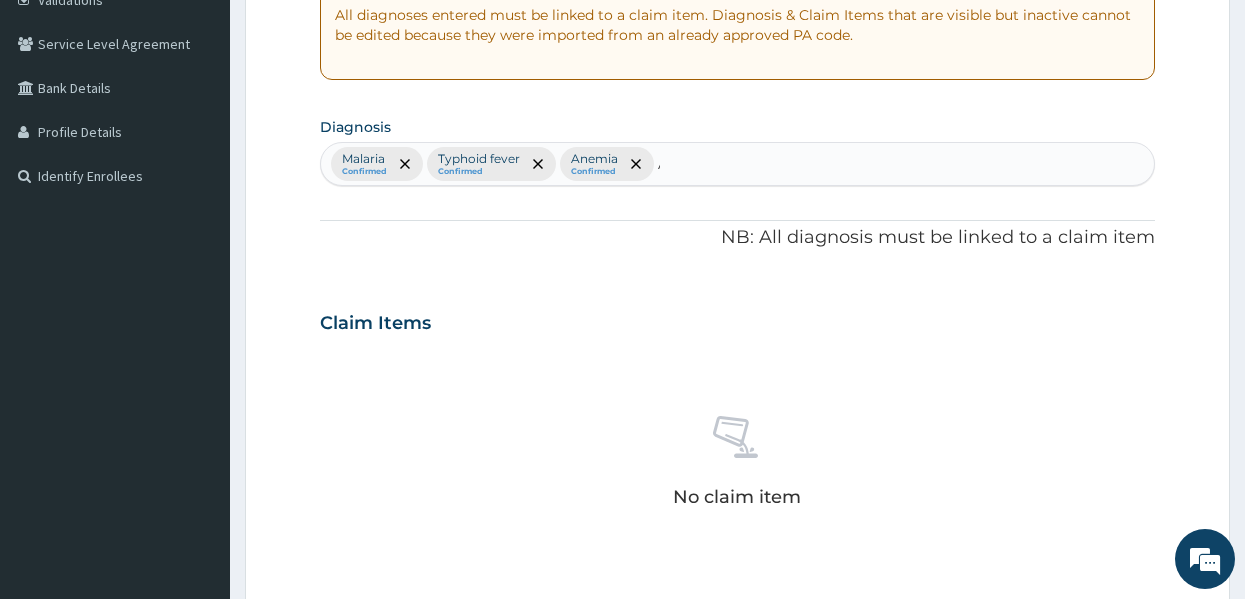 type 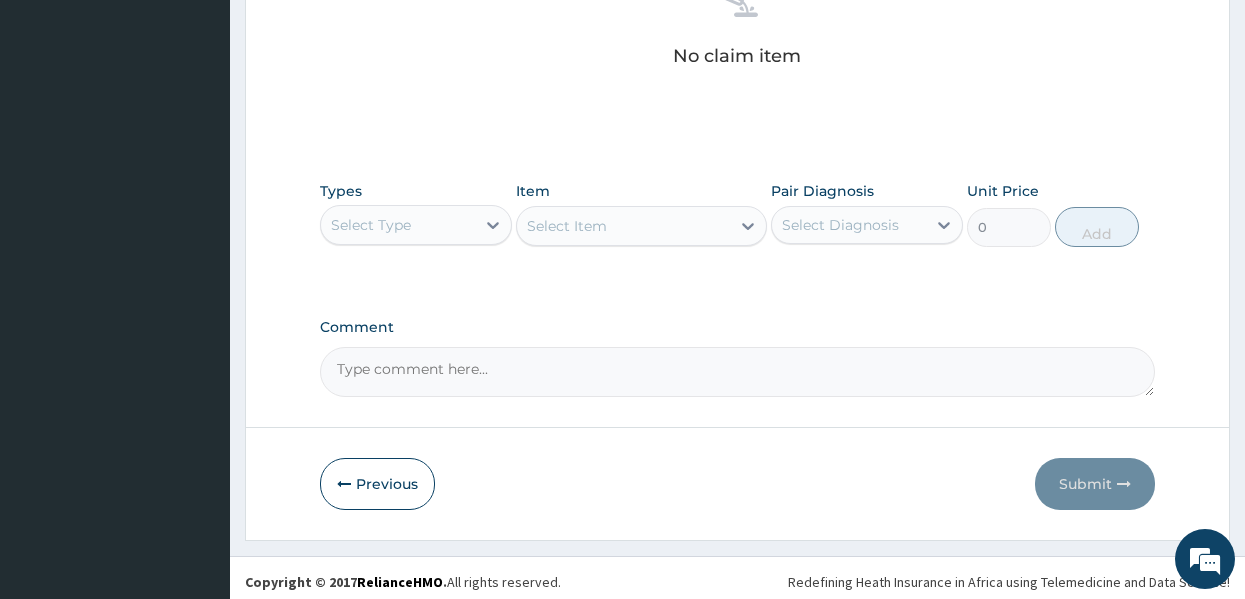 scroll, scrollTop: 840, scrollLeft: 0, axis: vertical 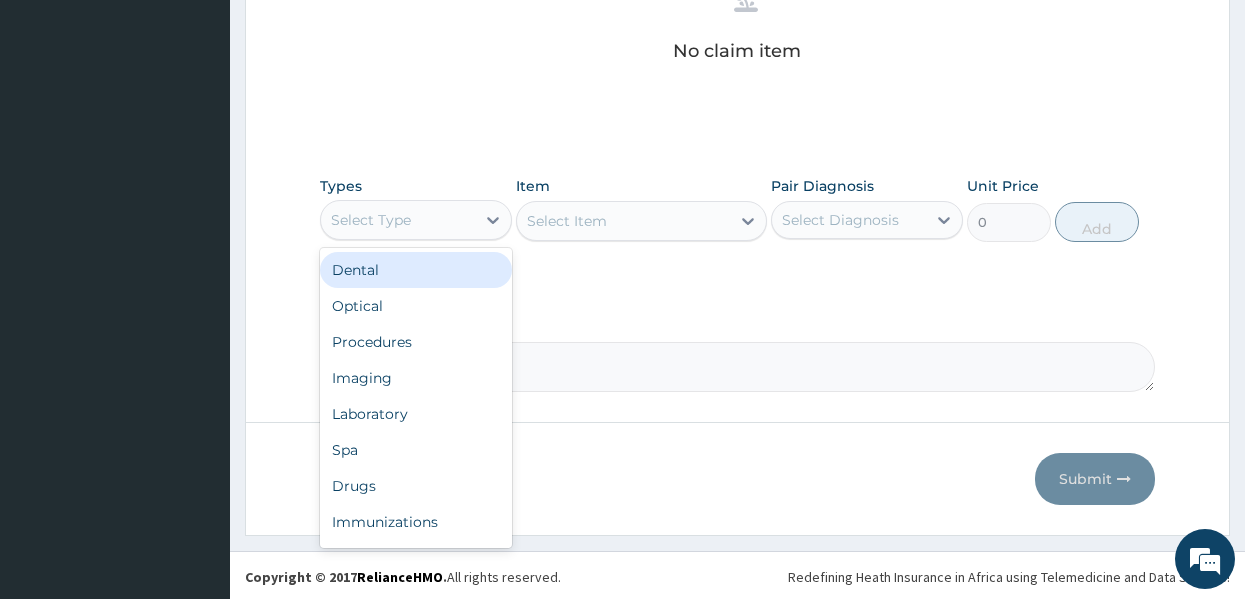 click on "Select Type" at bounding box center (398, 220) 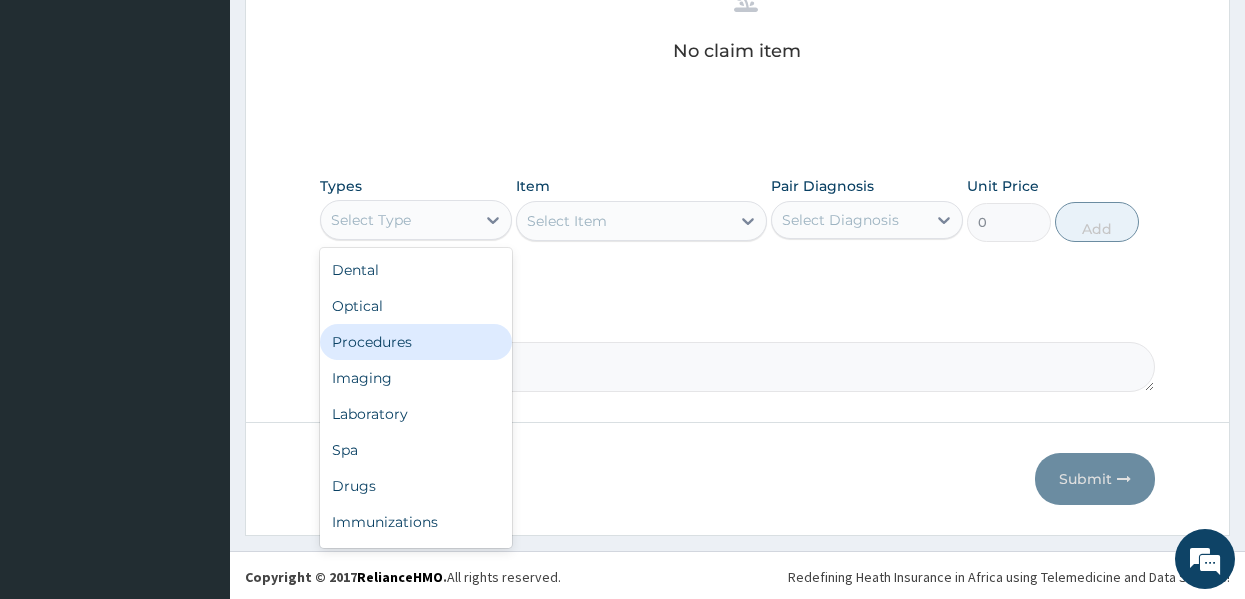click on "Procedures" at bounding box center [416, 342] 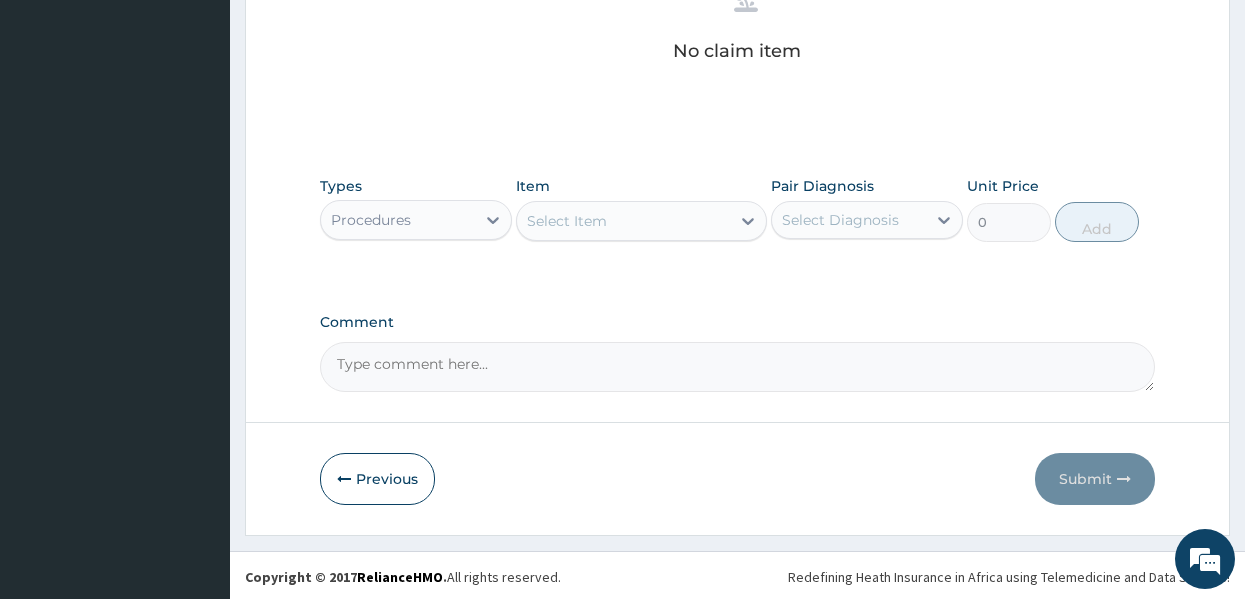 click on "Select Item" at bounding box center (623, 221) 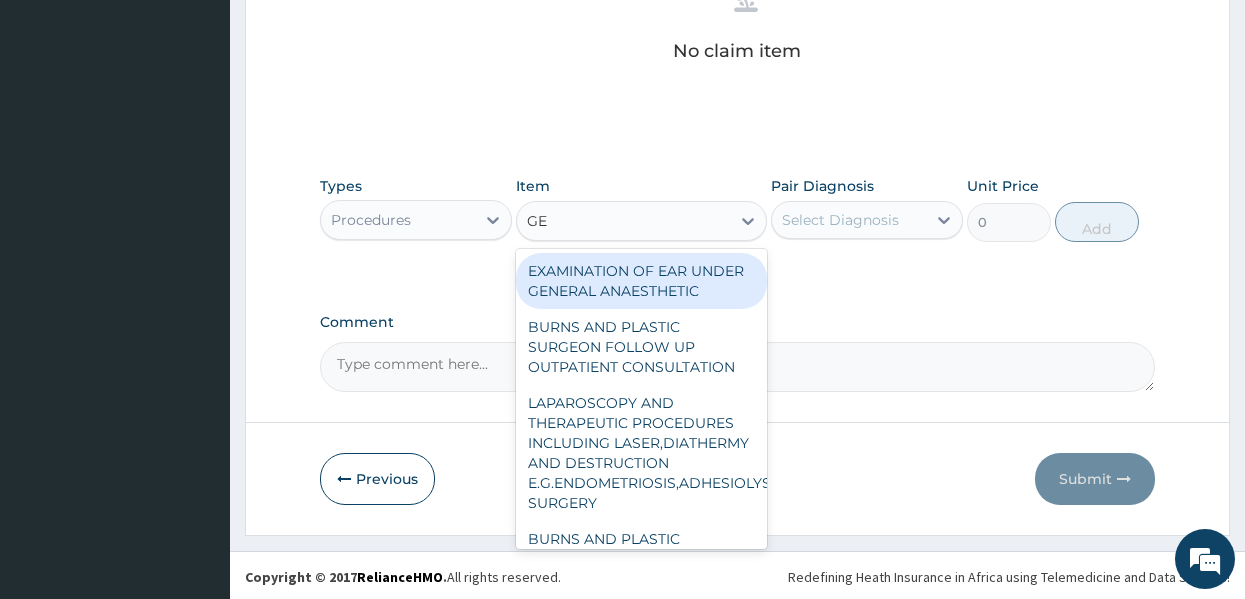 type on "GEN" 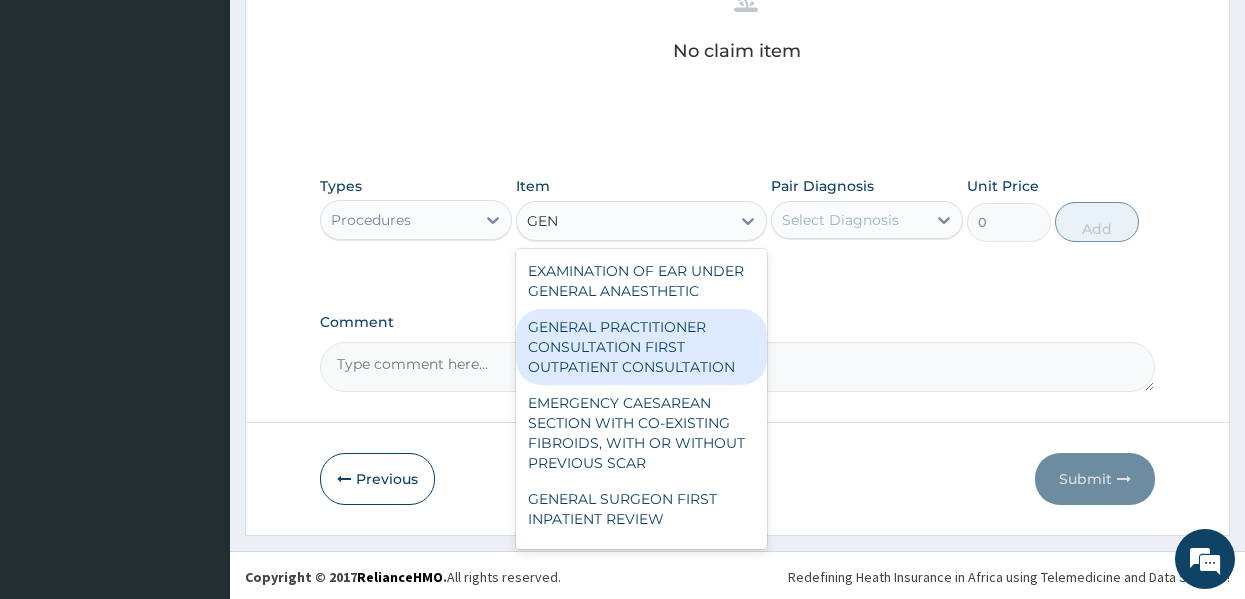 click on "GENERAL PRACTITIONER CONSULTATION FIRST OUTPATIENT CONSULTATION" at bounding box center [641, 347] 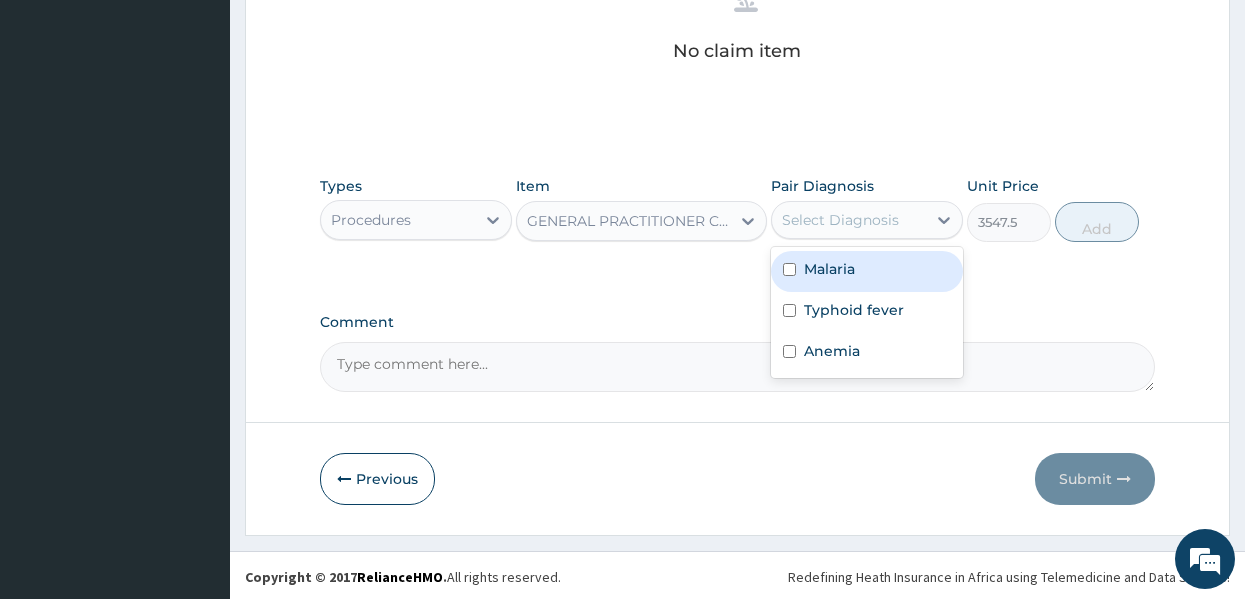 click on "Select Diagnosis" at bounding box center [840, 220] 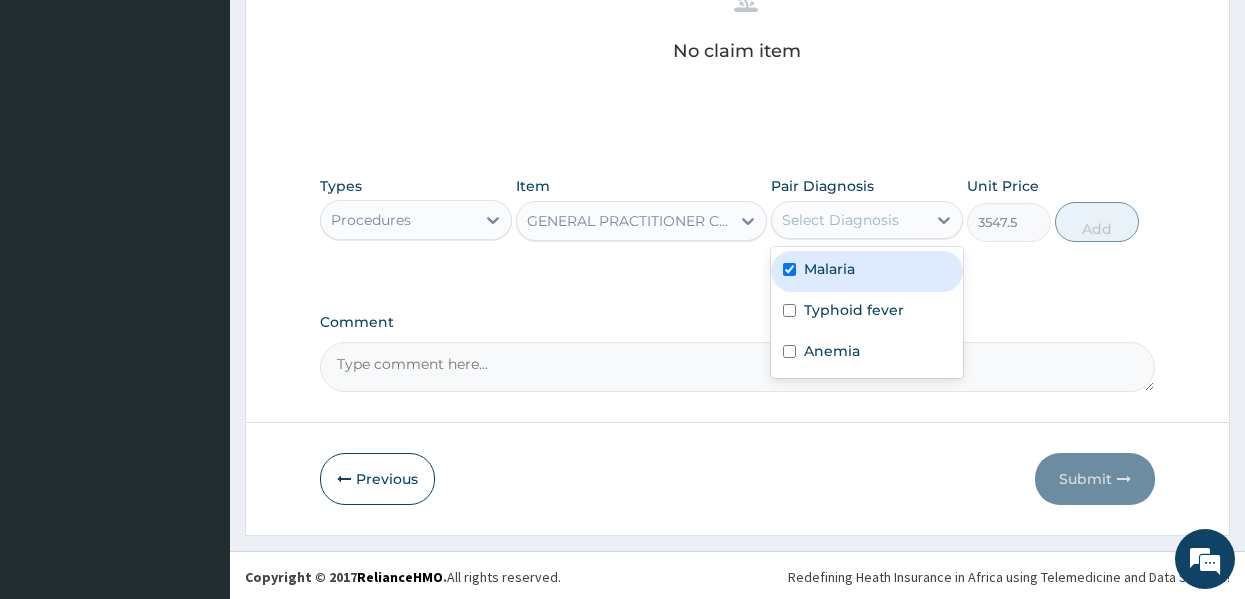 checkbox on "true" 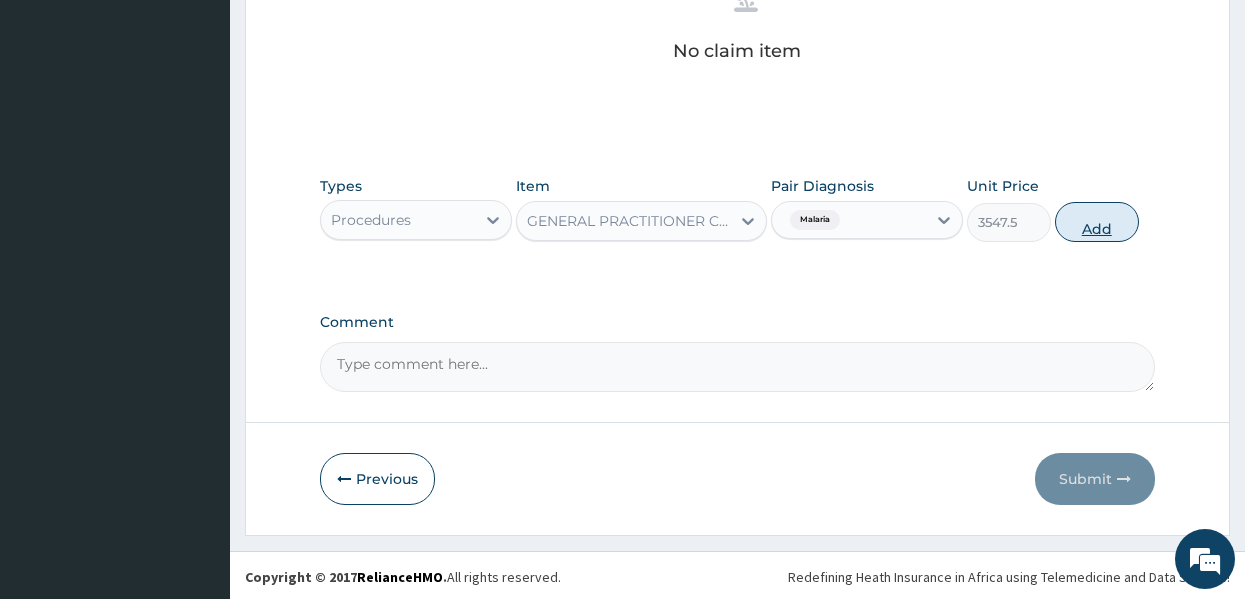 click on "Add" at bounding box center [1097, 222] 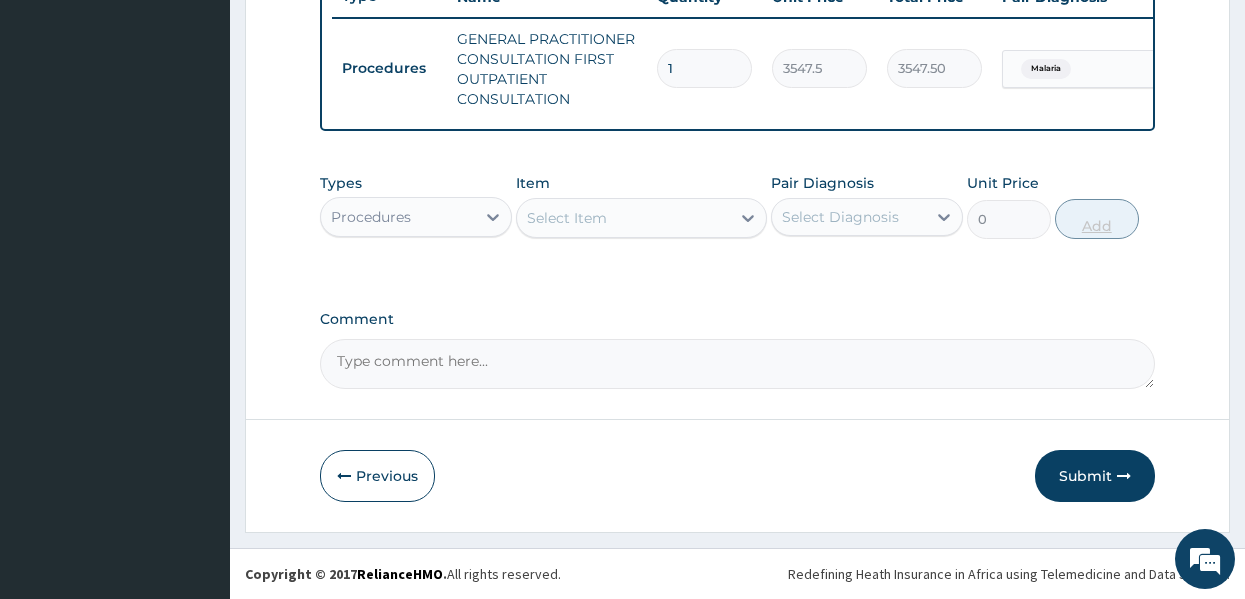 scroll, scrollTop: 794, scrollLeft: 0, axis: vertical 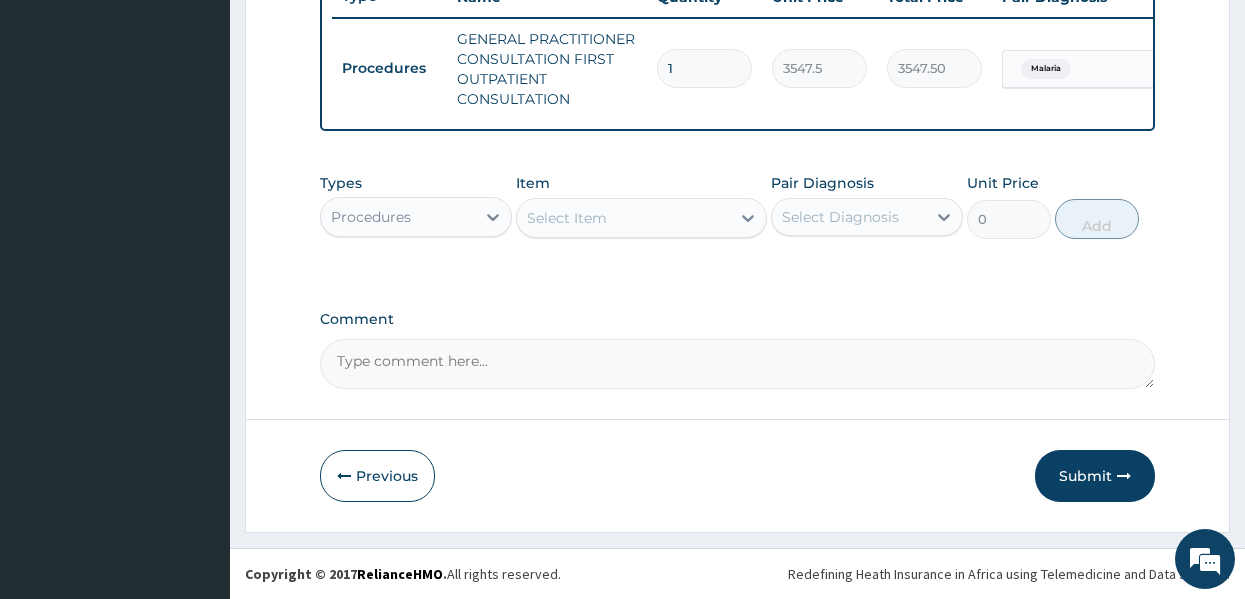 click on "Select Item" at bounding box center (623, 218) 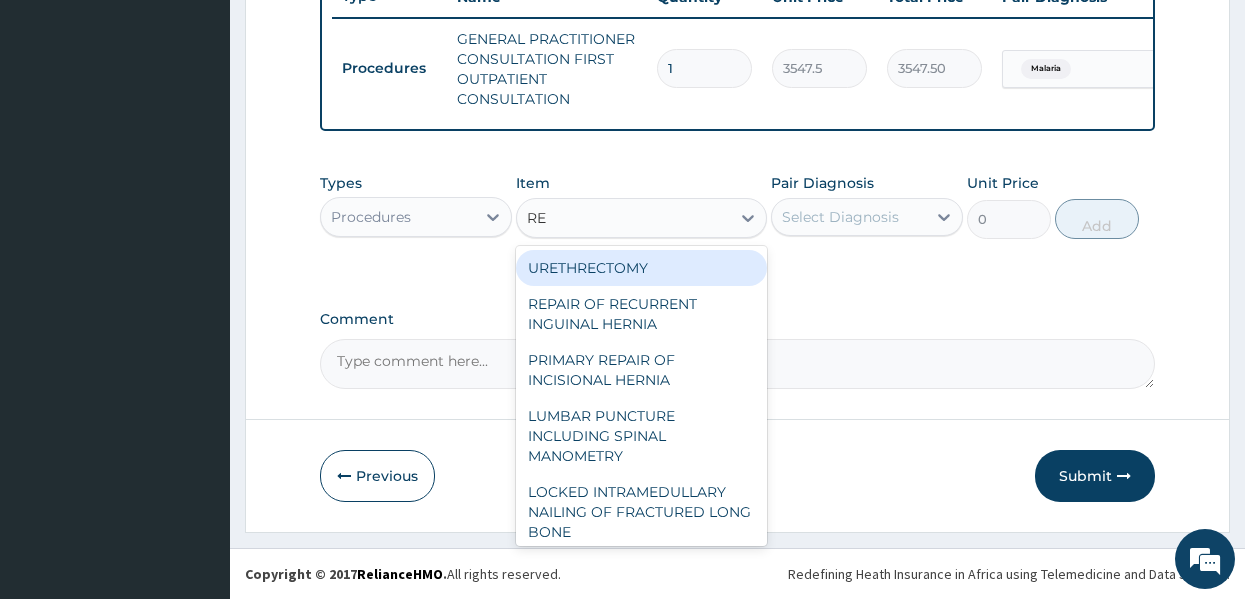type on "REG" 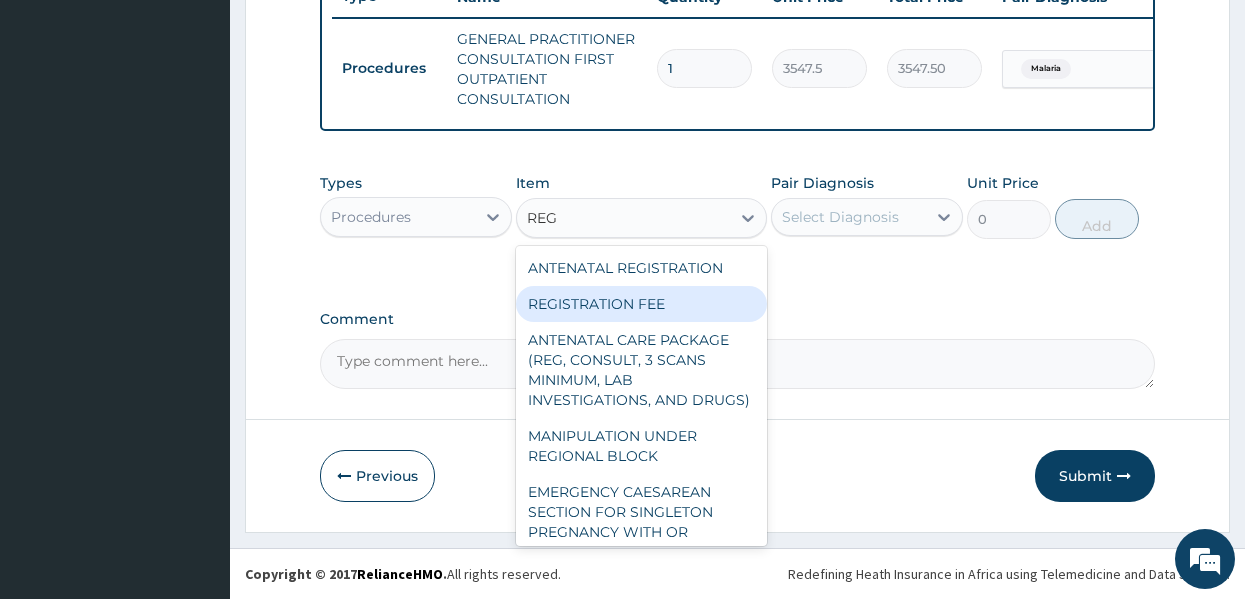 click on "REGISTRATION FEE" at bounding box center (641, 304) 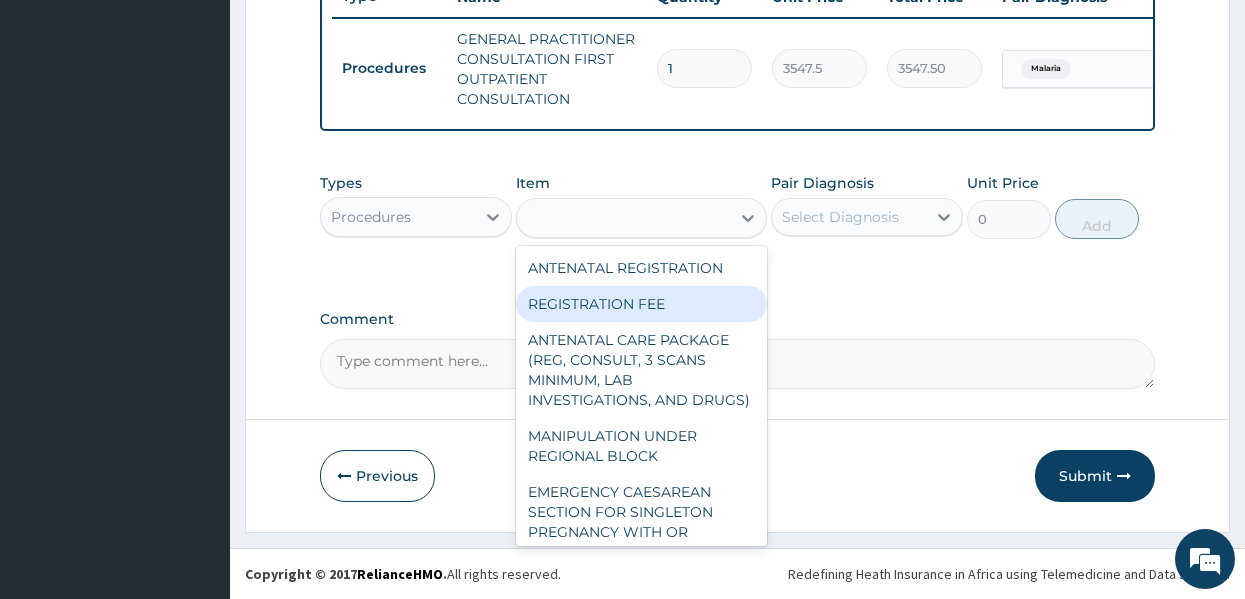 type on "2150" 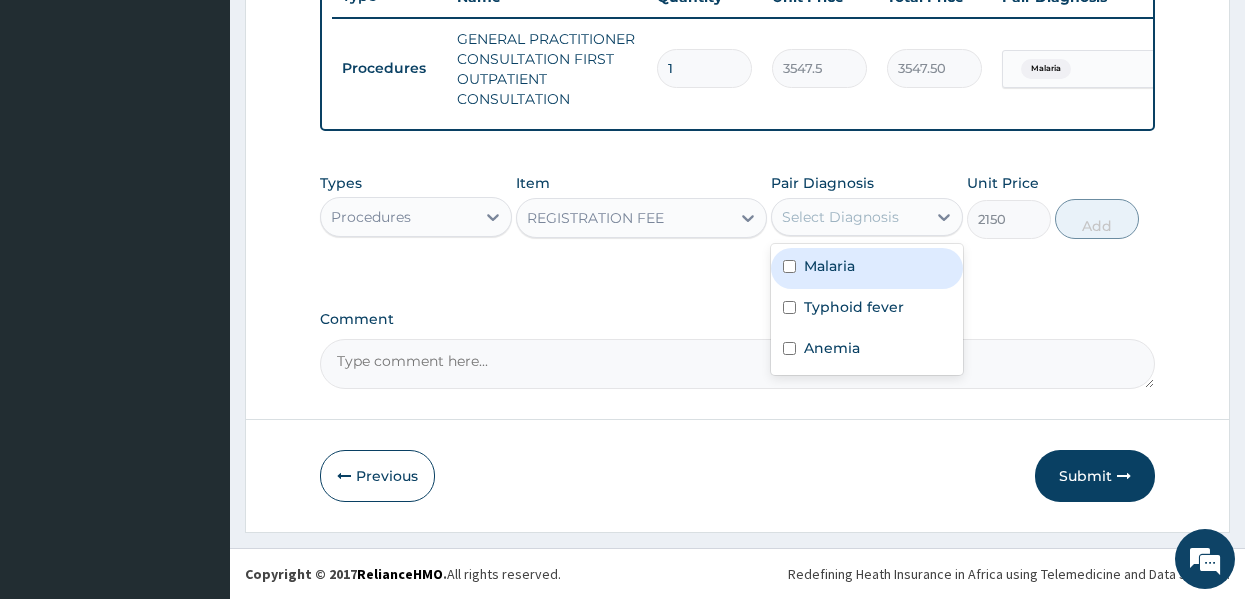 click on "Select Diagnosis" at bounding box center [840, 217] 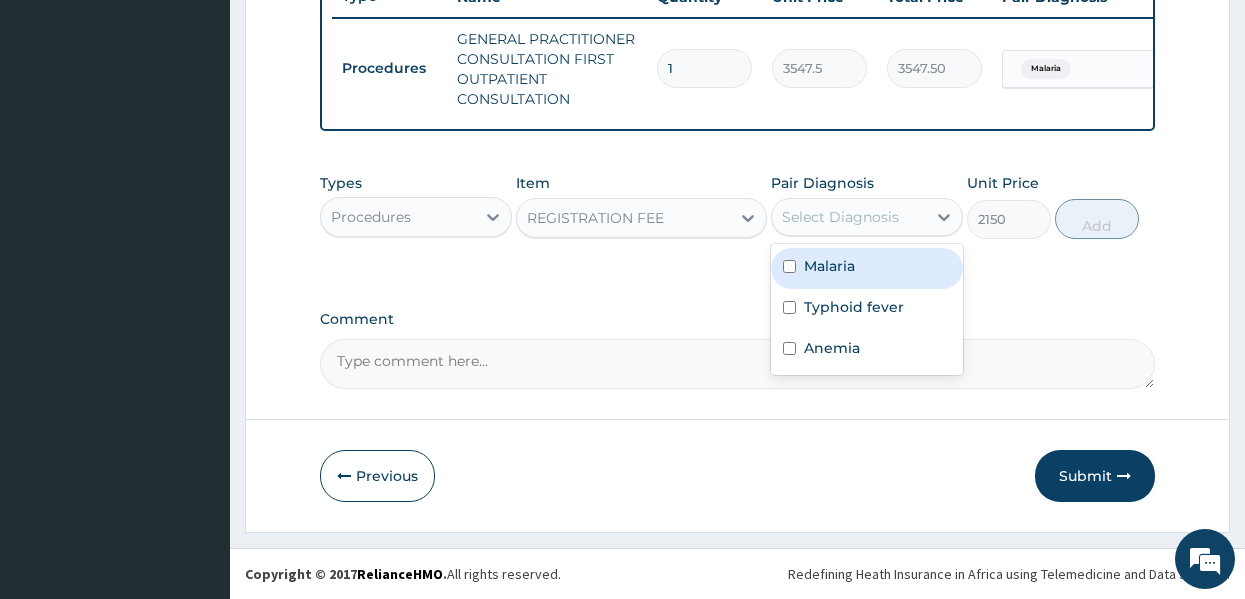 click on "Malaria" at bounding box center [829, 266] 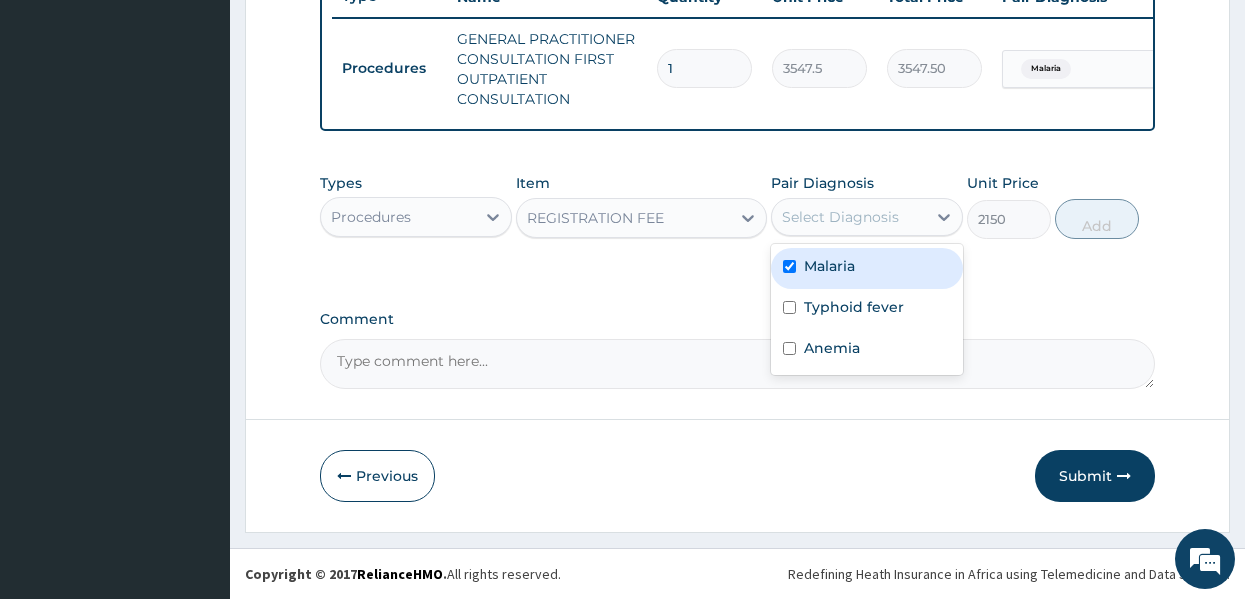 checkbox on "true" 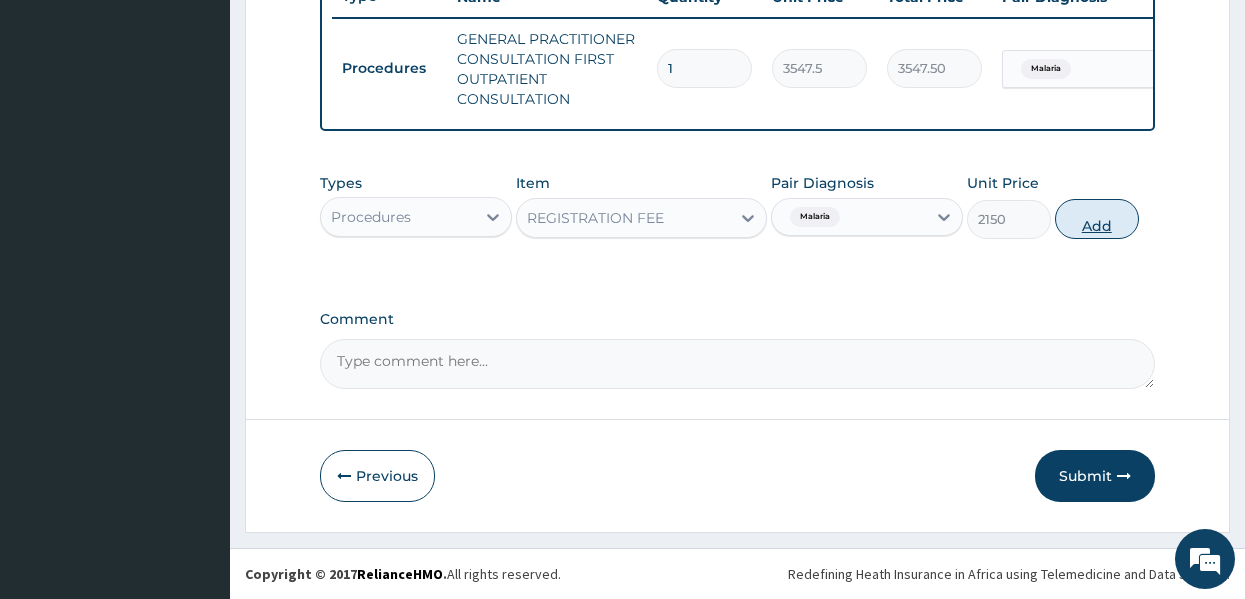 click on "Add" at bounding box center (1097, 219) 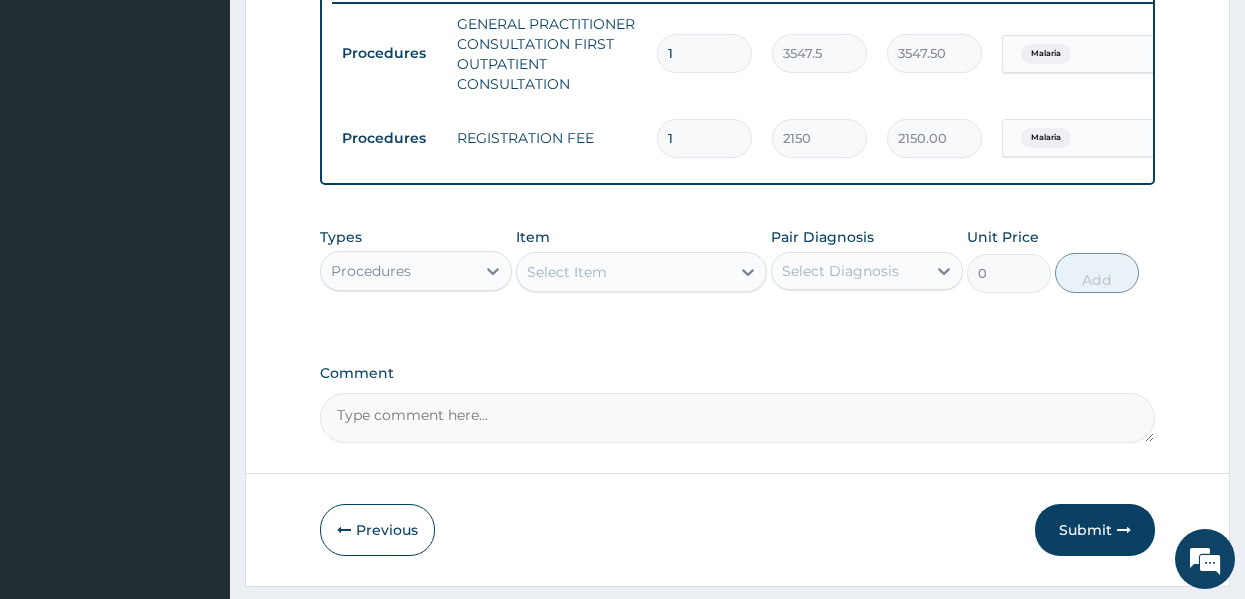 click on "Procedures" at bounding box center (398, 271) 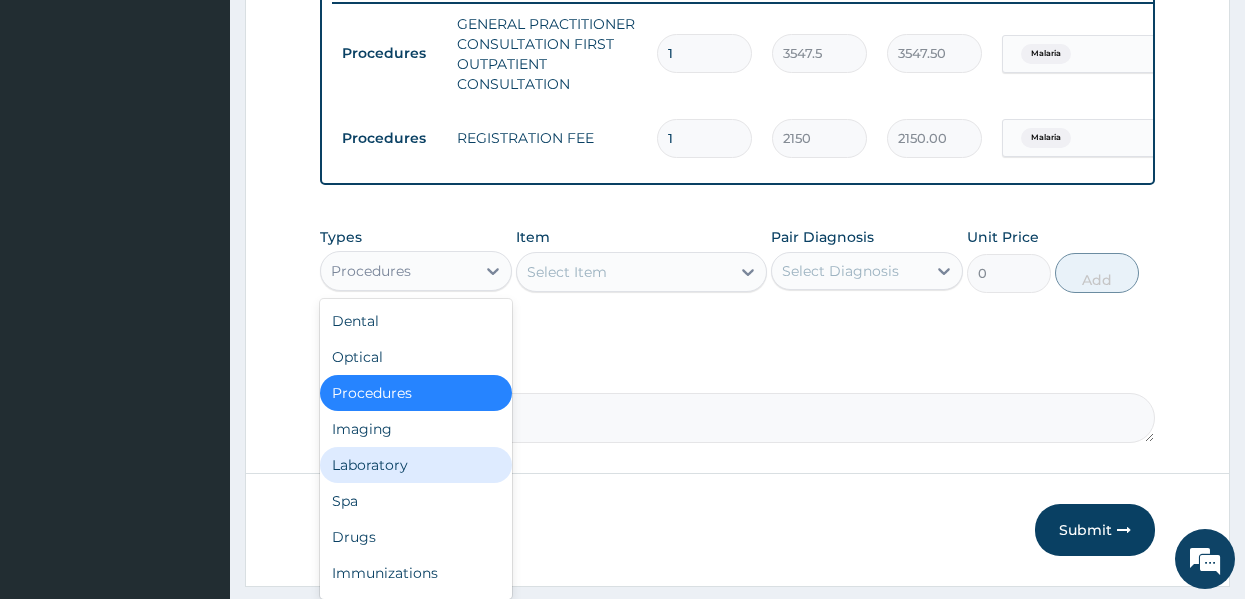 click on "Laboratory" at bounding box center [416, 465] 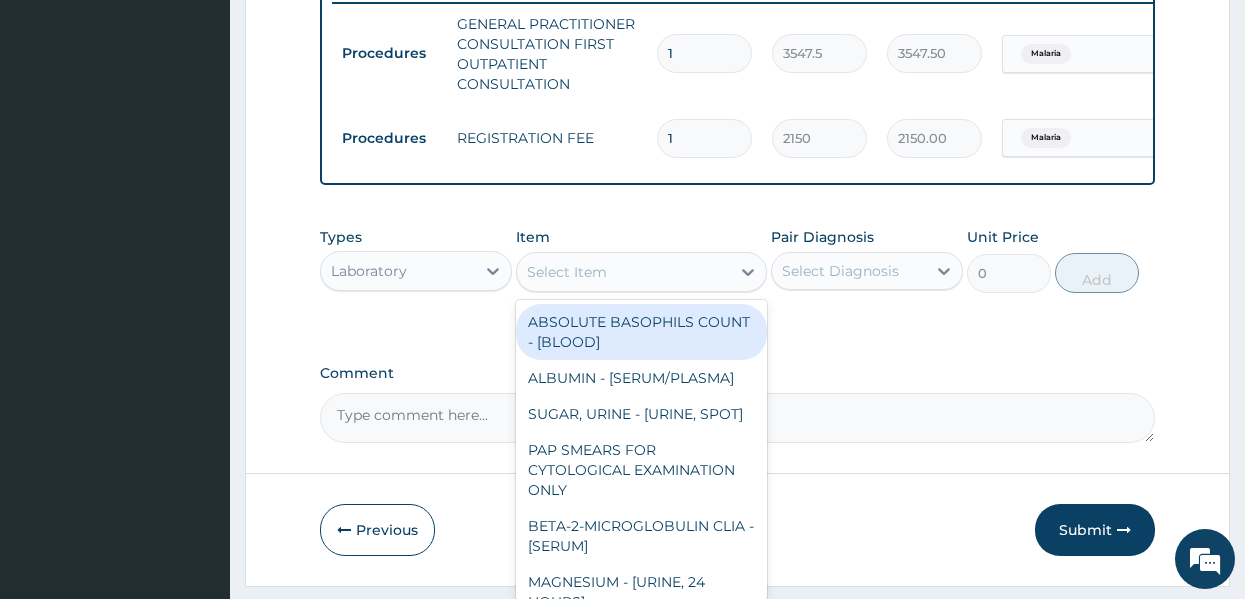 click on "Select Item" at bounding box center (623, 272) 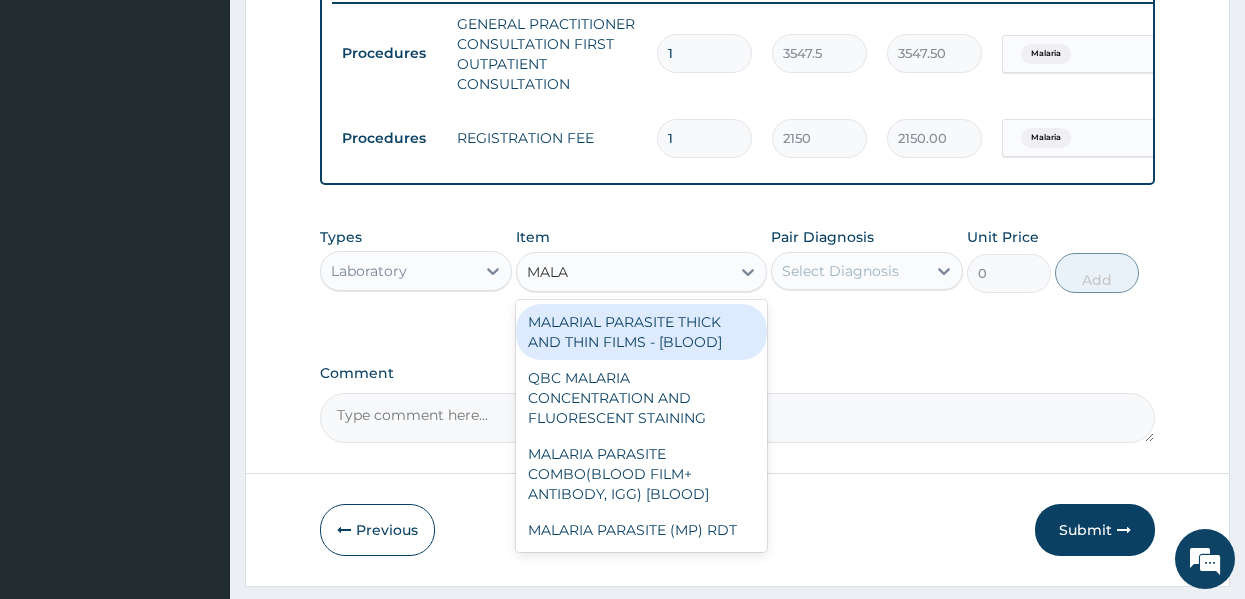 type on "MALAR" 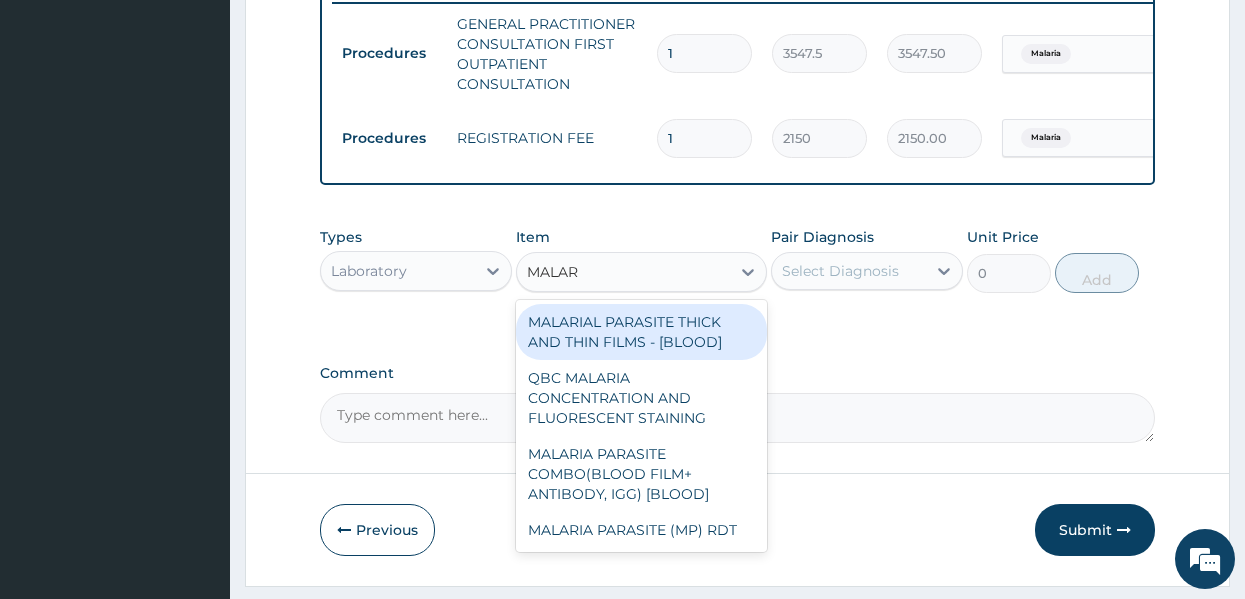 click on "MALARIAL PARASITE THICK AND THIN FILMS - [BLOOD]" at bounding box center (641, 332) 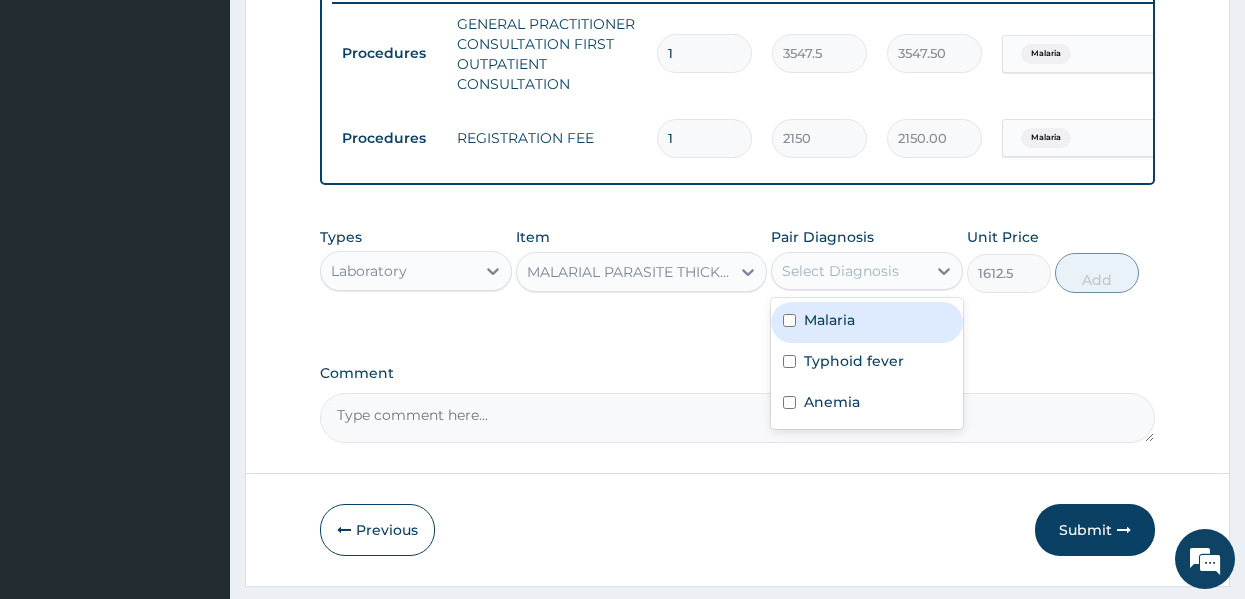 click on "Select Diagnosis" at bounding box center (840, 271) 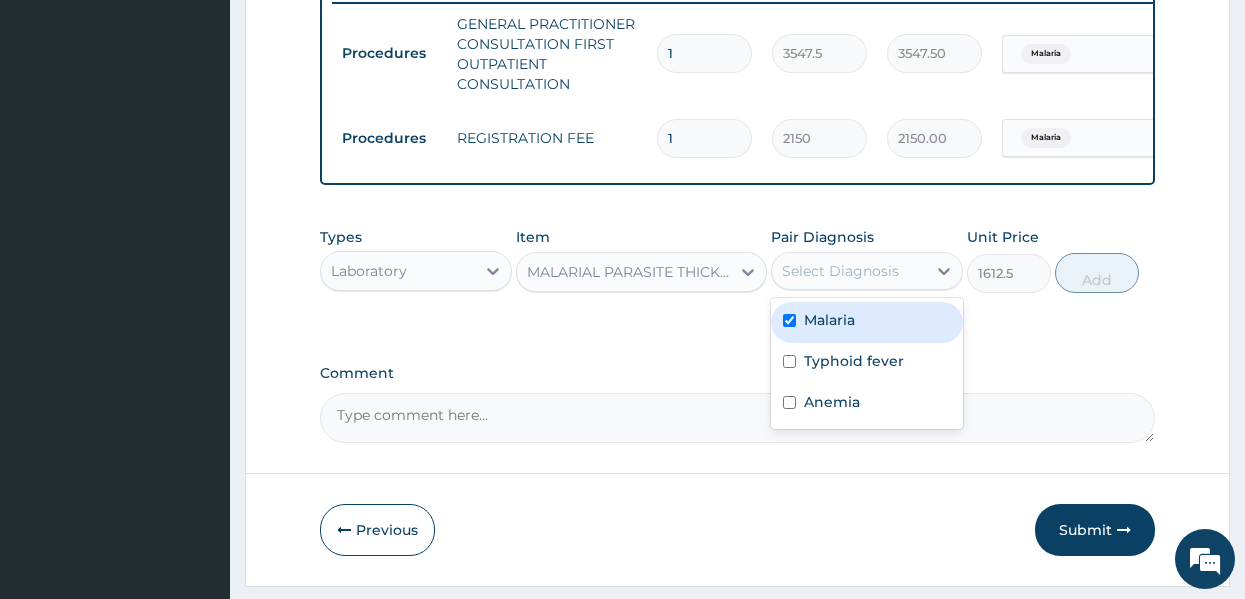 checkbox on "true" 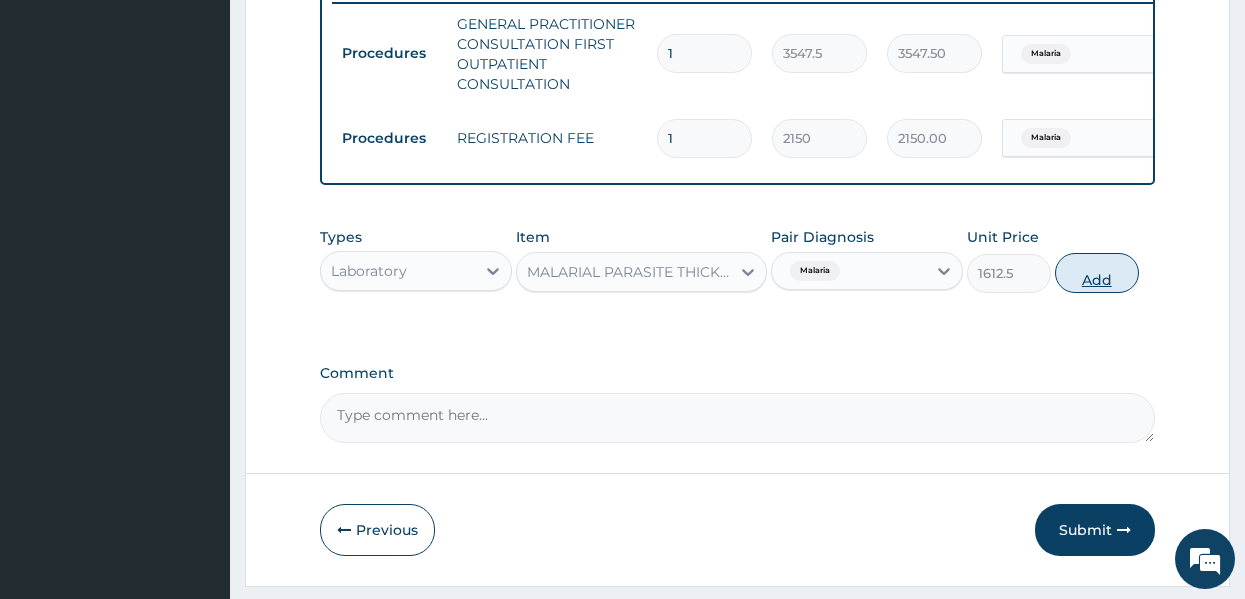 click on "Add" at bounding box center [1097, 273] 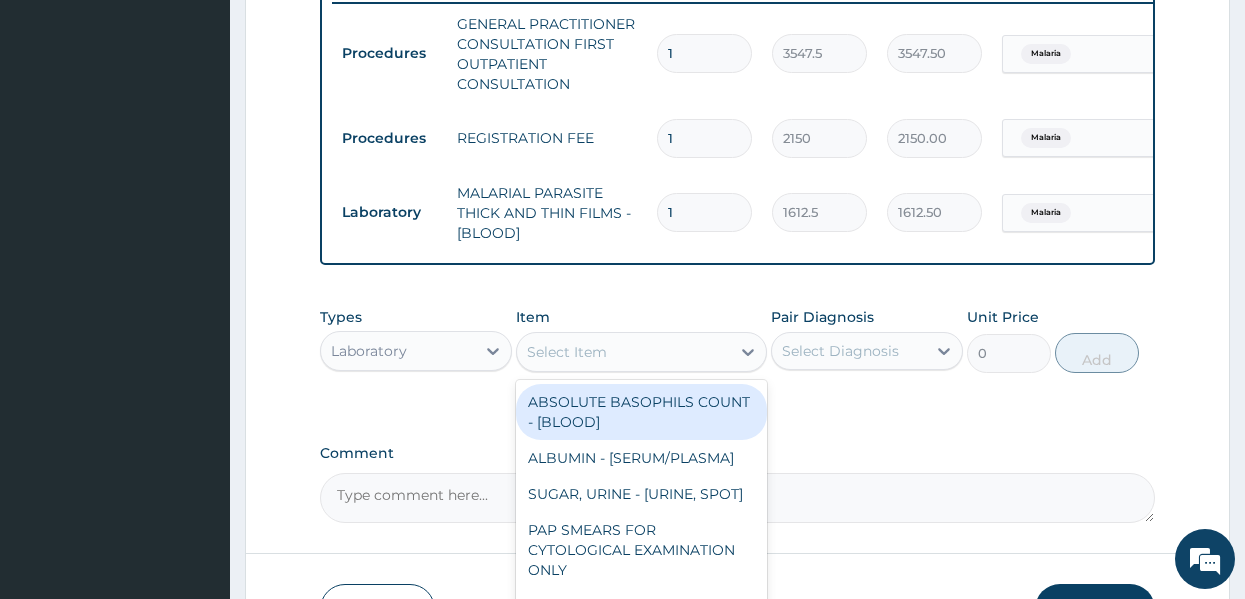 click on "Select Item" at bounding box center (567, 352) 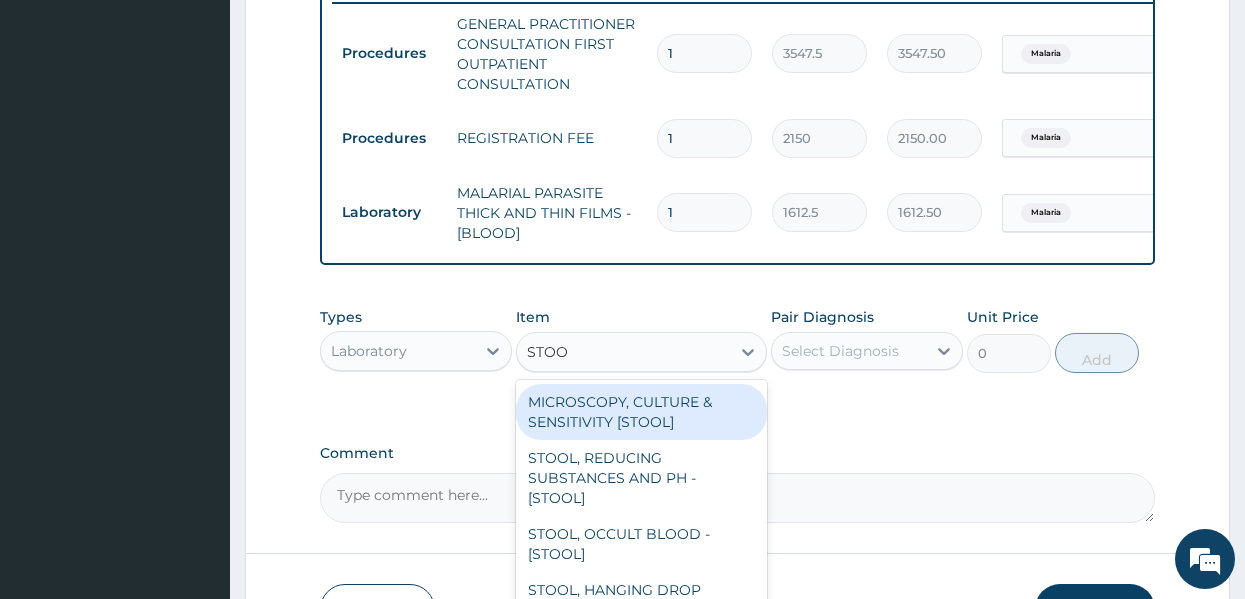 type on "STOOL" 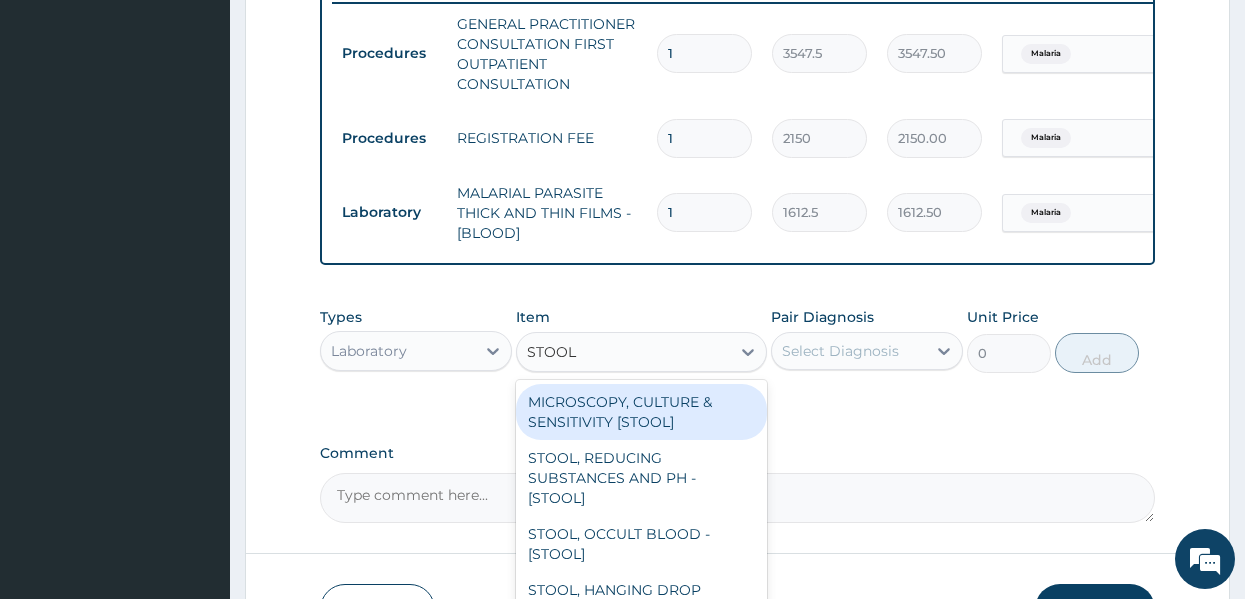 click on "MICROSCOPY, CULTURE & SENSITIVITY [STOOL]" at bounding box center (641, 412) 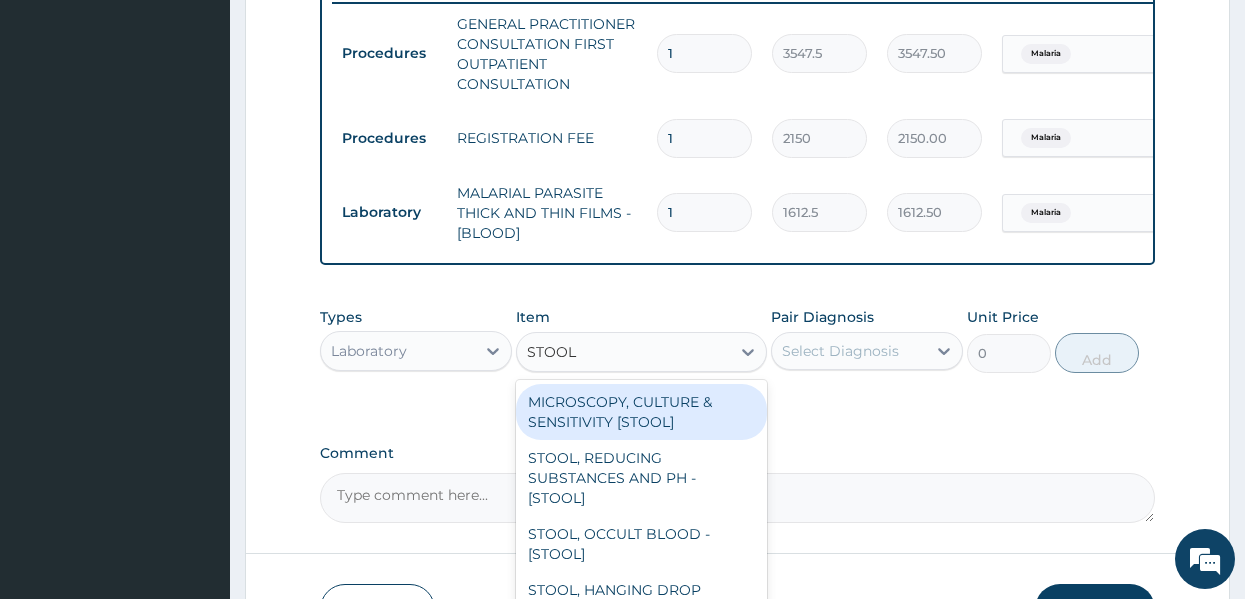 type 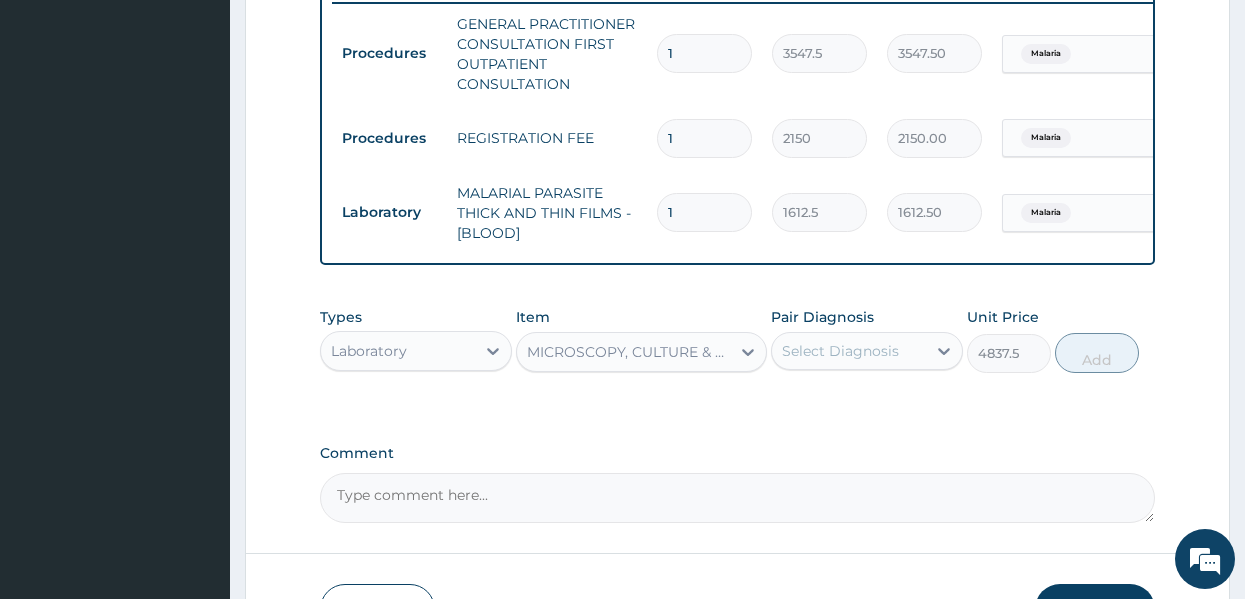 click on "Select Diagnosis" at bounding box center (840, 351) 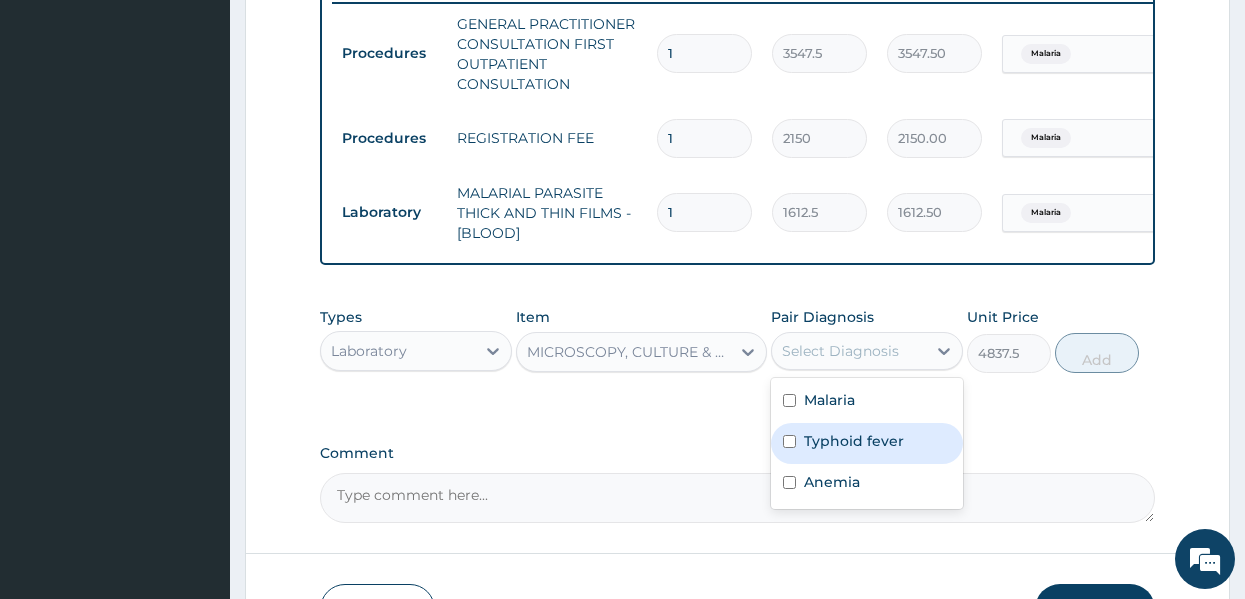 click on "Typhoid fever" at bounding box center (854, 441) 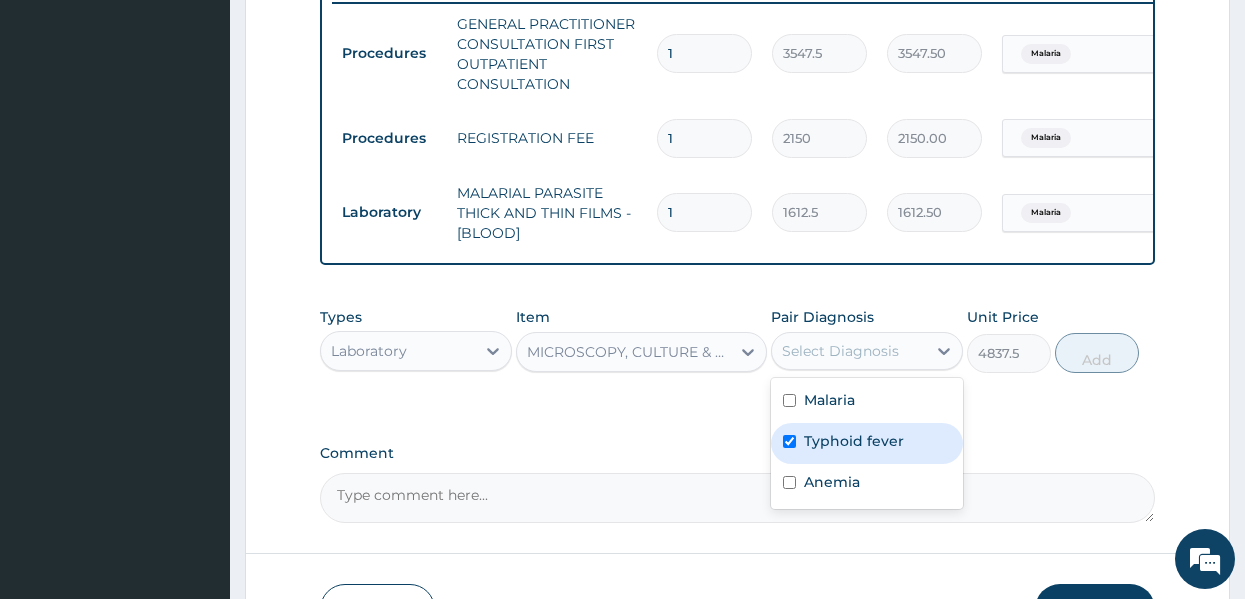 checkbox on "true" 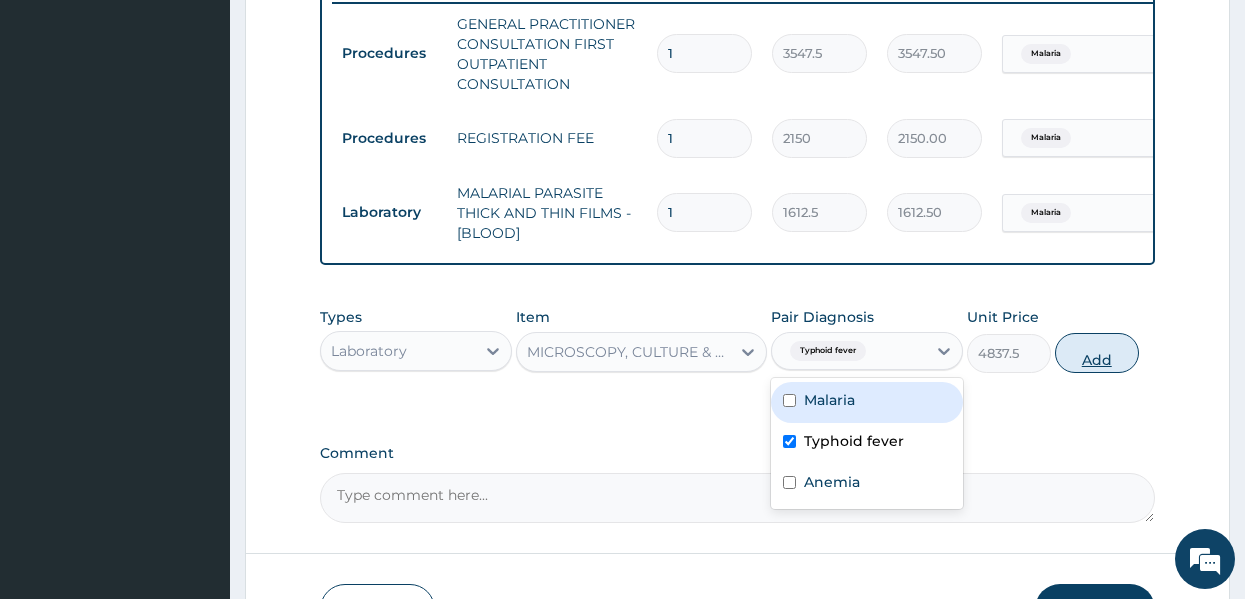 click on "Add" at bounding box center [1097, 353] 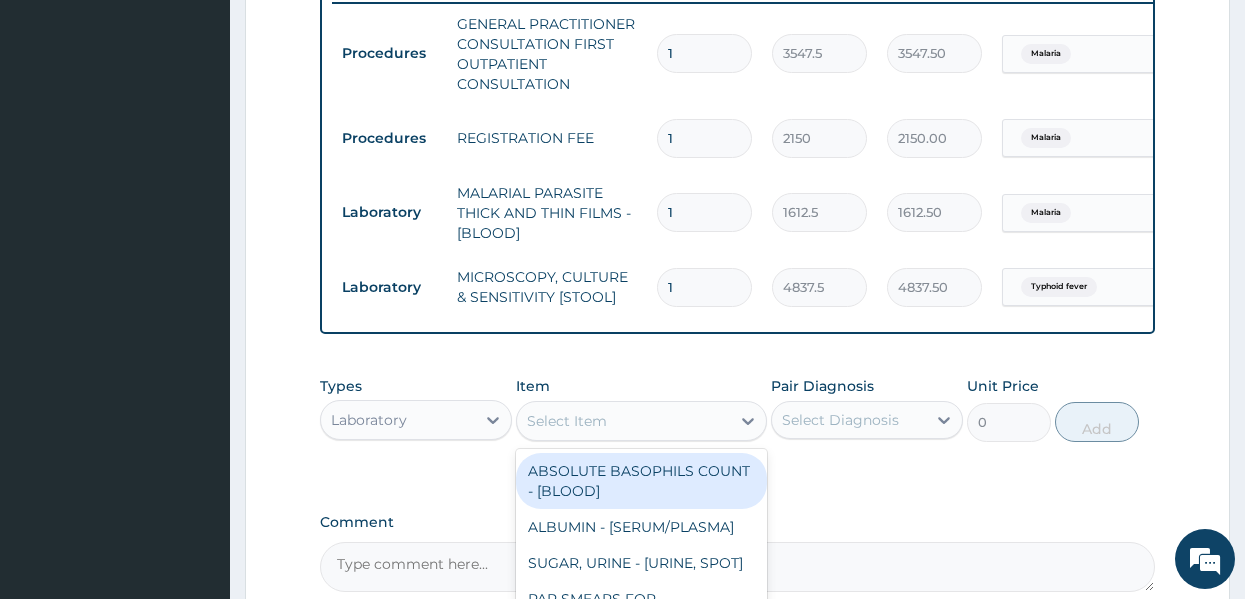 click on "Select Item" at bounding box center [623, 421] 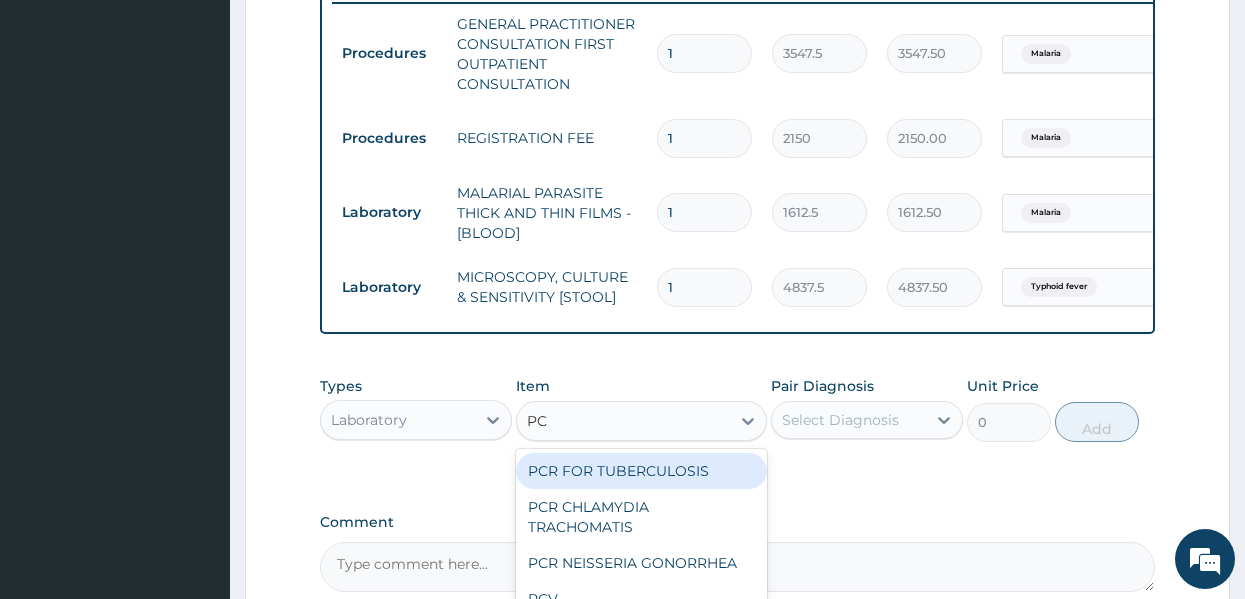 type on "PCV" 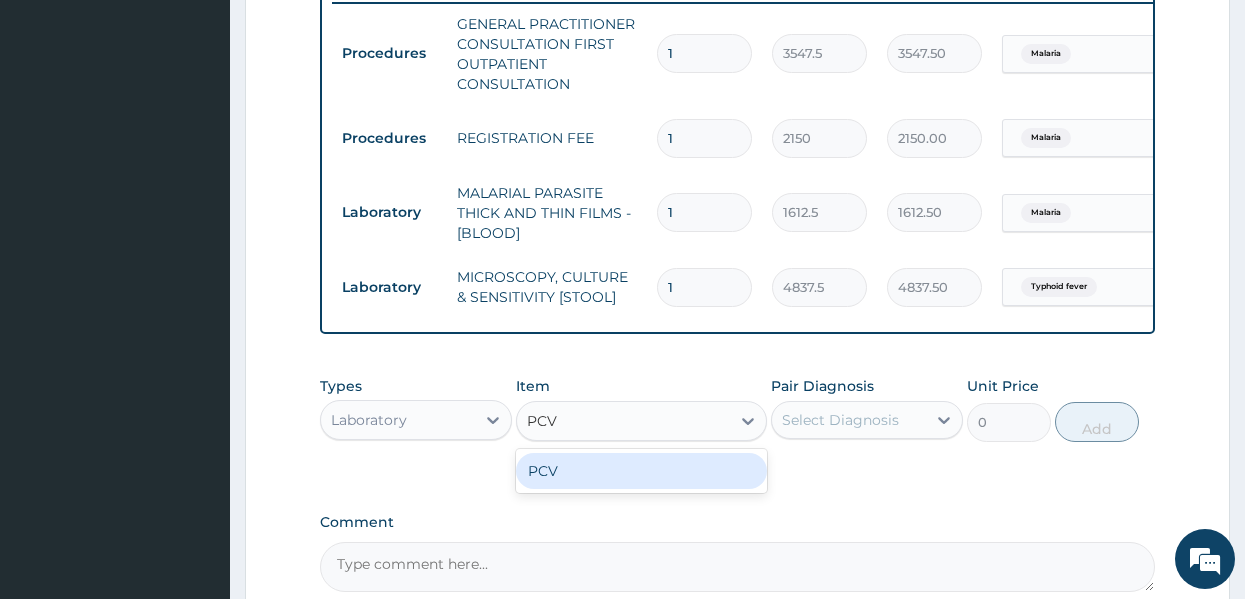 click on "PCV" at bounding box center (641, 471) 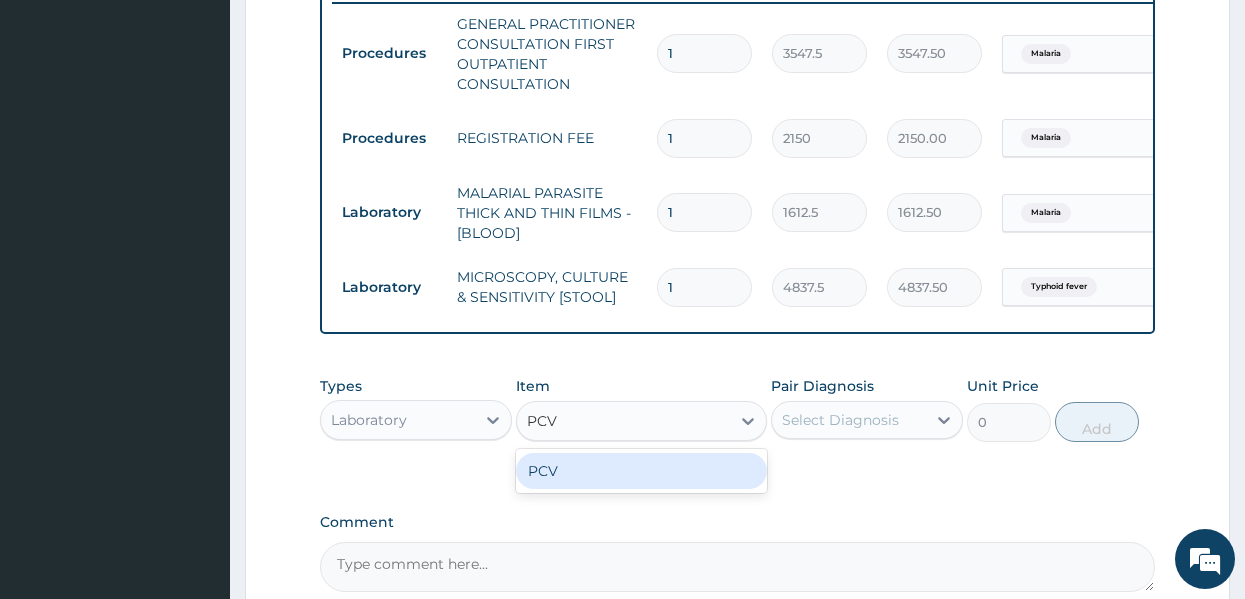 type 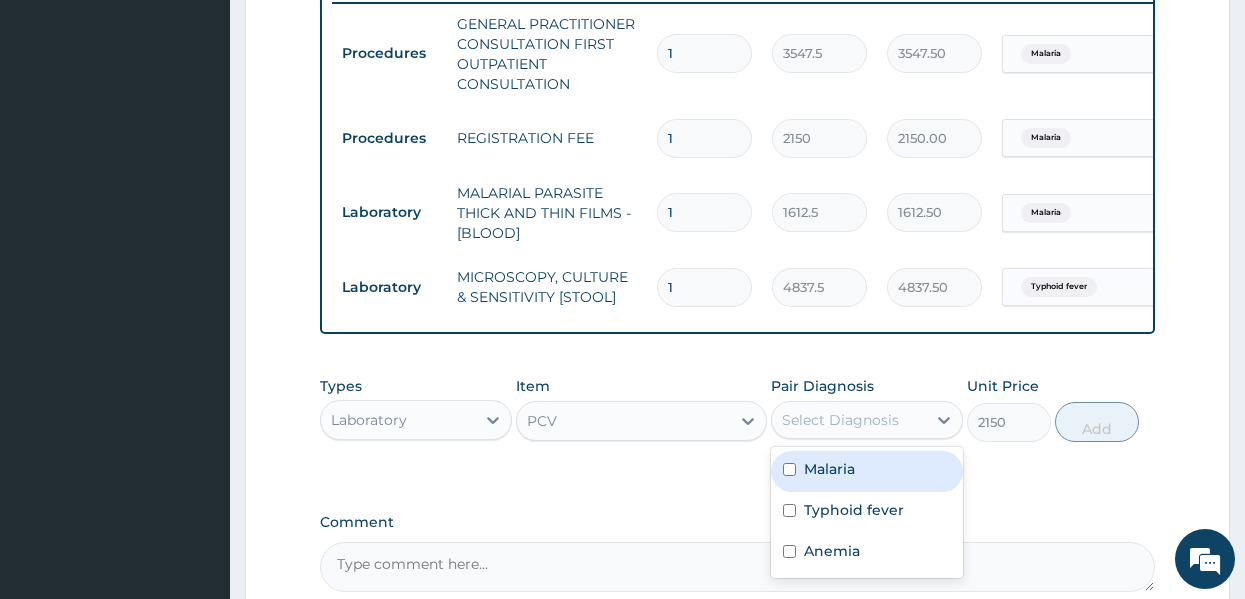 click on "Select Diagnosis" at bounding box center (840, 420) 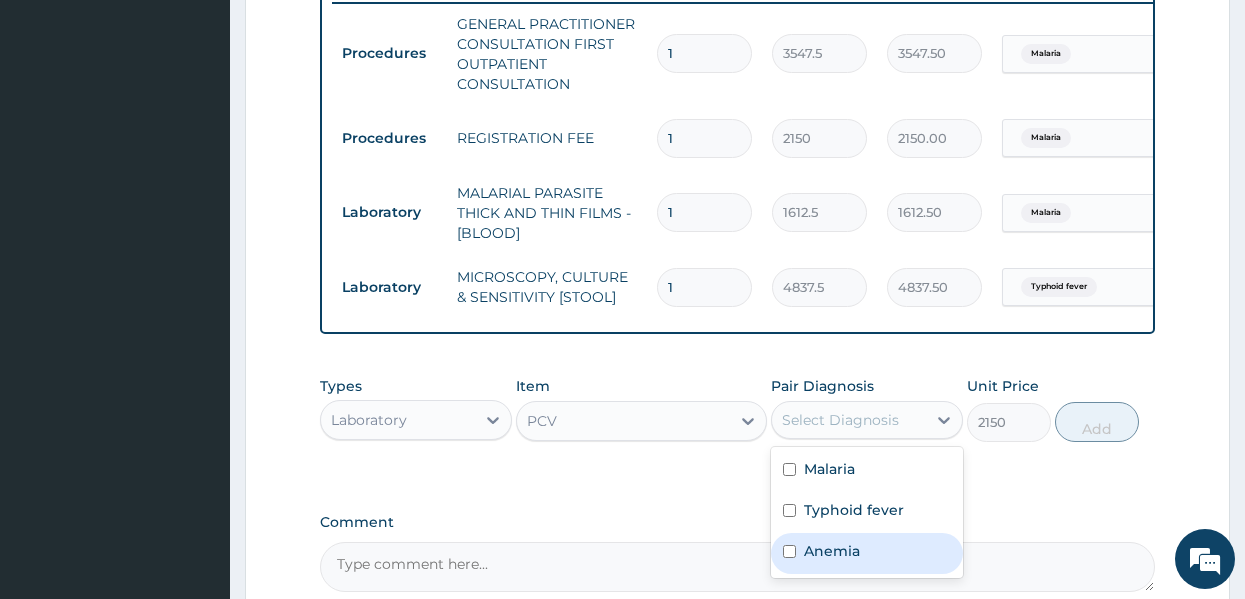 click on "Anemia" at bounding box center (832, 551) 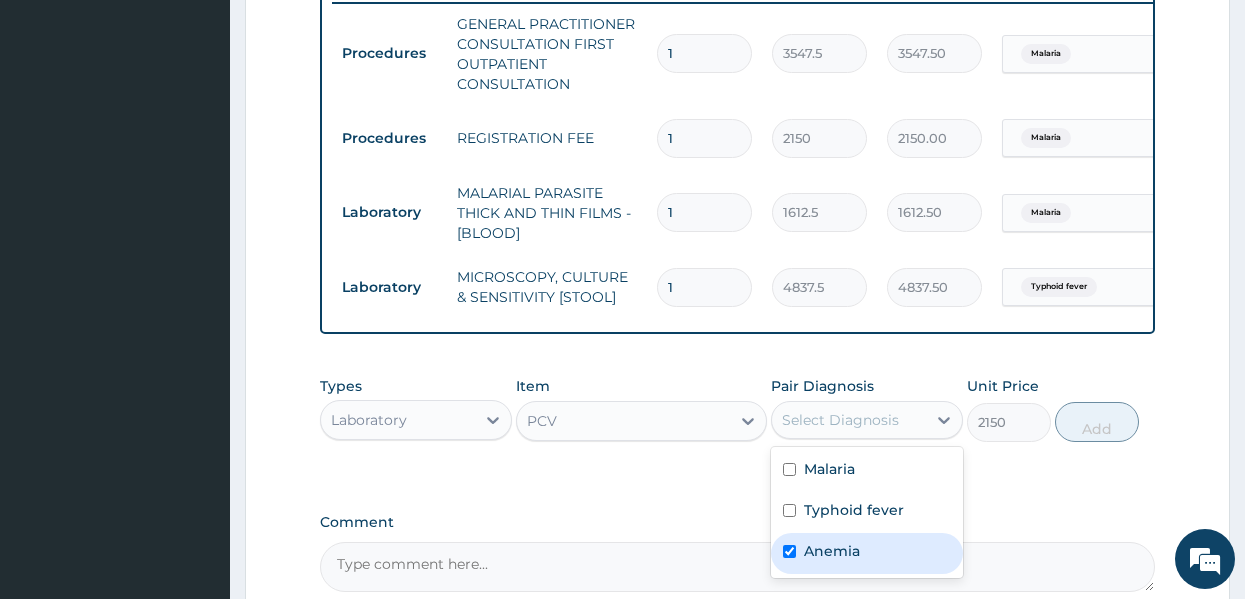 checkbox on "true" 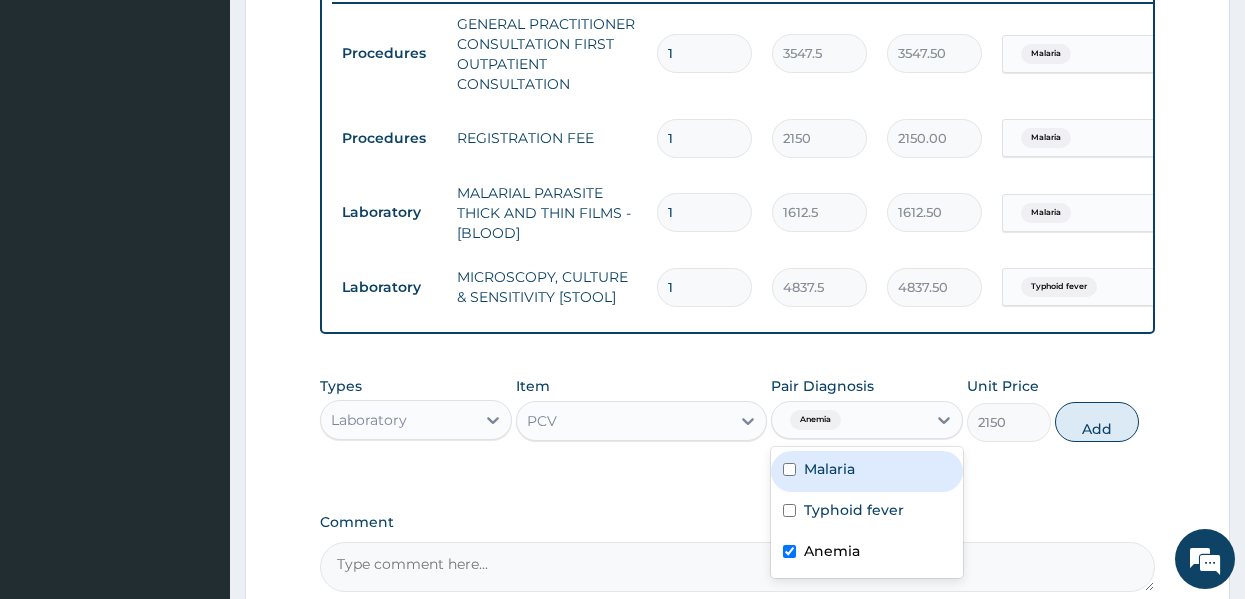 click on "Malaria" at bounding box center [829, 469] 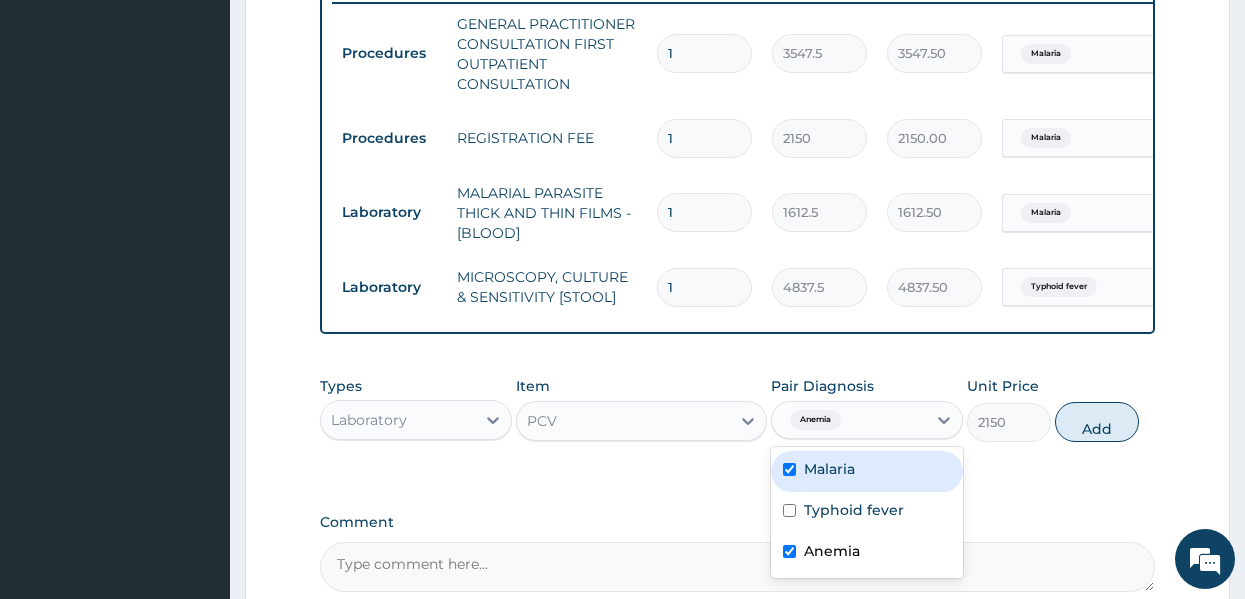 checkbox on "true" 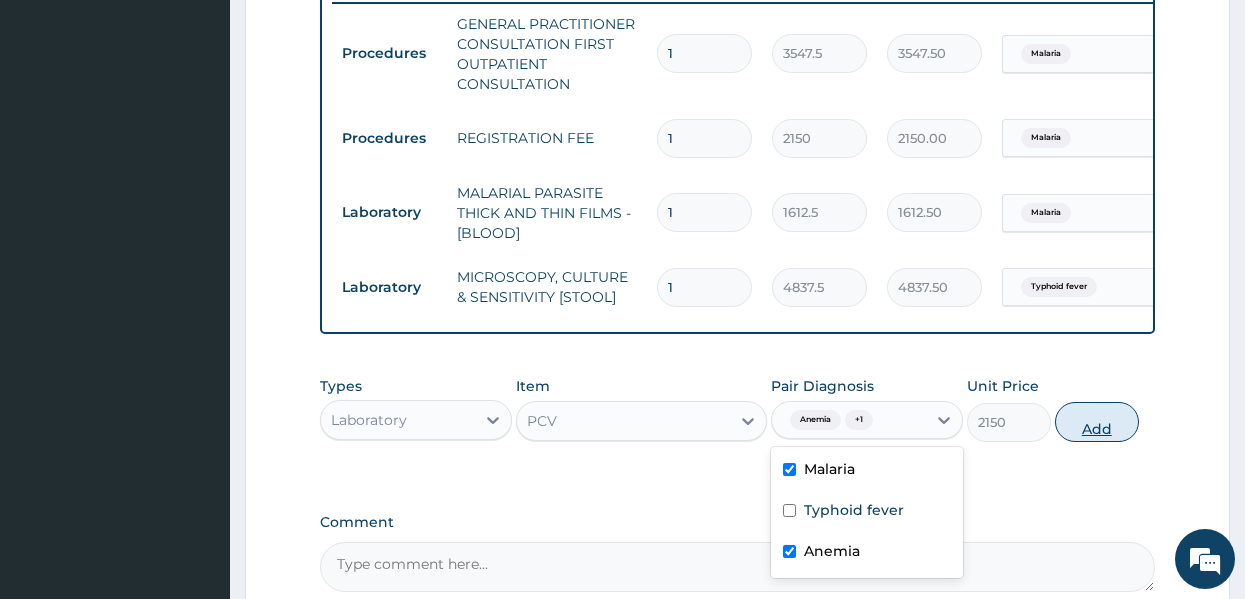 click on "Add" at bounding box center (1097, 422) 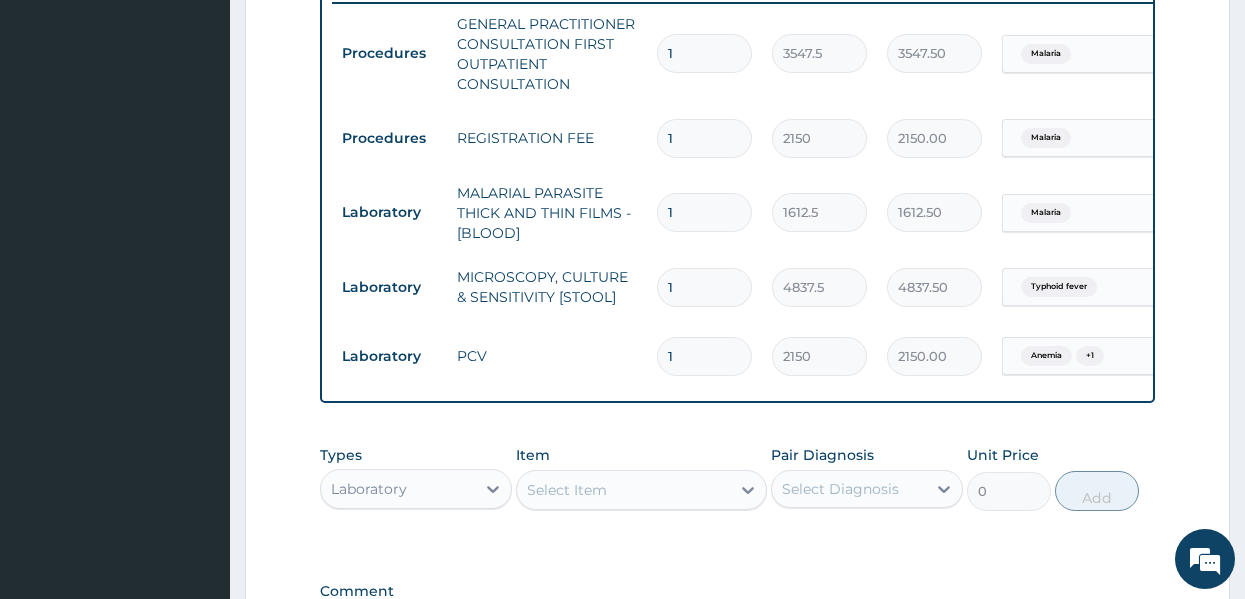 click on "PA Code / Prescription Code Enter Code(Secondary Care Only) Encounter Date 10-07-2025 Important Notice Please enter PA codes before entering items that are not attached to a PA code   All diagnoses entered must be linked to a claim item. Diagnosis & Claim Items that are visible but inactive cannot be edited because they were imported from an already approved PA code. Diagnosis Malaria Confirmed Typhoid fever Confirmed Anemia Confirmed NB: All diagnosis must be linked to a claim item Claim Items Type Name Quantity Unit Price Total Price Pair Diagnosis Actions Procedures GENERAL PRACTITIONER CONSULTATION FIRST OUTPATIENT CONSULTATION 1 3547.5 3547.50 Malaria Delete Procedures REGISTRATION FEE 1 2150 2150.00 Malaria Delete Laboratory MALARIAL PARASITE THICK AND THIN FILMS - [BLOOD] 1 1612.5 1612.50 Malaria Delete Laboratory MICROSCOPY, CULTURE & SENSITIVITY [STOOL] 1 4837.5 4837.50 Typhoid fever Delete Laboratory PCV 1 2150 2150.00 Anemia  + 1 Delete Types Laboratory Item Select Item Pair Diagnosis Unit Price 0" at bounding box center [738, 29] 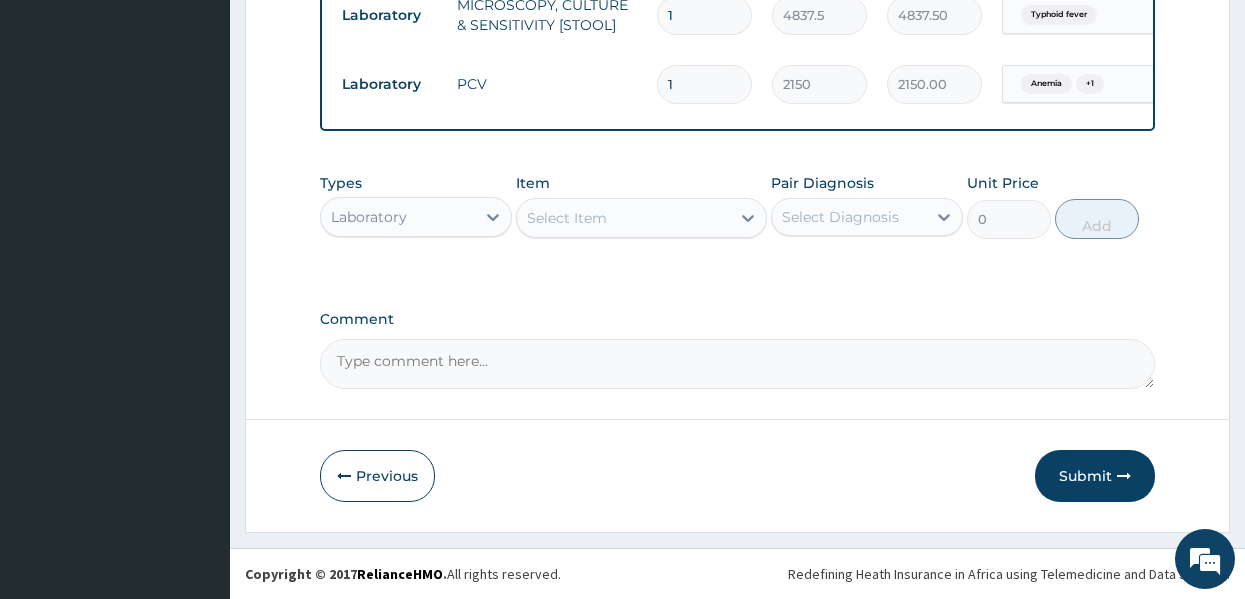 scroll, scrollTop: 1081, scrollLeft: 0, axis: vertical 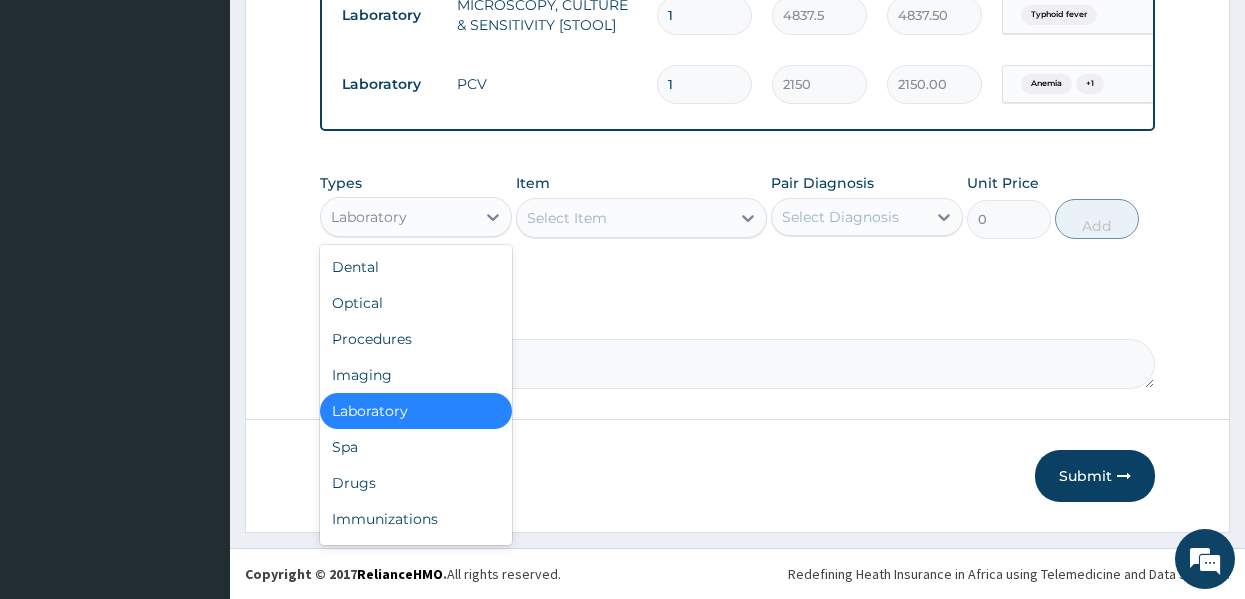 click on "Laboratory" at bounding box center (398, 217) 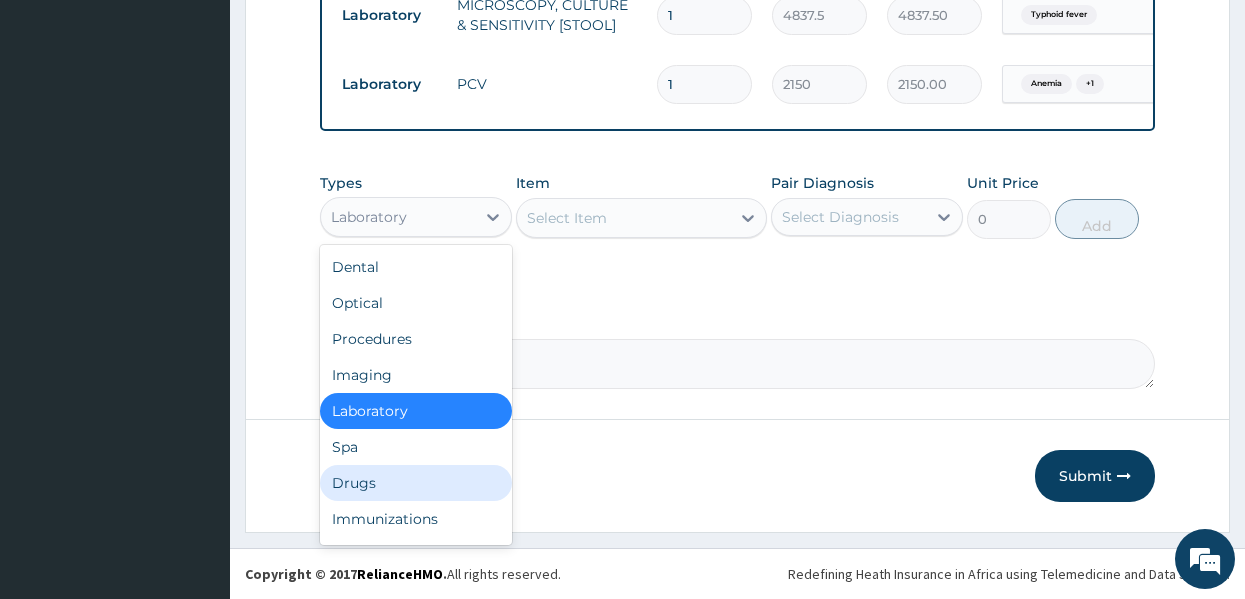 click on "Drugs" at bounding box center [416, 483] 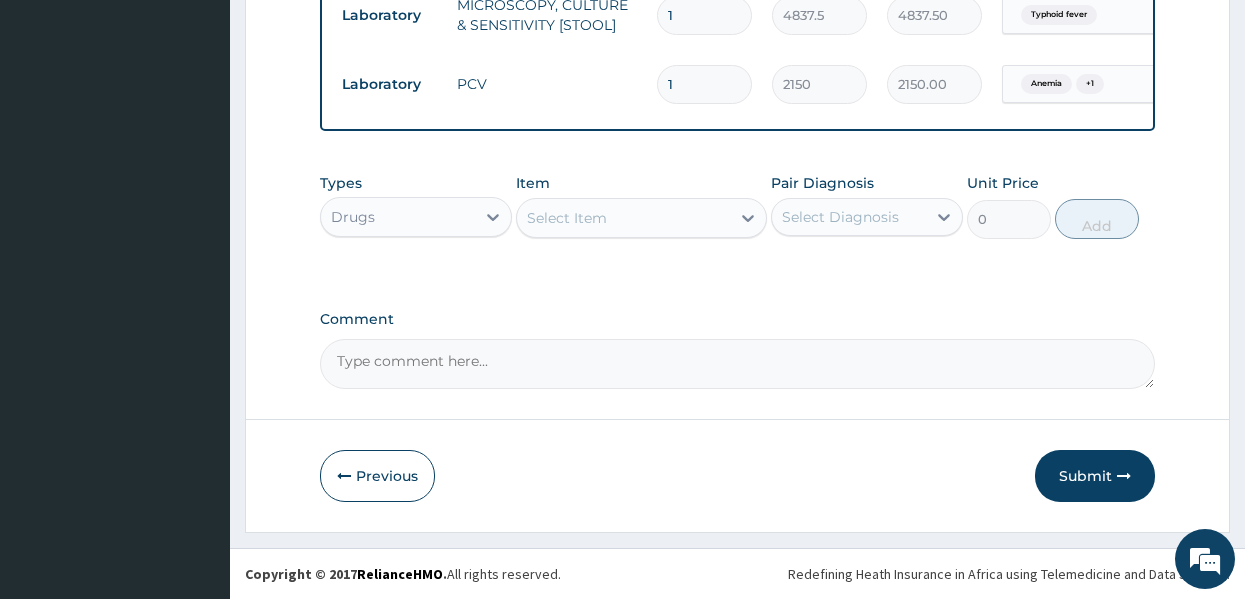 click on "Select Item" at bounding box center (567, 218) 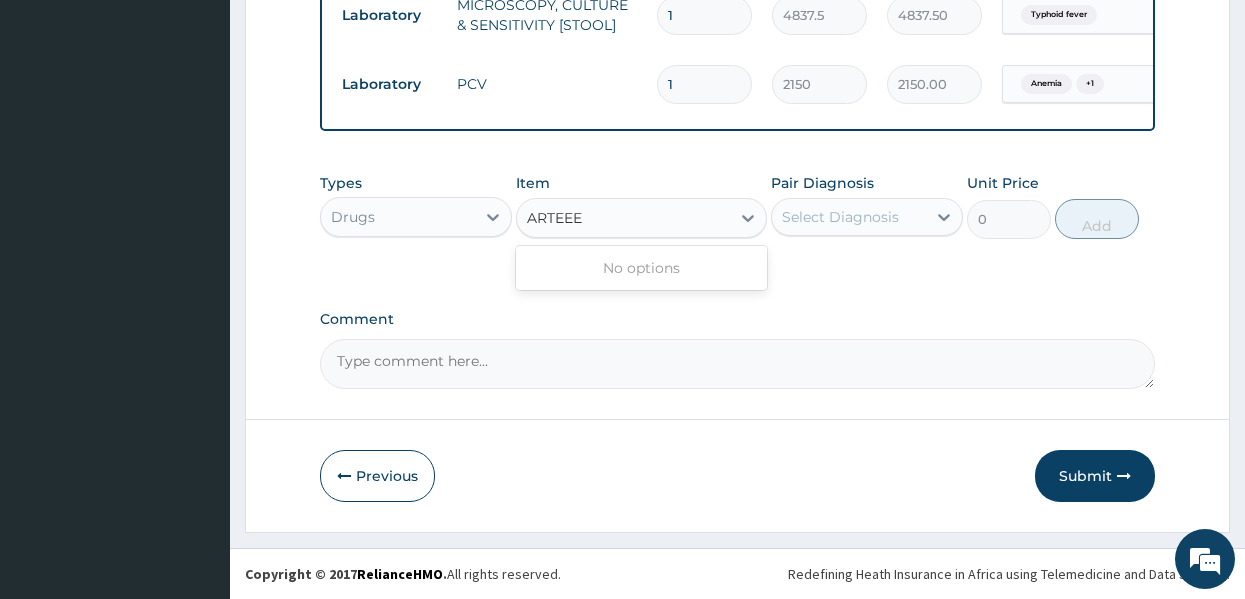 type on "ARTEE" 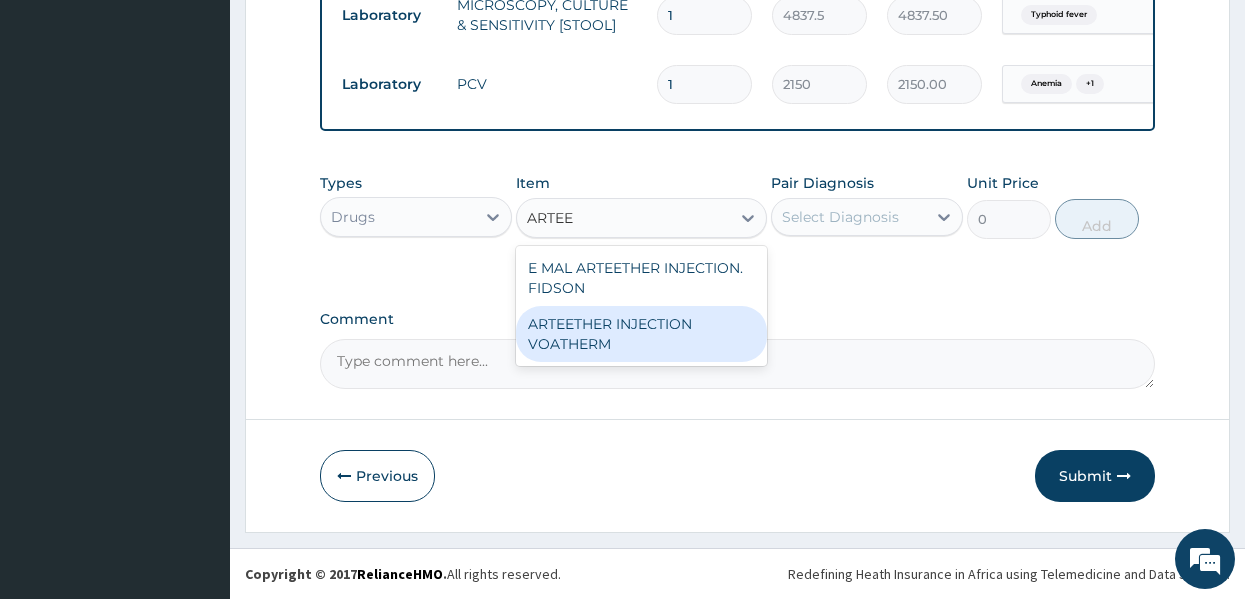 click on "ARTEETHER INJECTION VOATHERM" at bounding box center (641, 334) 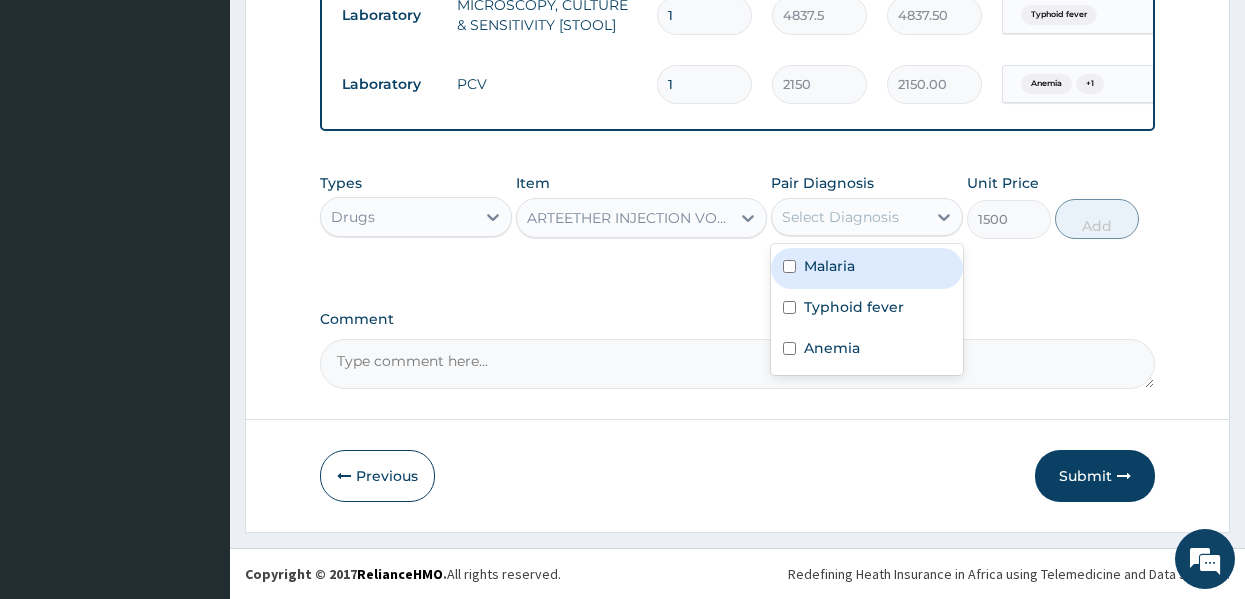 click on "Select Diagnosis" at bounding box center (840, 217) 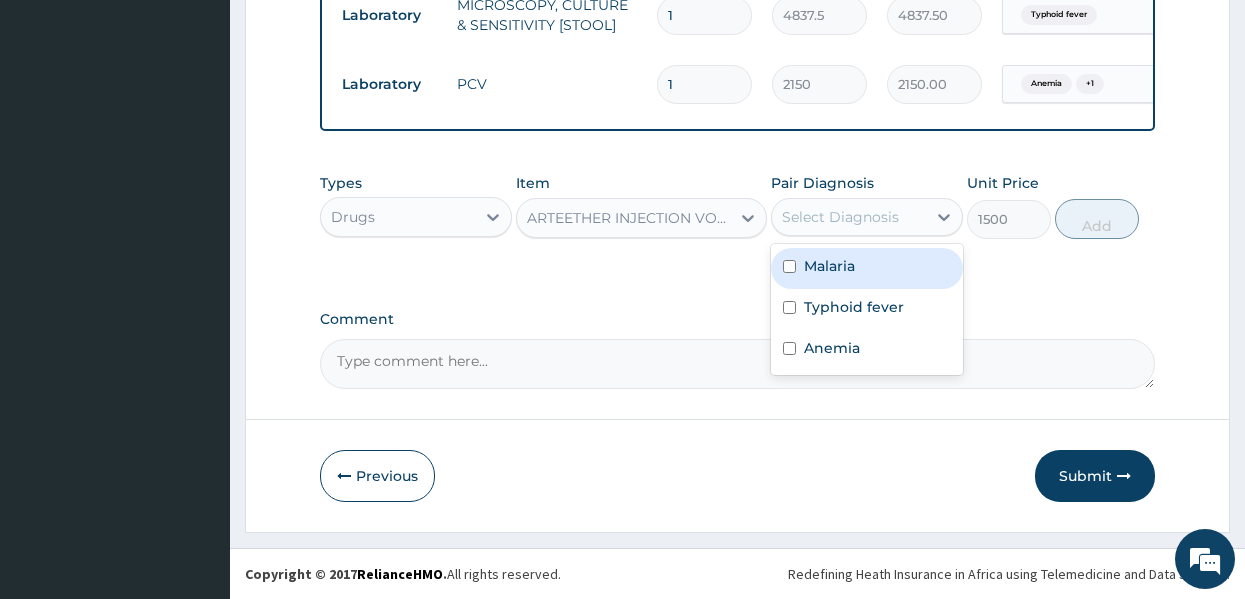 click on "Malaria" at bounding box center (867, 268) 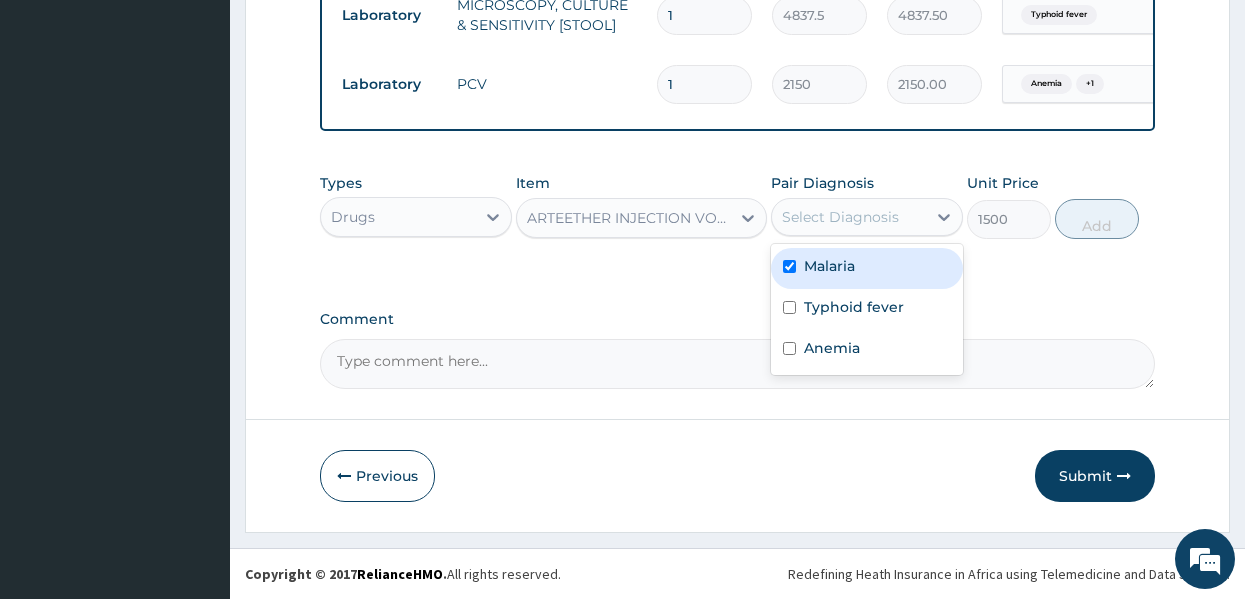 checkbox on "true" 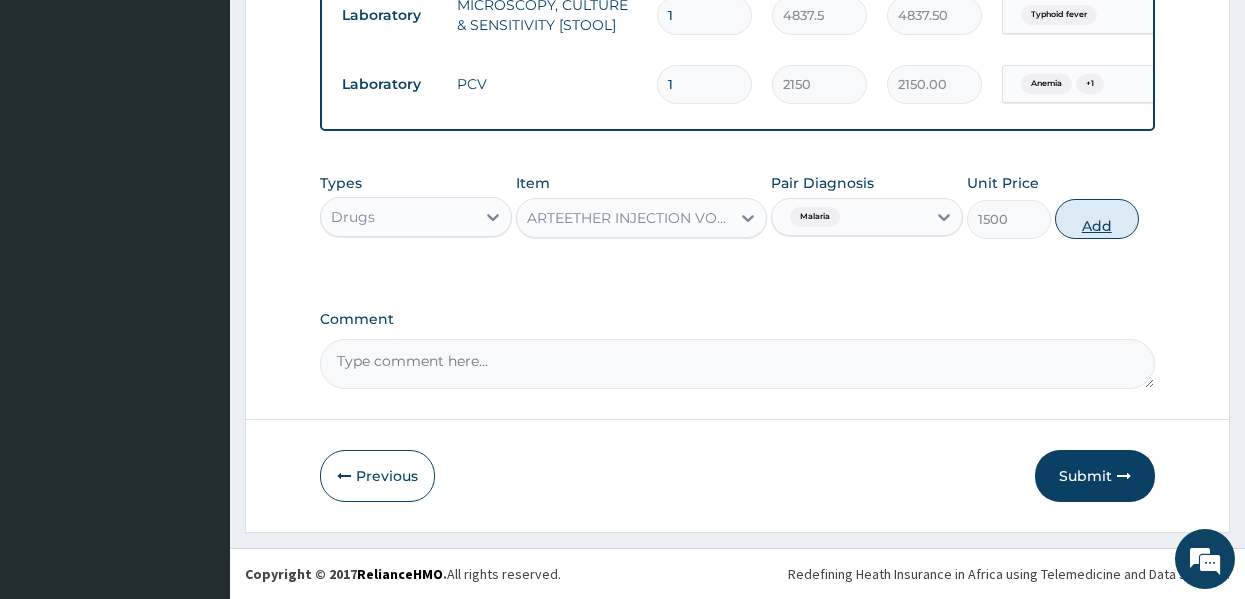 click on "Add" at bounding box center (1097, 219) 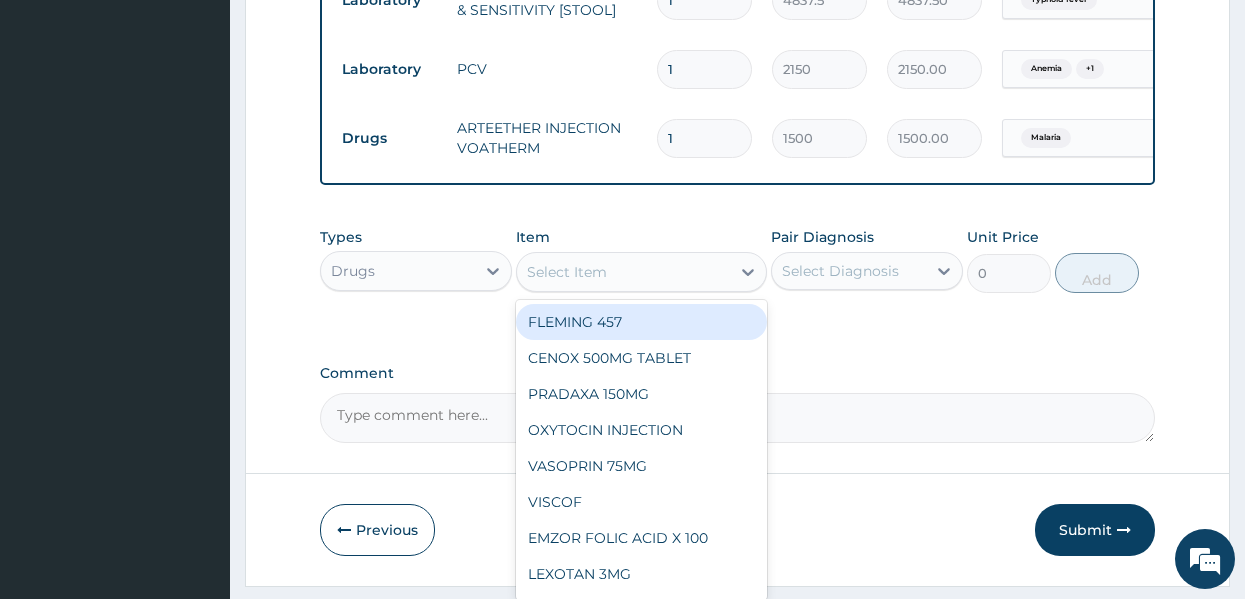 click on "Select Item" at bounding box center (567, 272) 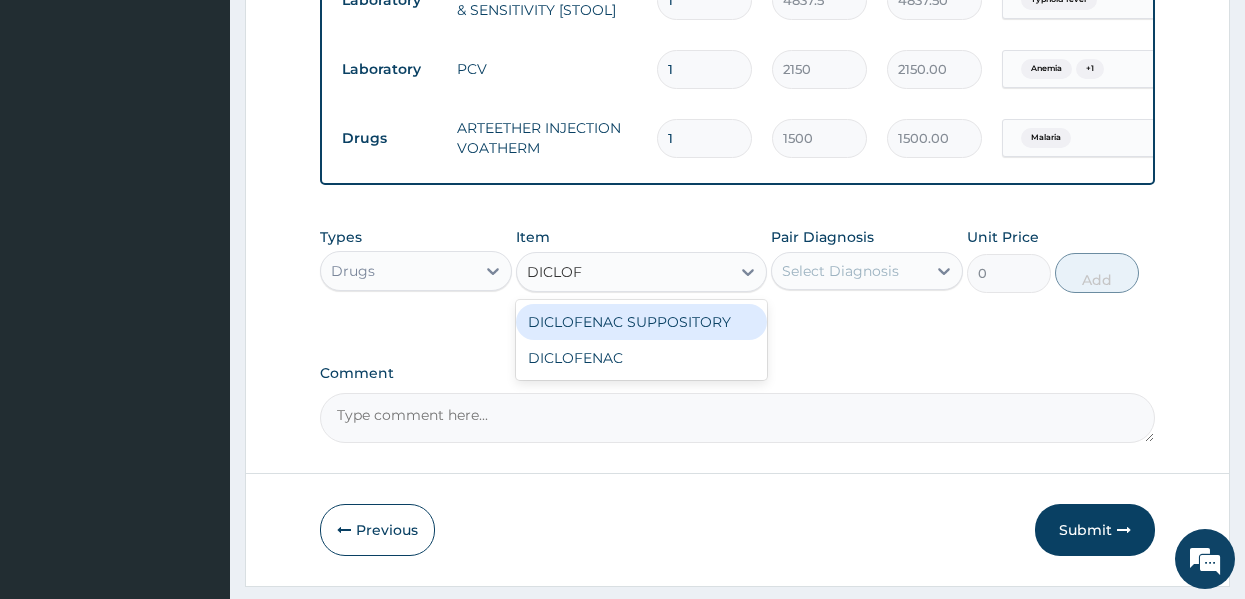 type on "DICLOFE" 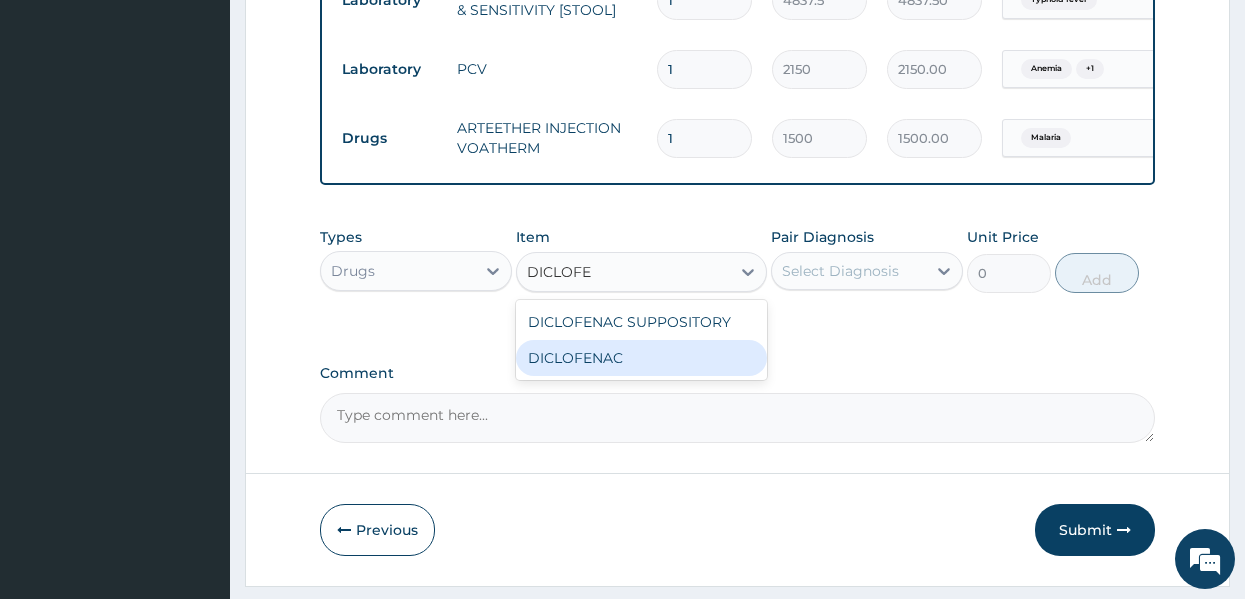 click on "DICLOFENAC" at bounding box center (641, 358) 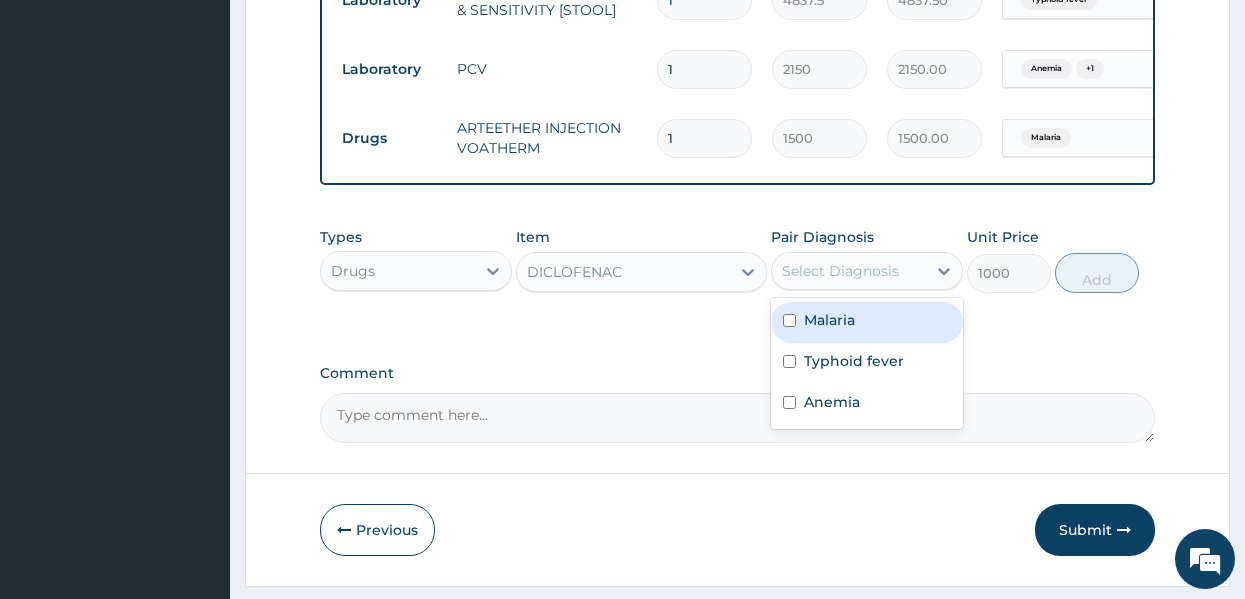click on "Select Diagnosis" at bounding box center (840, 271) 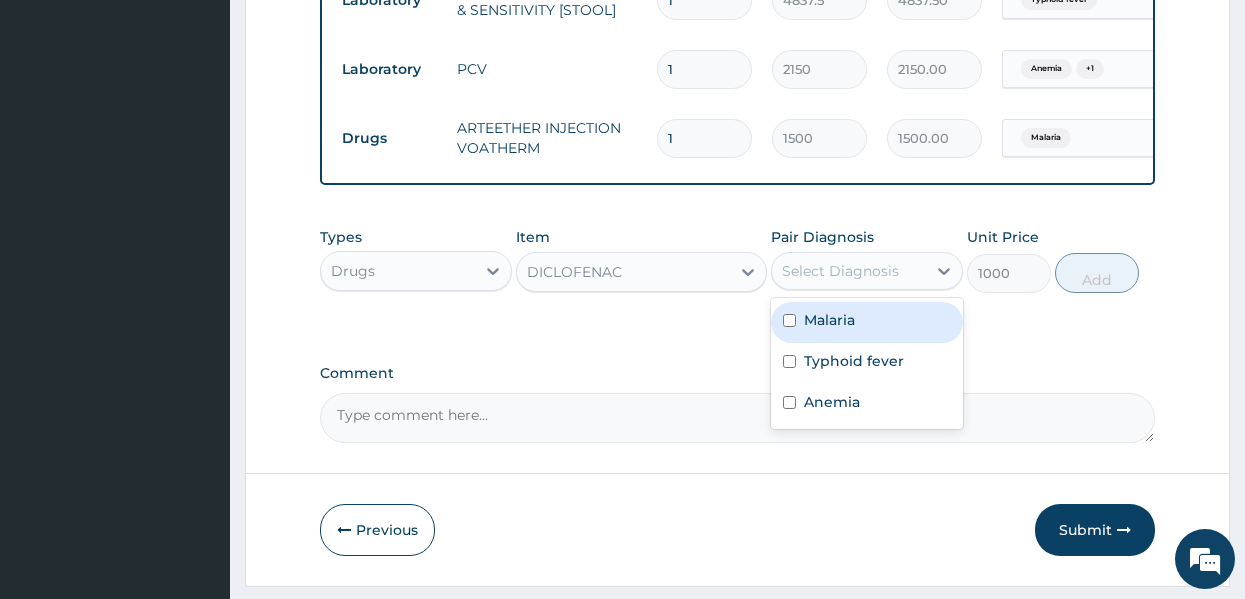 click on "Malaria" at bounding box center (829, 320) 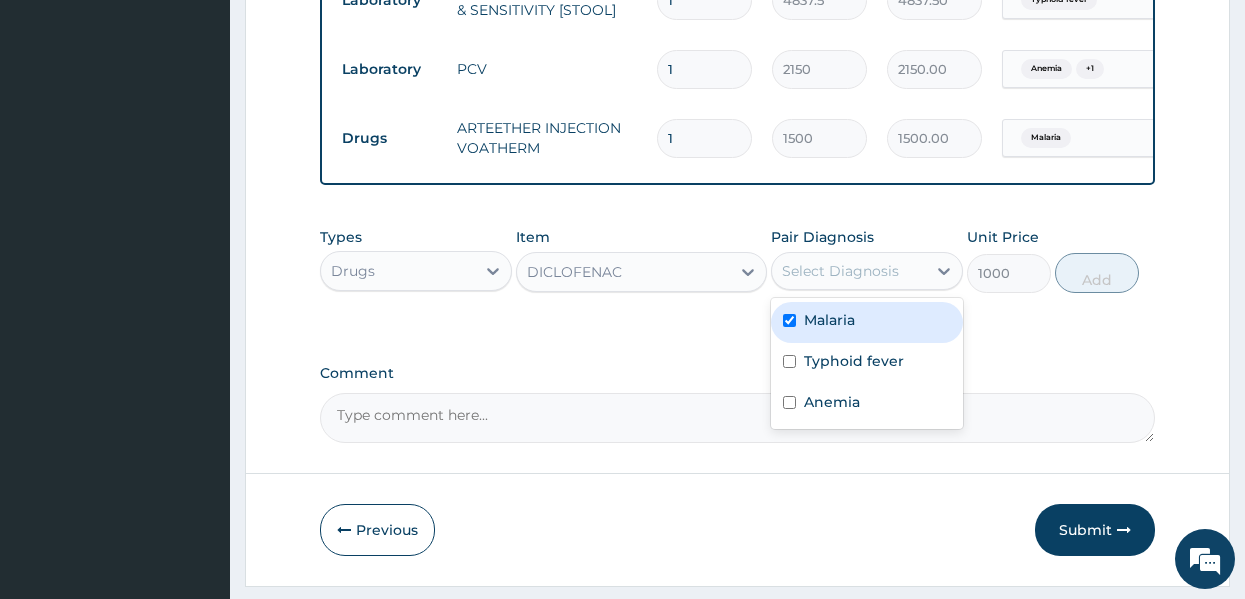 checkbox on "true" 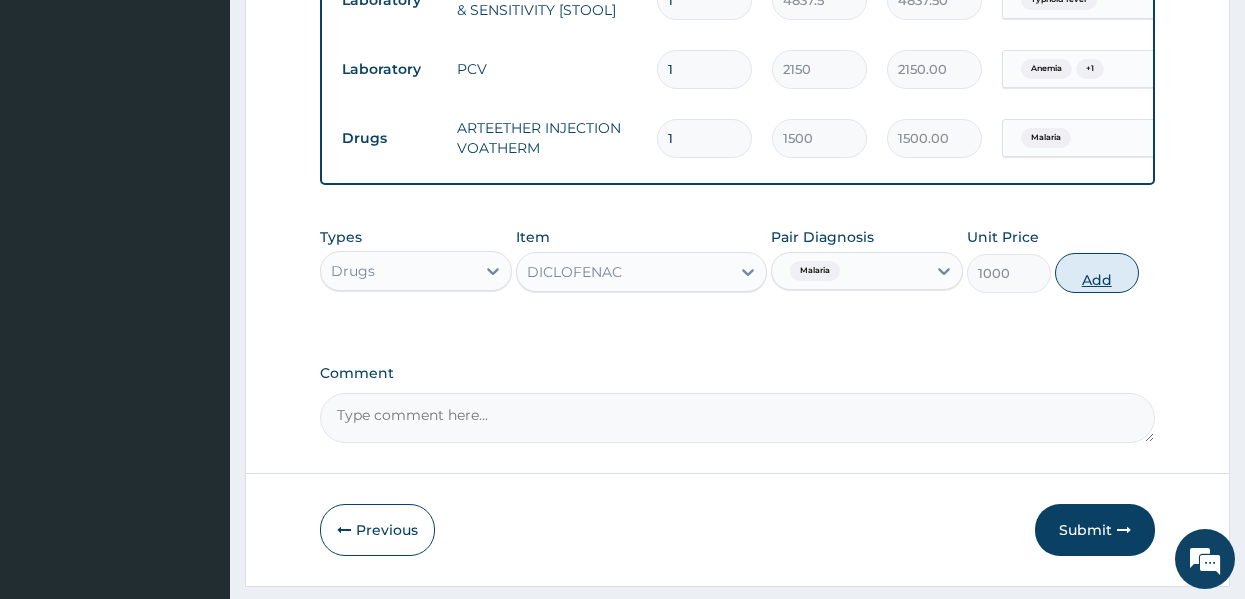 click on "Add" at bounding box center [1097, 273] 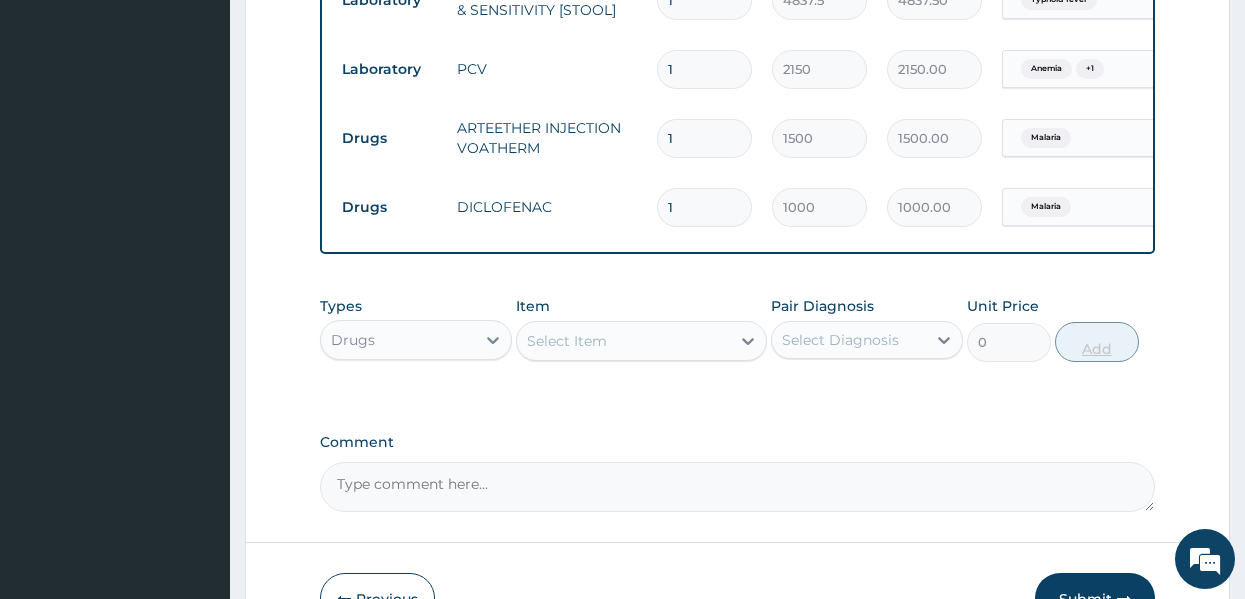 type 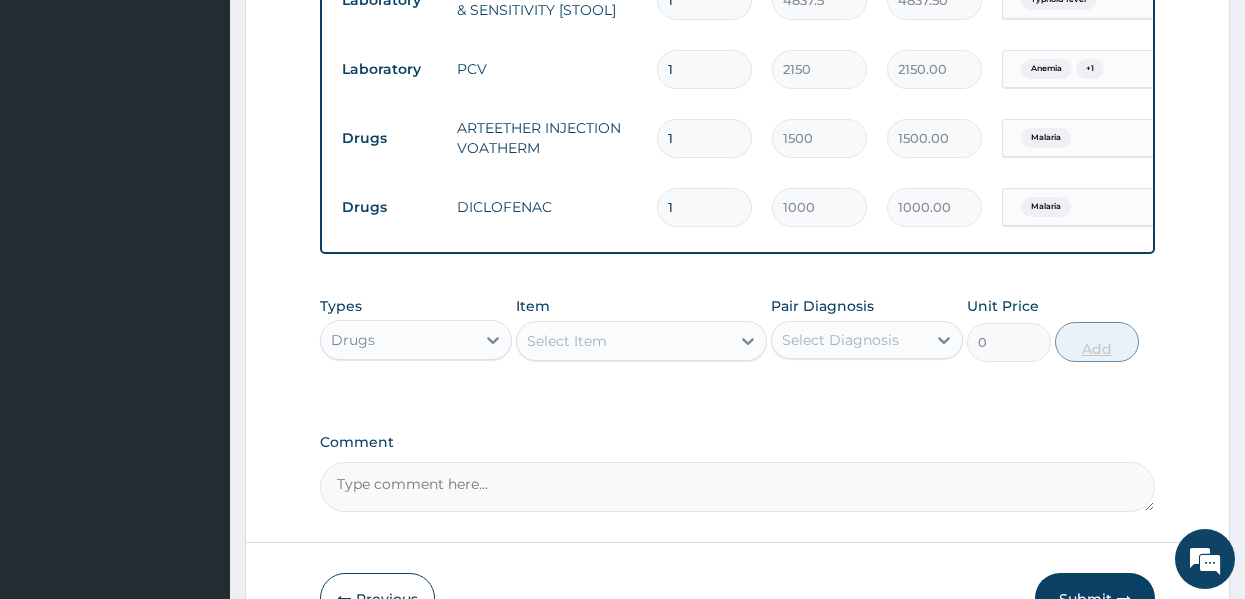 type on "0.00" 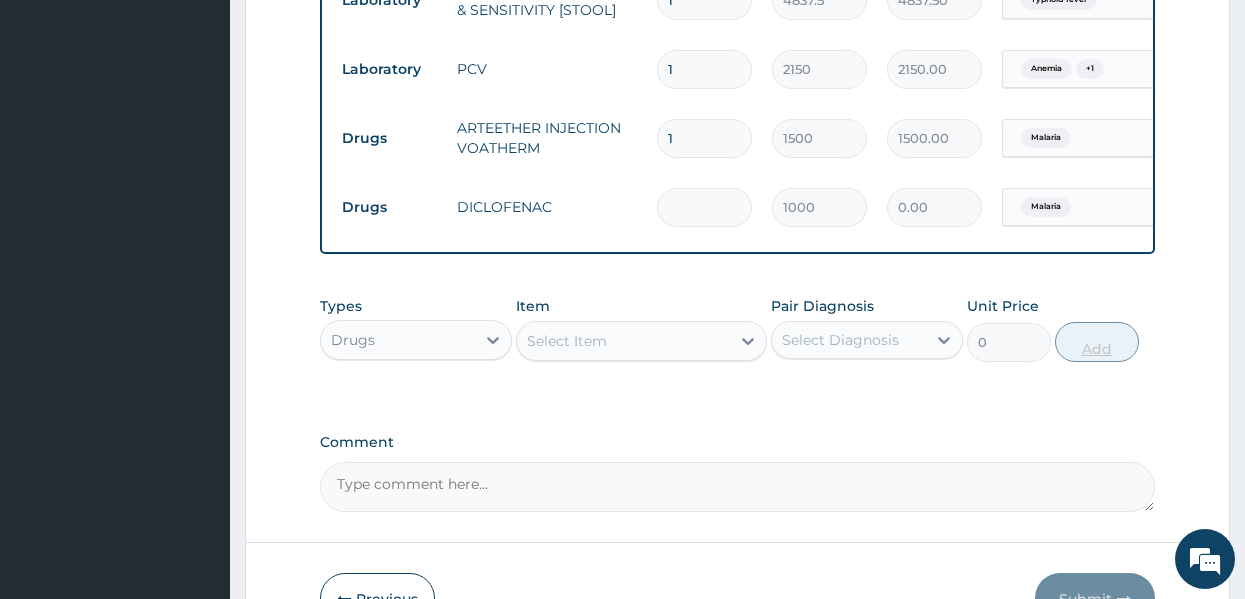 type on "3" 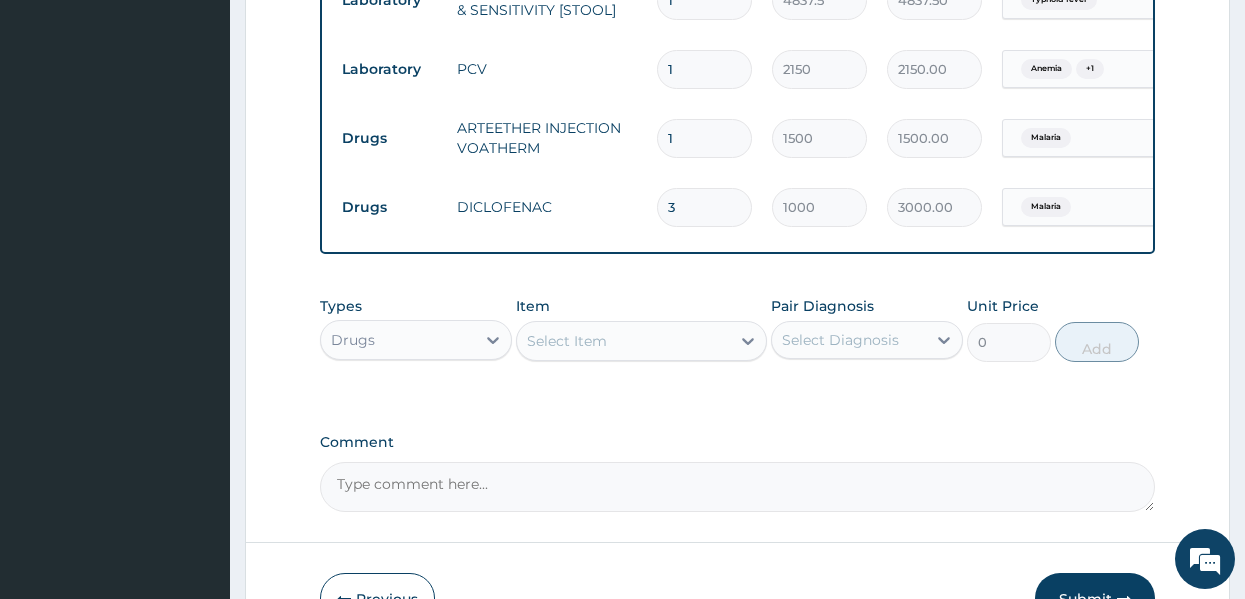 type on "3" 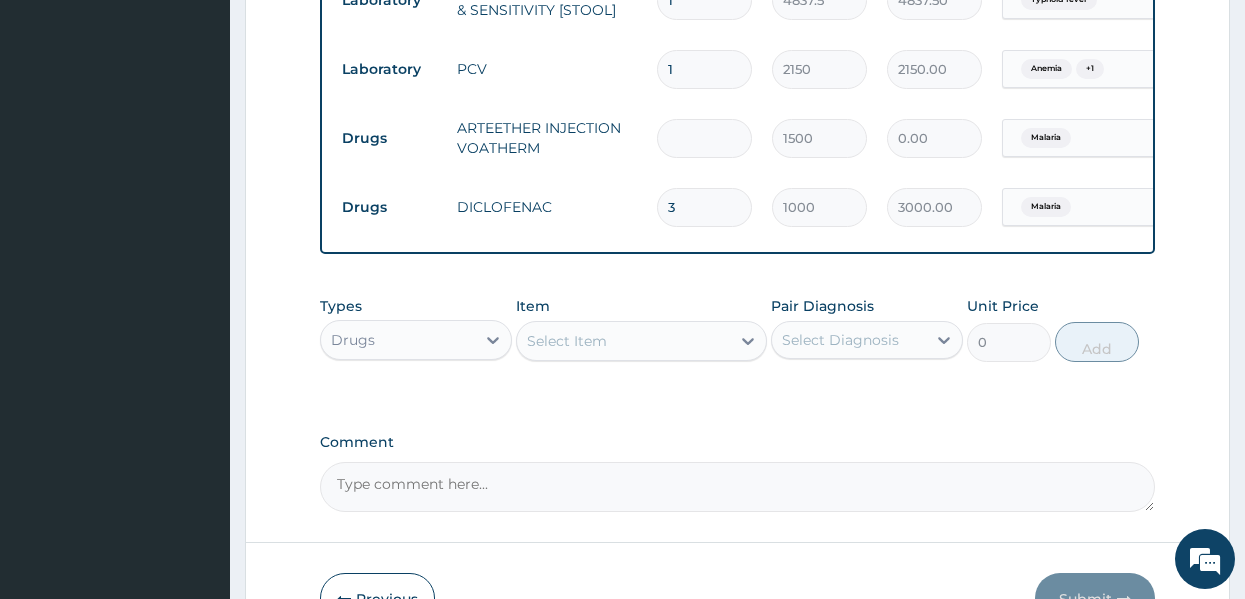 type on "3" 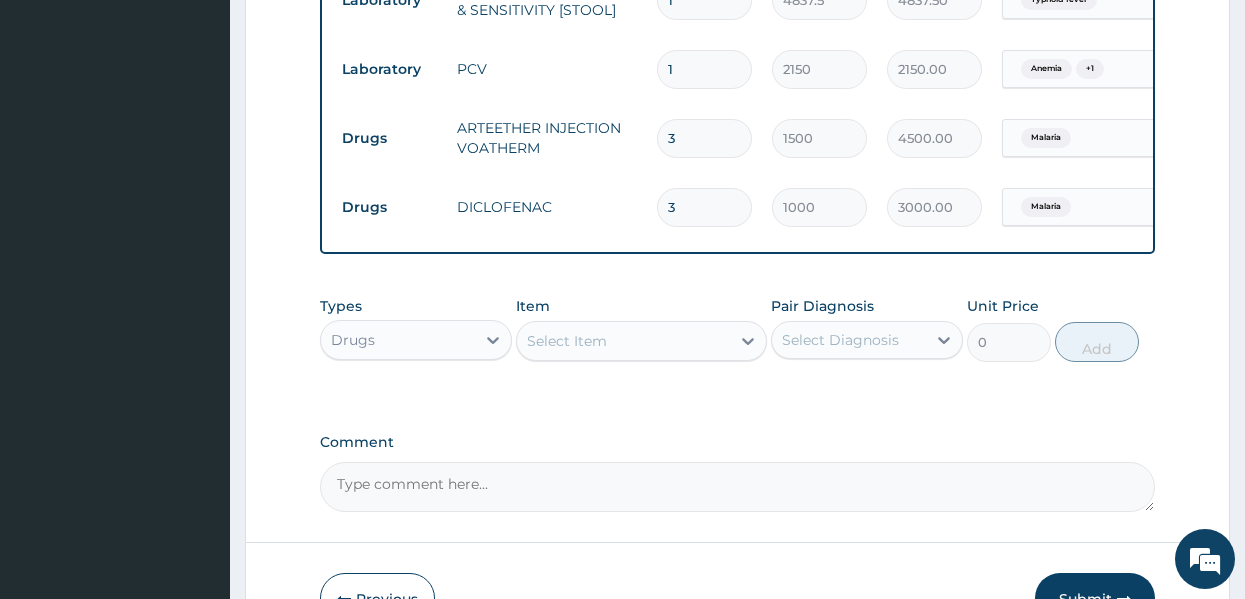 type on "3" 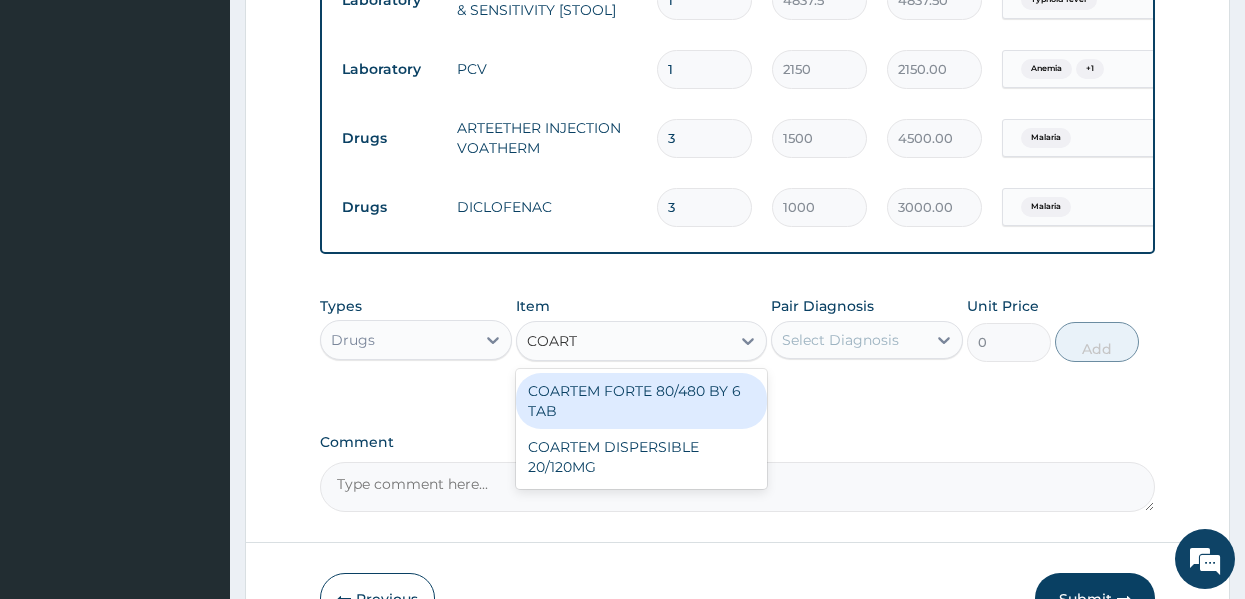 type on "COARTE" 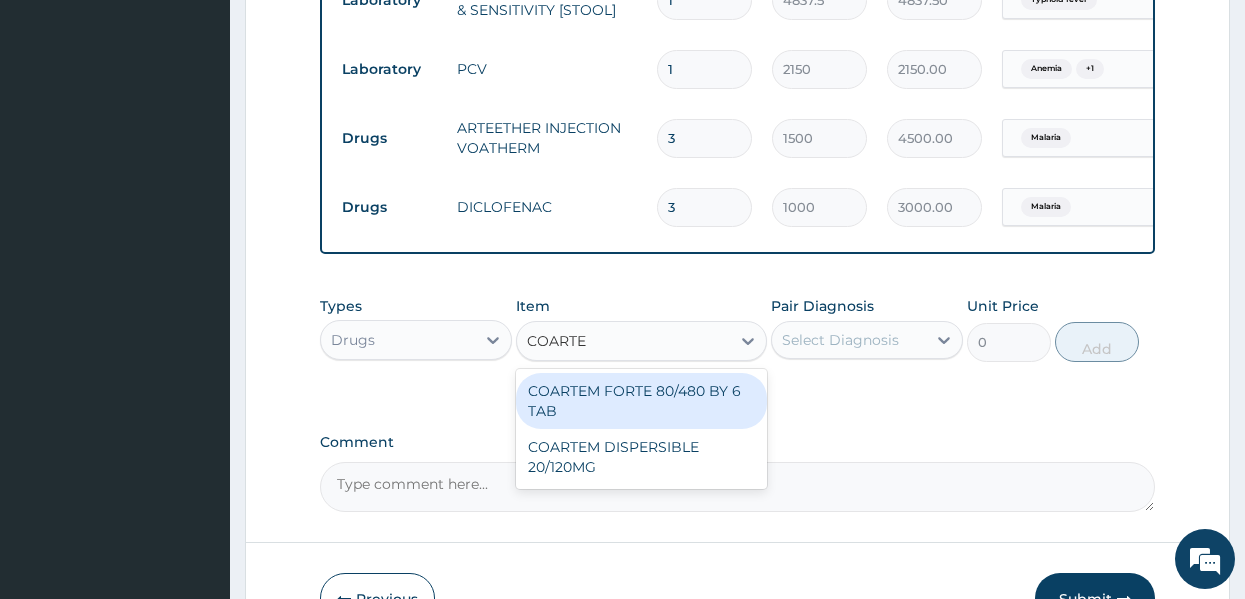 click on "COARTEM FORTE 80/480 BY 6 TAB" at bounding box center [641, 401] 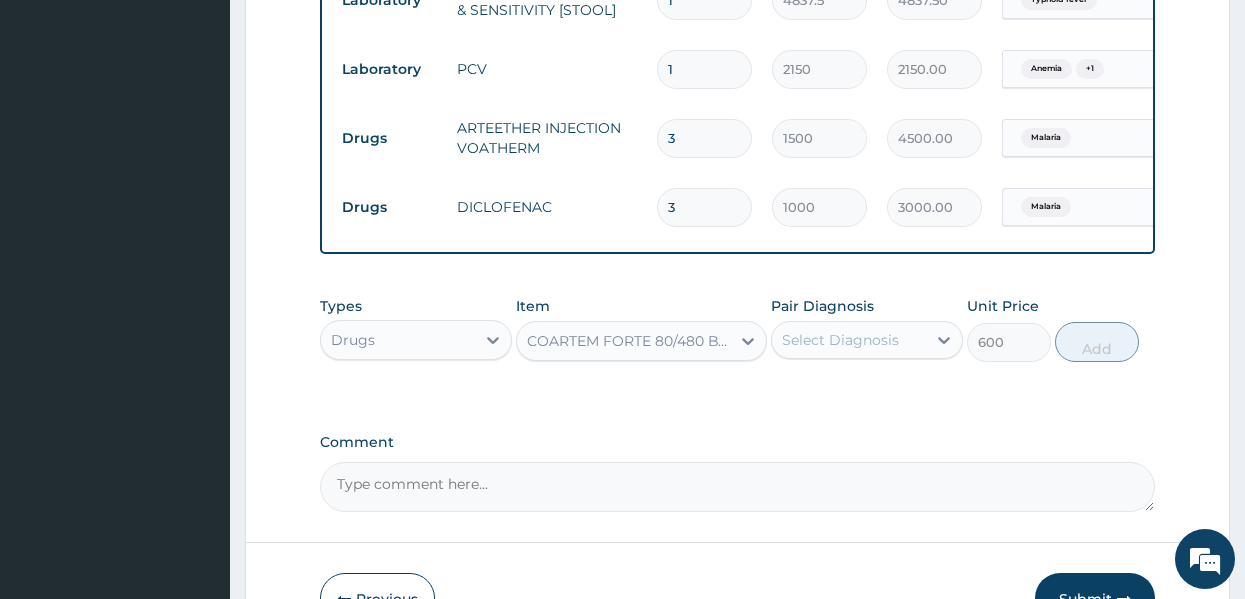 click on "Select Diagnosis" at bounding box center [840, 340] 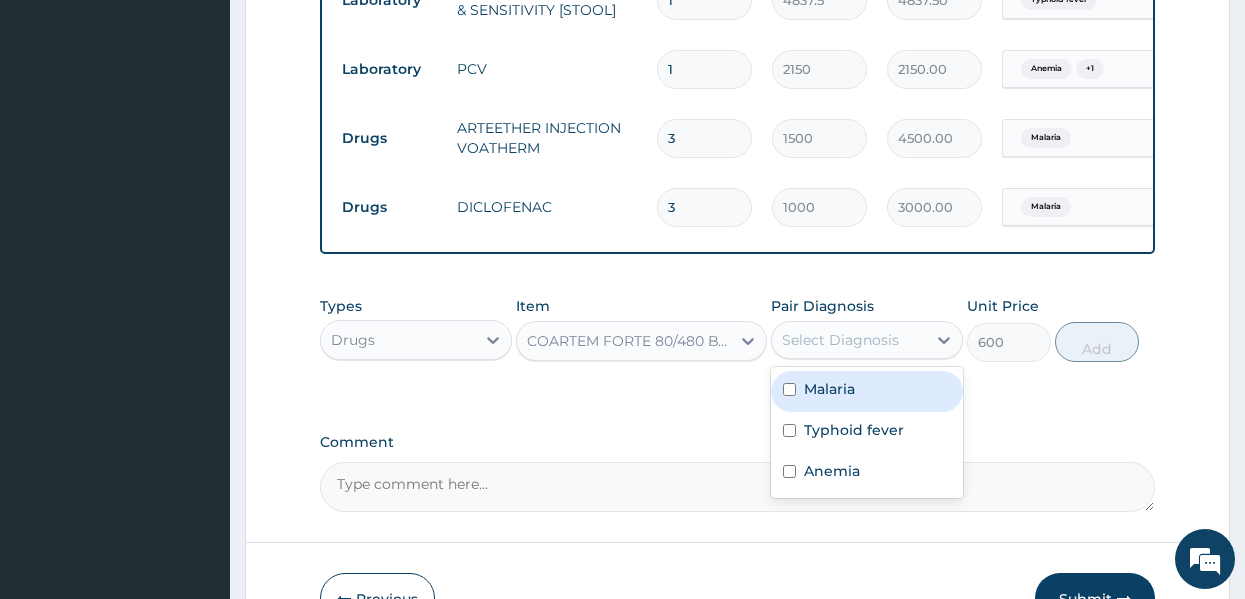 click on "Malaria" at bounding box center (829, 389) 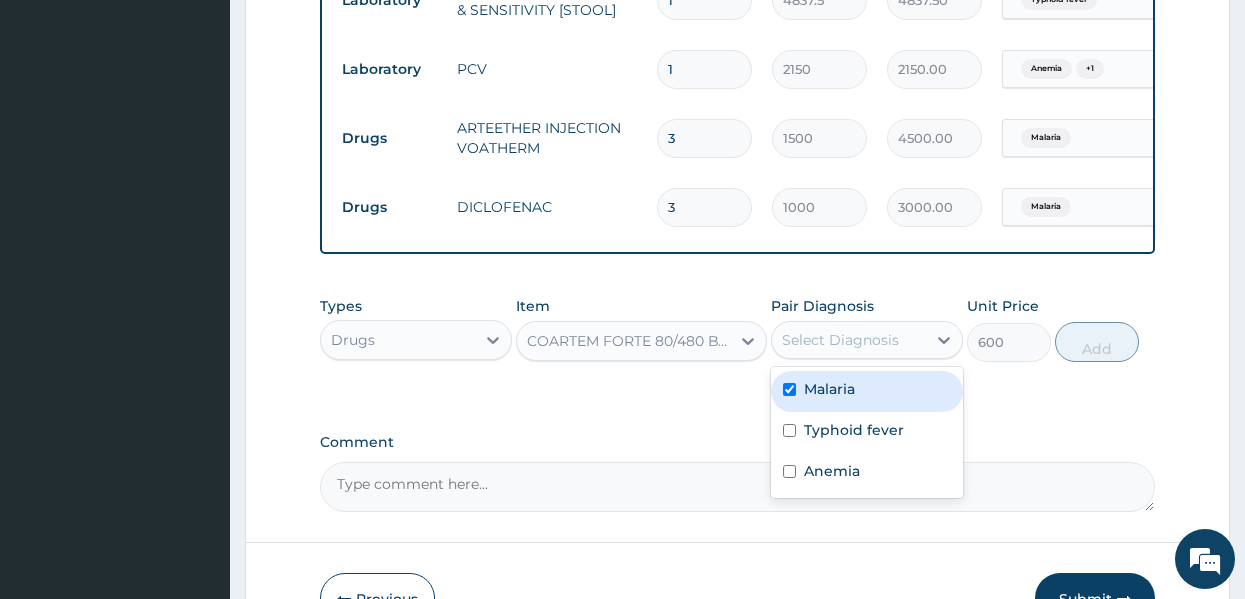 checkbox on "true" 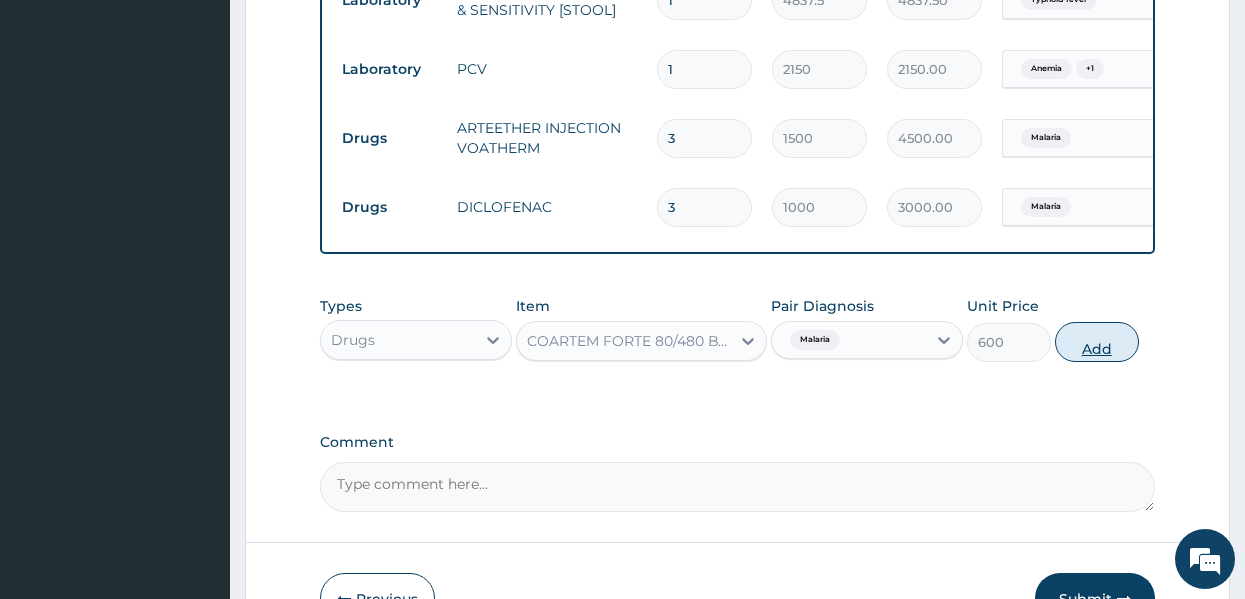 click on "Add" at bounding box center (1097, 342) 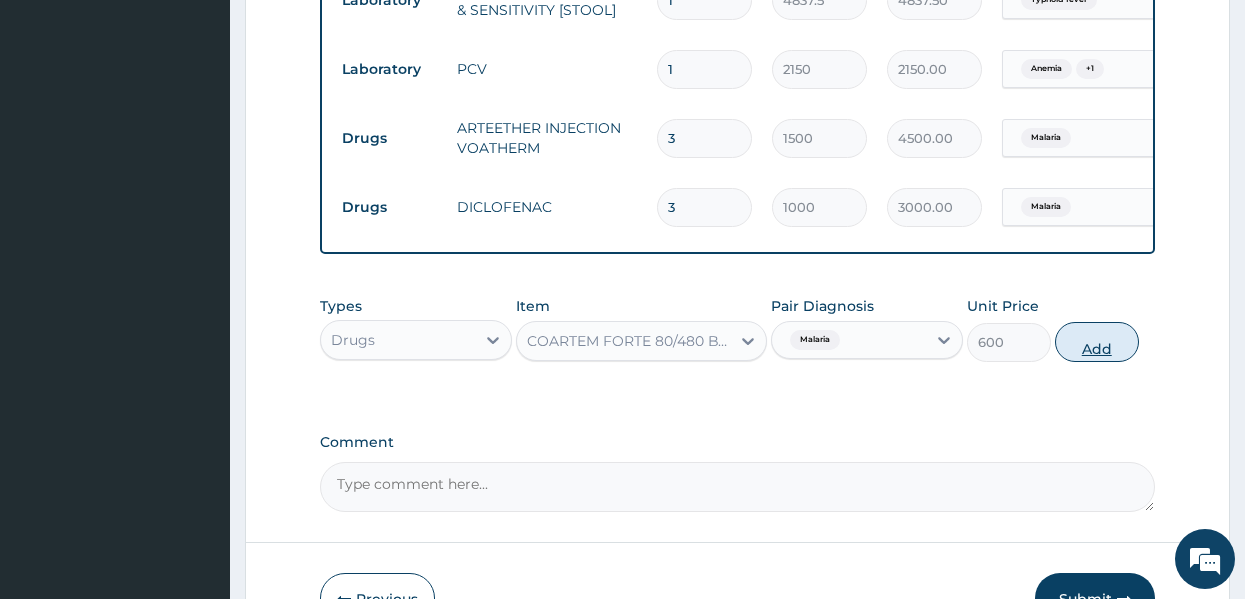 type on "0" 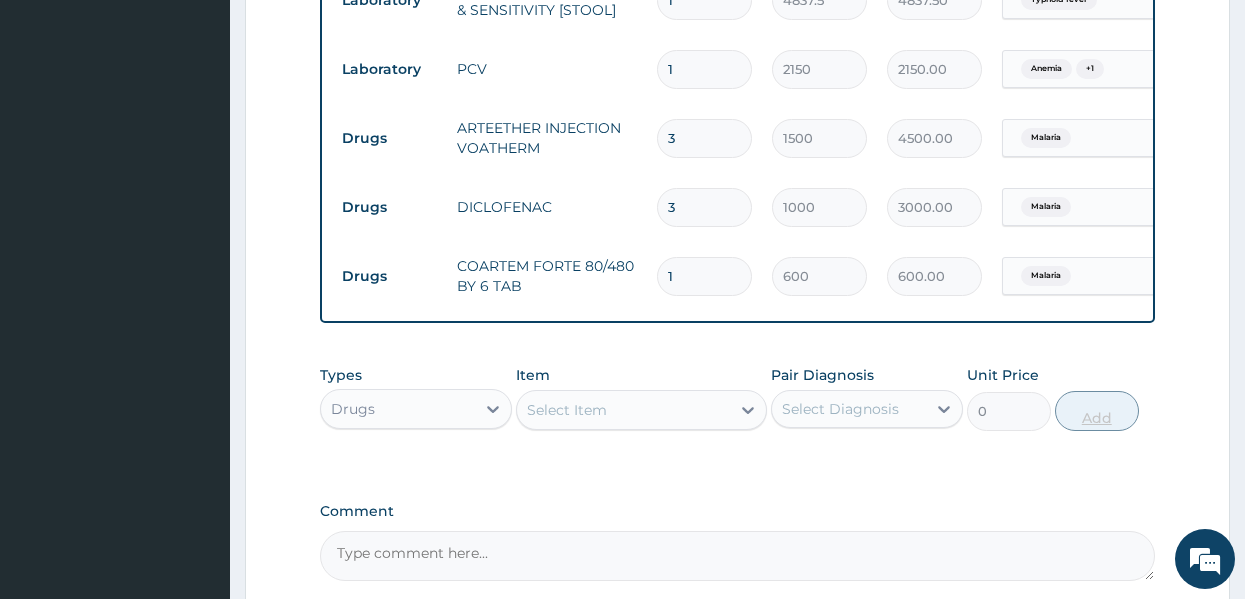 type 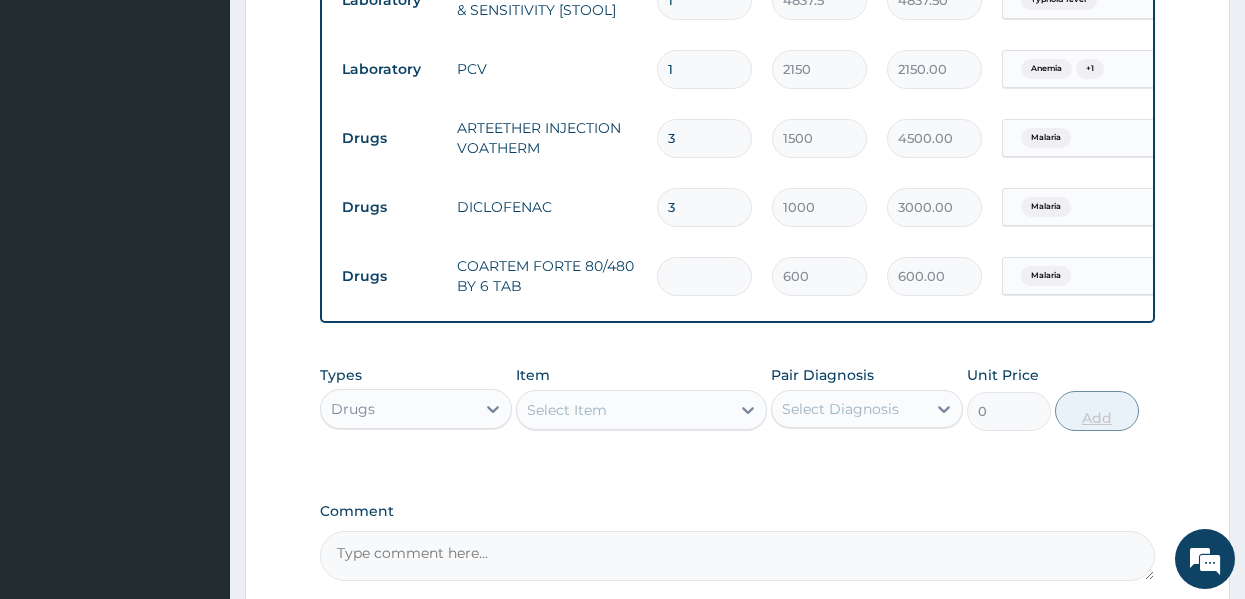 type on "0.00" 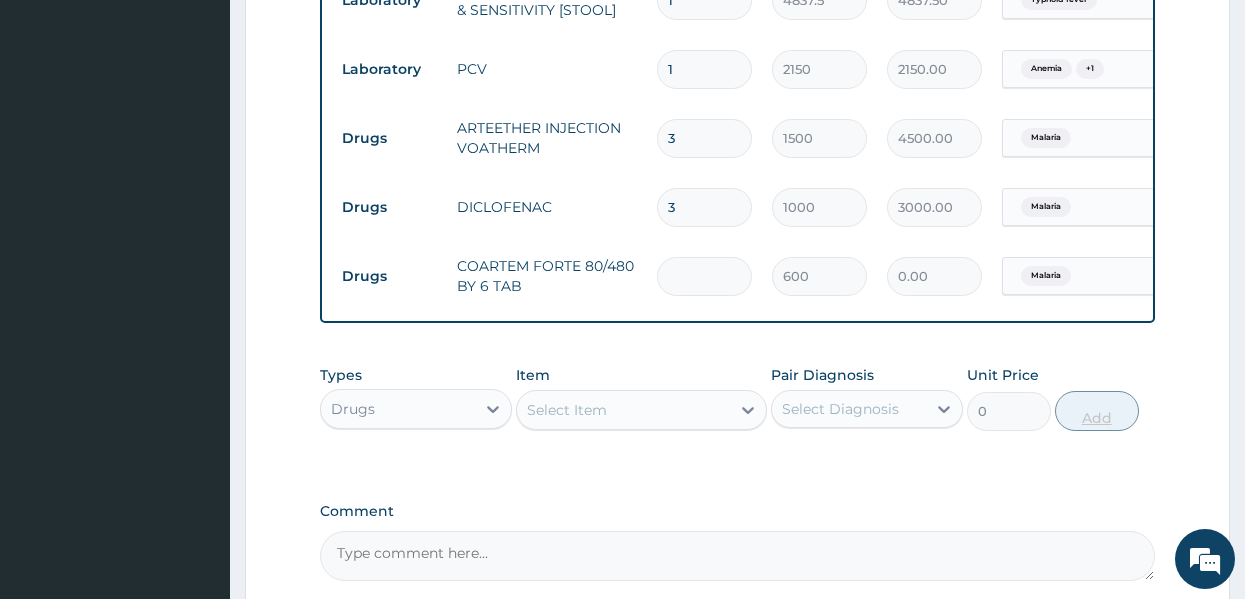 type on "6" 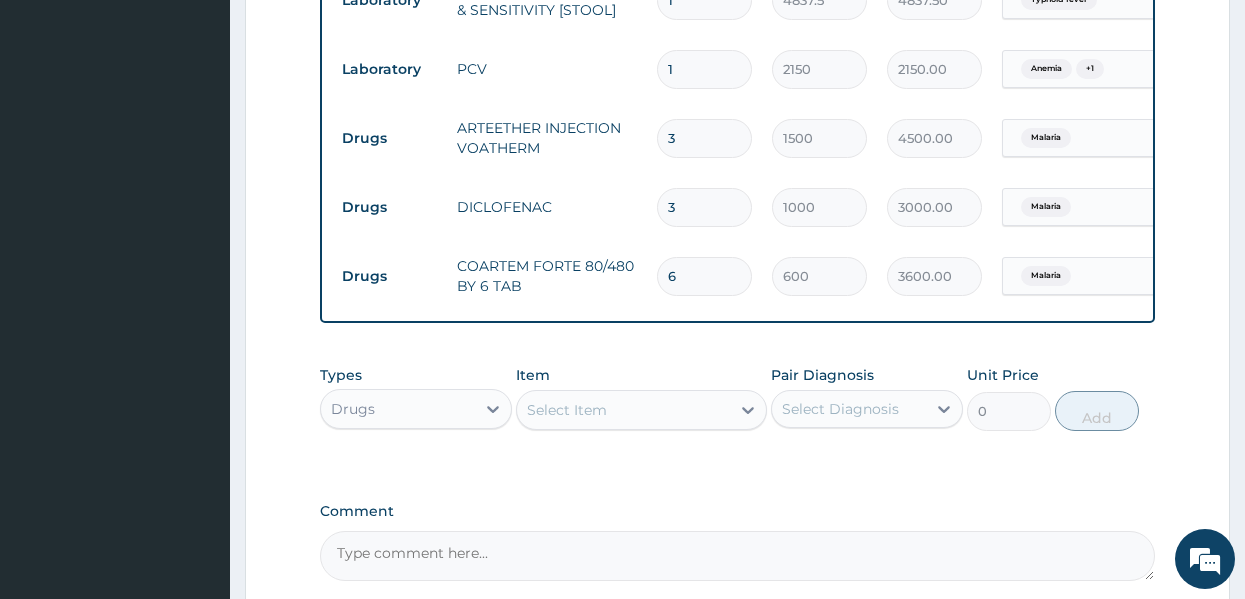 type on "6" 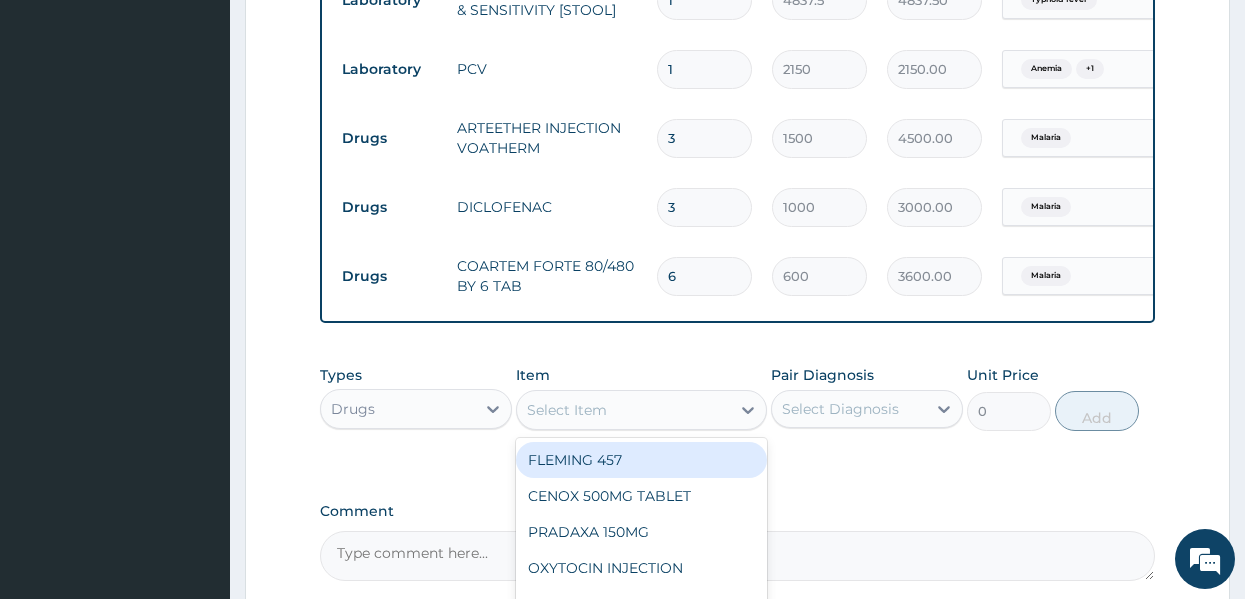 click on "Select Item" at bounding box center [623, 410] 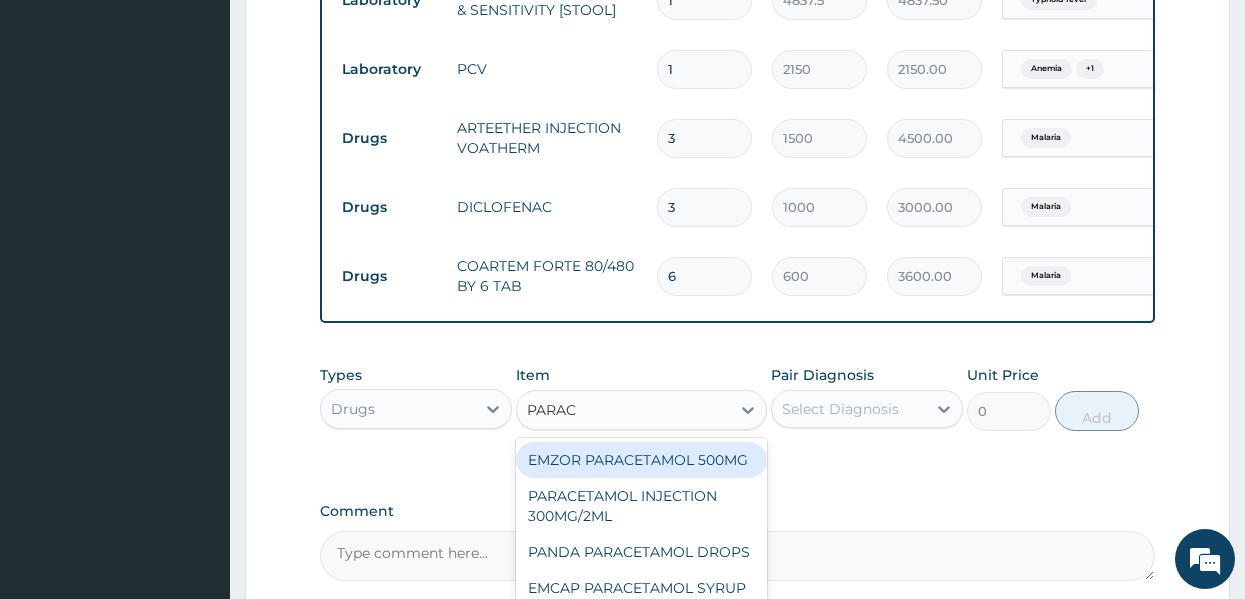 type on "PARACE" 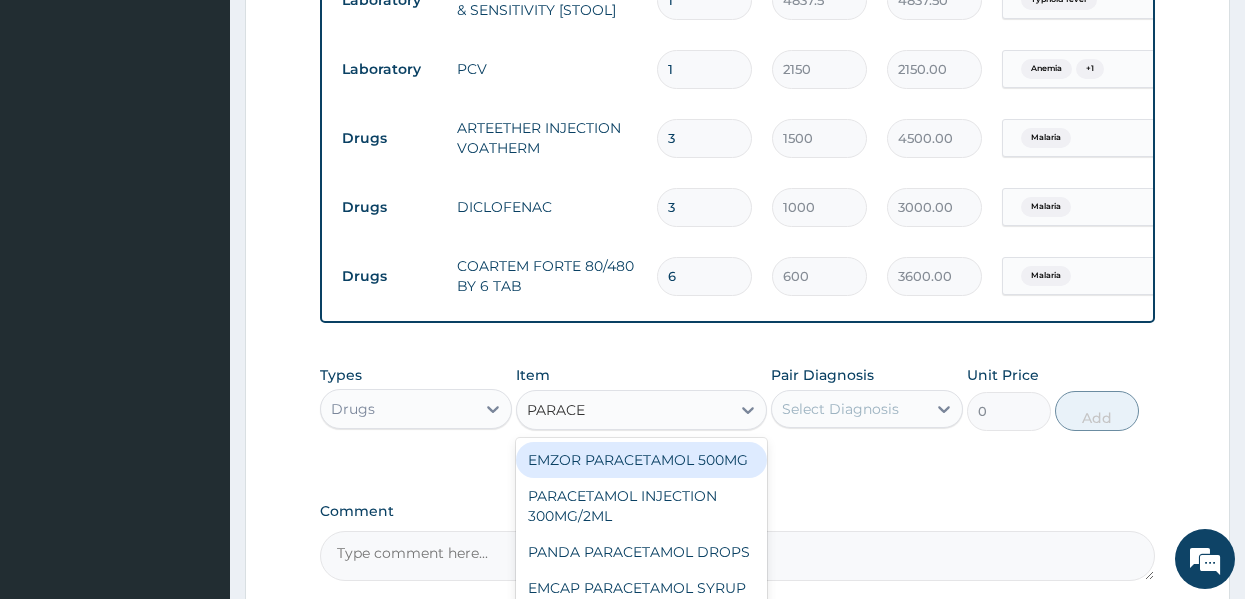 click on "EMZOR PARACETAMOL 500MG" at bounding box center [641, 460] 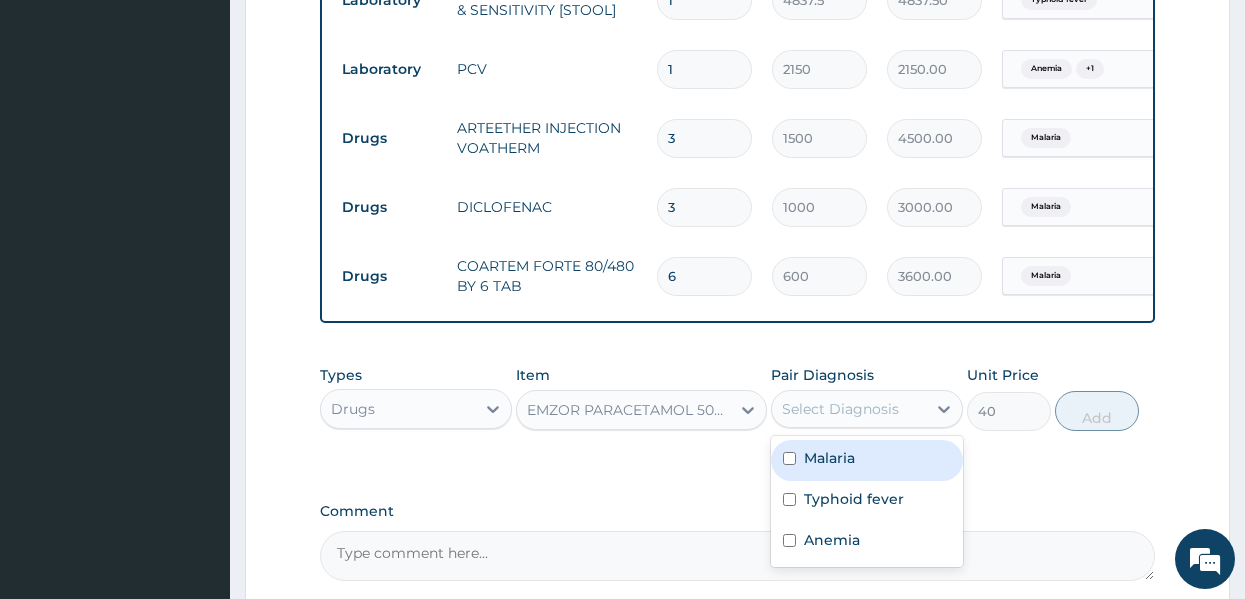 click on "Select Diagnosis" at bounding box center [840, 409] 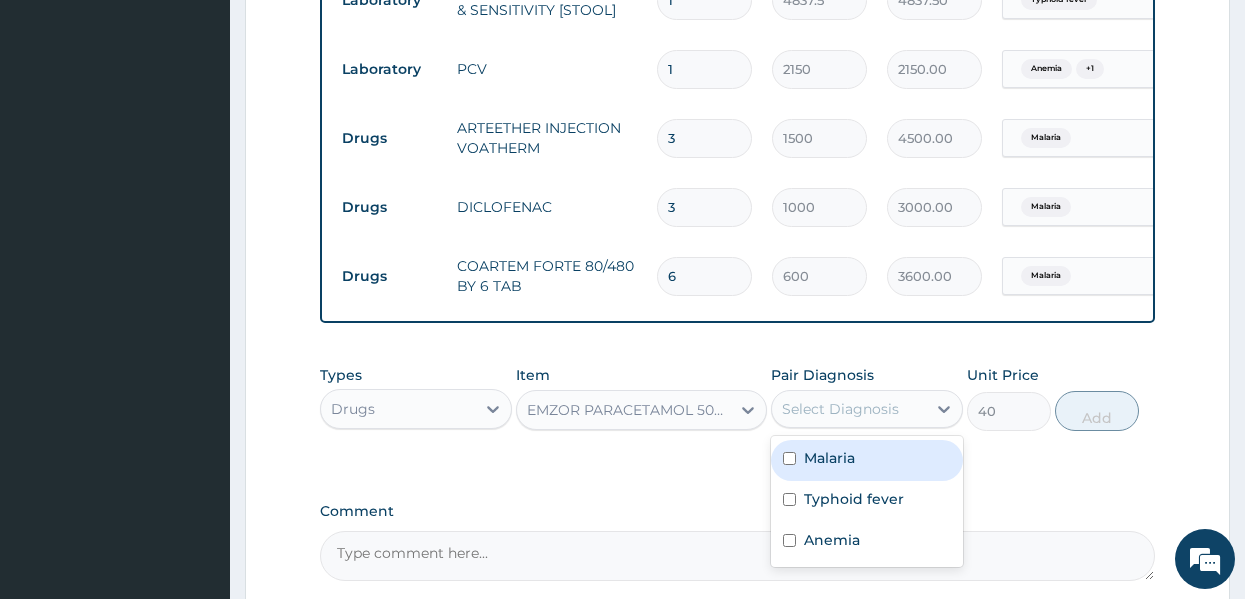 click on "Malaria" at bounding box center [829, 458] 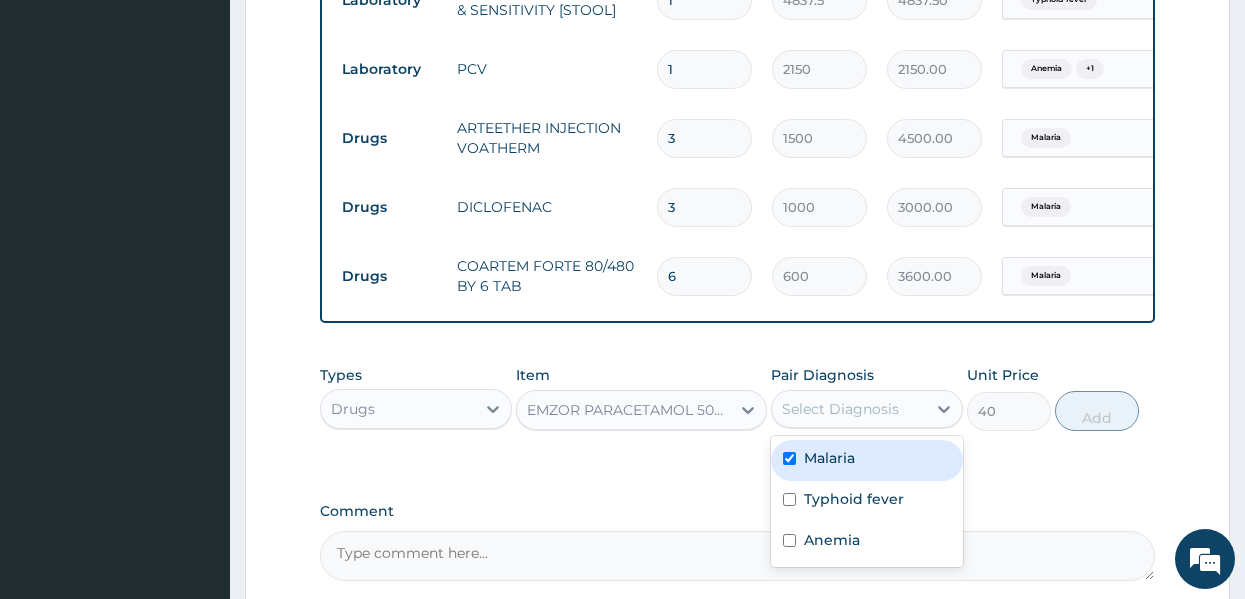 checkbox on "true" 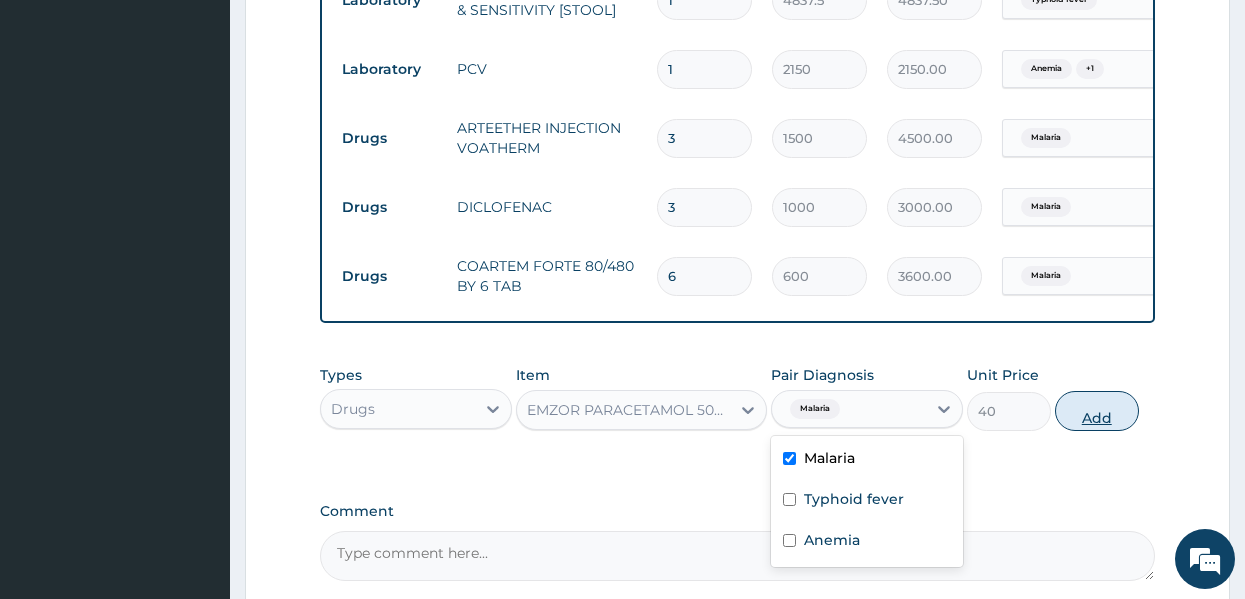 click on "Add" at bounding box center [1097, 411] 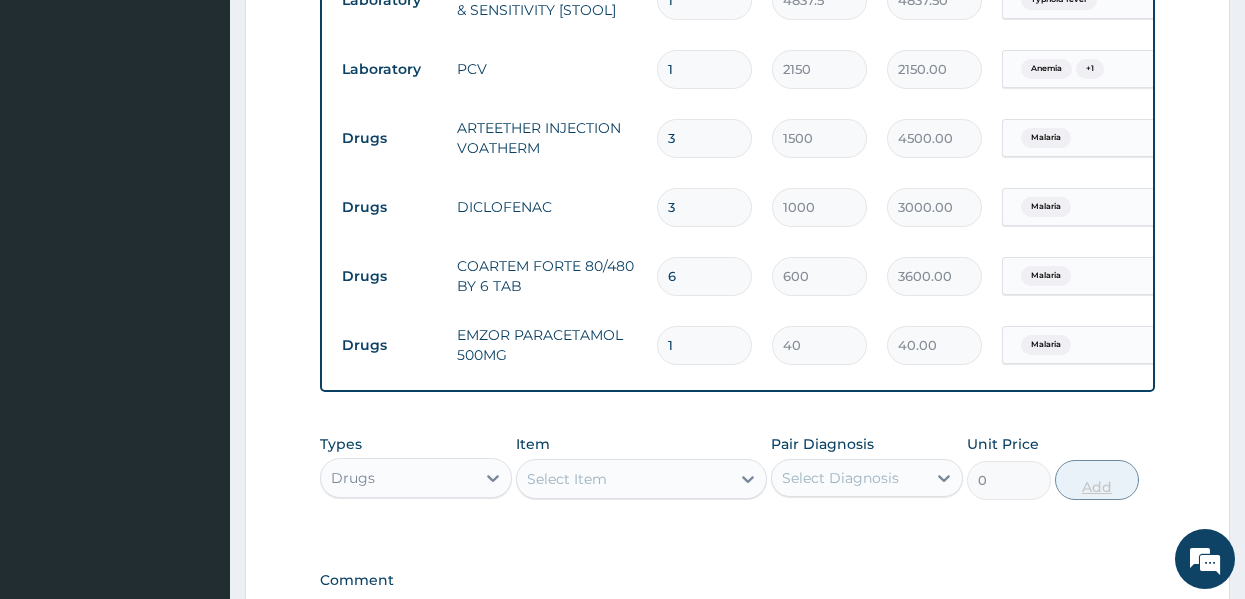 type on "18" 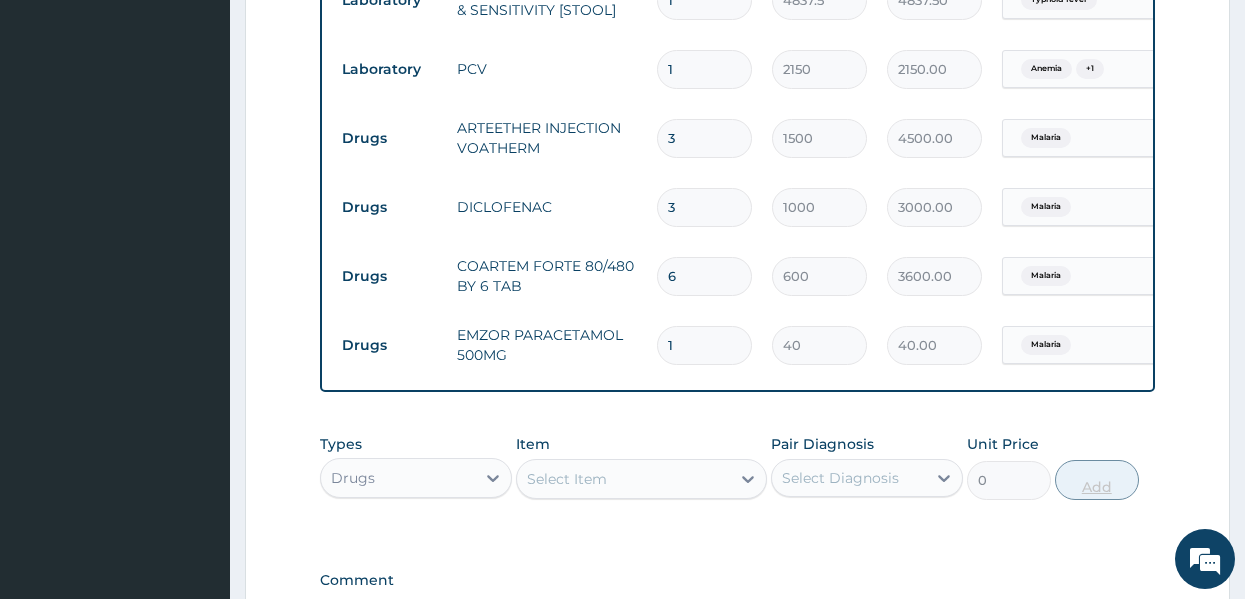 type on "720.00" 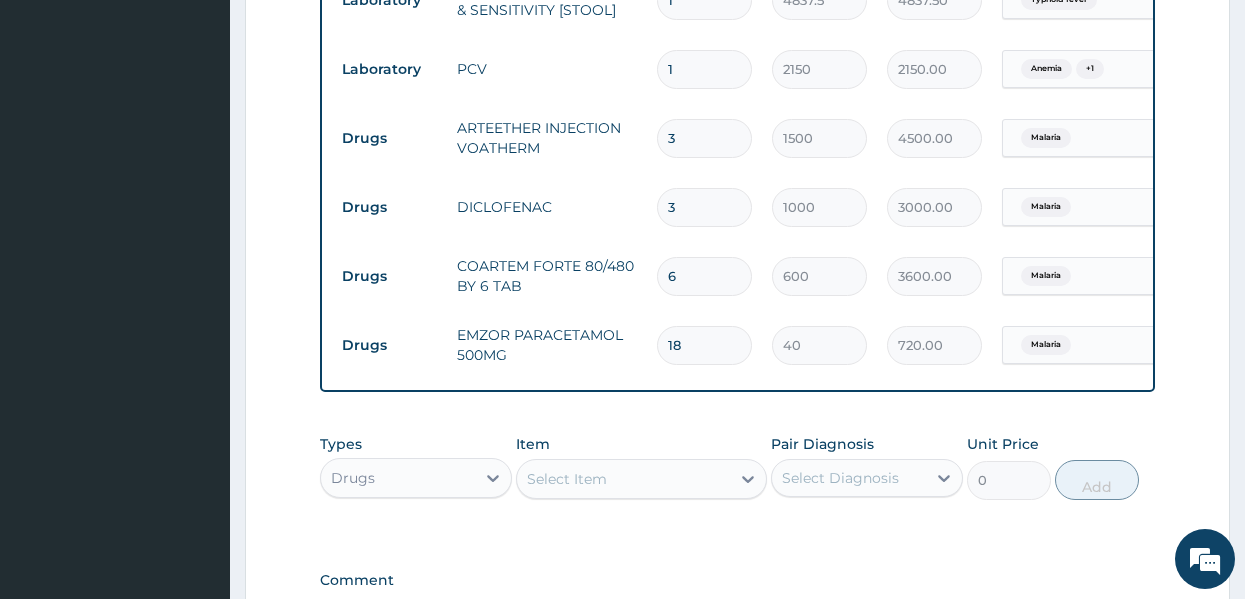 type on "18" 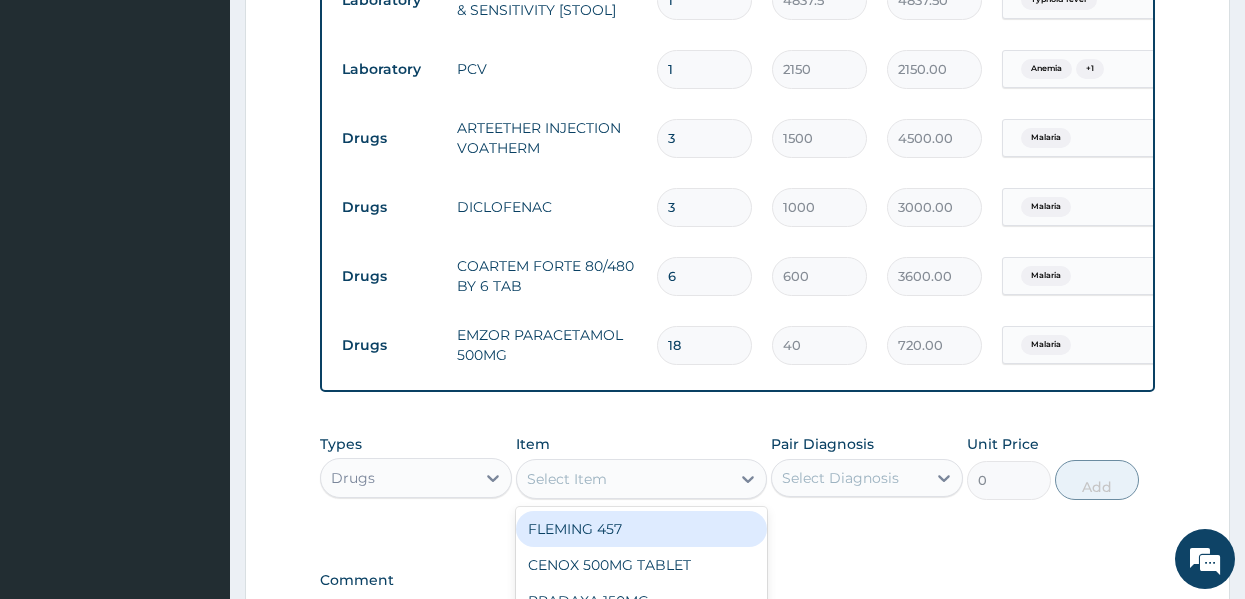 click on "Select Item" at bounding box center [641, 479] 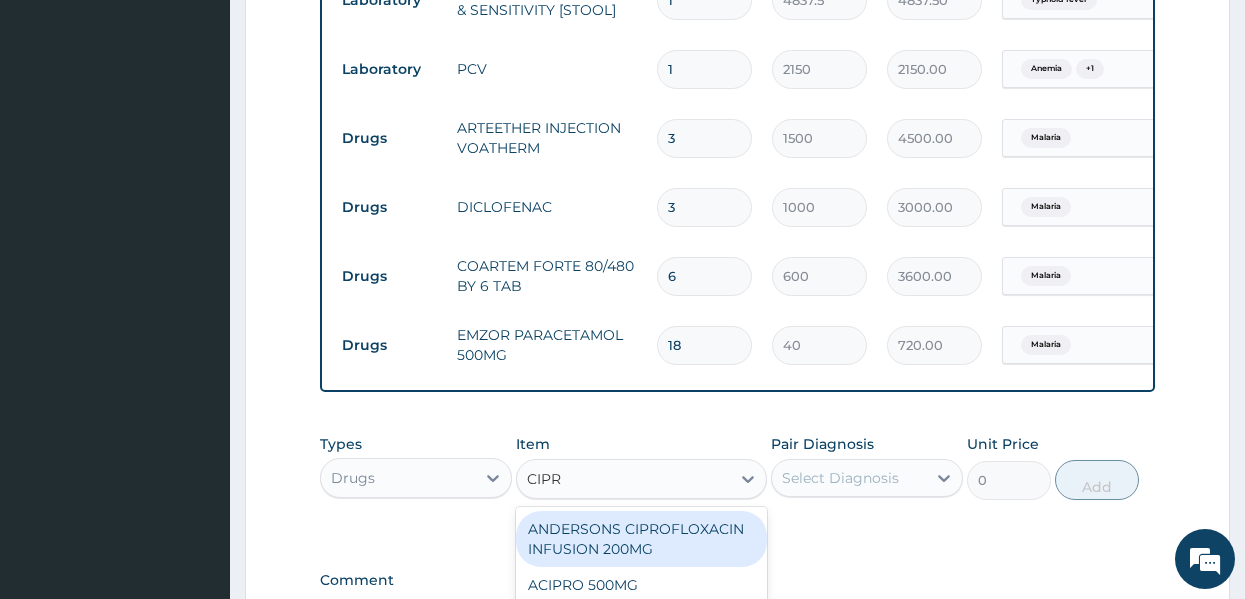 type on "CIPRO" 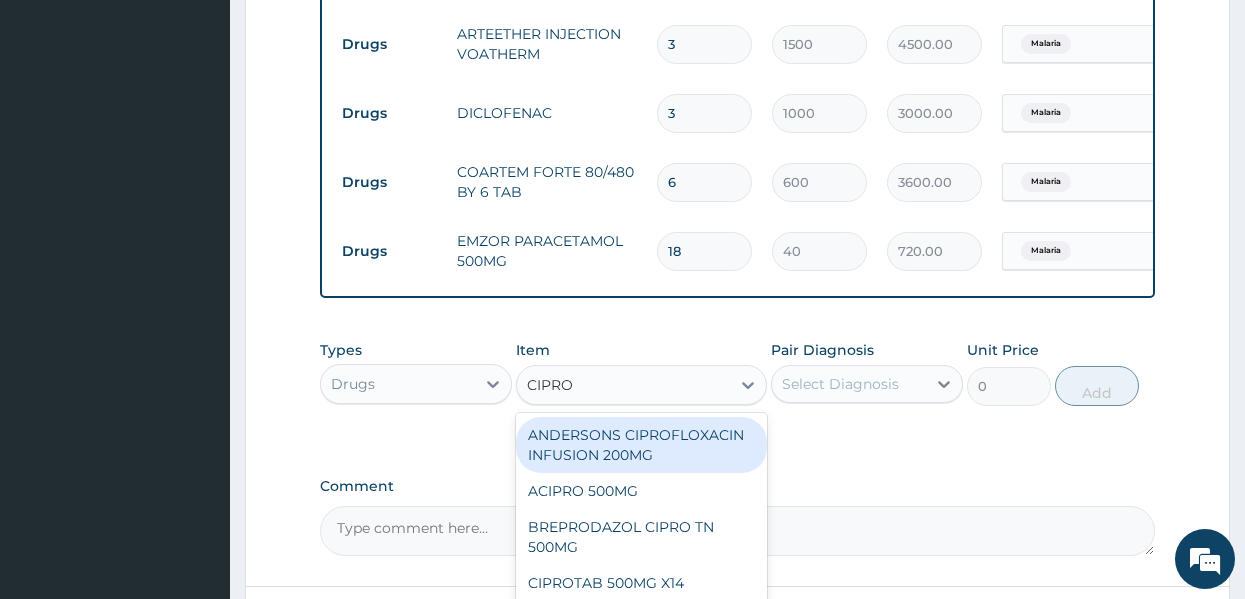 scroll, scrollTop: 1196, scrollLeft: 0, axis: vertical 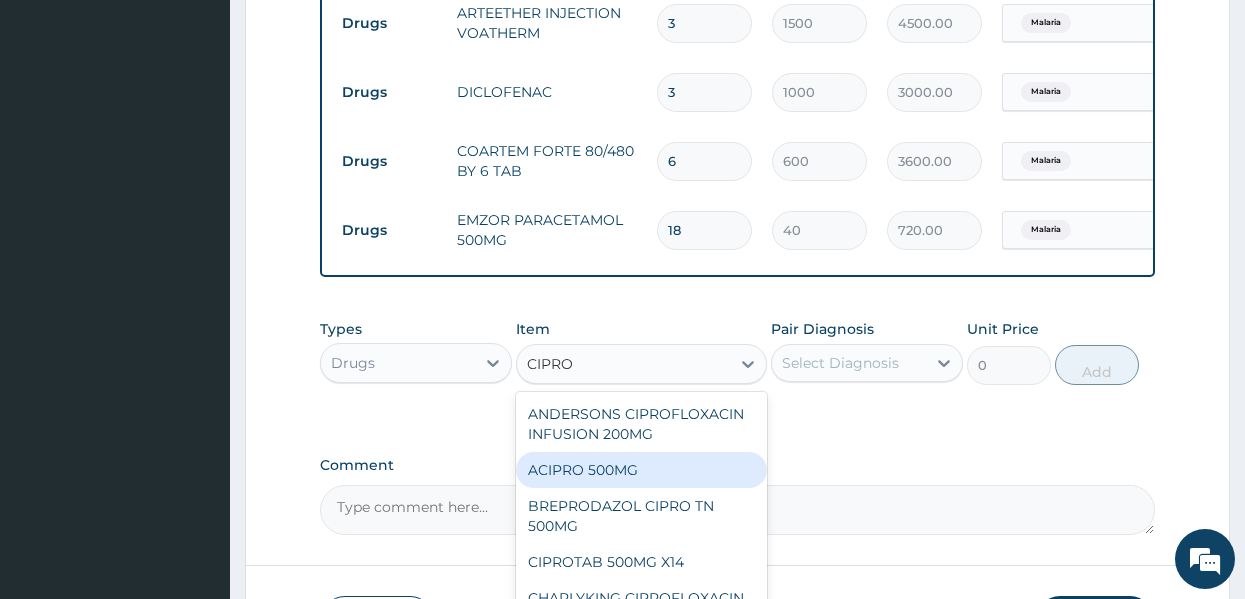 click on "ACIPRO 500MG" at bounding box center [641, 470] 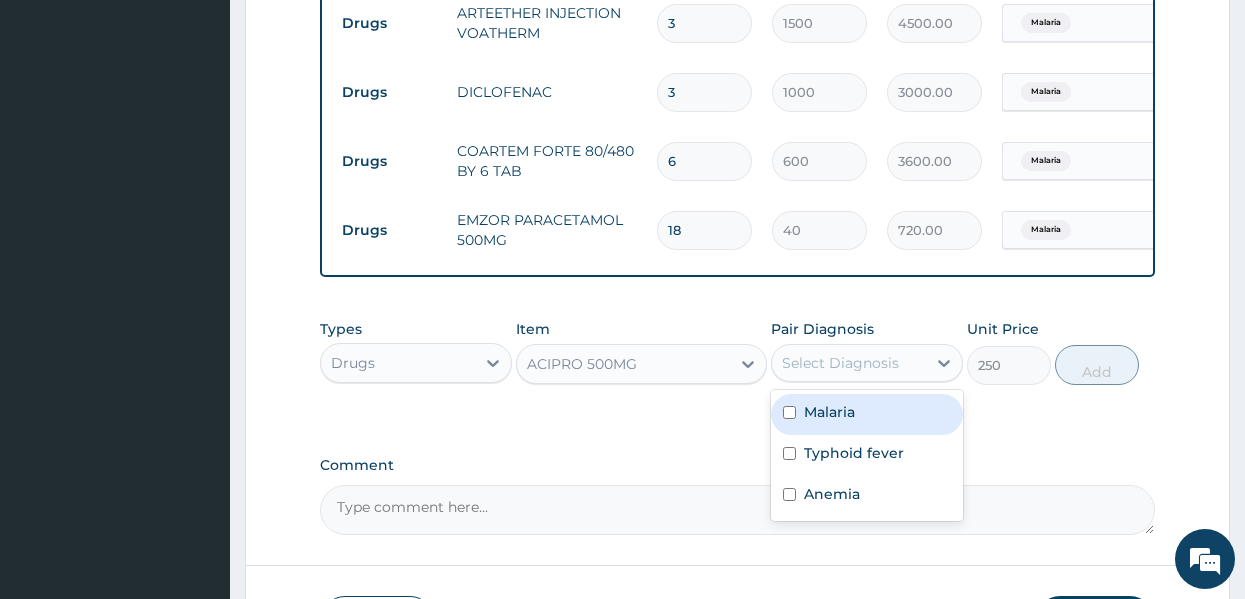 click on "Select Diagnosis" at bounding box center [840, 363] 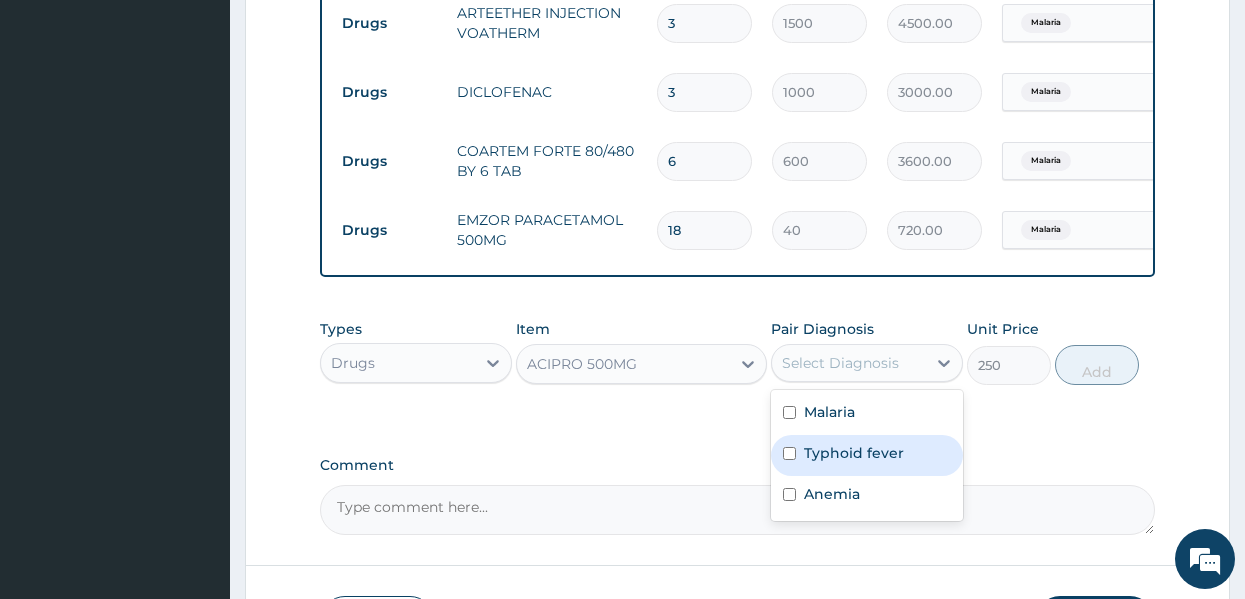click on "Typhoid fever" at bounding box center (854, 453) 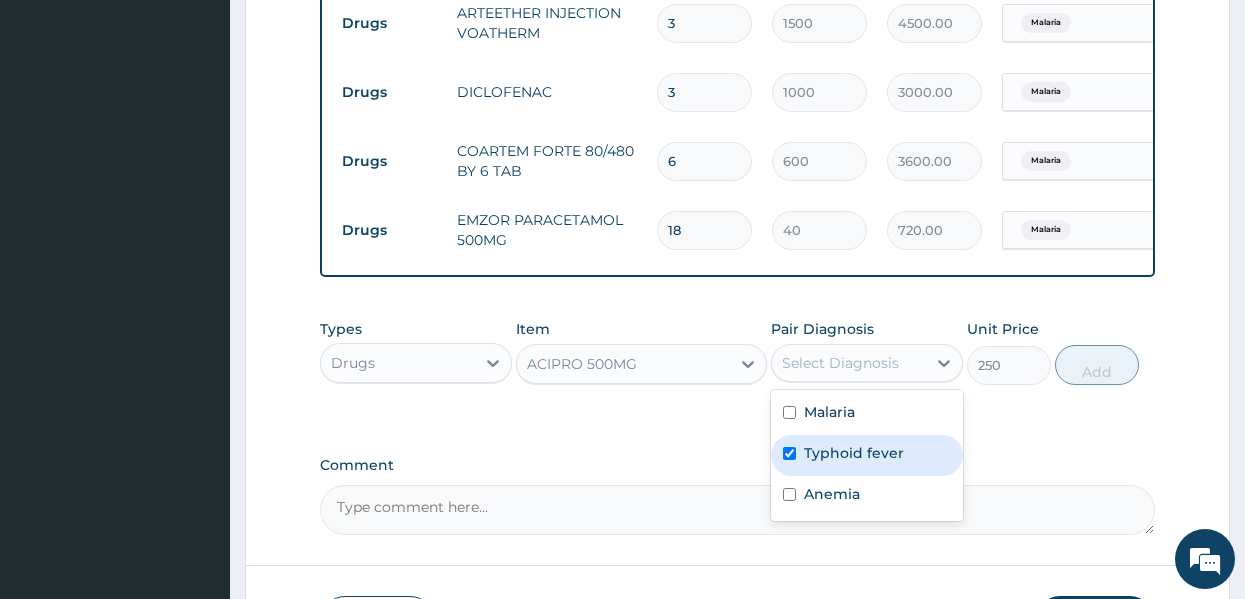 checkbox on "true" 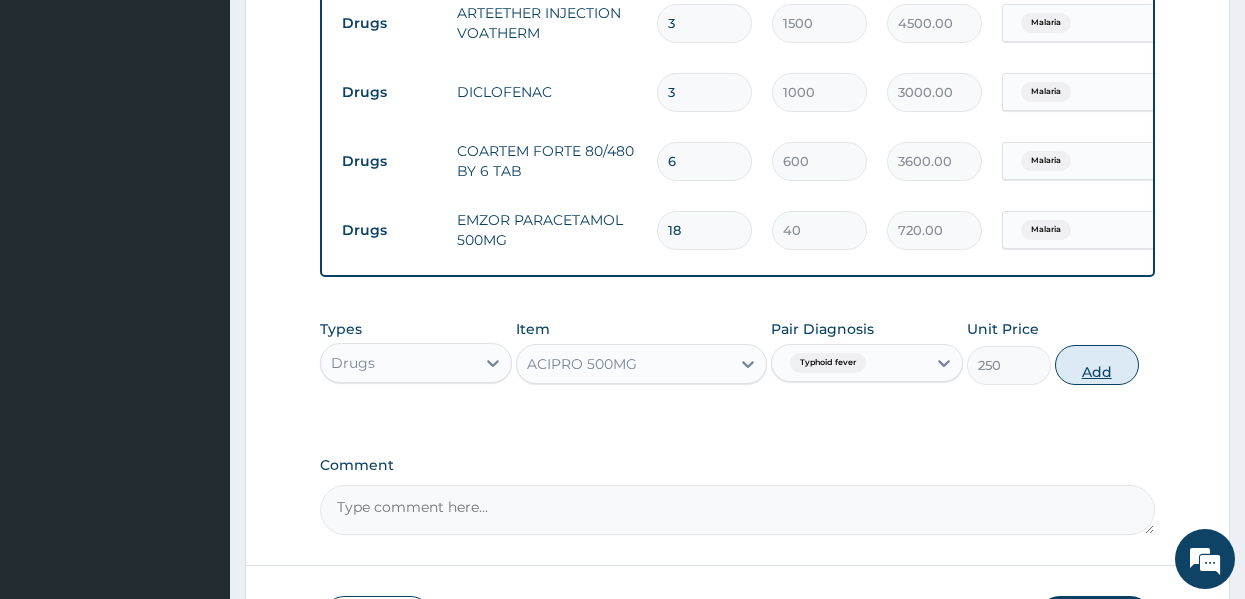 click on "Add" at bounding box center (1097, 365) 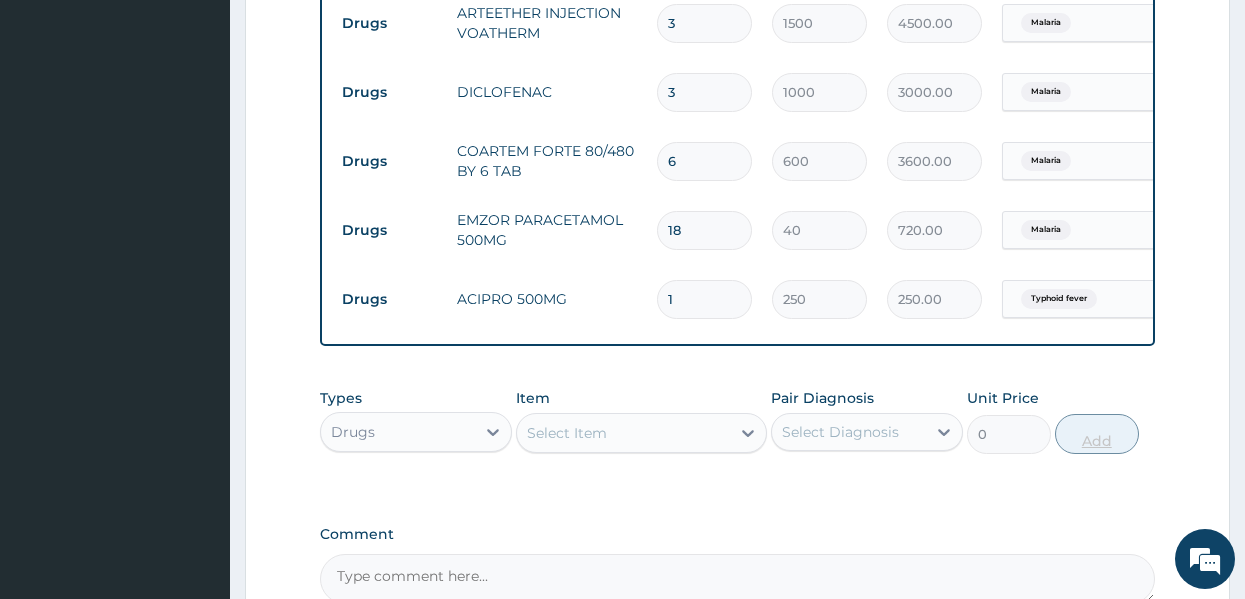 type on "10" 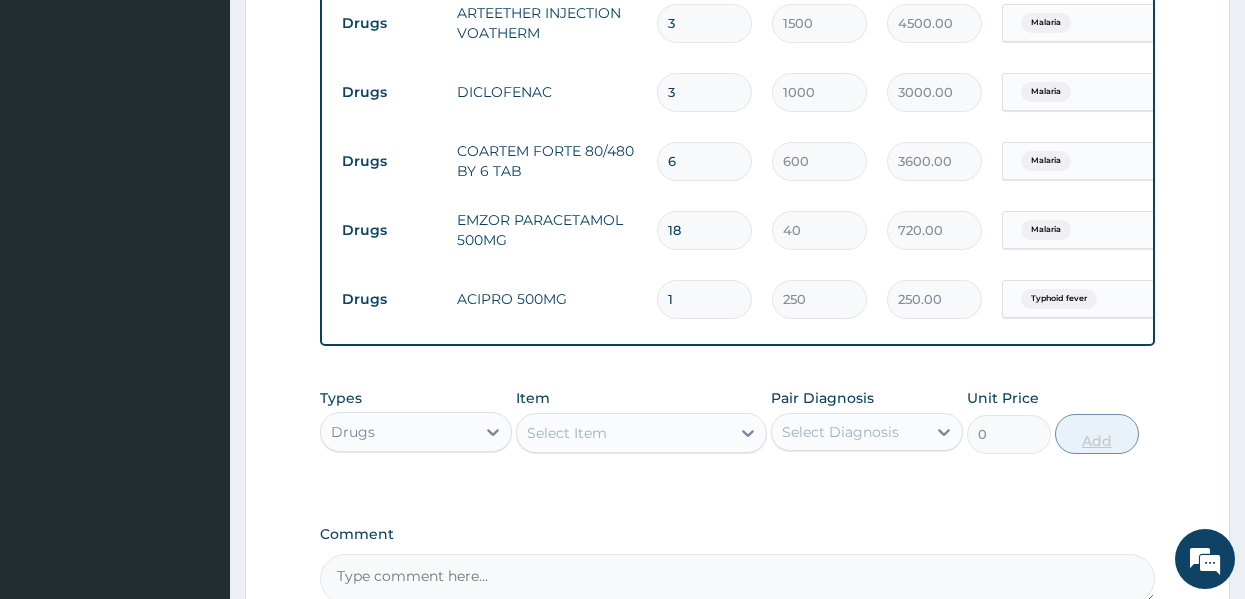type on "2500.00" 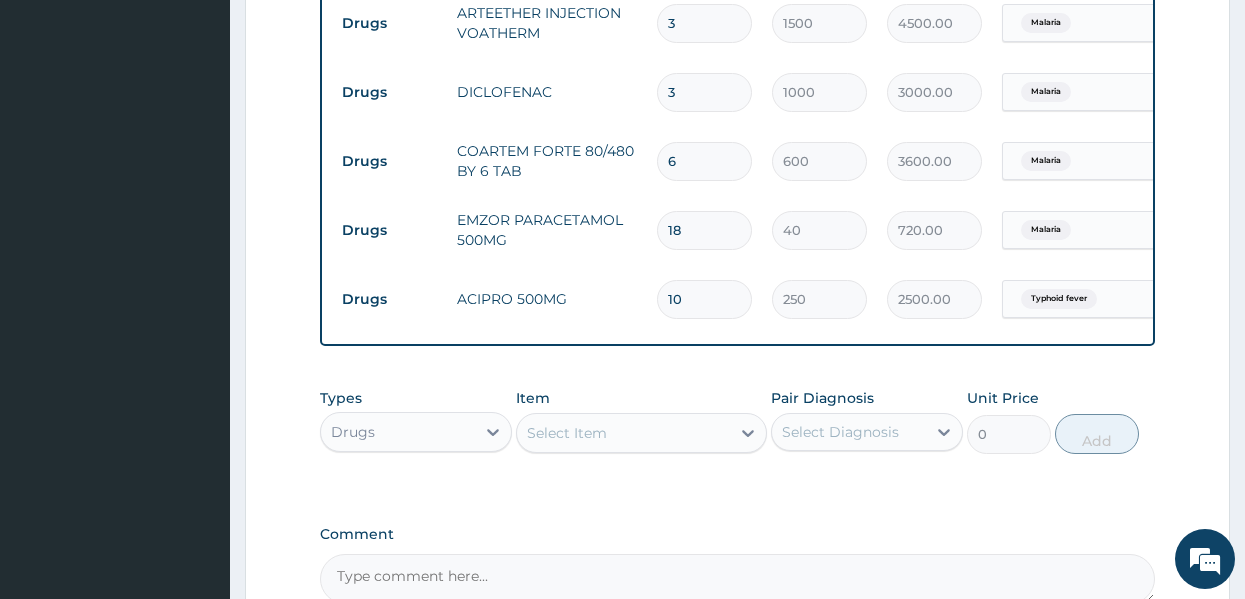 type on "10" 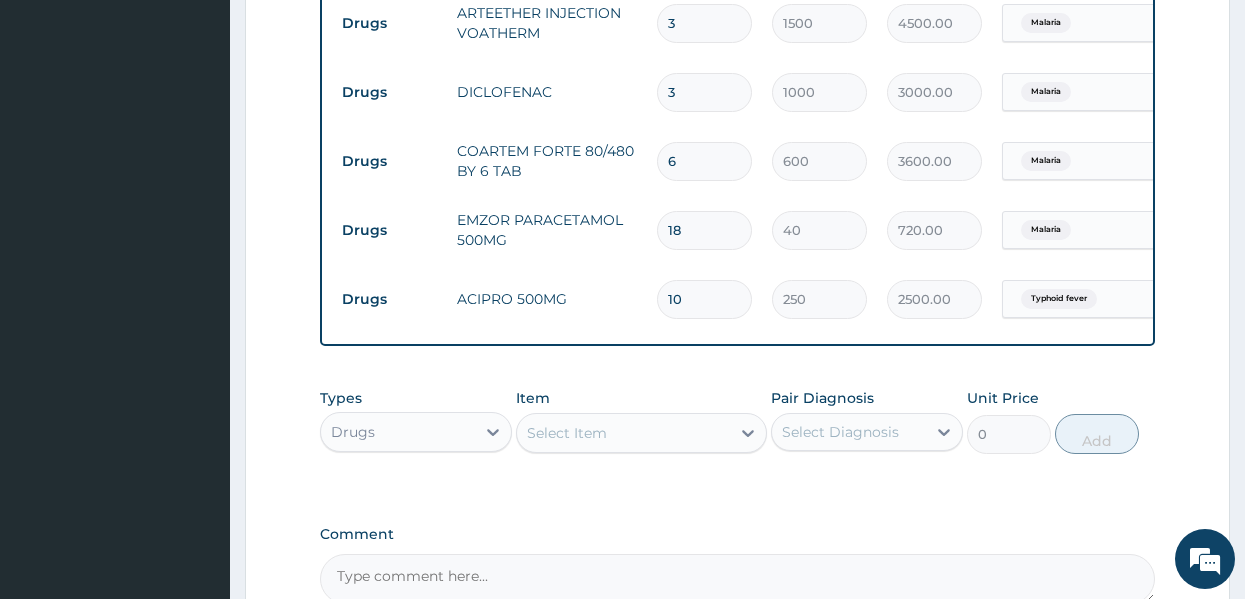 click on "PA Code / Prescription Code Enter Code(Secondary Care Only) Encounter Date 10-07-2025 Important Notice Please enter PA codes before entering items that are not attached to a PA code   All diagnoses entered must be linked to a claim item. Diagnosis & Claim Items that are visible but inactive cannot be edited because they were imported from an already approved PA code. Diagnosis Malaria Confirmed Typhoid fever Confirmed Anemia Confirmed NB: All diagnosis must be linked to a claim item Claim Items Type Name Quantity Unit Price Total Price Pair Diagnosis Actions Procedures GENERAL PRACTITIONER CONSULTATION FIRST OUTPATIENT CONSULTATION 1 3547.5 3547.50 Malaria Delete Procedures REGISTRATION FEE 1 2150 2150.00 Malaria Delete Laboratory MALARIAL PARASITE THICK AND THIN FILMS - [BLOOD] 1 1612.5 1612.50 Malaria Delete Laboratory MICROSCOPY, CULTURE & SENSITIVITY [STOOL] 1 4837.5 4837.50 Typhoid fever Delete Laboratory PCV 1 2150 2150.00 Anemia  + 1 Delete Drugs ARTEETHER INJECTION VOATHERM 3 1500 4500.00 Malaria 3 6" at bounding box center [738, -201] 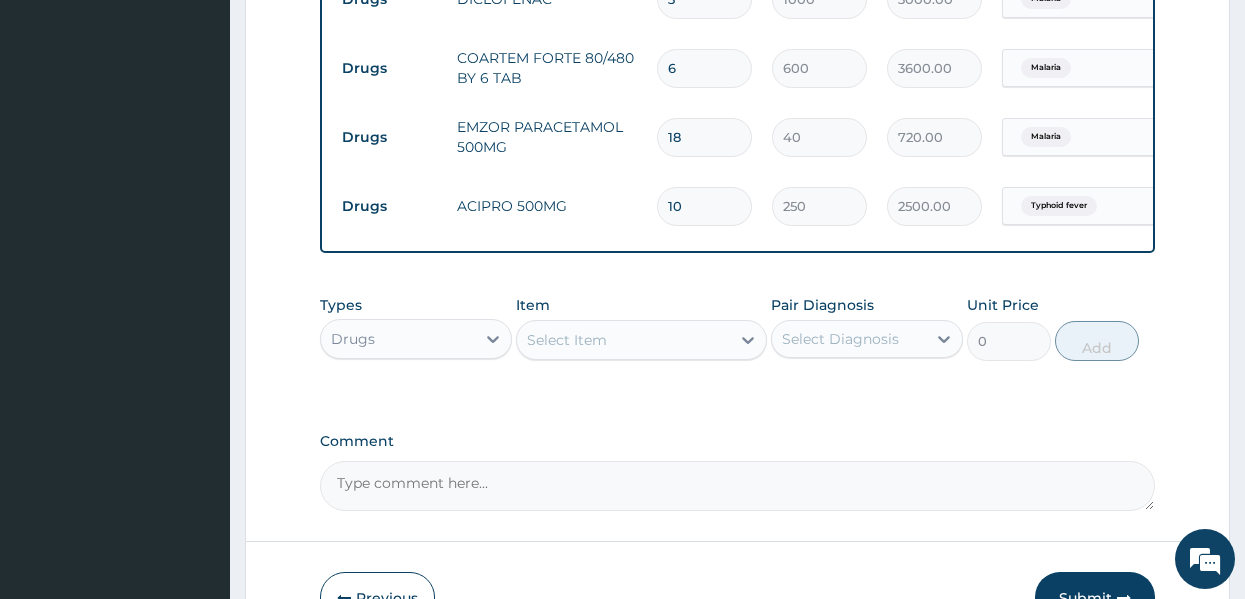 scroll, scrollTop: 1426, scrollLeft: 0, axis: vertical 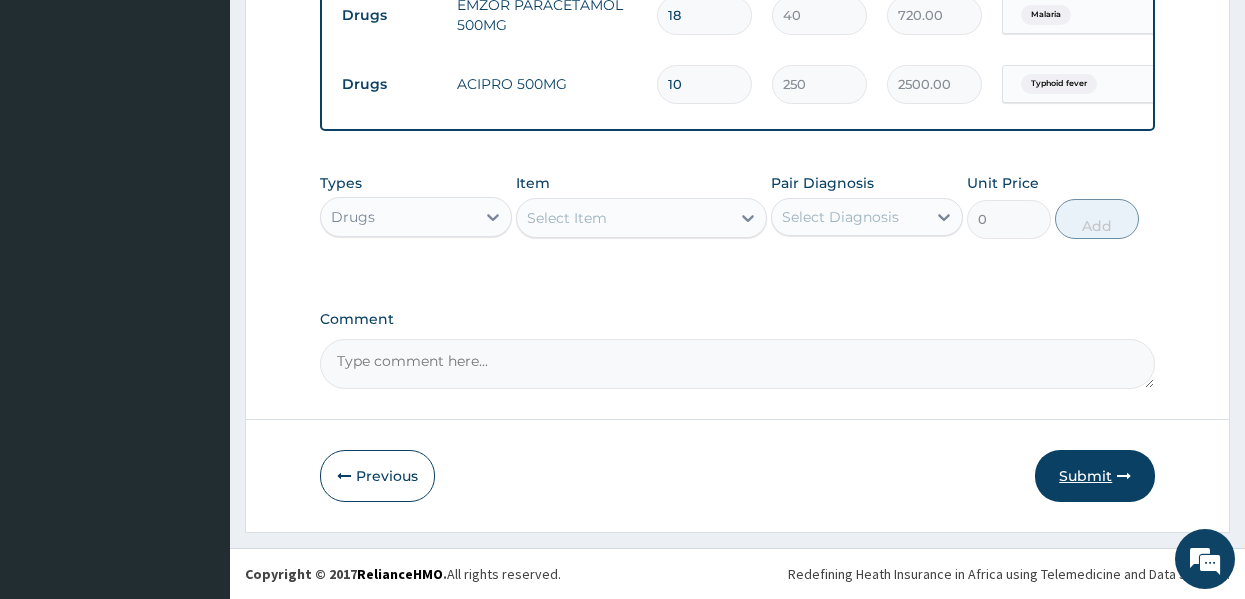 click on "Submit" at bounding box center [1095, 476] 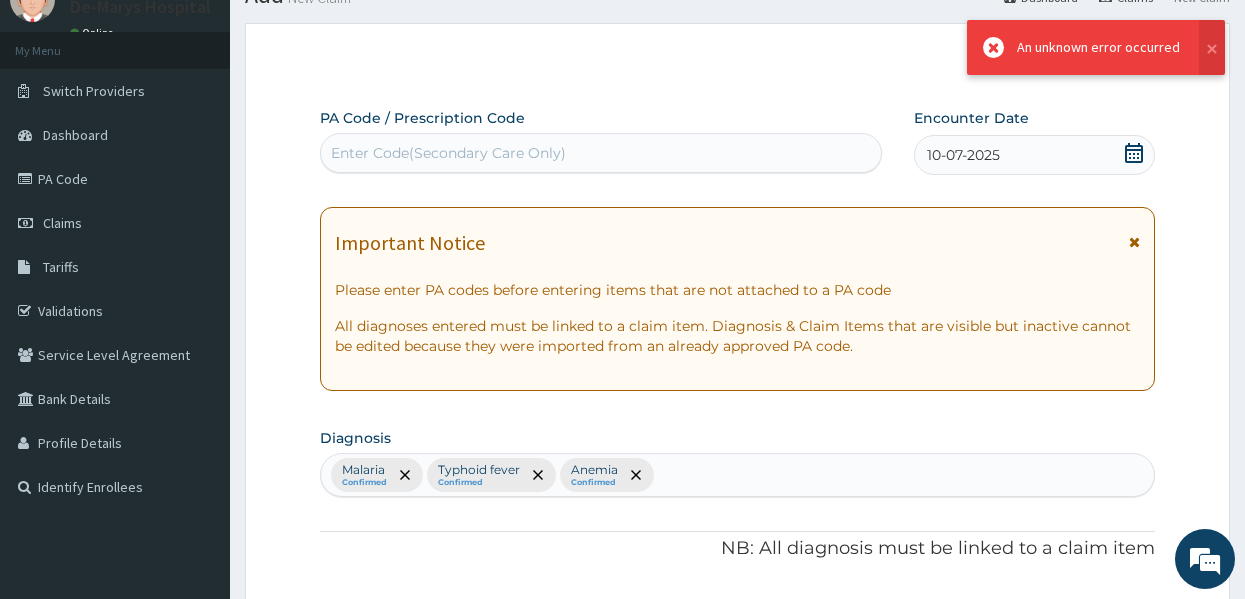 scroll, scrollTop: 1426, scrollLeft: 0, axis: vertical 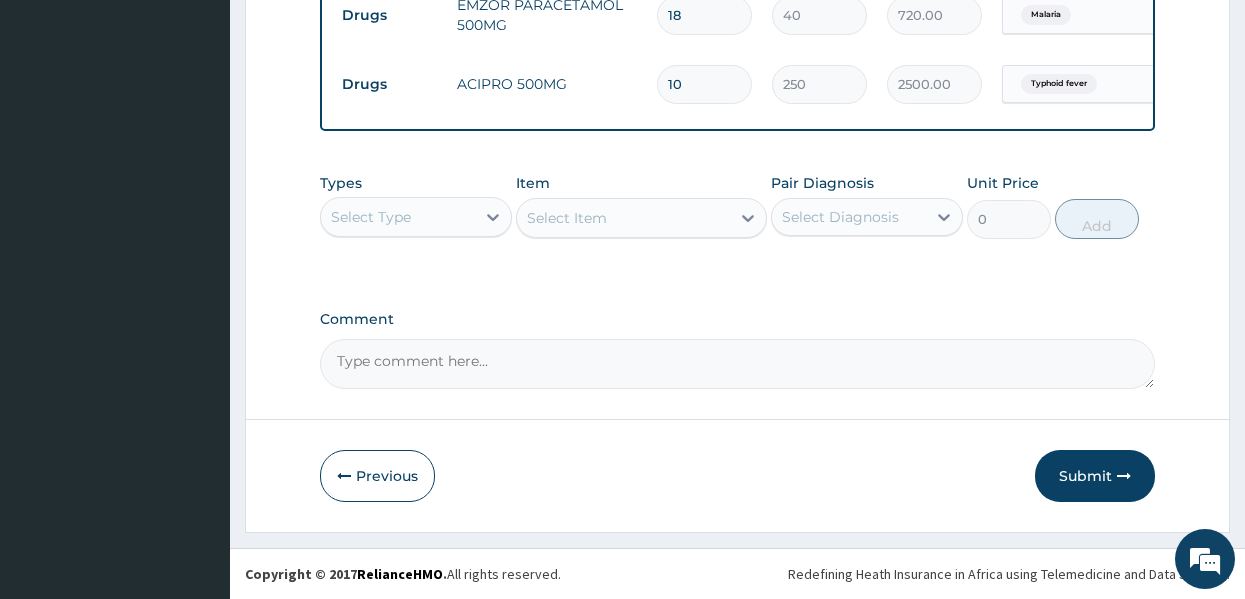 click on "Comment" at bounding box center (738, 319) 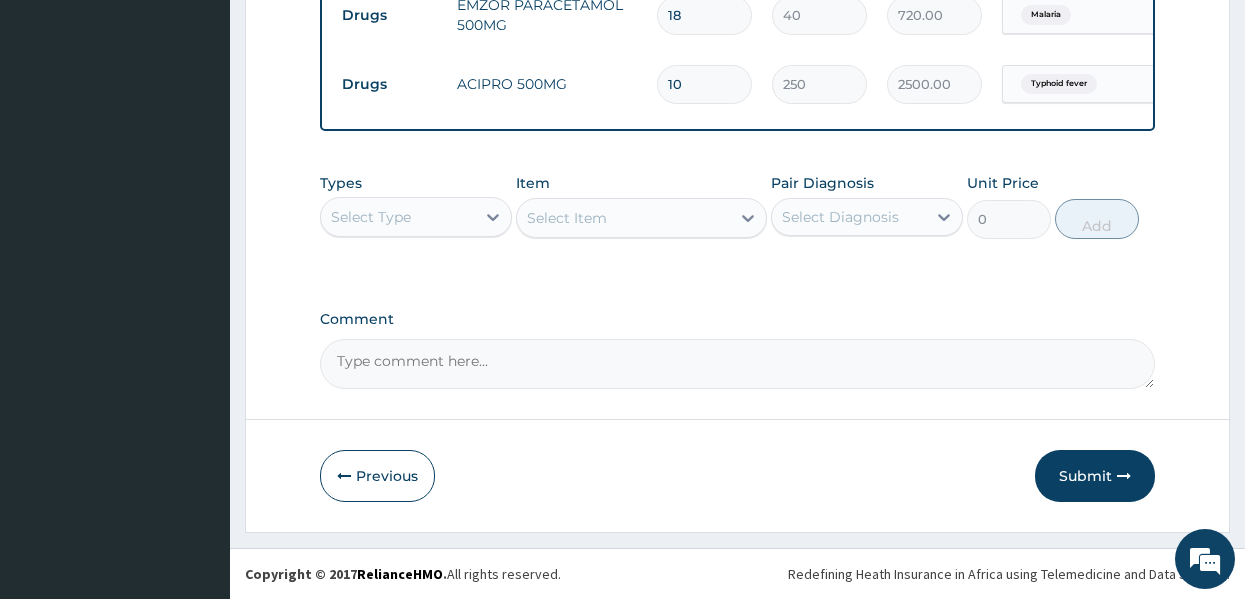 click on "Comment" at bounding box center [738, 364] 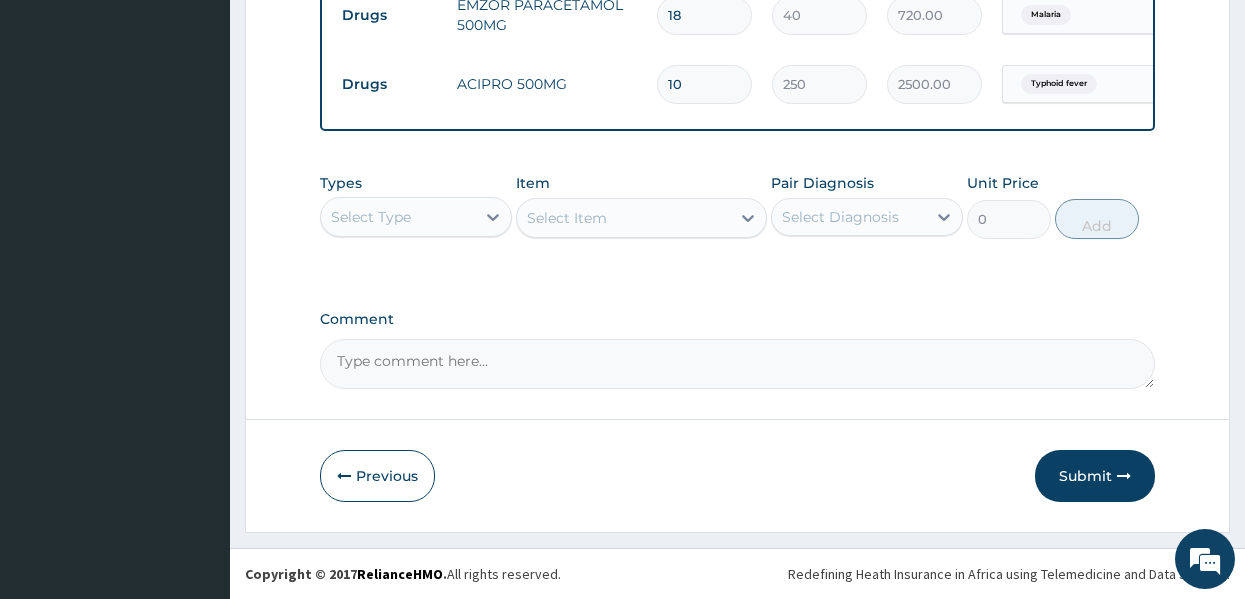 click on "Comment" at bounding box center [738, 319] 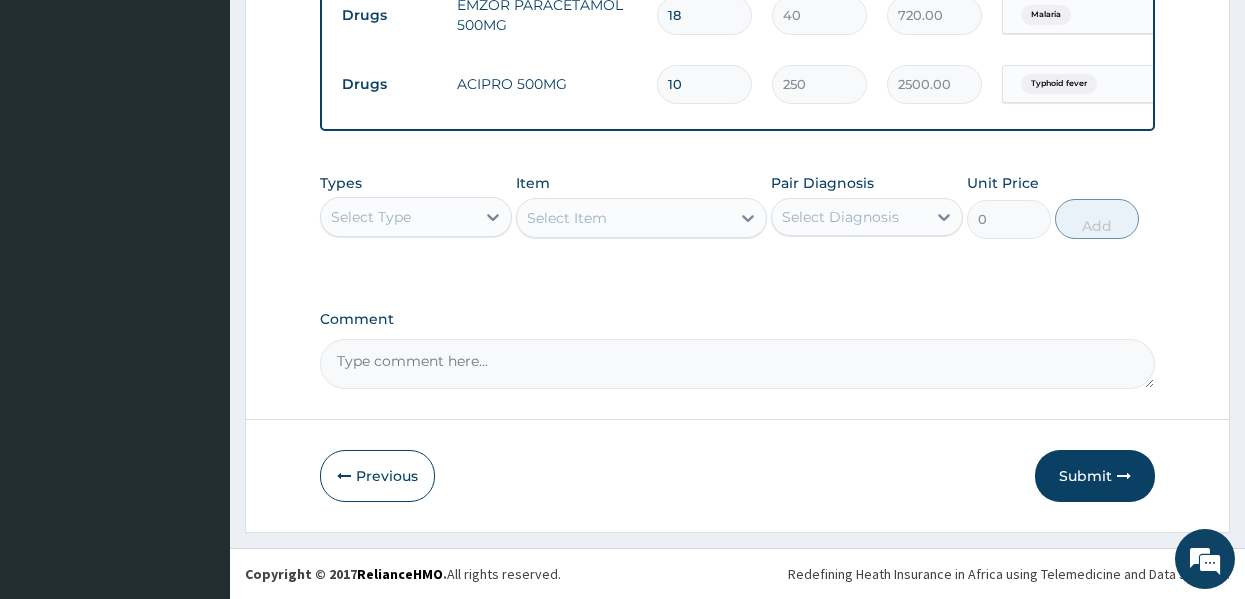click on "Comment" at bounding box center [738, 364] 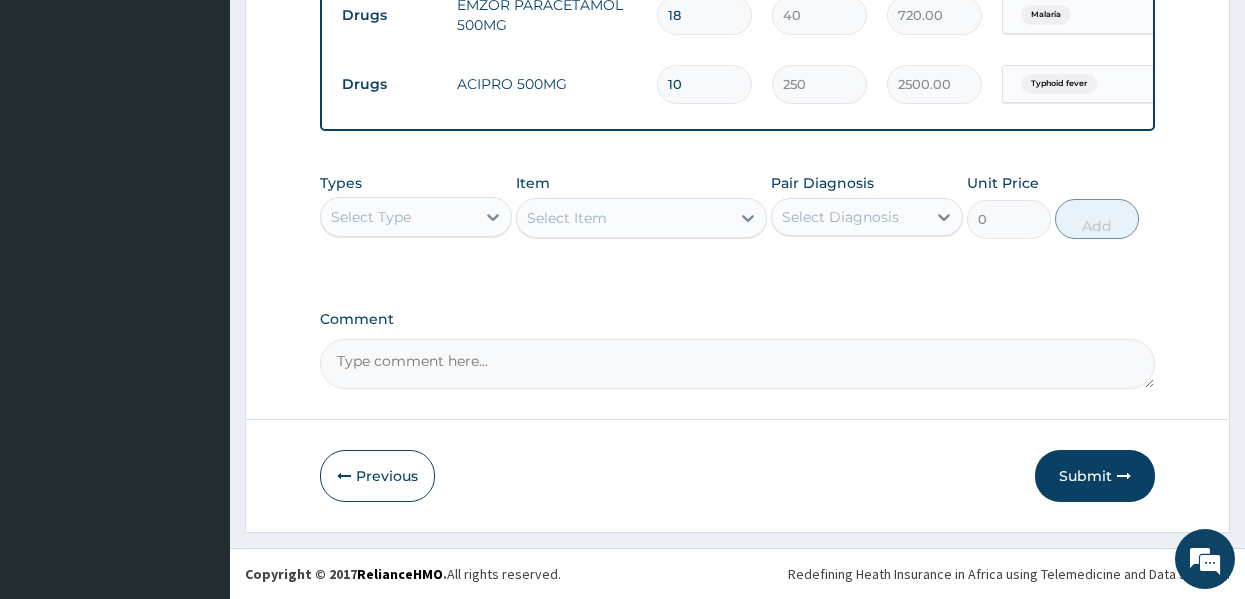 click on "Comment" at bounding box center (738, 319) 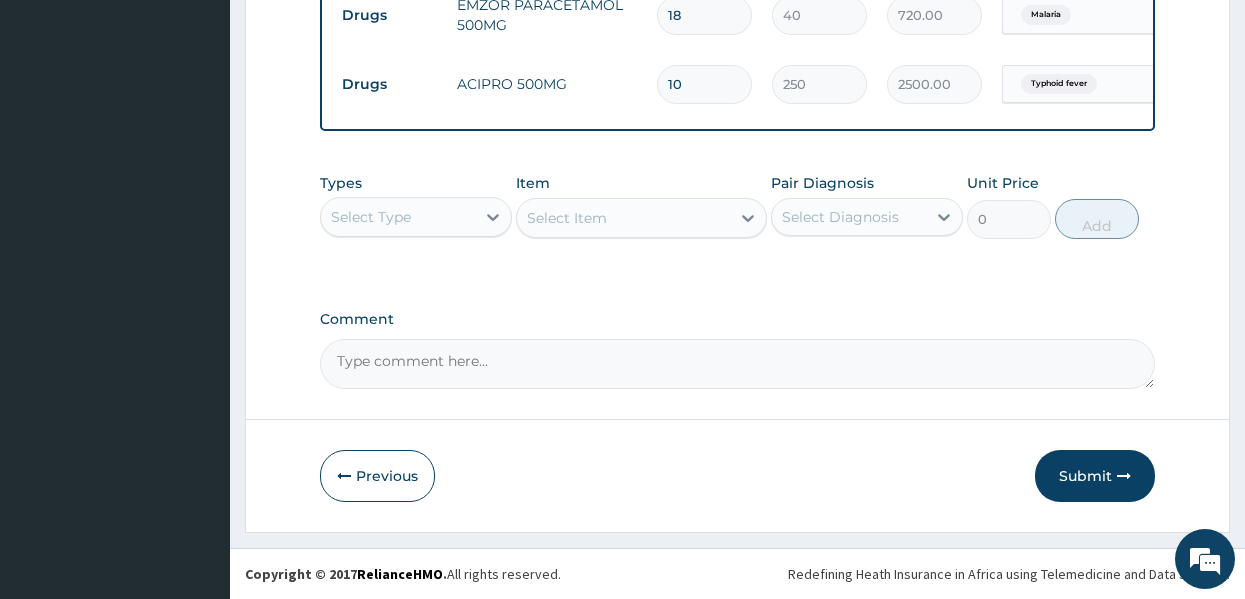 click on "Comment" at bounding box center [738, 364] 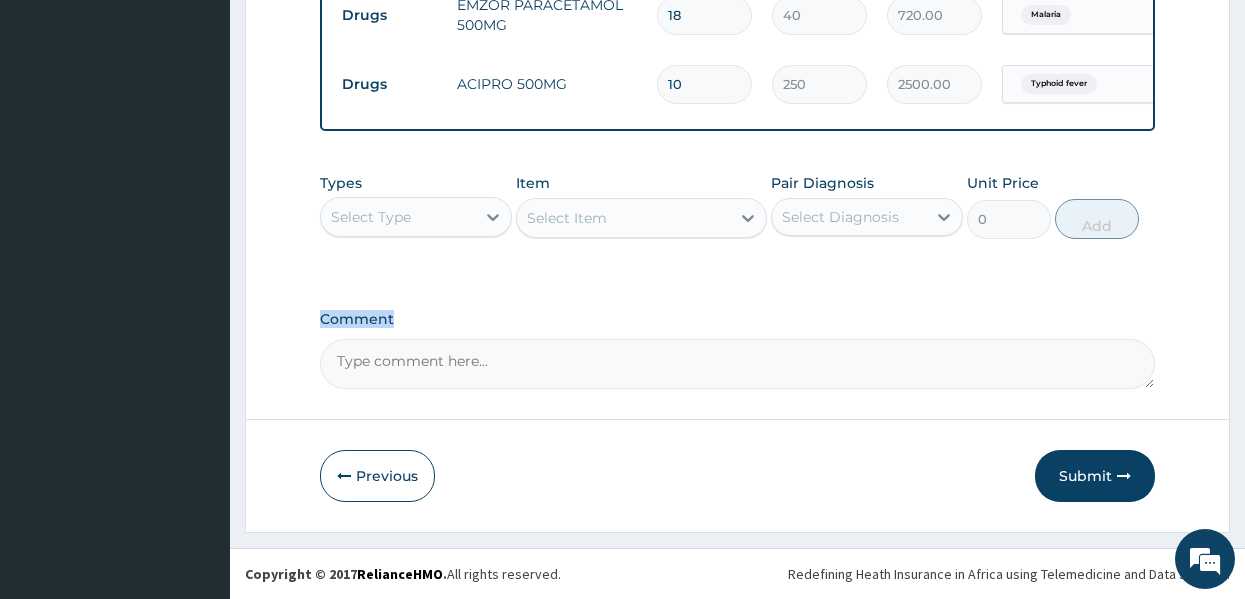 scroll, scrollTop: 1426, scrollLeft: 0, axis: vertical 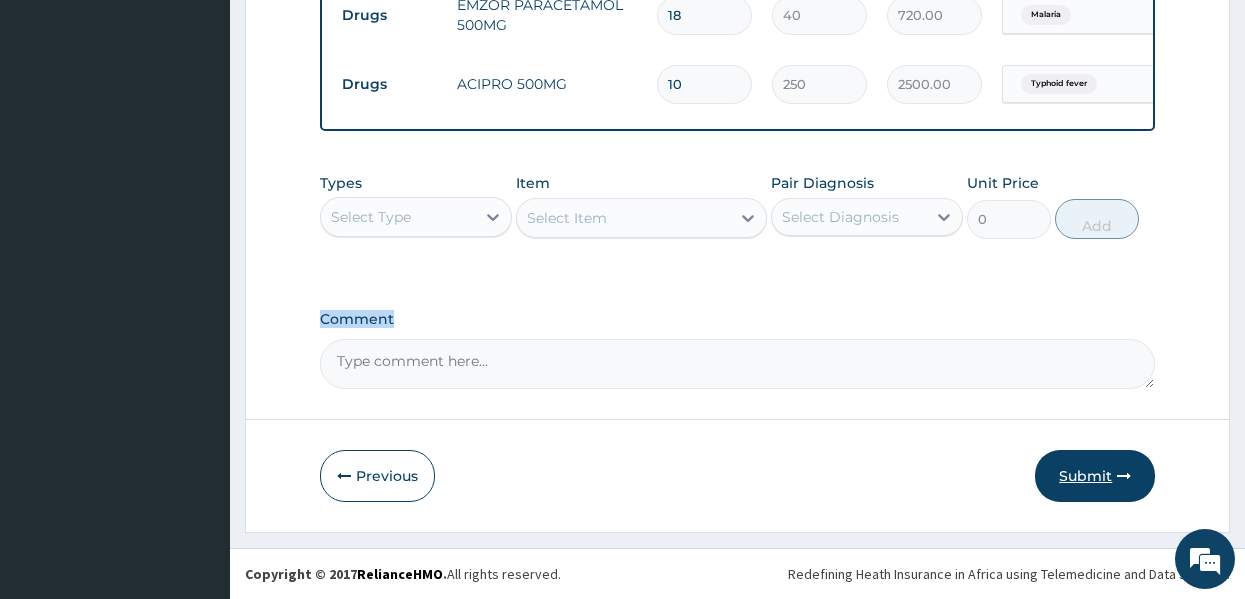 click on "Submit" at bounding box center [1095, 476] 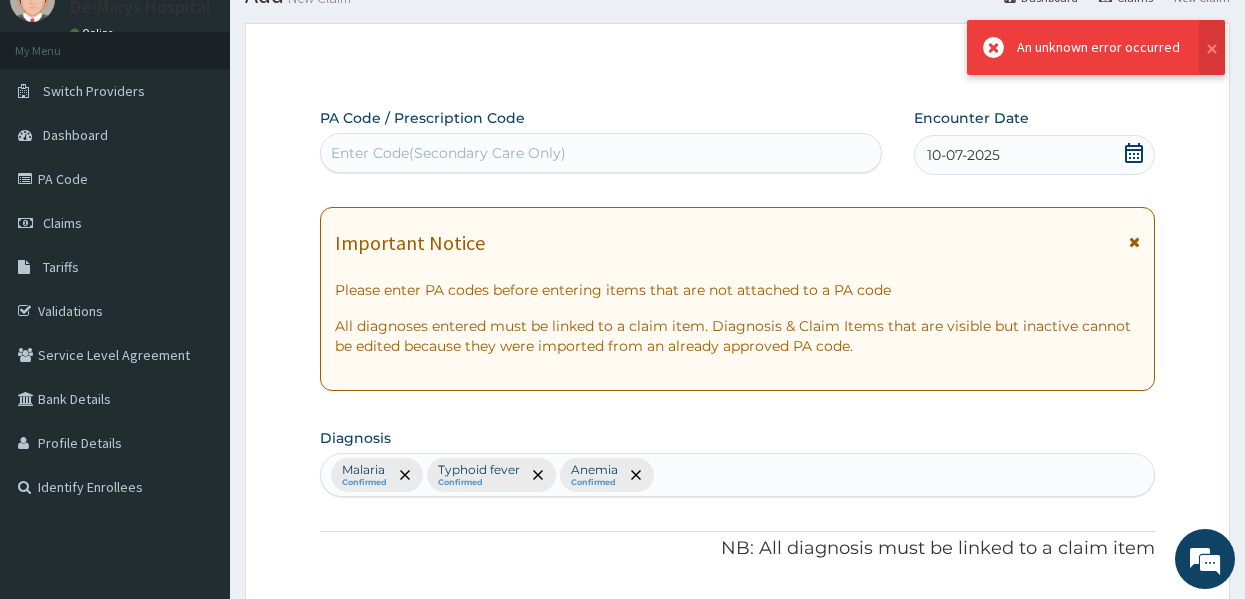 scroll, scrollTop: 1426, scrollLeft: 0, axis: vertical 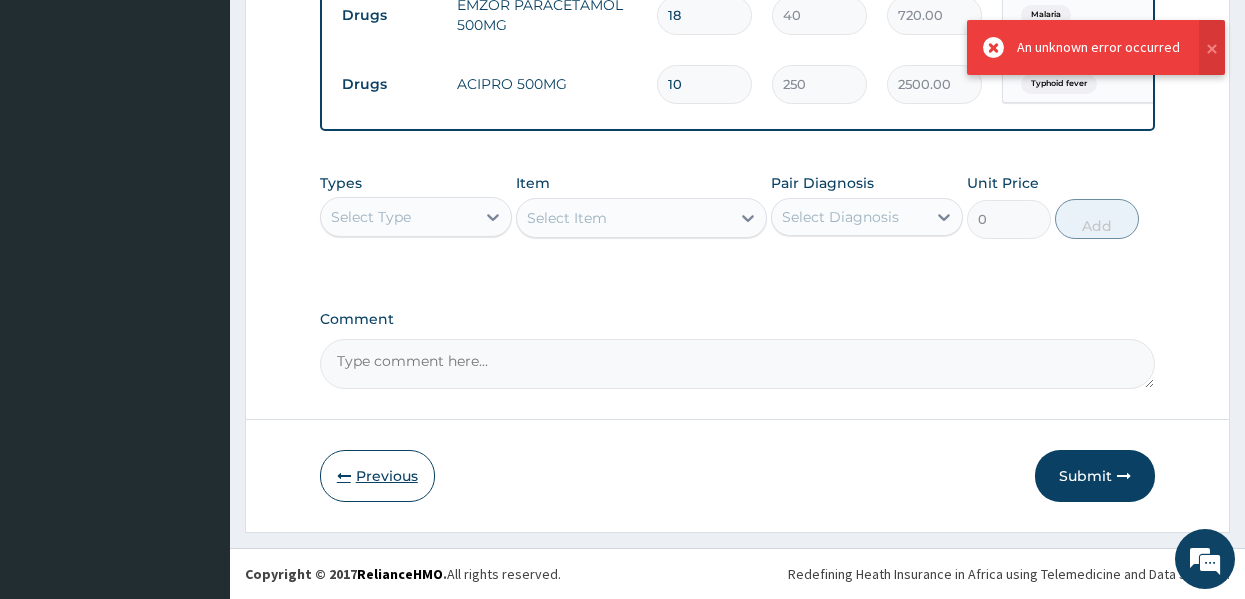 click on "Previous" at bounding box center (377, 476) 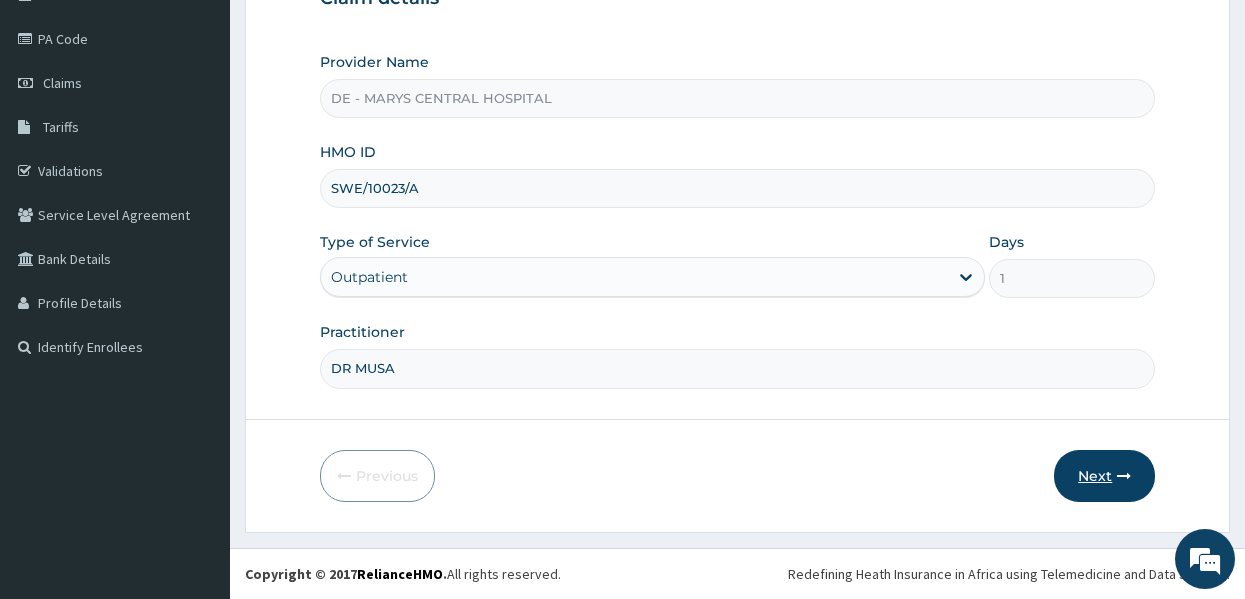 click on "Next" at bounding box center (1104, 476) 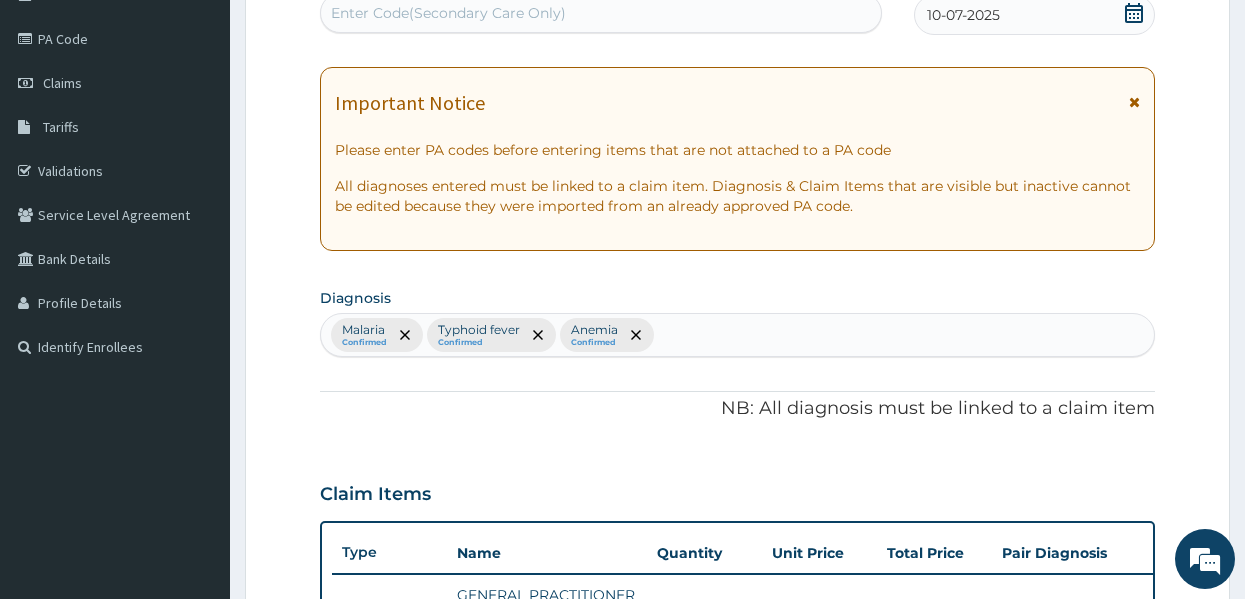 click on "PA Code / Prescription Code Enter Code(Secondary Care Only) Encounter Date 10-07-2025 Important Notice Please enter PA codes before entering items that are not attached to a PA code   All diagnoses entered must be linked to a claim item. Diagnosis & Claim Items that are visible but inactive cannot be edited because they were imported from an already approved PA code. Diagnosis Malaria Confirmed Typhoid fever Confirmed Anemia Confirmed NB: All diagnosis must be linked to a claim item Claim Items Type Name Quantity Unit Price Total Price Pair Diagnosis Actions Procedures GENERAL PRACTITIONER CONSULTATION FIRST OUTPATIENT CONSULTATION 1 3547.5 3547.50 Malaria Delete Procedures REGISTRATION FEE 1 2150 2150.00 Malaria Delete Laboratory MALARIAL PARASITE THICK AND THIN FILMS - [BLOOD] 1 1612.5 1612.50 Malaria Delete Laboratory MICROSCOPY, CULTURE & SENSITIVITY [STOOL] 1 4837.5 4837.50 Typhoid fever Delete Laboratory PCV 1 2150 2150.00 Anemia  + 1 Delete Drugs ARTEETHER INJECTION VOATHERM 3 1500 4500.00 Malaria 3 6" at bounding box center [738, 772] 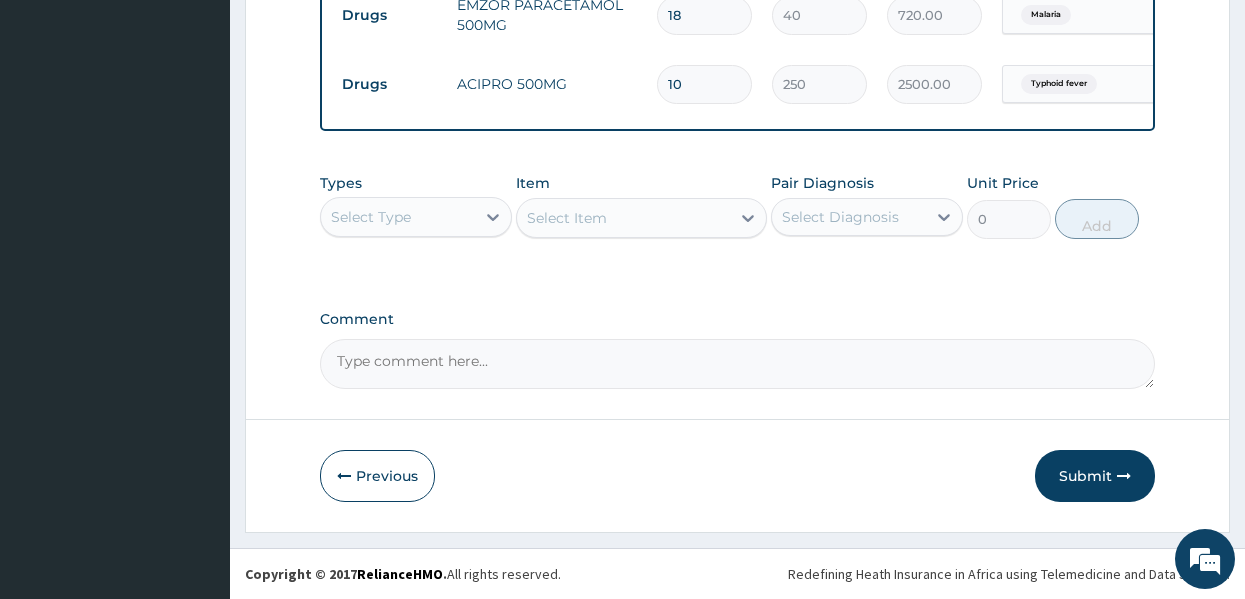 scroll, scrollTop: 1426, scrollLeft: 0, axis: vertical 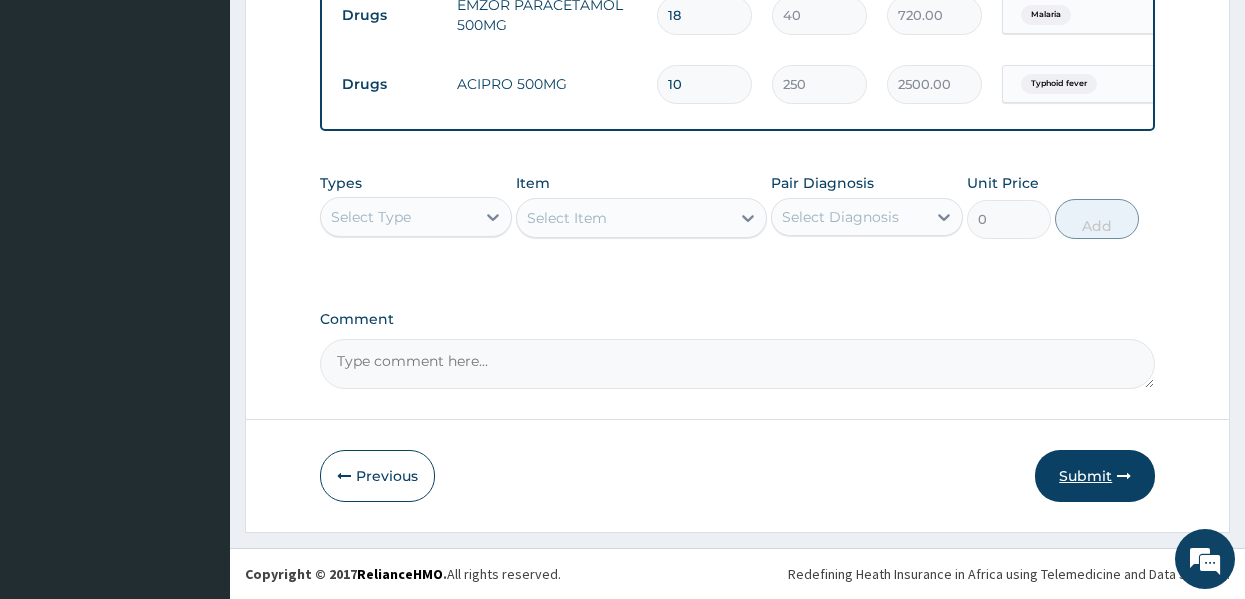 click on "Submit" at bounding box center (1095, 476) 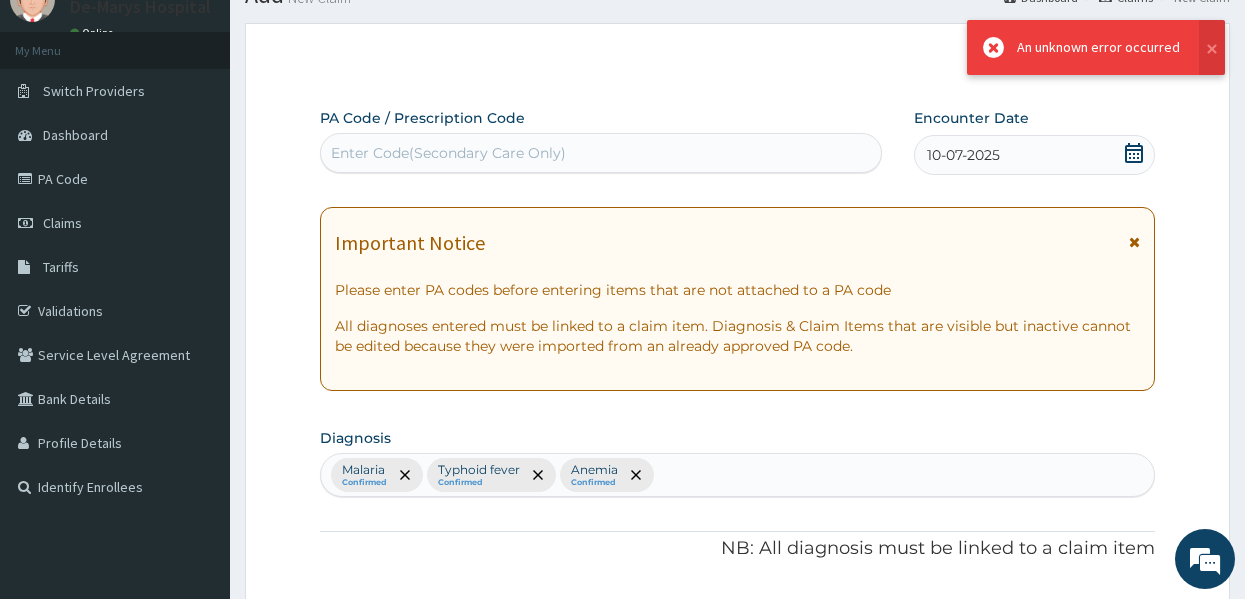 scroll, scrollTop: 1426, scrollLeft: 0, axis: vertical 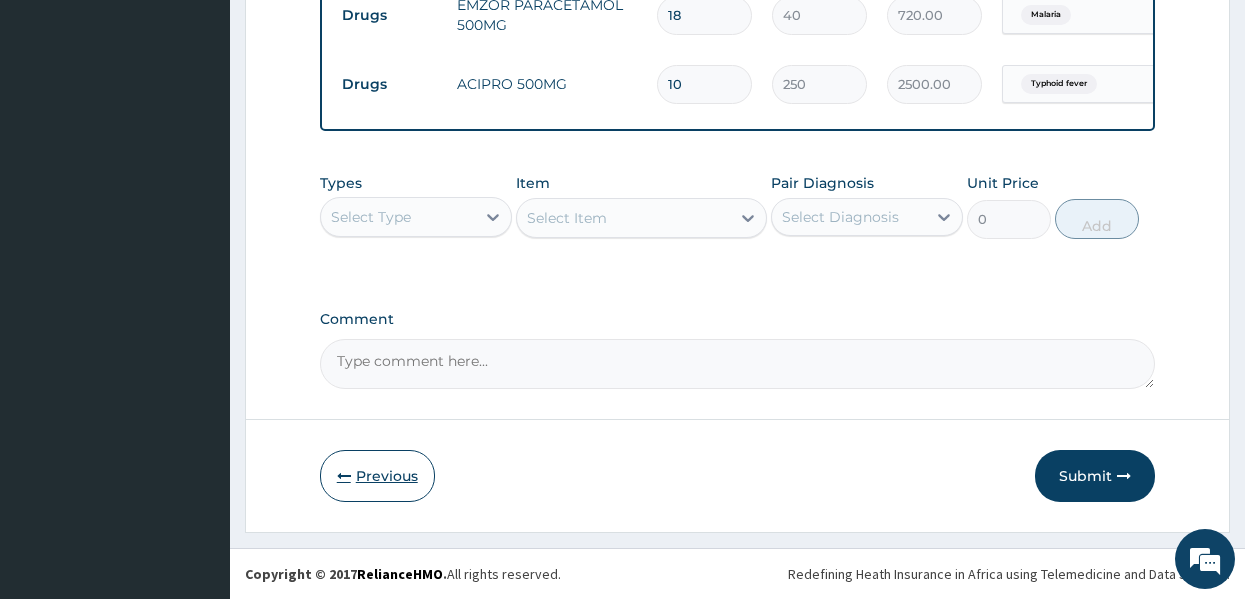 click on "Previous" at bounding box center (377, 476) 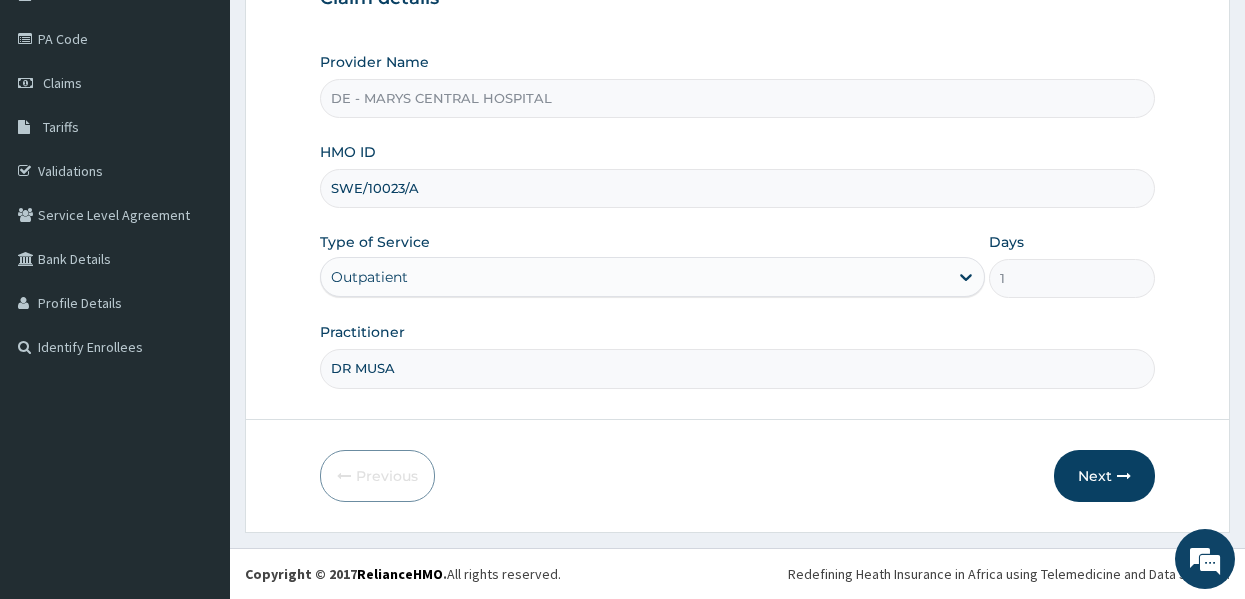 click on "SWE/10023/A" at bounding box center (738, 188) 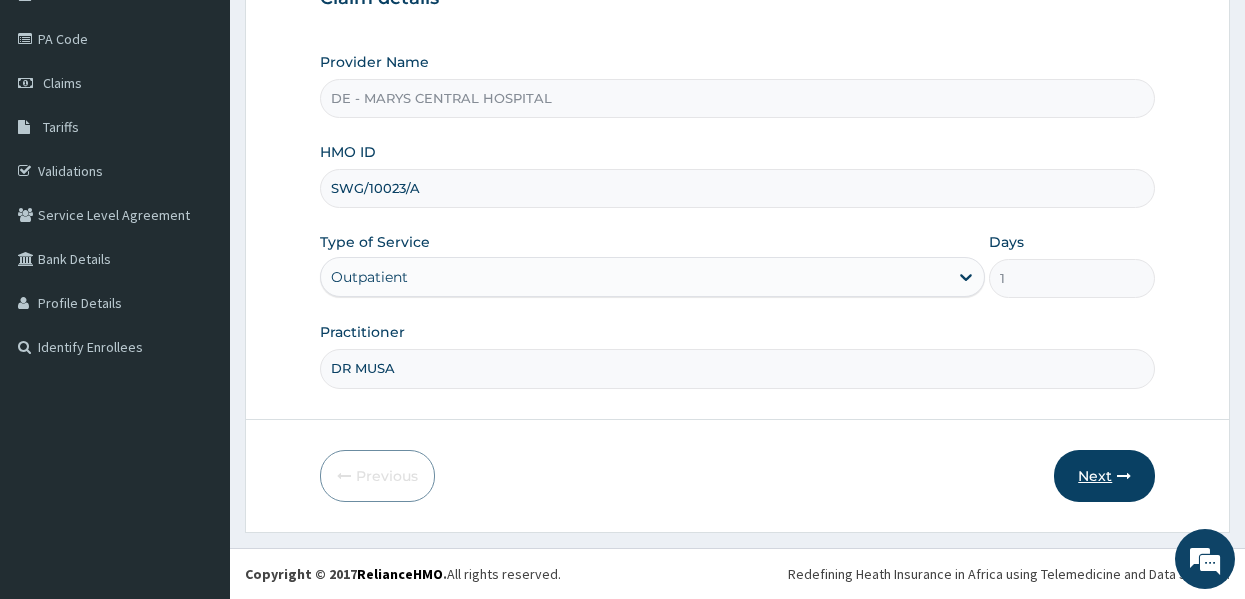 type on "SWG/10023/A" 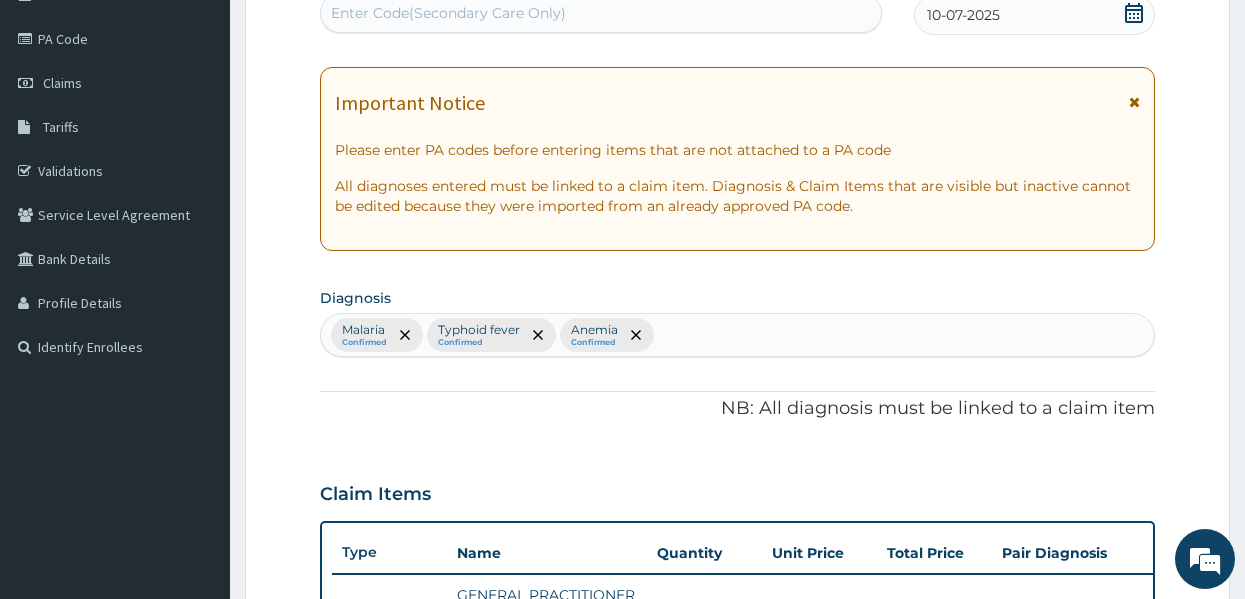 click on "Claim Items" at bounding box center (738, 490) 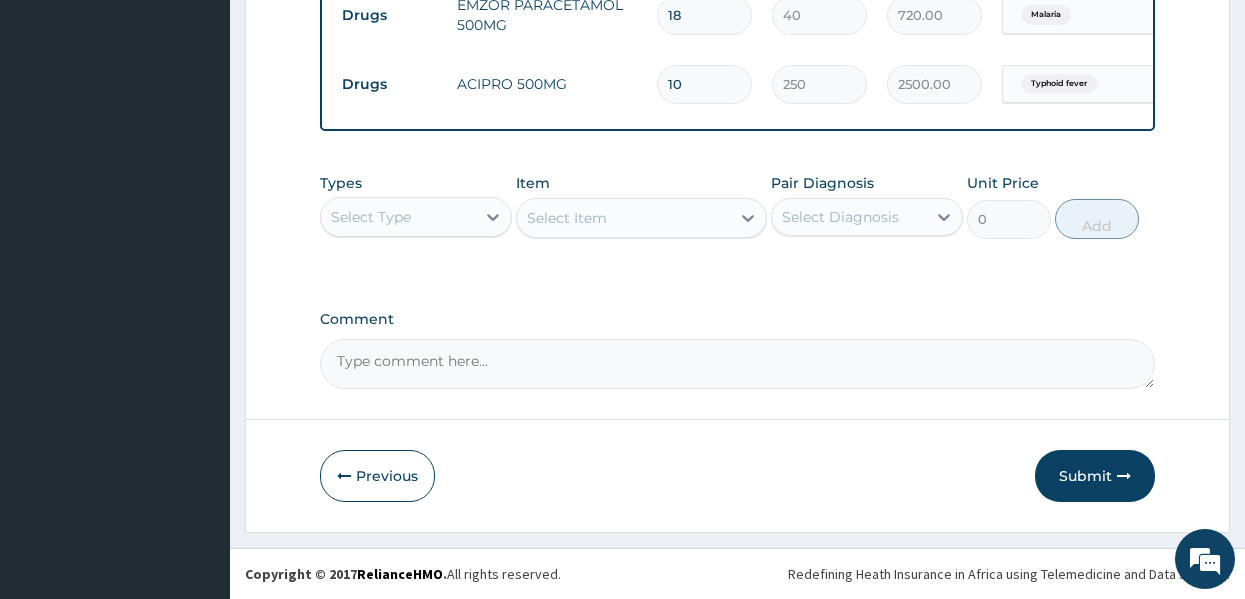 scroll, scrollTop: 1426, scrollLeft: 0, axis: vertical 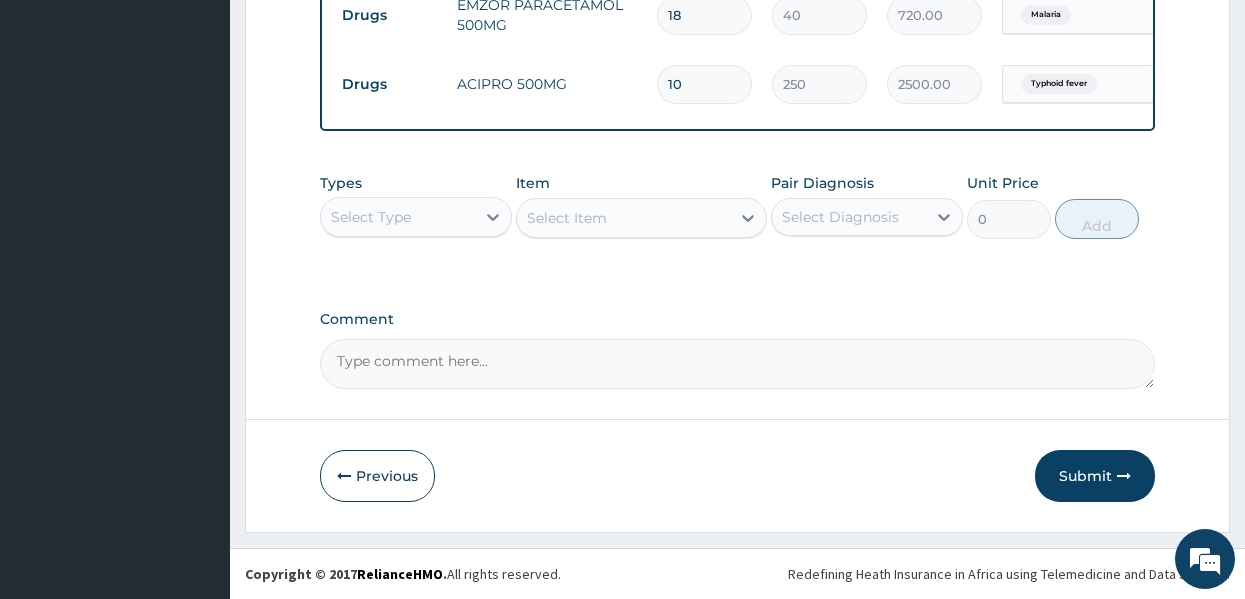 click on "Submit" at bounding box center (1095, 476) 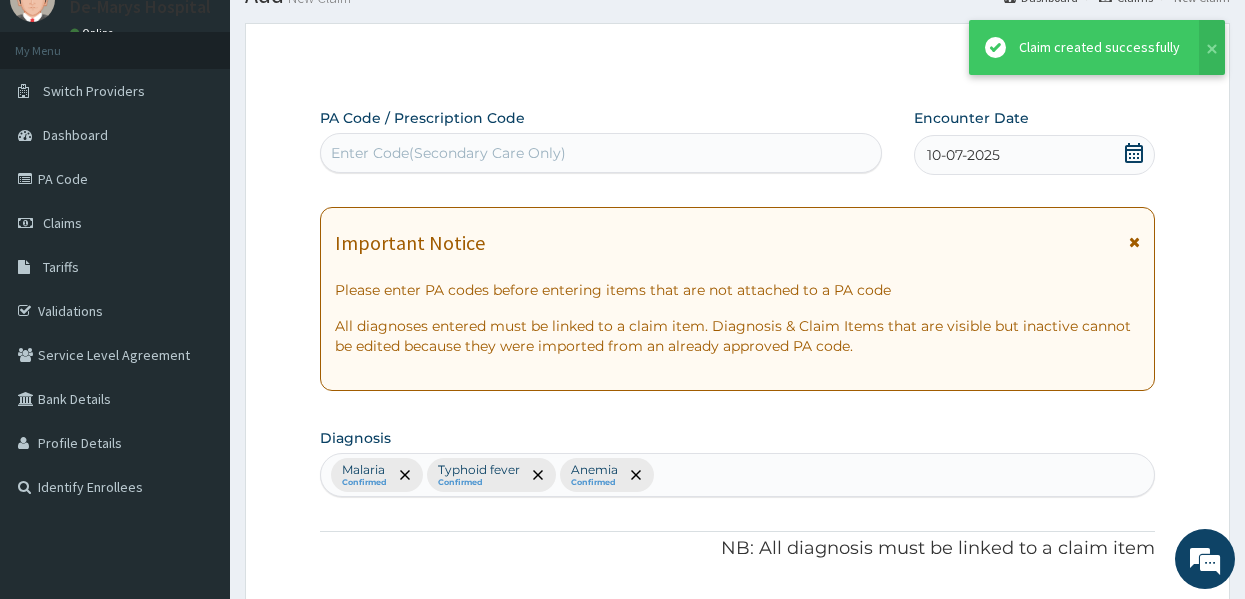 scroll, scrollTop: 1426, scrollLeft: 0, axis: vertical 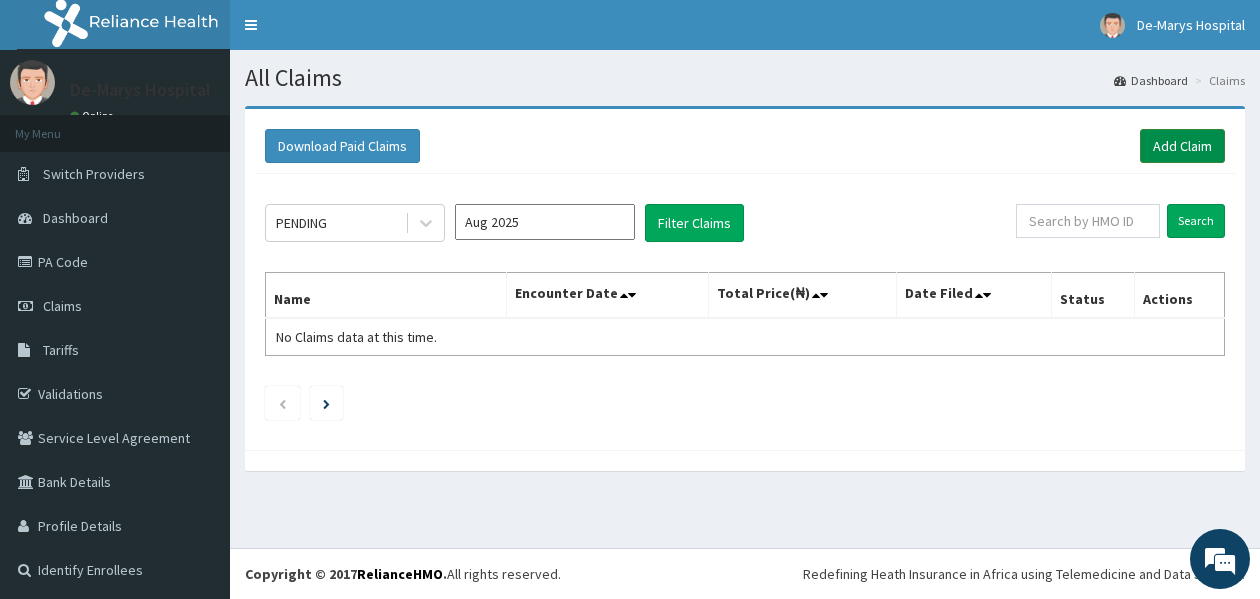 click on "Add Claim" at bounding box center [1182, 146] 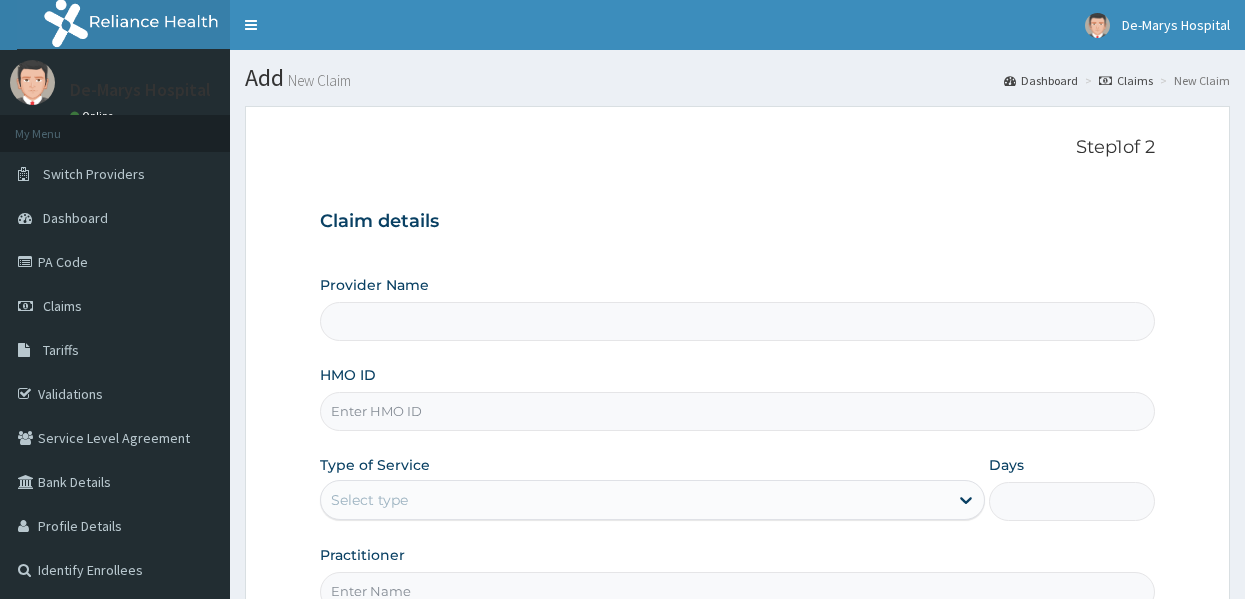 scroll, scrollTop: 0, scrollLeft: 0, axis: both 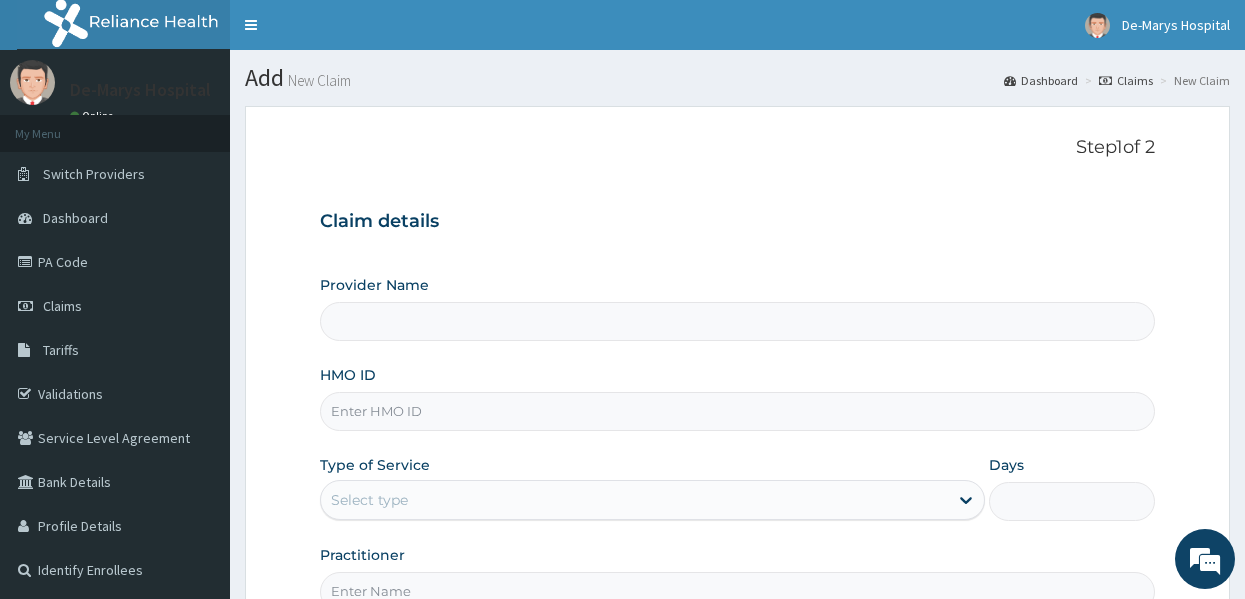 type on "DE - MARYS CENTRAL HOSPITAL" 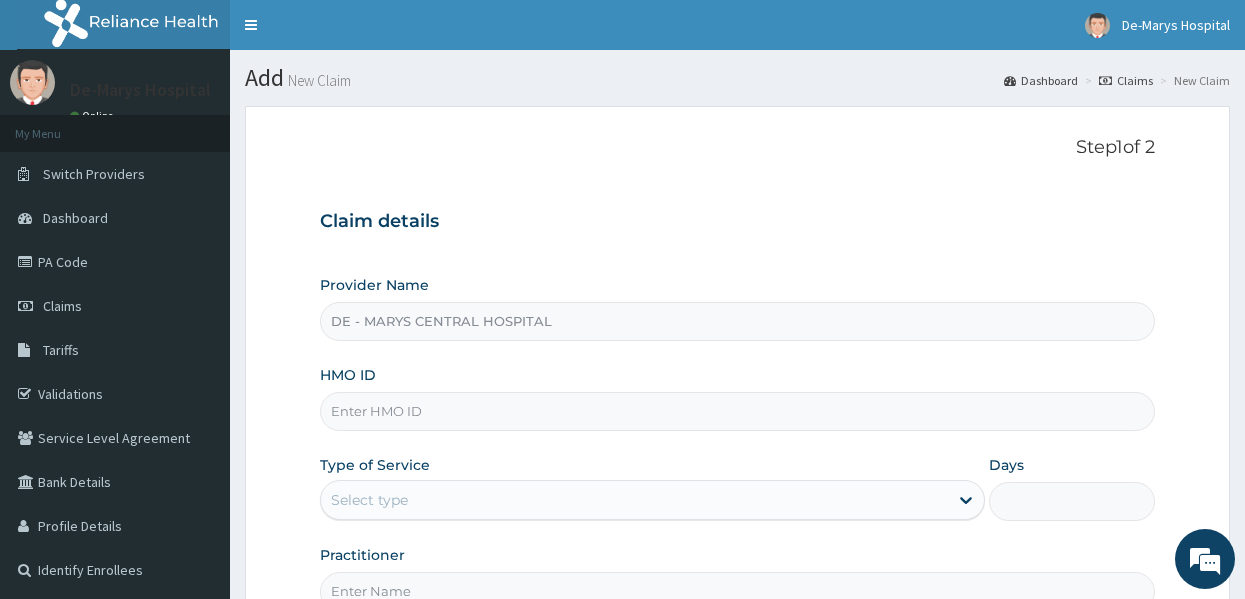 click on "HMO ID" at bounding box center (738, 411) 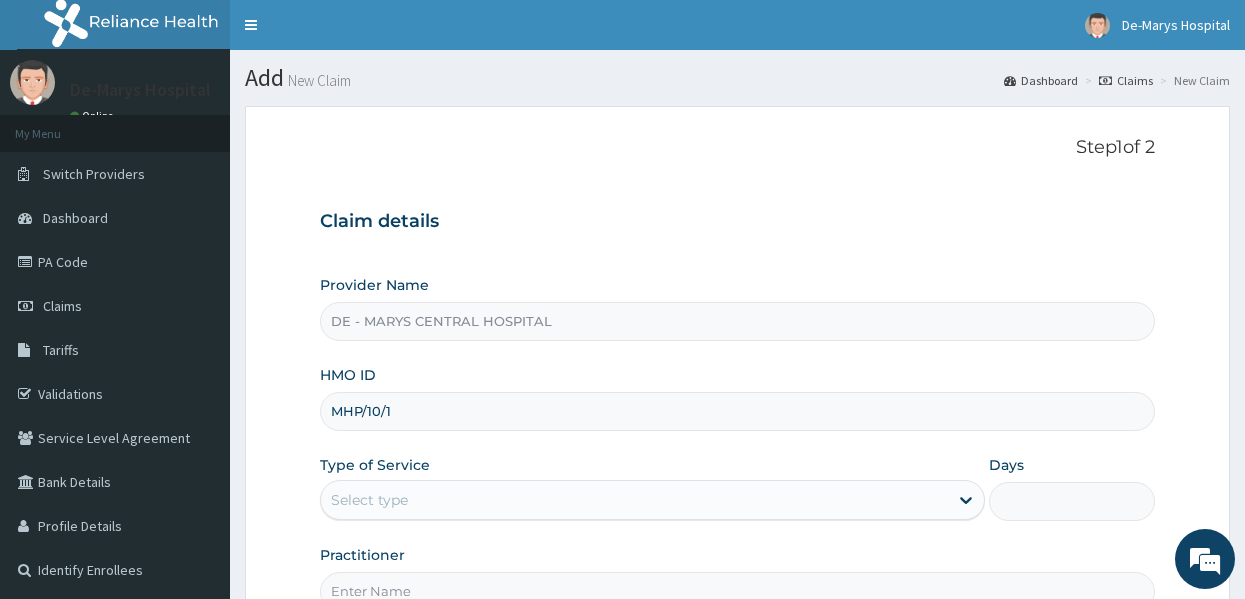 scroll, scrollTop: 0, scrollLeft: 0, axis: both 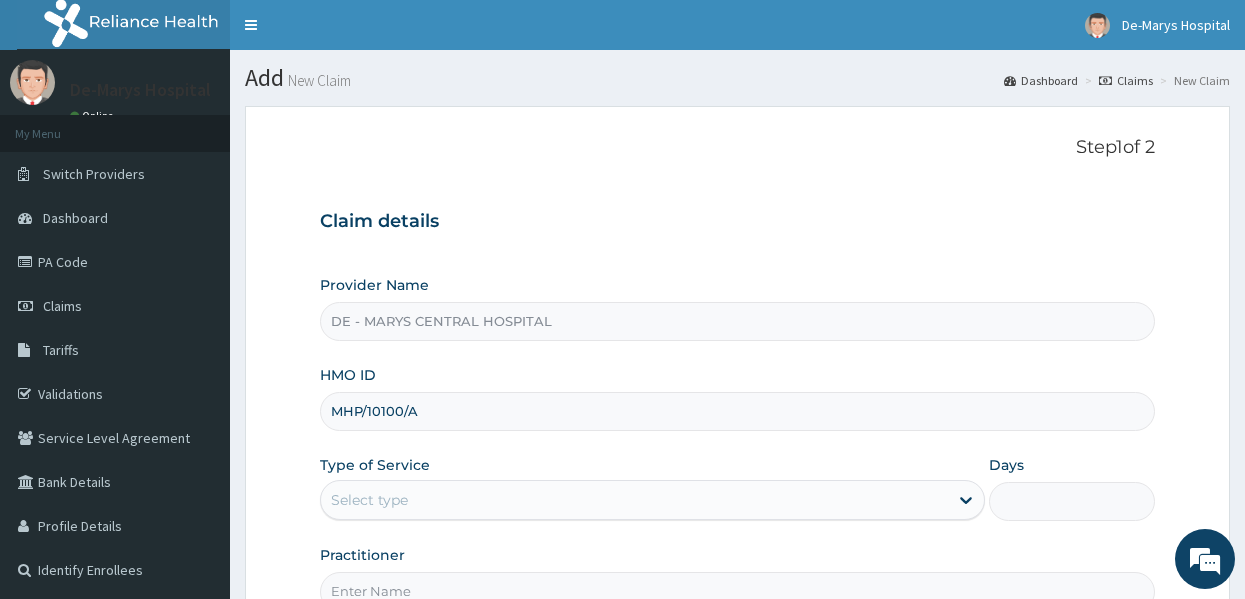 type on "MHP/10100/A" 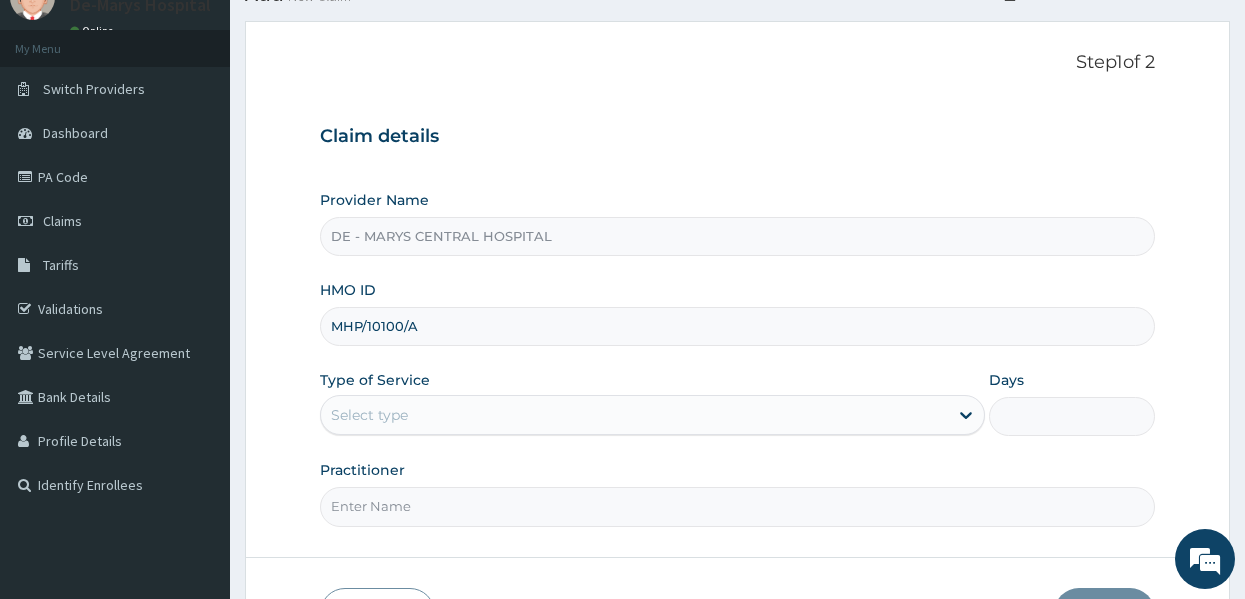 scroll, scrollTop: 120, scrollLeft: 0, axis: vertical 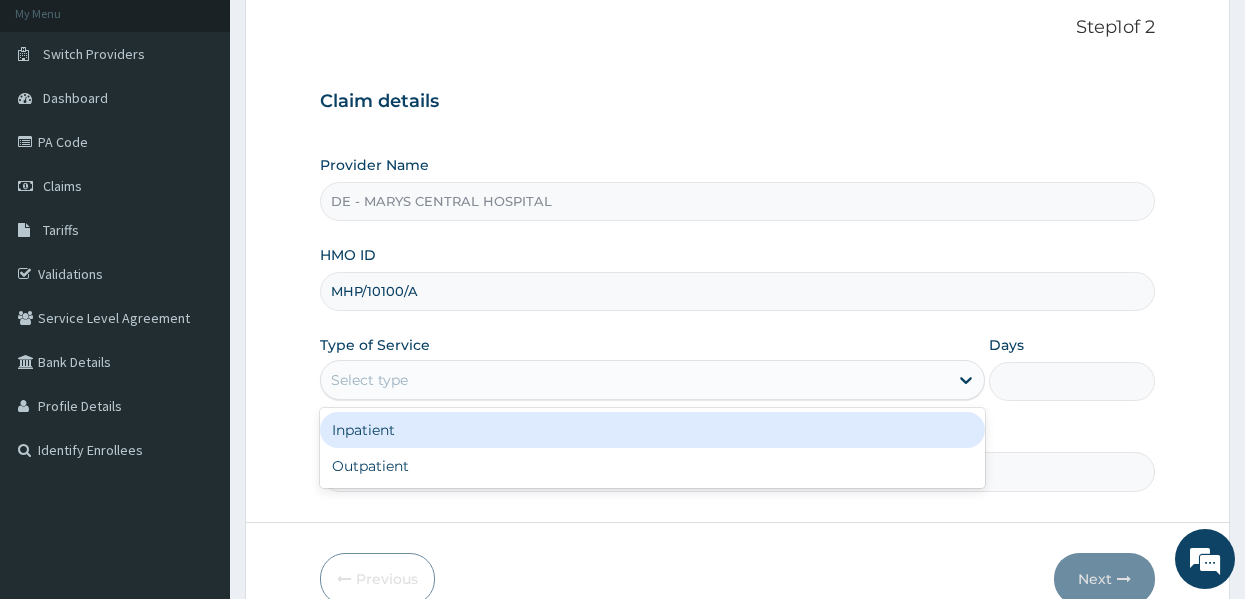 click on "Select type" at bounding box center (634, 380) 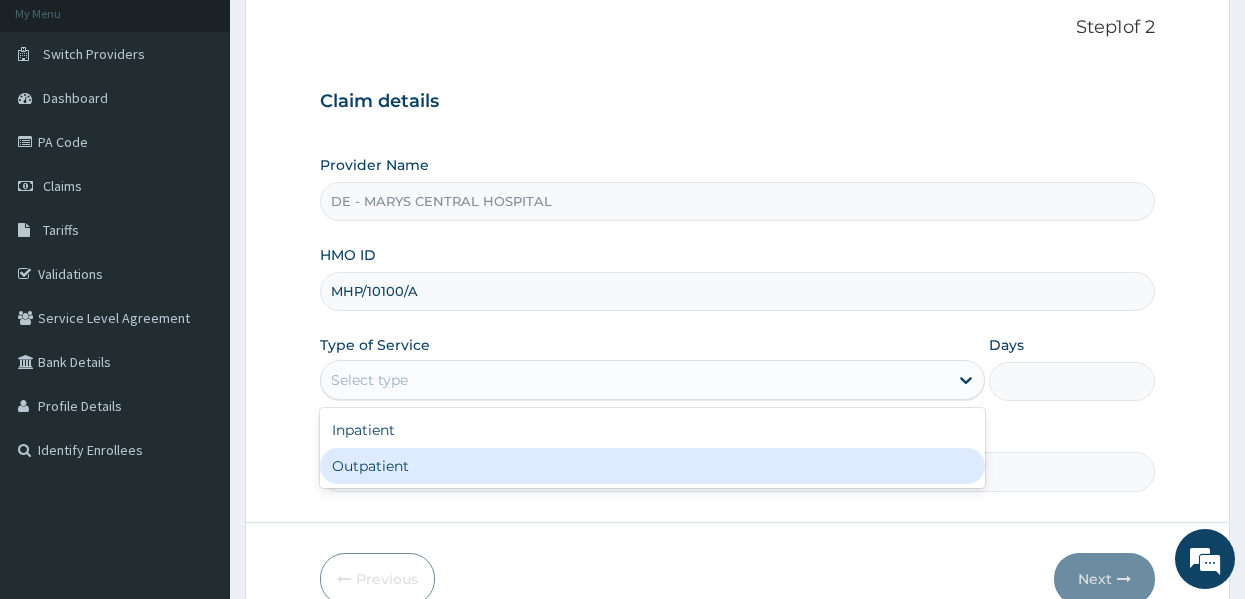 click on "Outpatient" at bounding box center (652, 466) 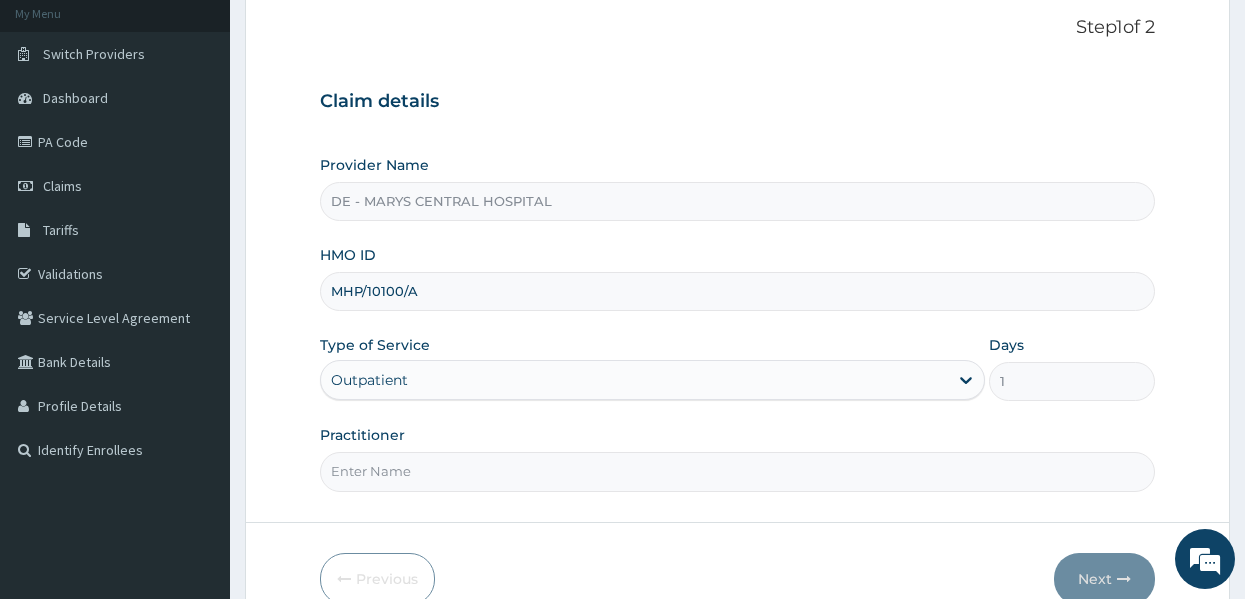 click on "Practitioner" at bounding box center [738, 458] 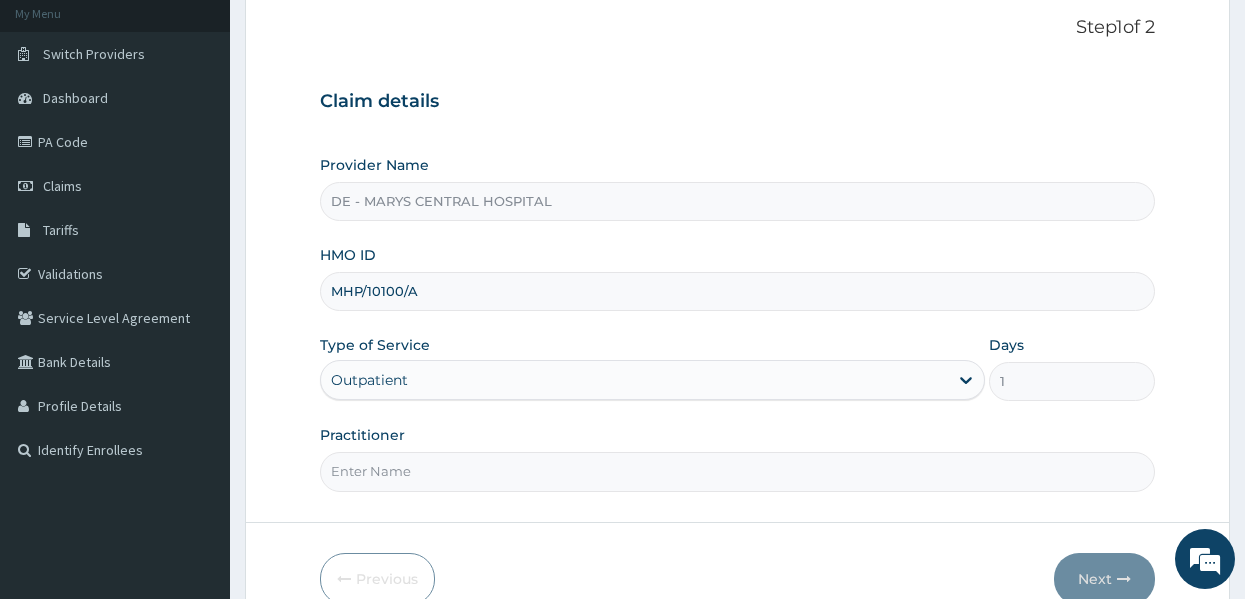 type on "DR MUSA" 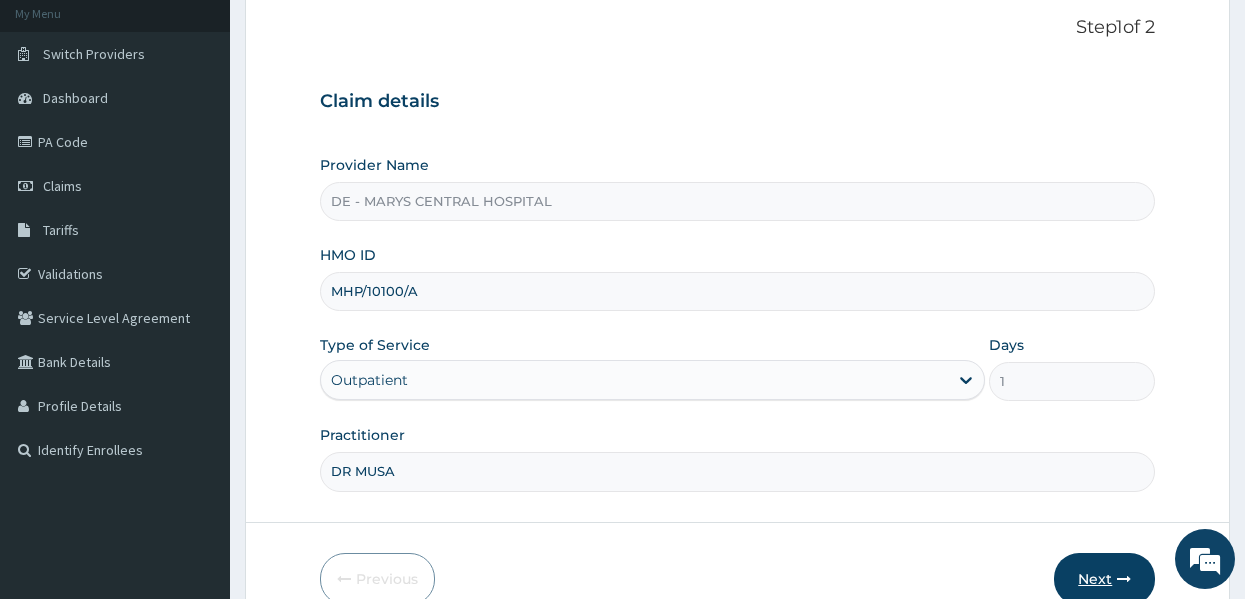 click on "Next" at bounding box center (1104, 579) 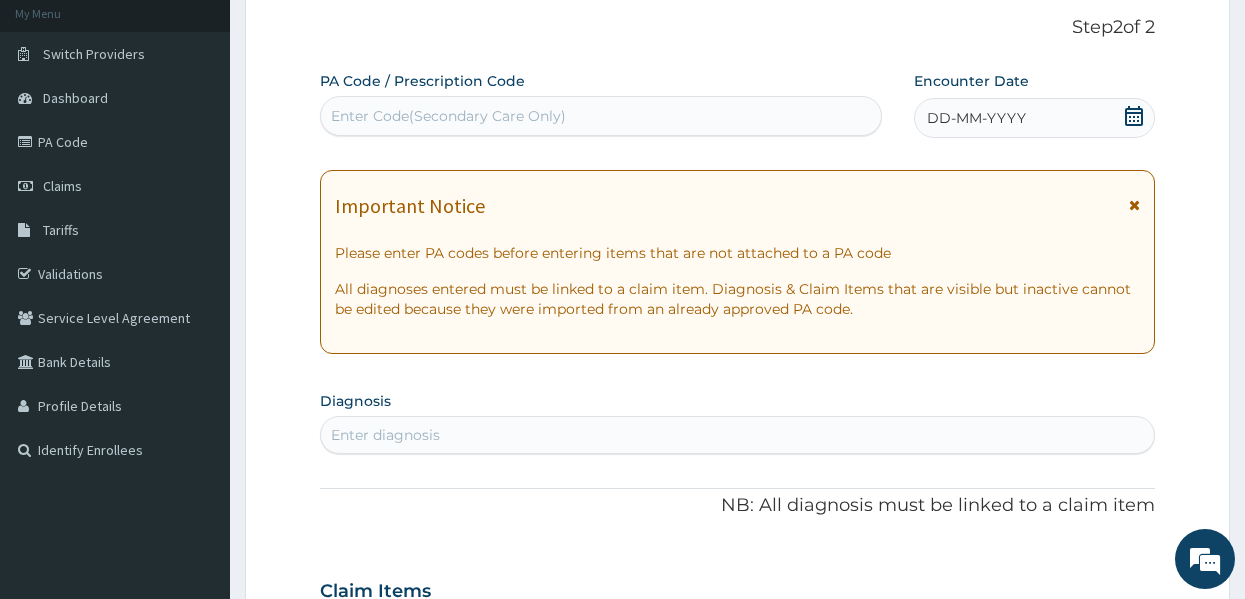 click on "DD-MM-YYYY" at bounding box center [976, 118] 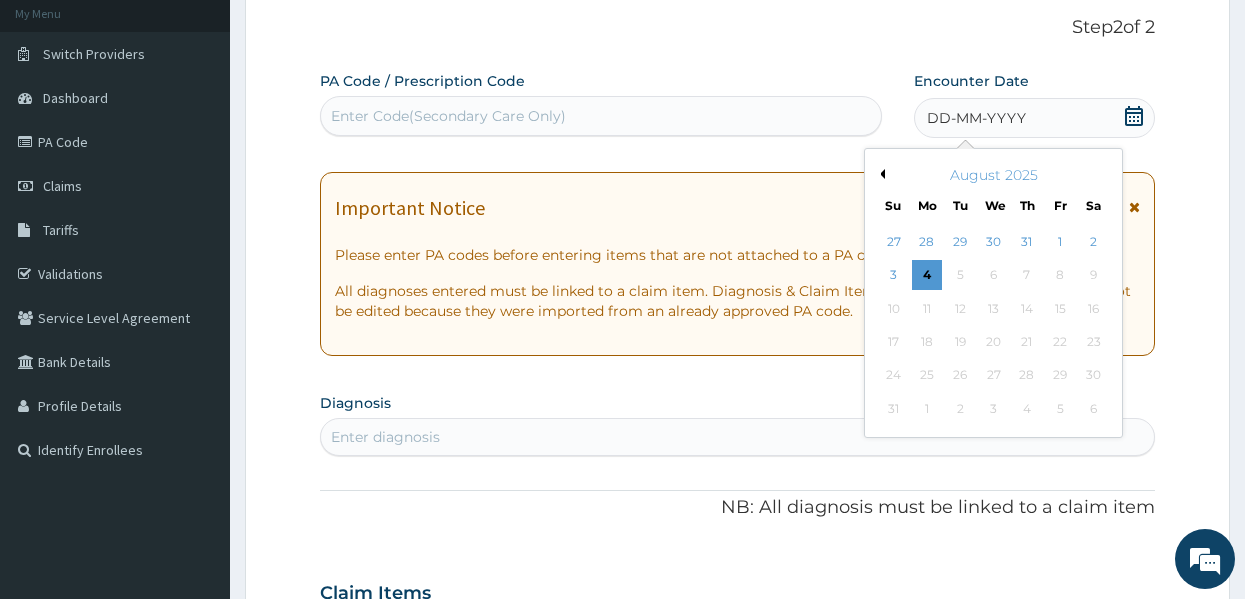 click on "August 2025" at bounding box center (993, 175) 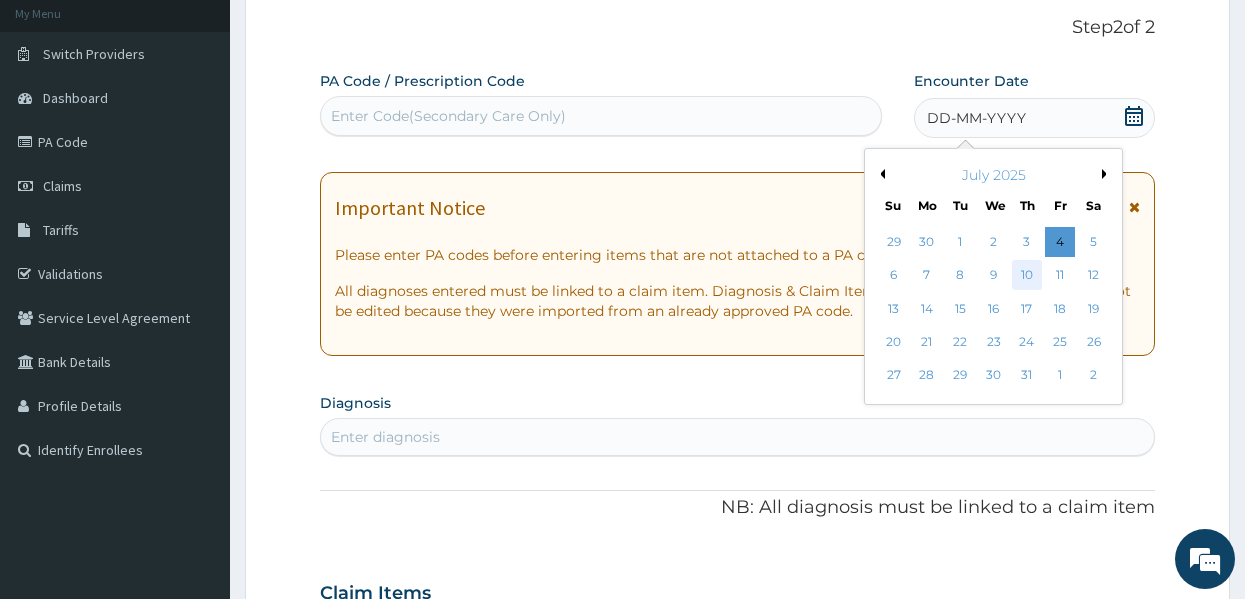 click on "10" at bounding box center (1027, 276) 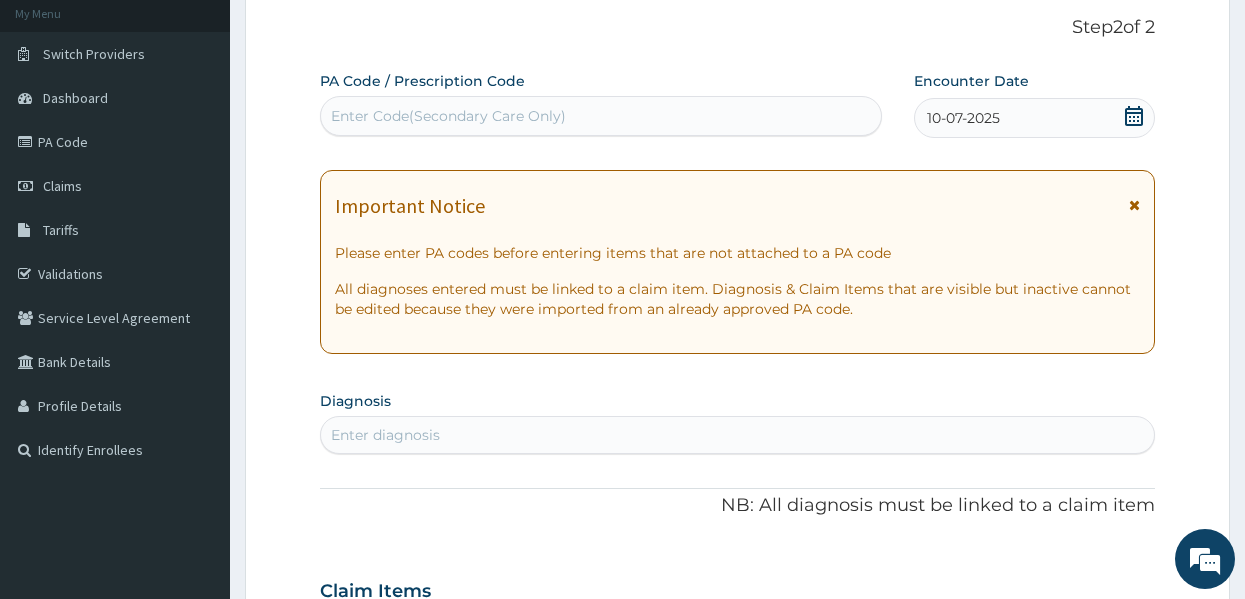 click on "Diagnosis Enter diagnosis" at bounding box center (738, 420) 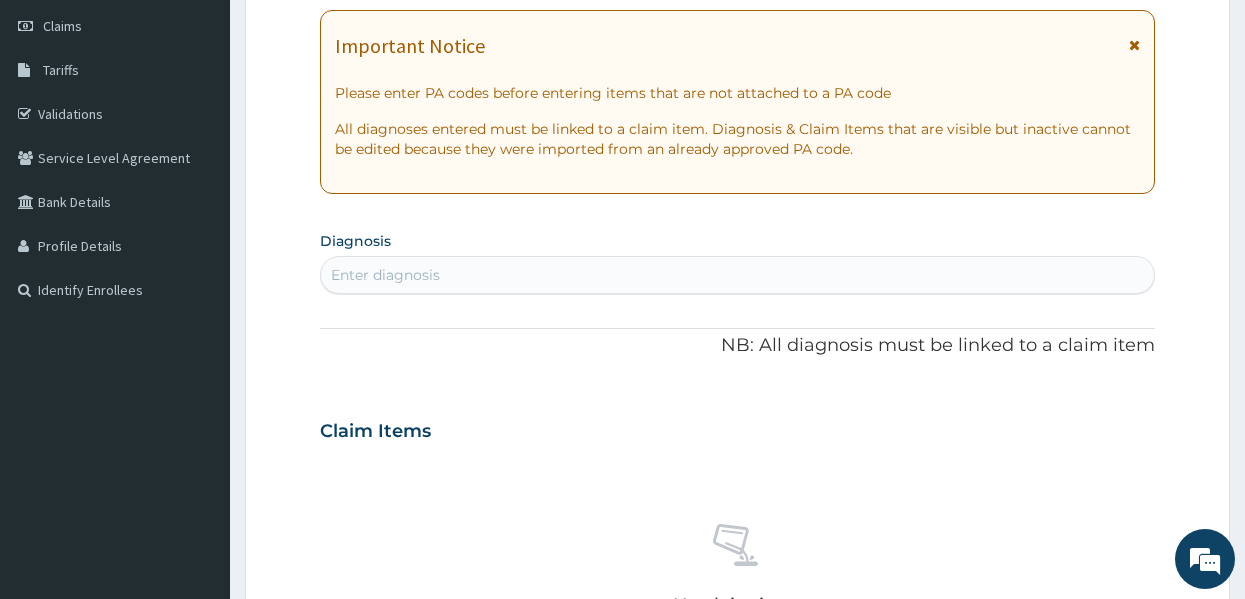 scroll, scrollTop: 320, scrollLeft: 0, axis: vertical 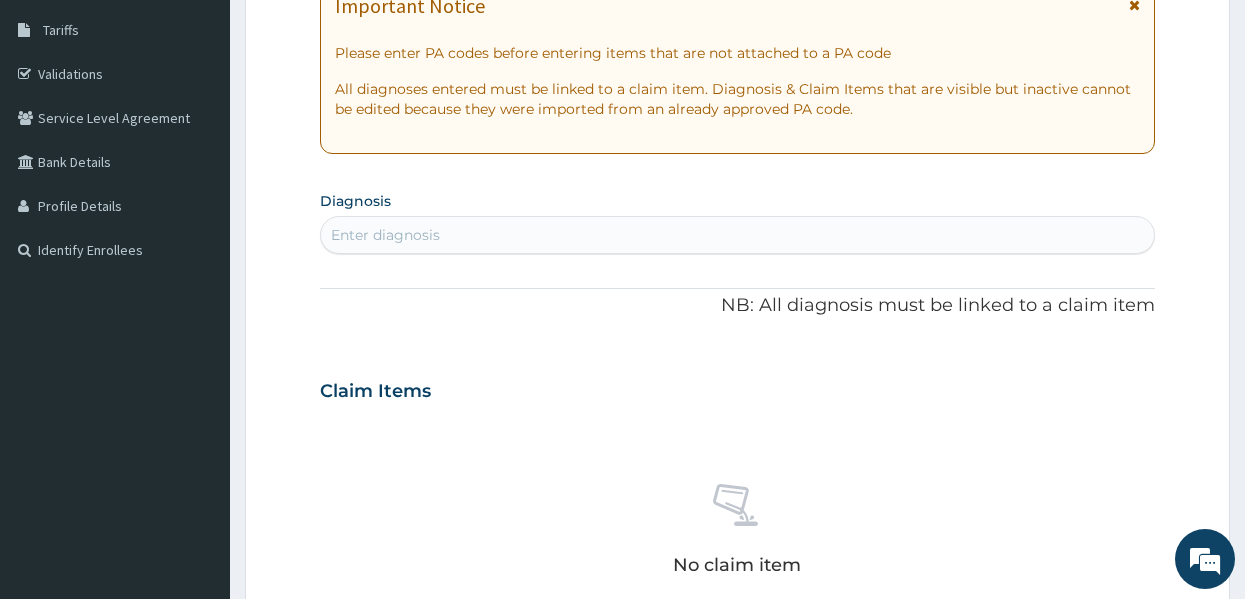 click on "Enter diagnosis" at bounding box center [385, 235] 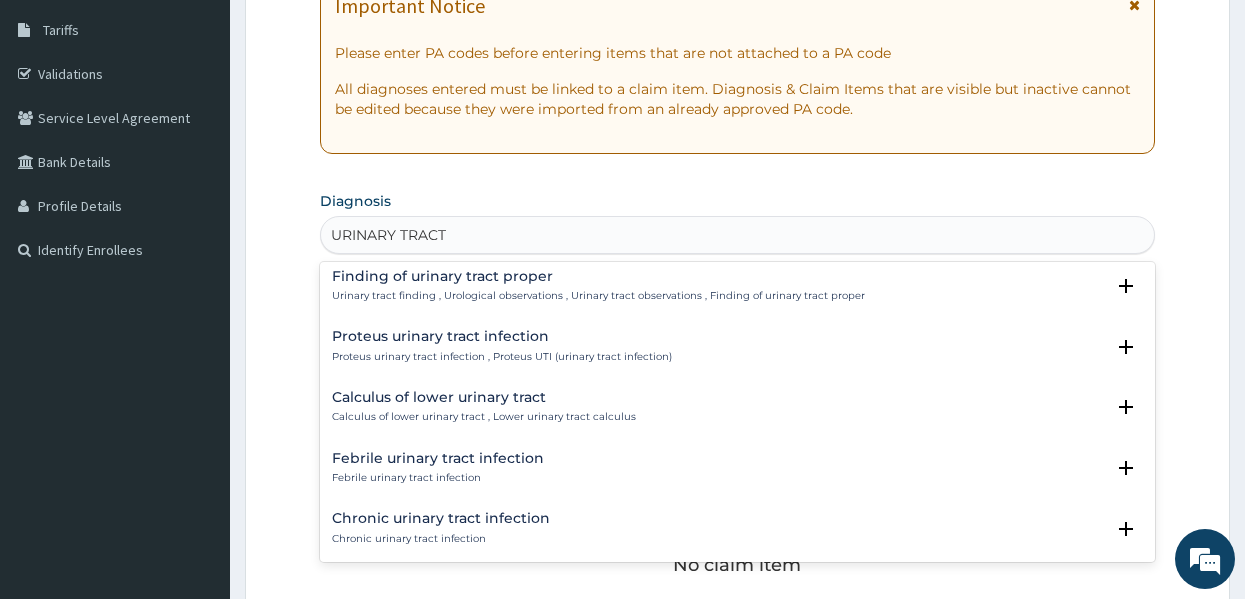 scroll, scrollTop: 1002, scrollLeft: 0, axis: vertical 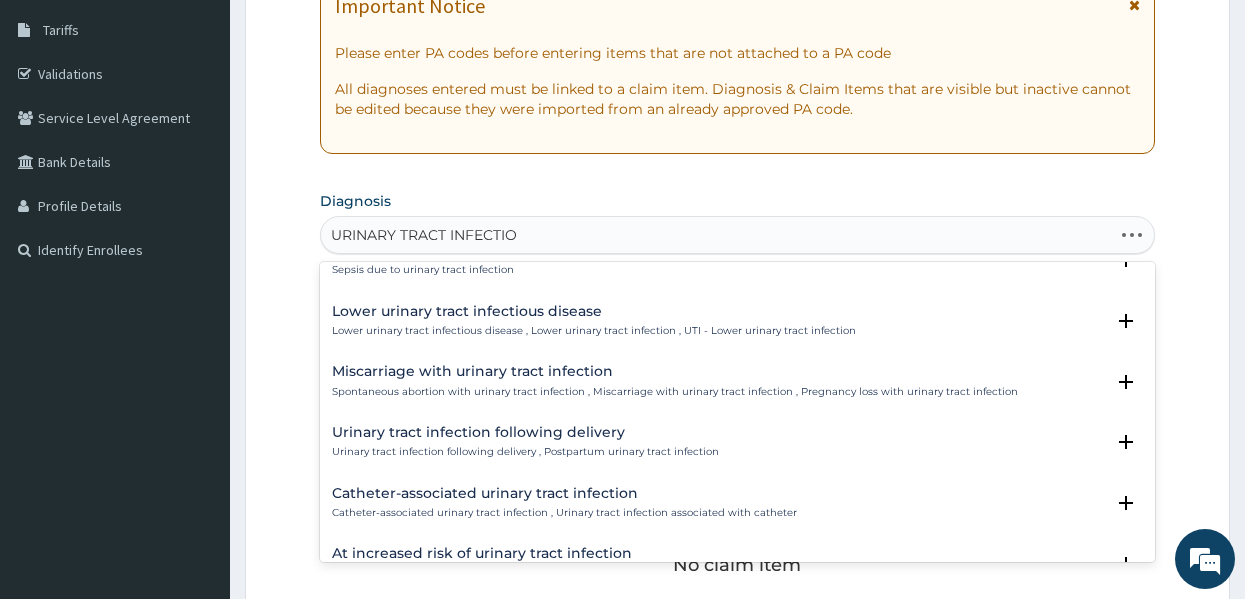 type on "URINARY TRACT INFECTION" 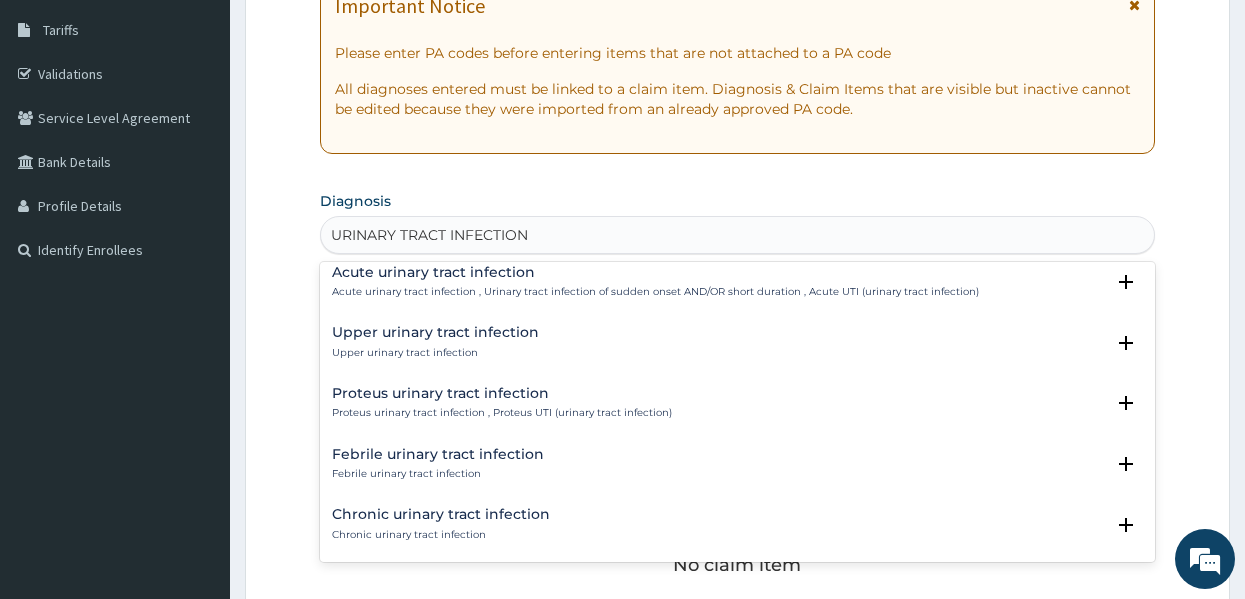 scroll, scrollTop: 42, scrollLeft: 0, axis: vertical 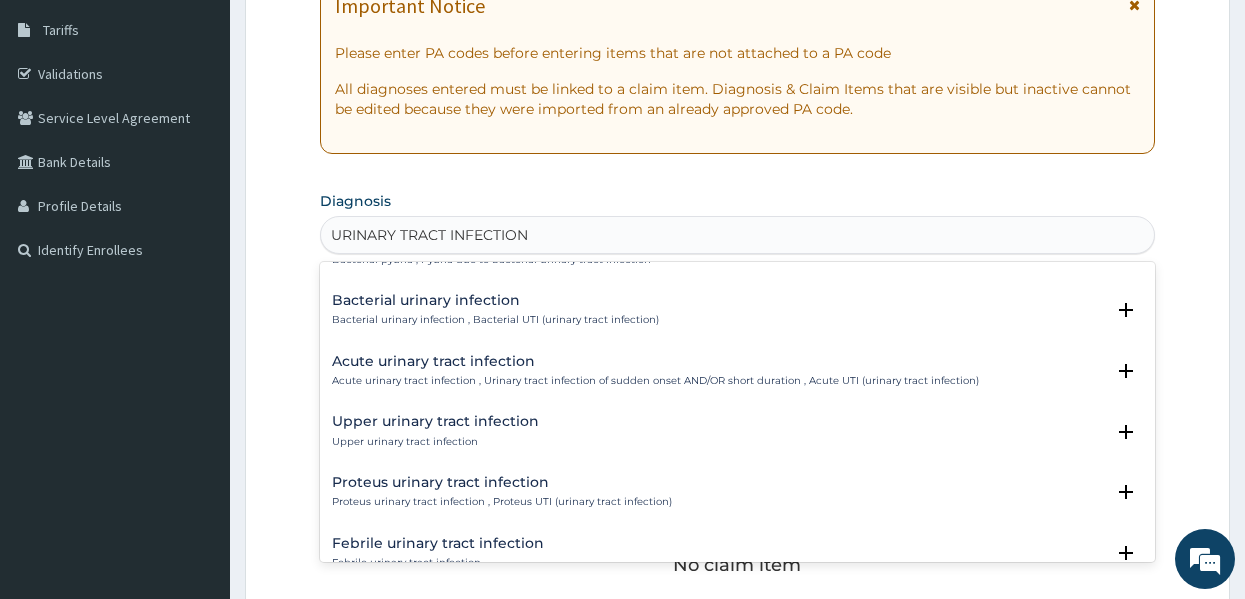 click on "Bacterial urinary infection Bacterial urinary infection , Bacterial UTI (urinary tract infection)" at bounding box center (495, 310) 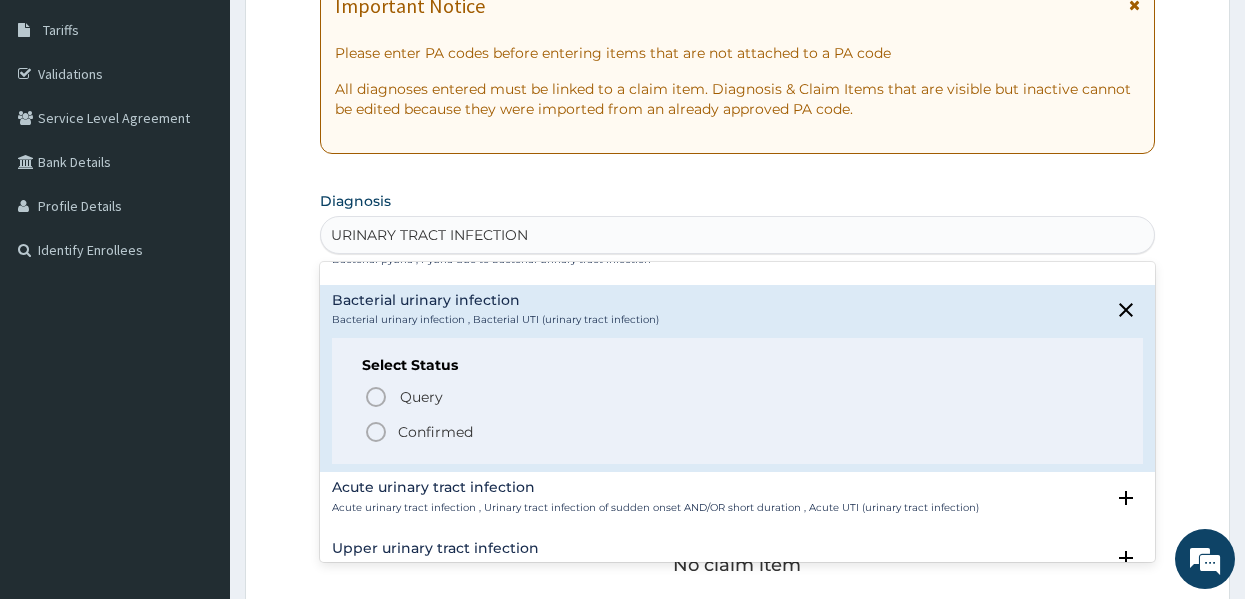 click on "Confirmed" at bounding box center (435, 432) 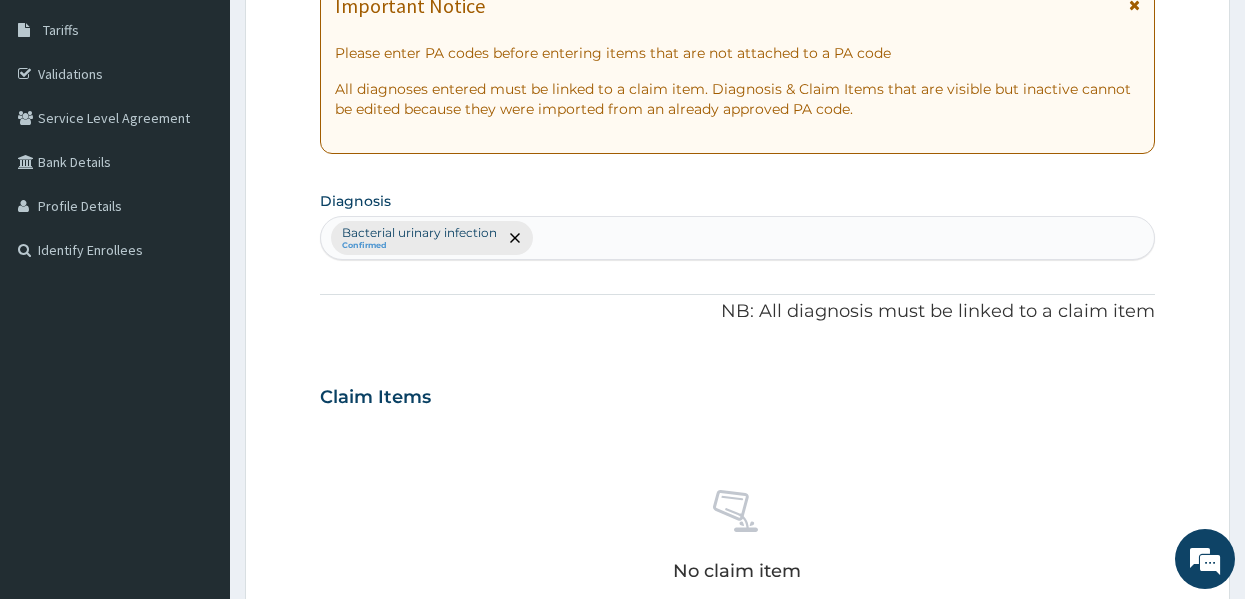 click on "Claim Items" at bounding box center (738, 393) 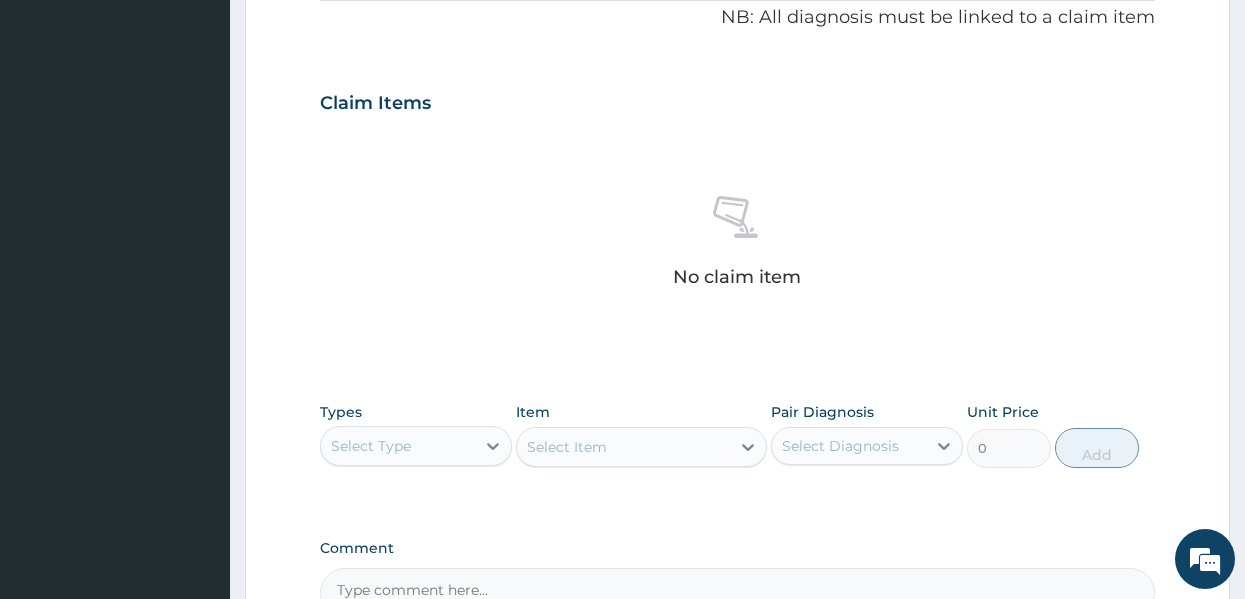 scroll, scrollTop: 843, scrollLeft: 0, axis: vertical 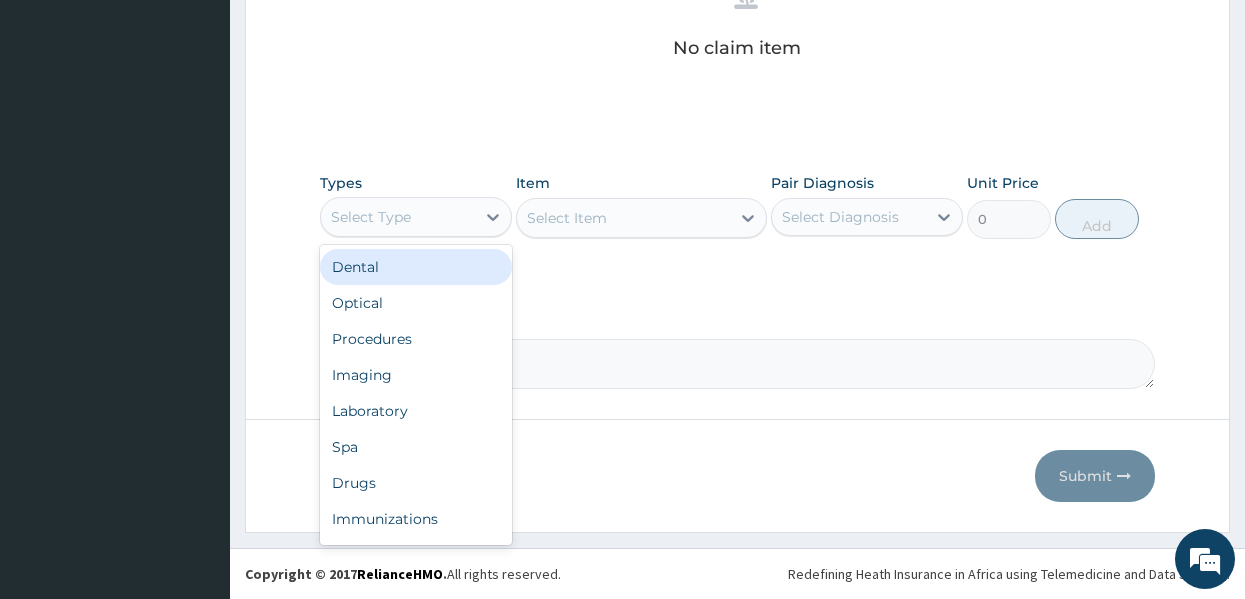 click on "Select Type" at bounding box center [398, 217] 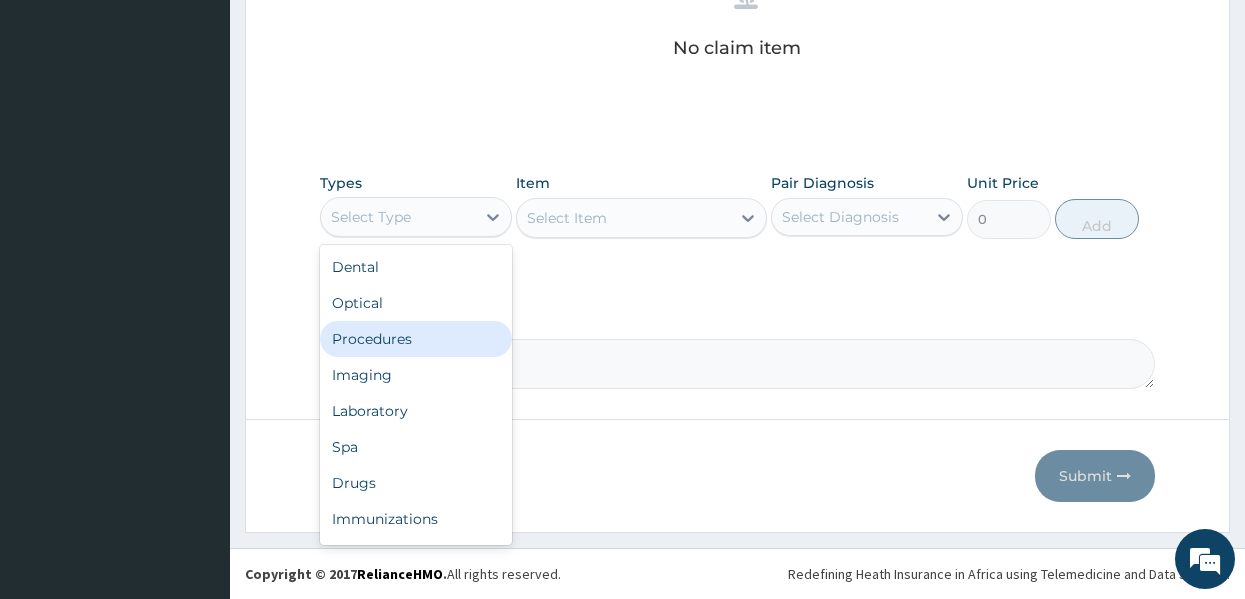 click on "Procedures" at bounding box center (416, 339) 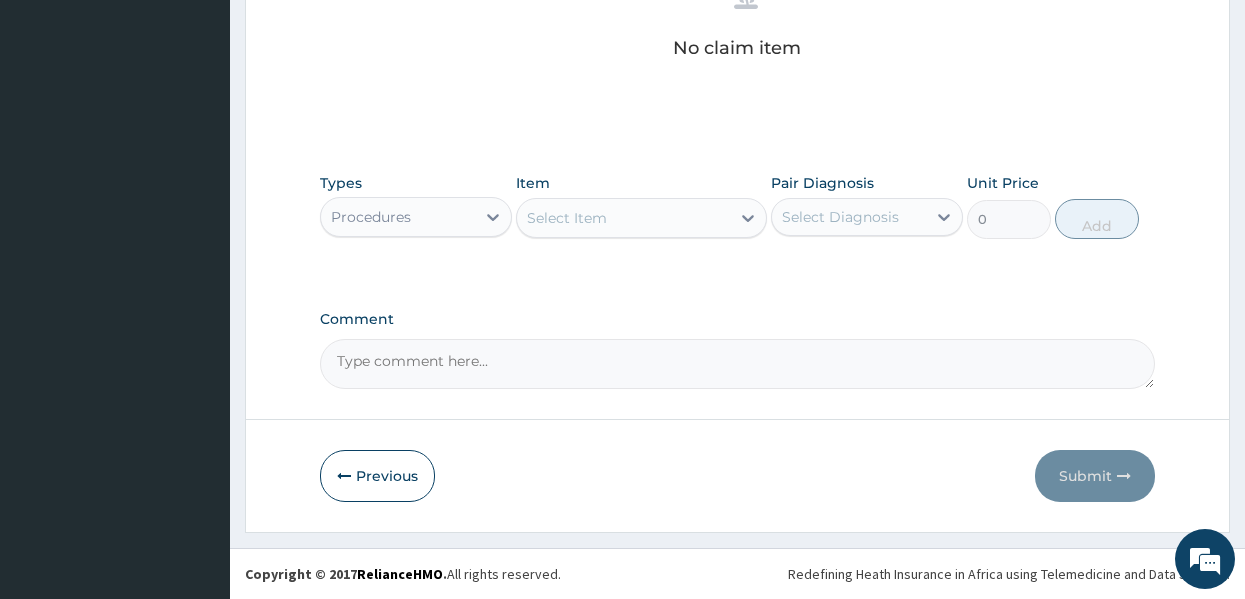 click on "Select Item" at bounding box center [623, 218] 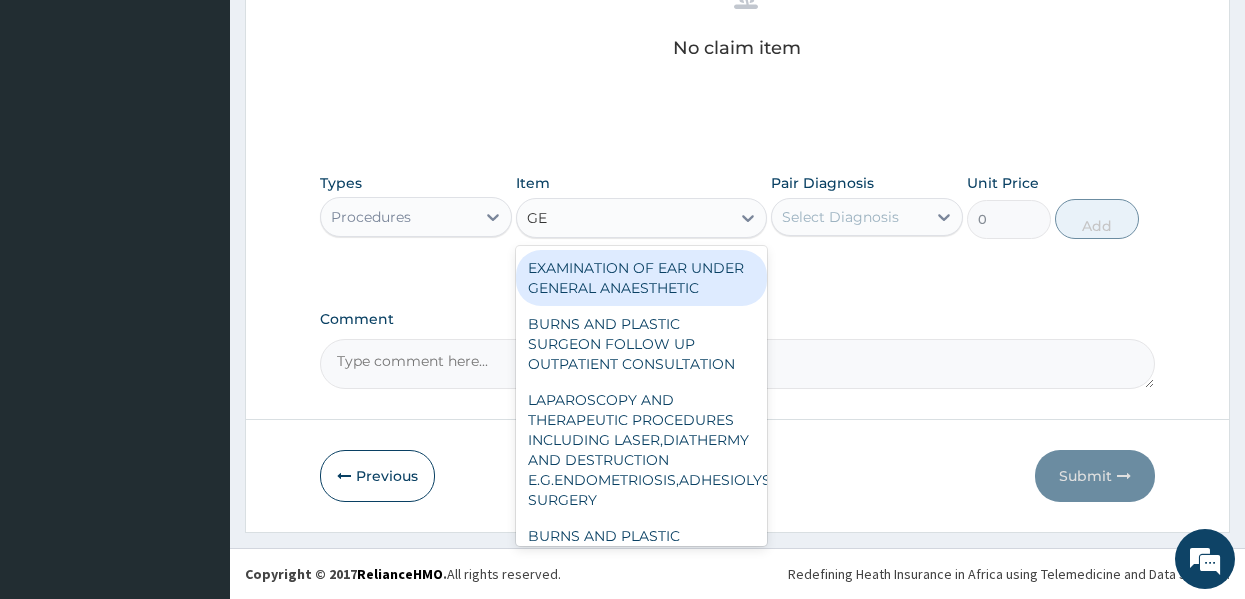 type on "GEN" 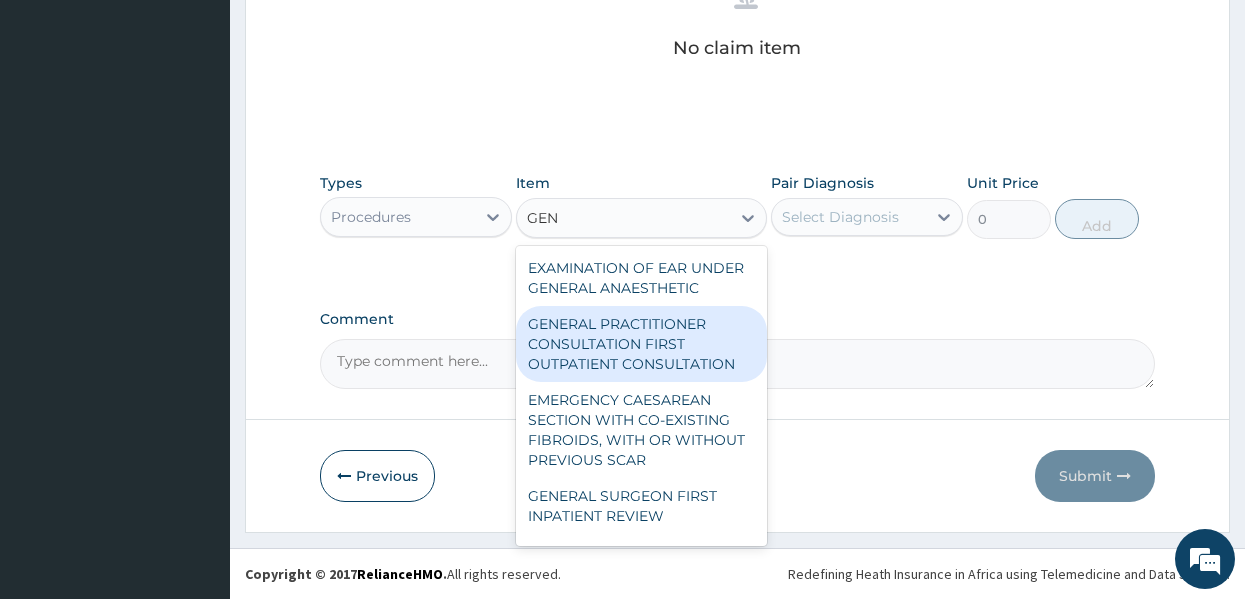 click on "GENERAL PRACTITIONER CONSULTATION FIRST OUTPATIENT CONSULTATION" at bounding box center [641, 344] 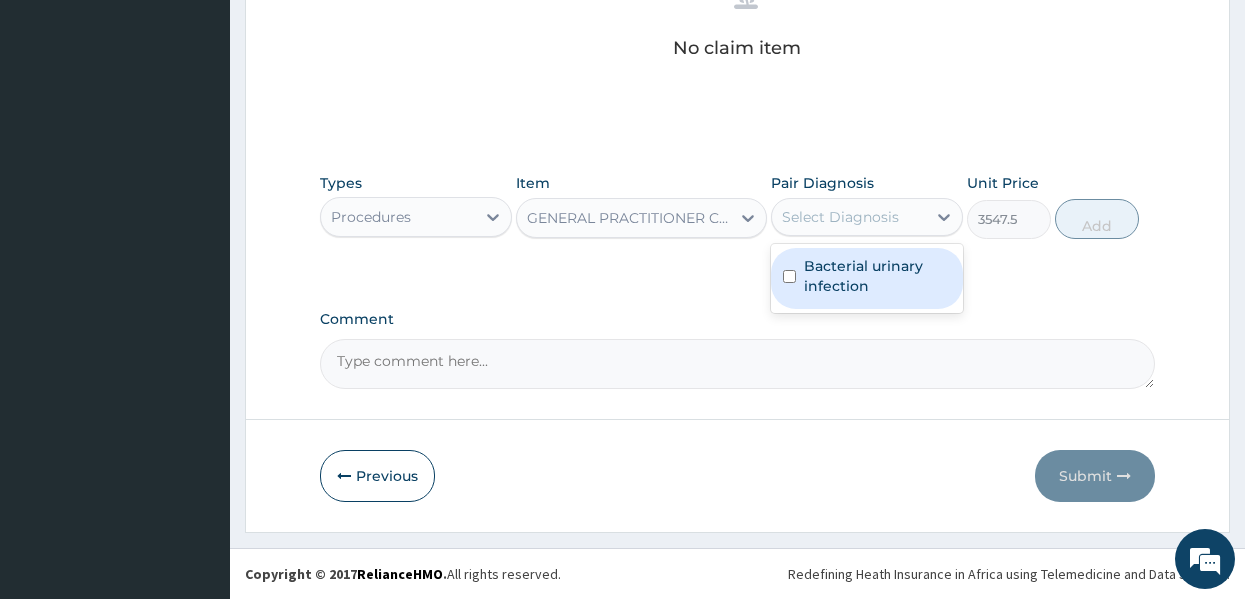 click on "Select Diagnosis" at bounding box center (840, 217) 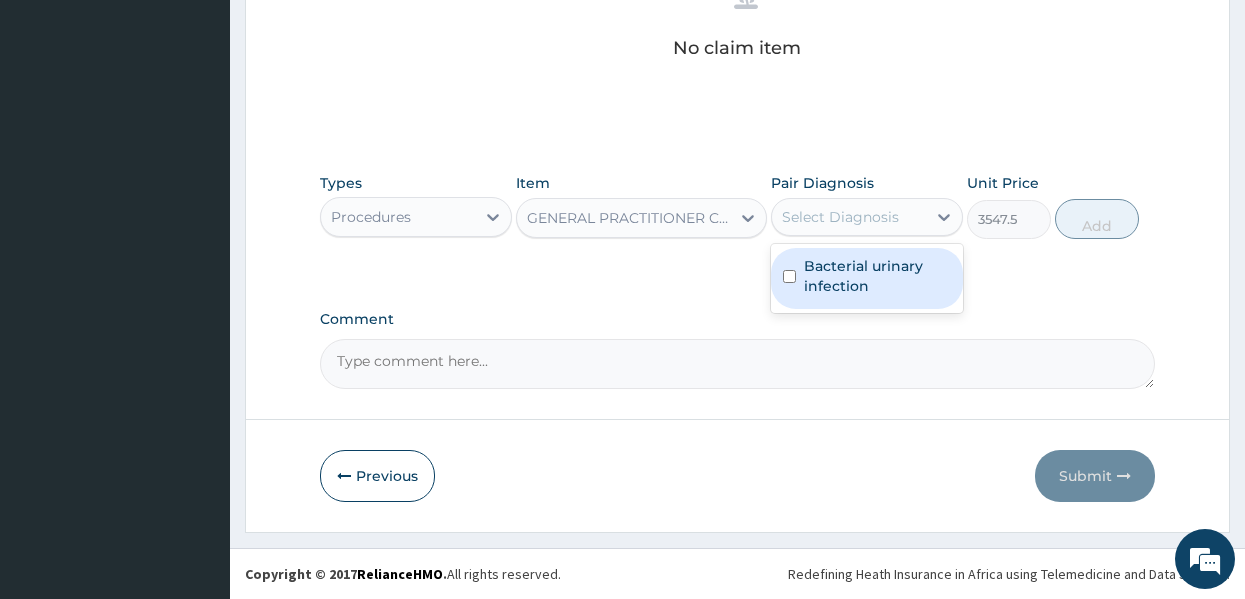 click on "Bacterial urinary infection" at bounding box center (877, 276) 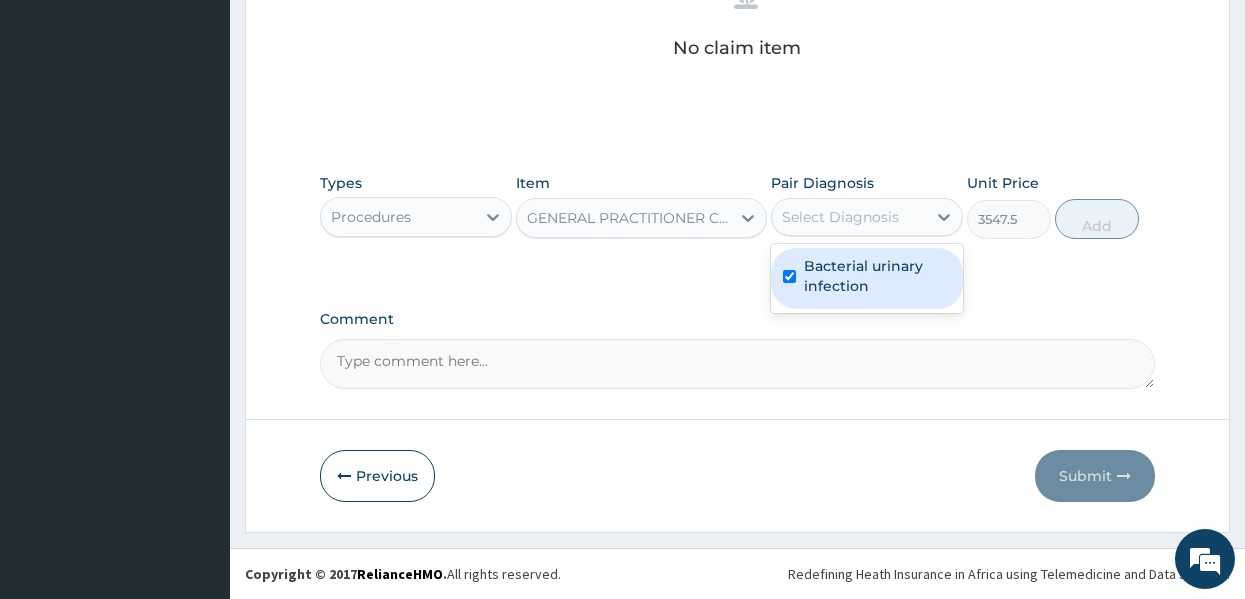checkbox on "true" 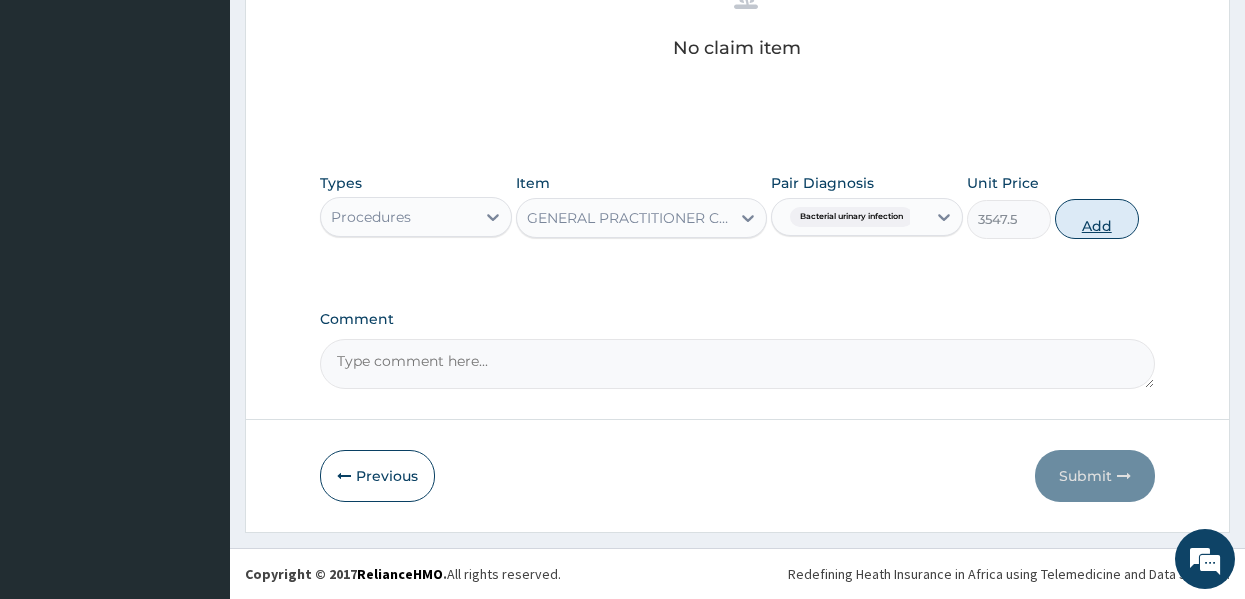 click on "Add" at bounding box center (1097, 219) 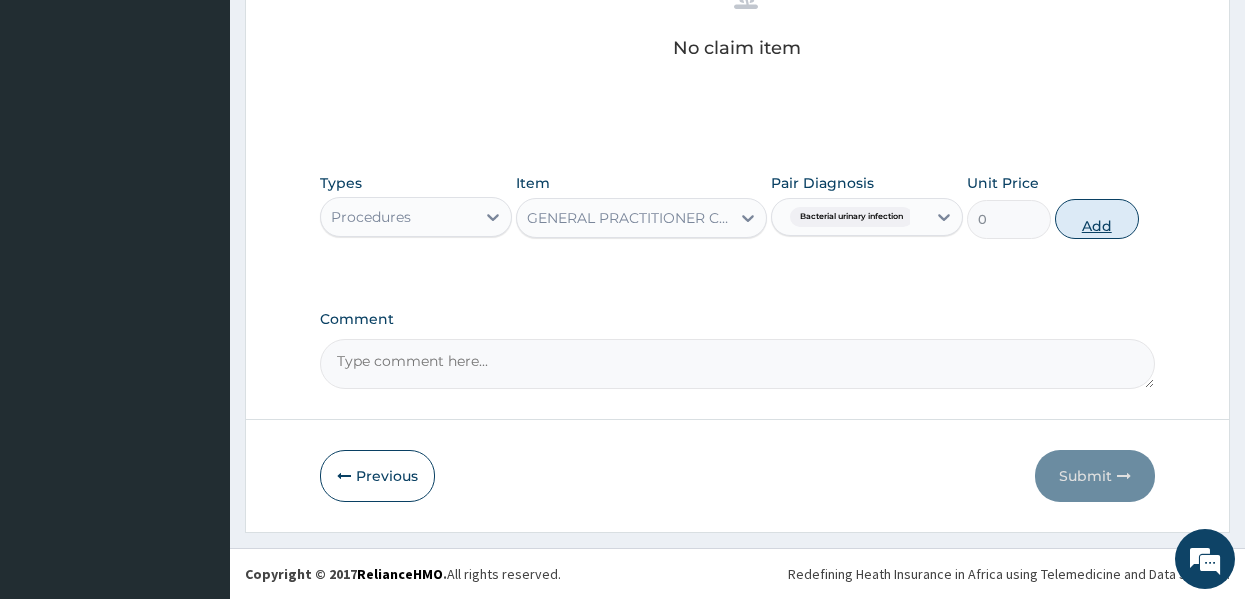 scroll, scrollTop: 794, scrollLeft: 0, axis: vertical 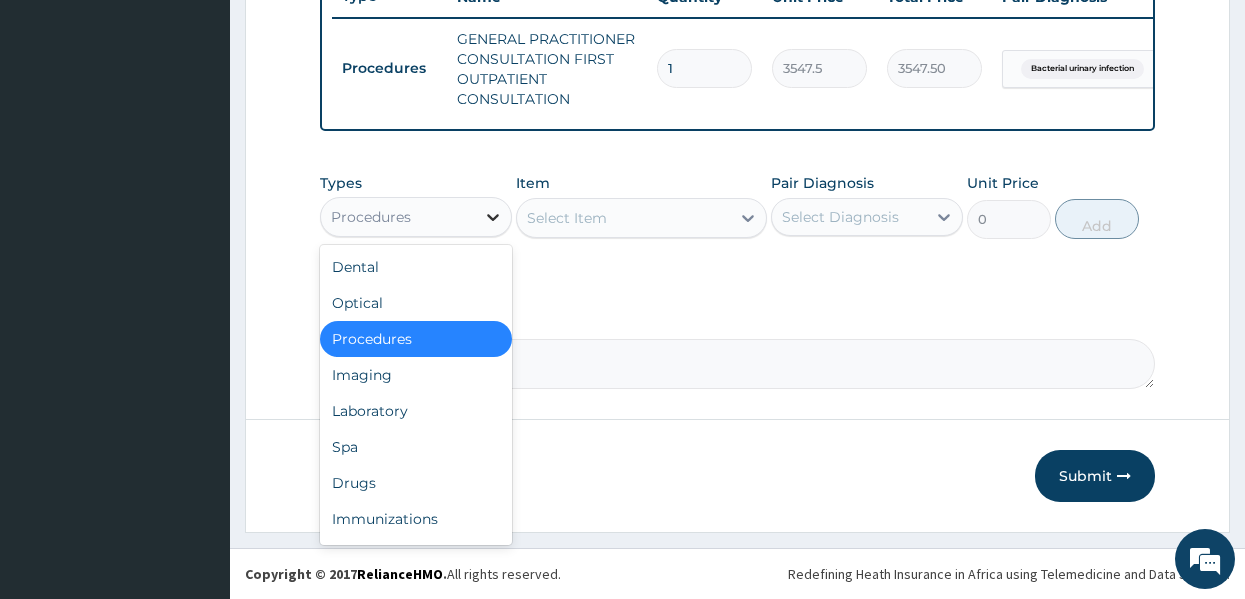click 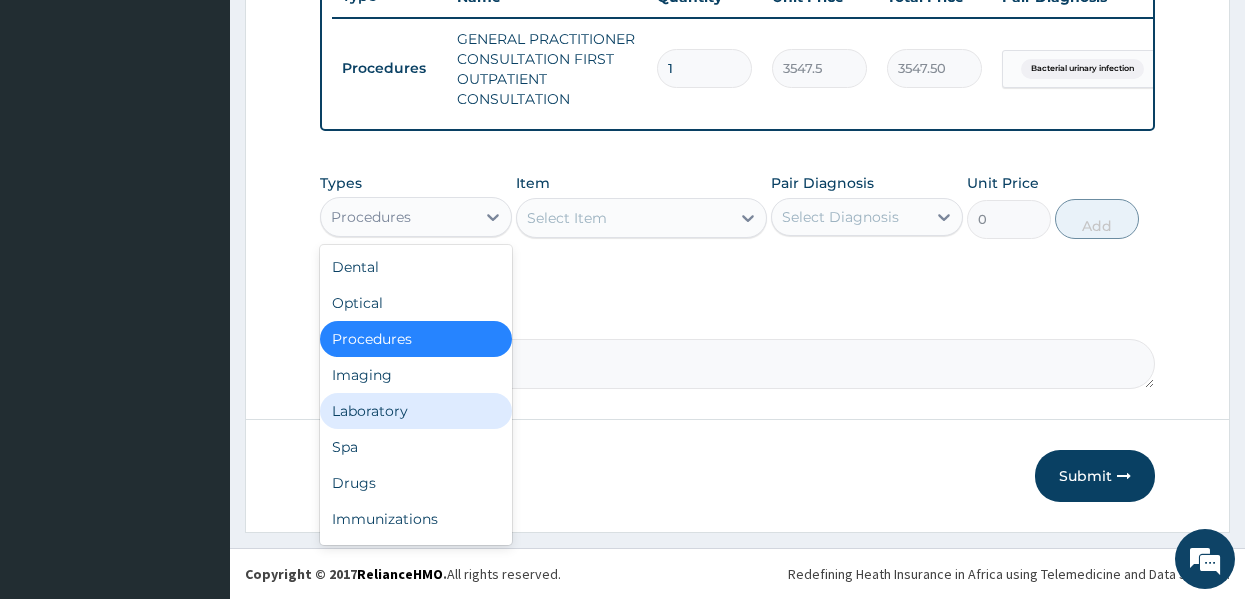 click on "Laboratory" at bounding box center (416, 411) 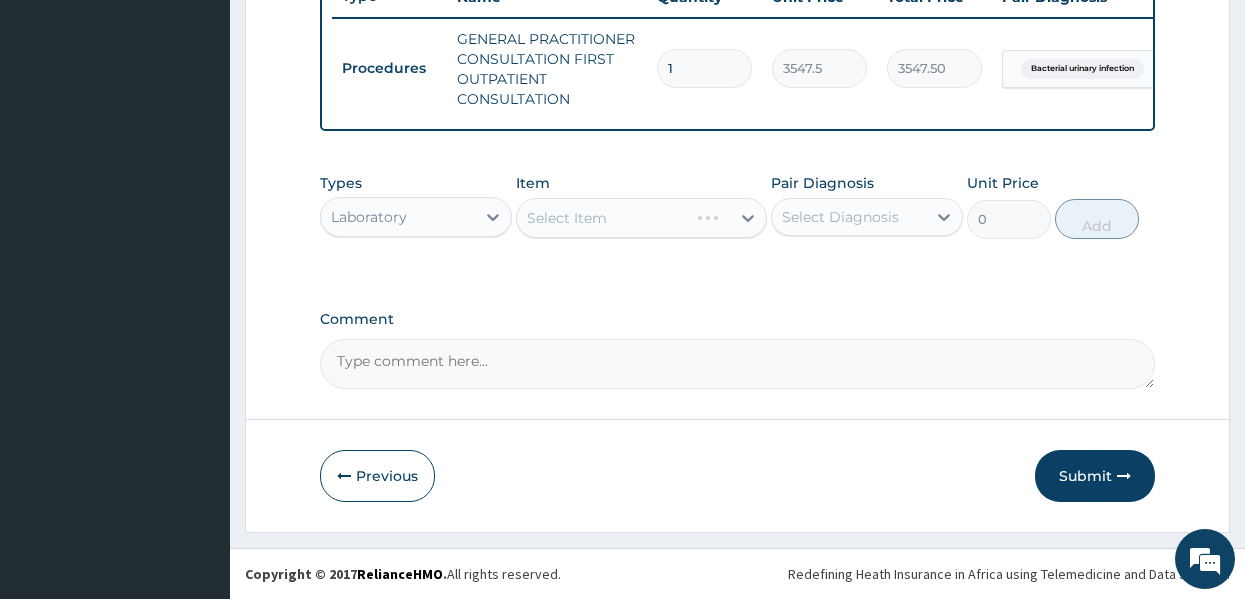 click on "Select Item" at bounding box center (641, 218) 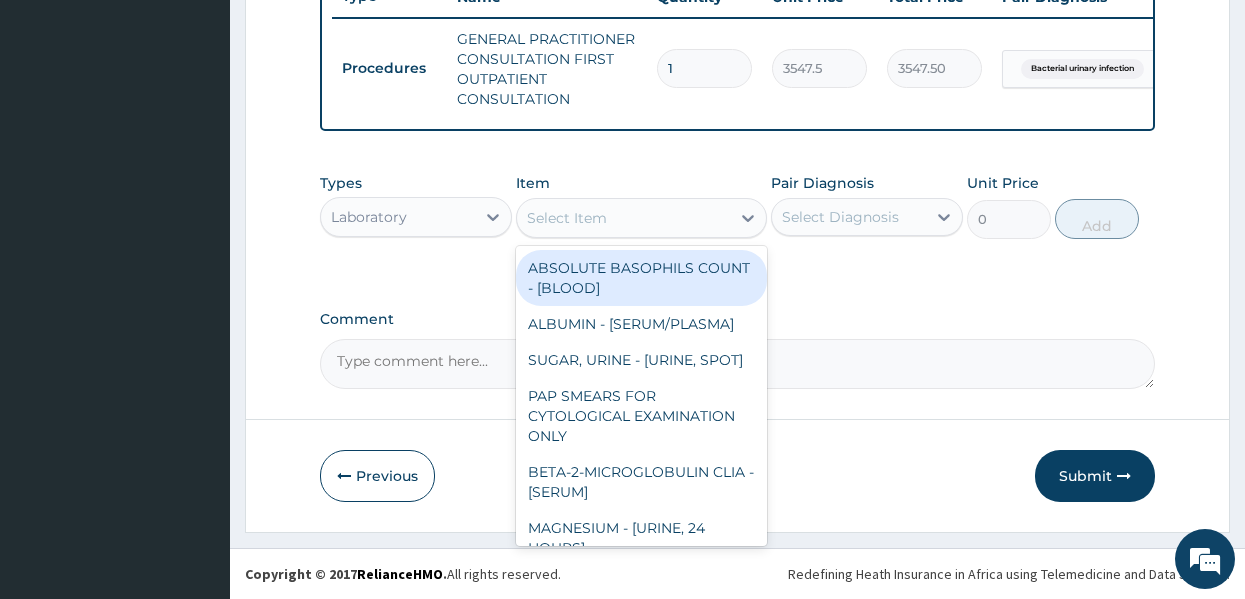 click on "Select Item" at bounding box center (567, 218) 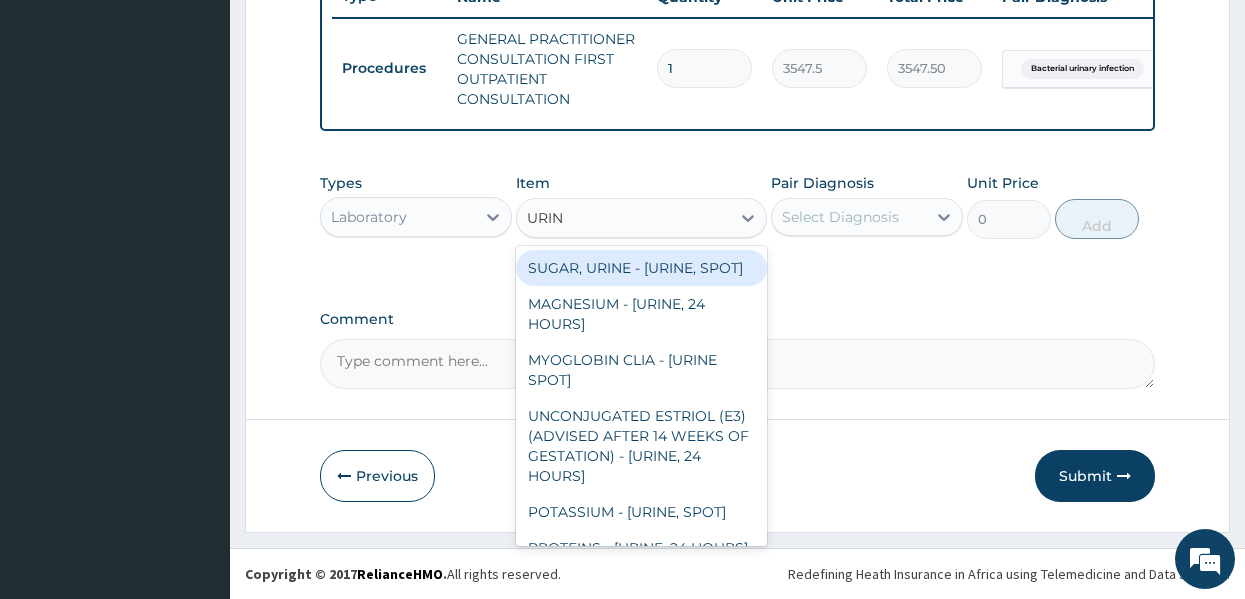 type on "URINA" 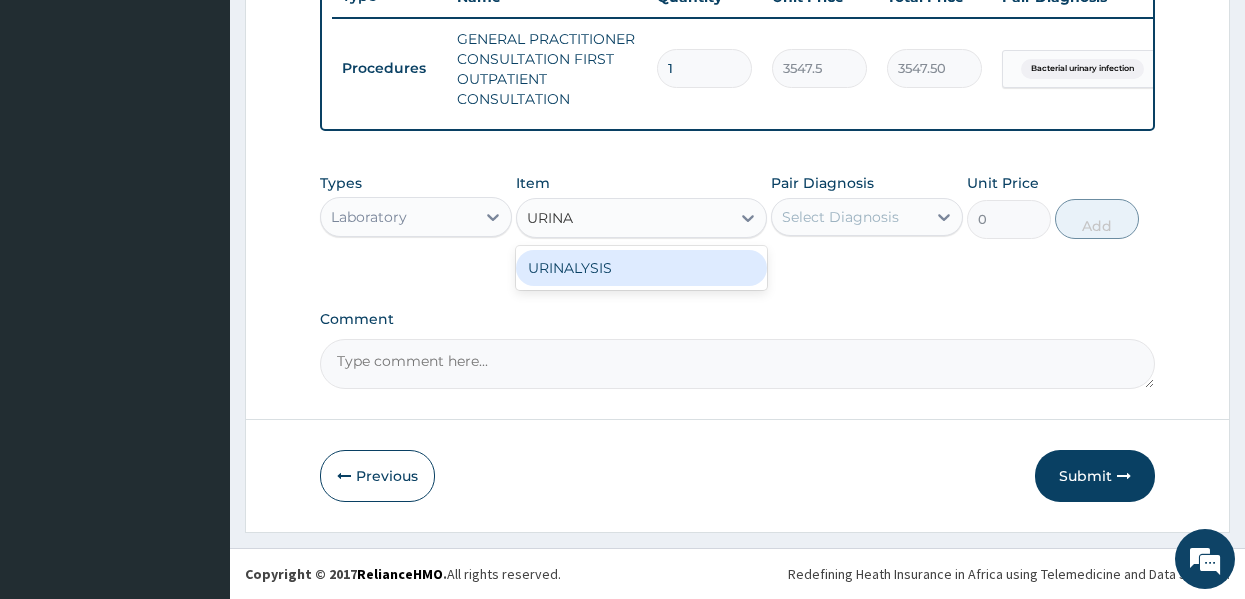 click on "URINALYSIS" at bounding box center (641, 268) 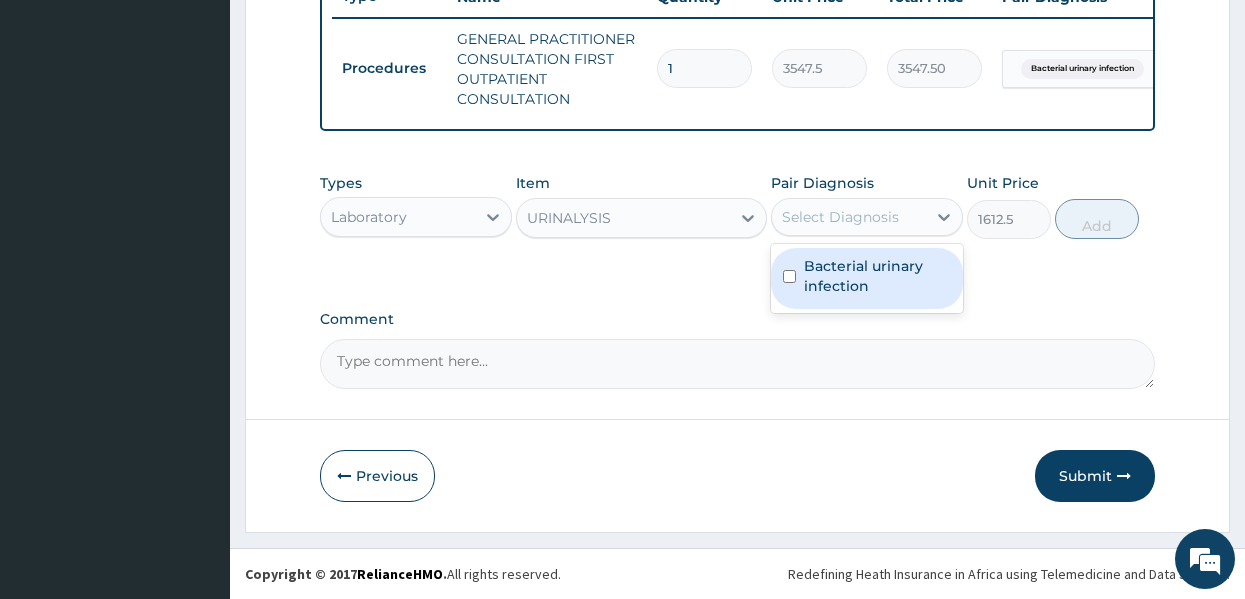 click on "Select Diagnosis" at bounding box center (840, 217) 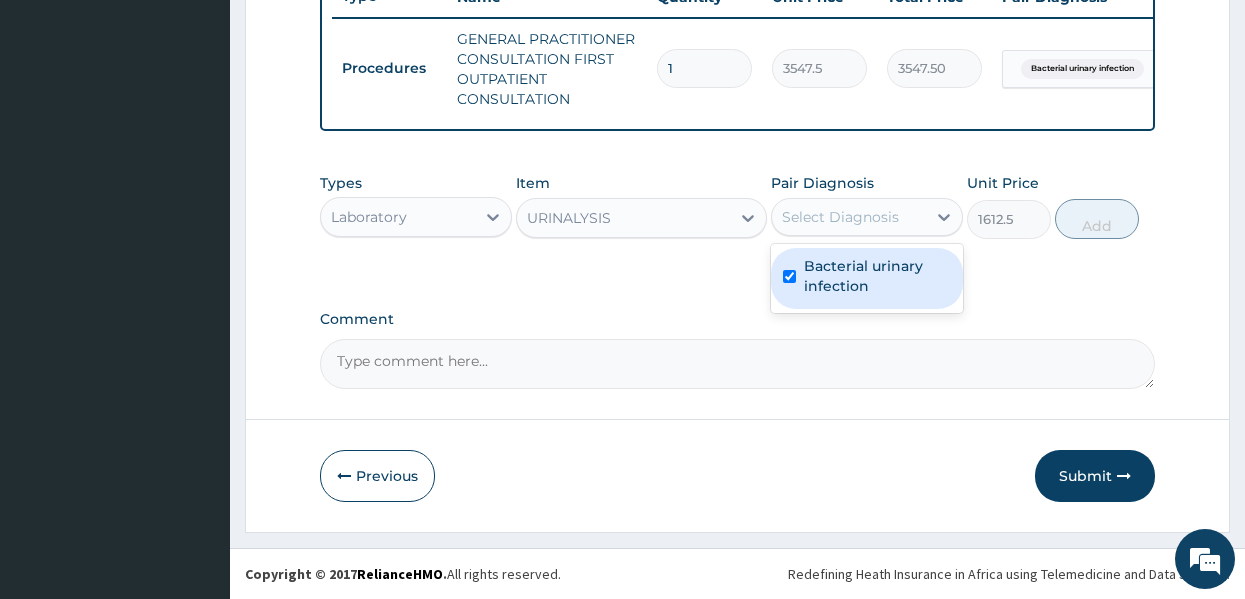 checkbox on "true" 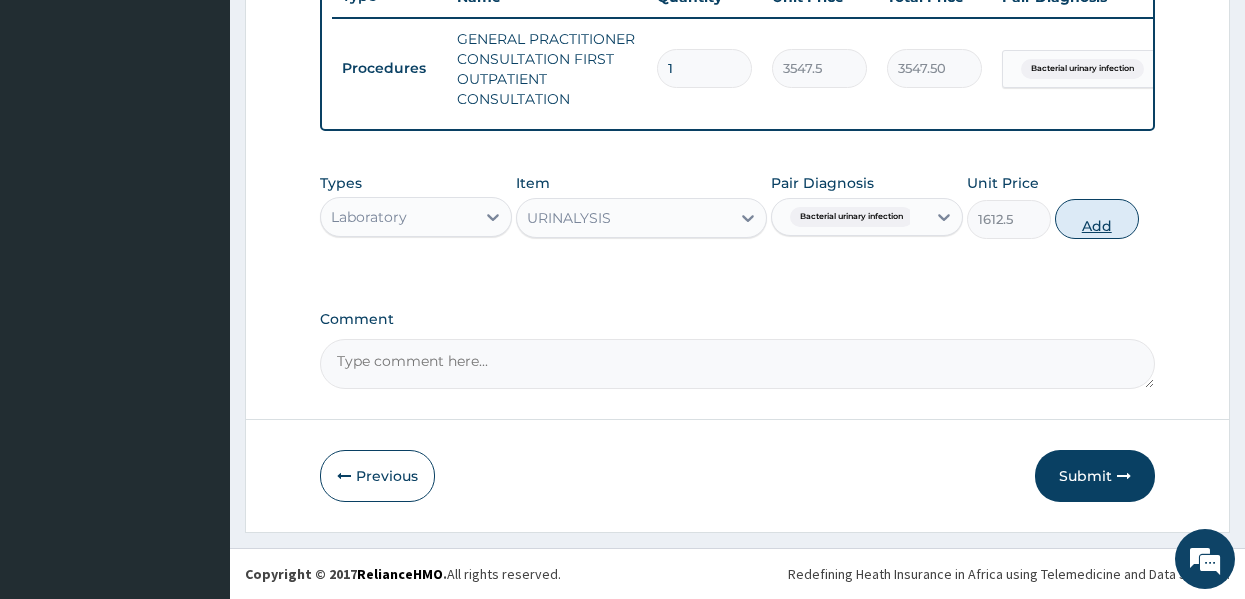 click on "Add" at bounding box center [1097, 219] 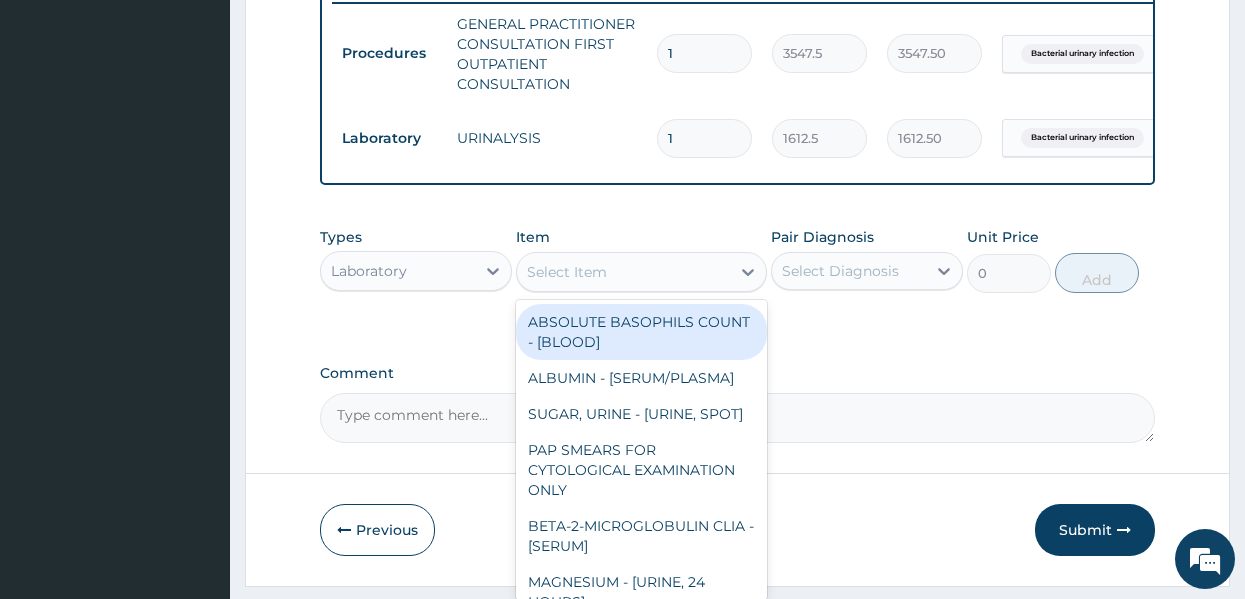click on "Select Item" at bounding box center (623, 272) 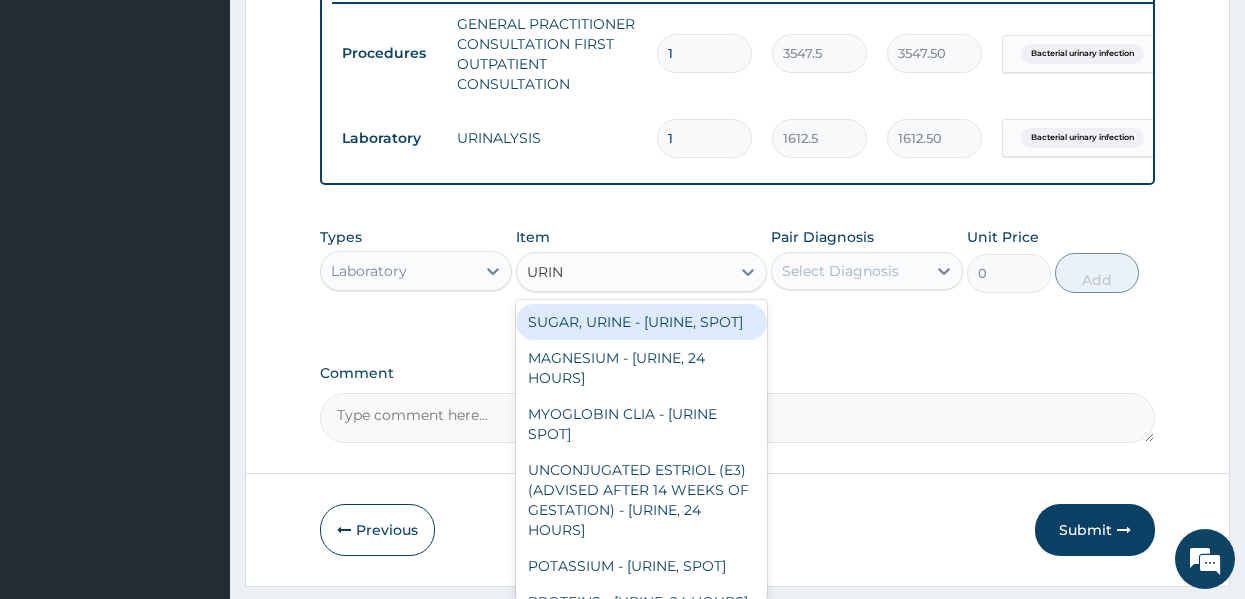 type on "URINE" 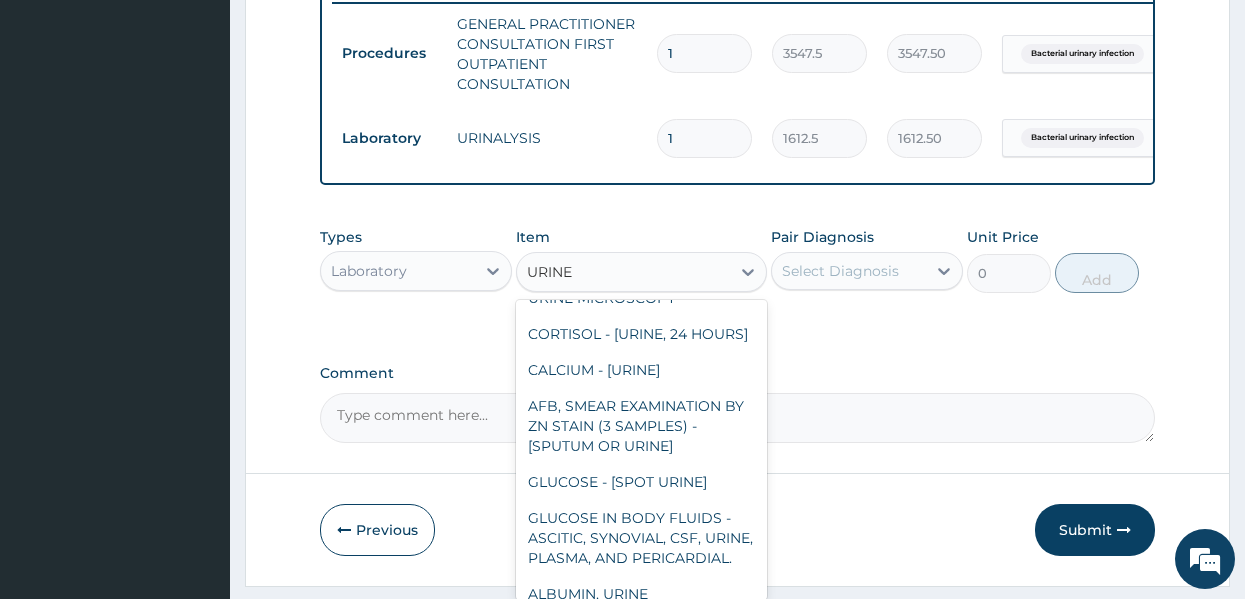 scroll, scrollTop: 2276, scrollLeft: 0, axis: vertical 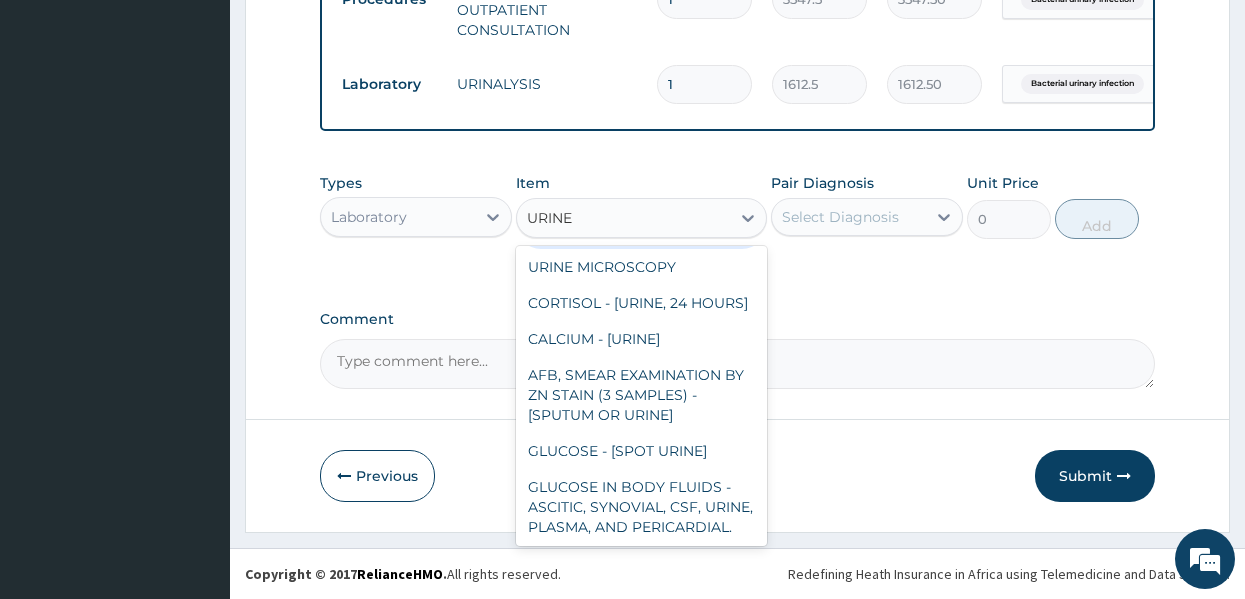 click on "MICROSCOPY, CULTURE & SENSITIVITY [URINE]" at bounding box center [641, 221] 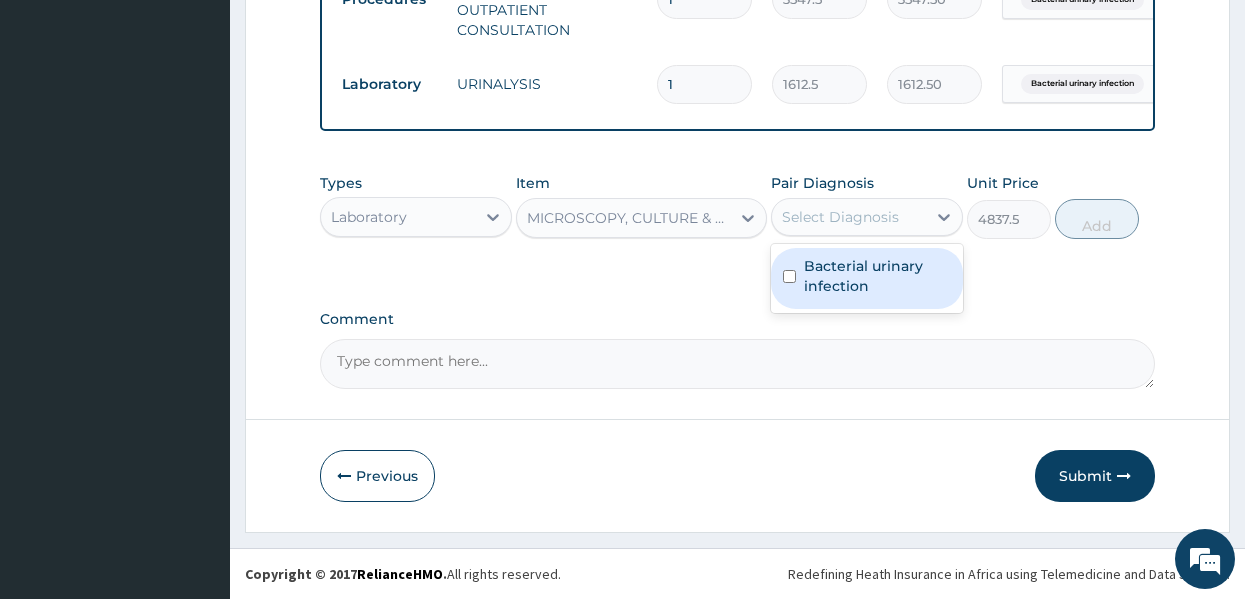 click on "Select Diagnosis" at bounding box center (840, 217) 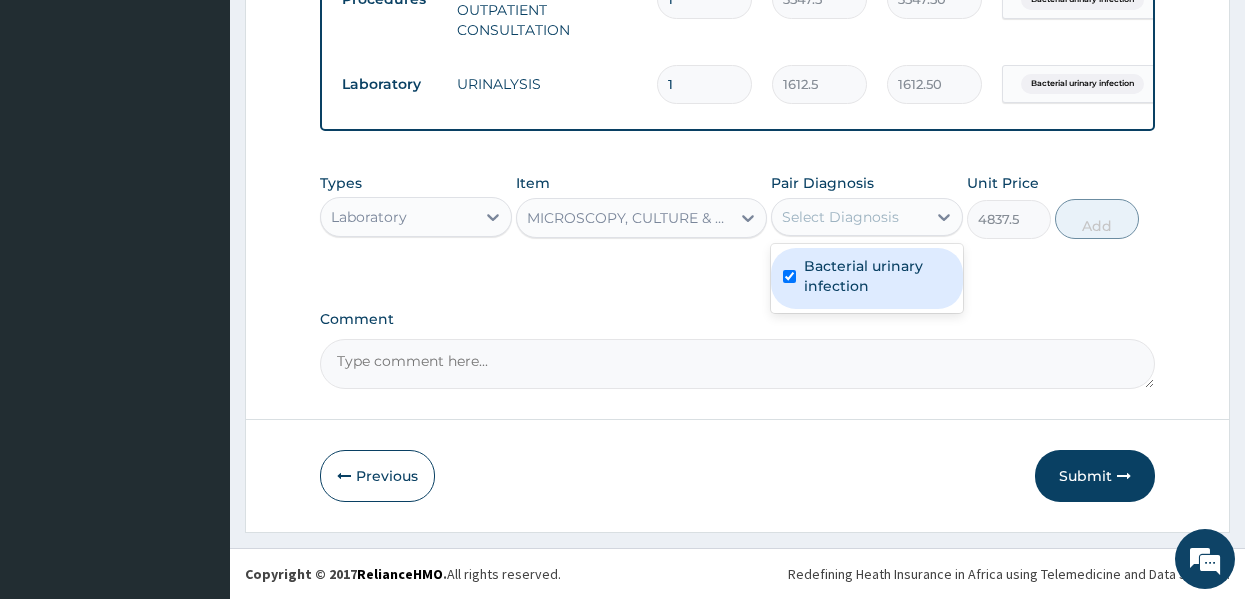 checkbox on "true" 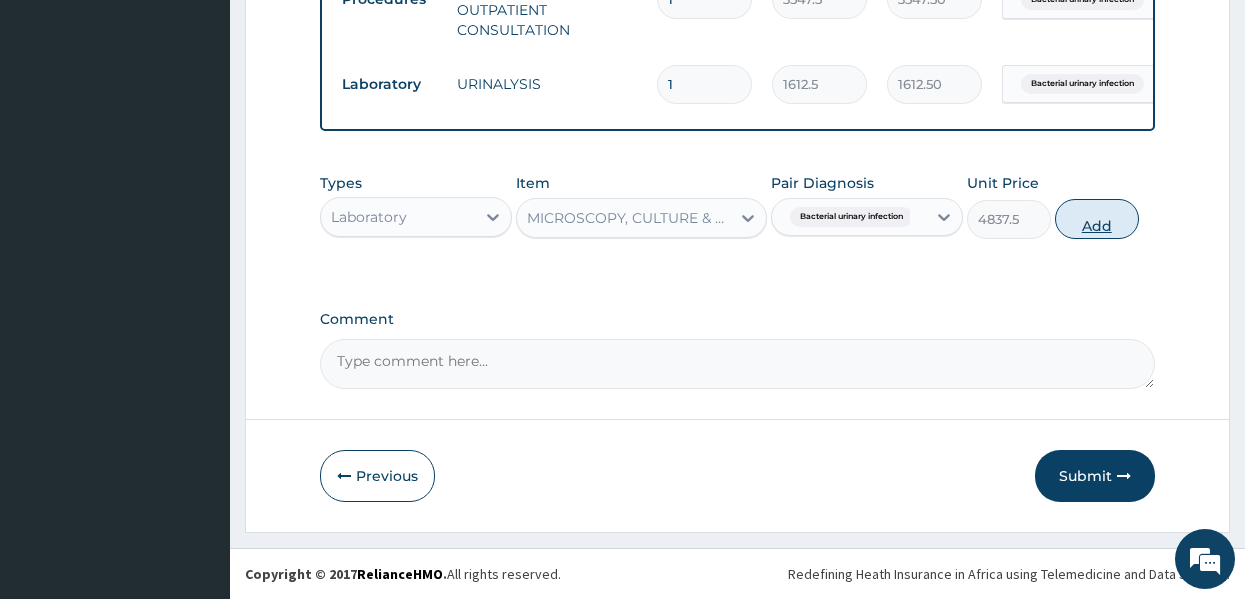 click on "Add" at bounding box center [1097, 219] 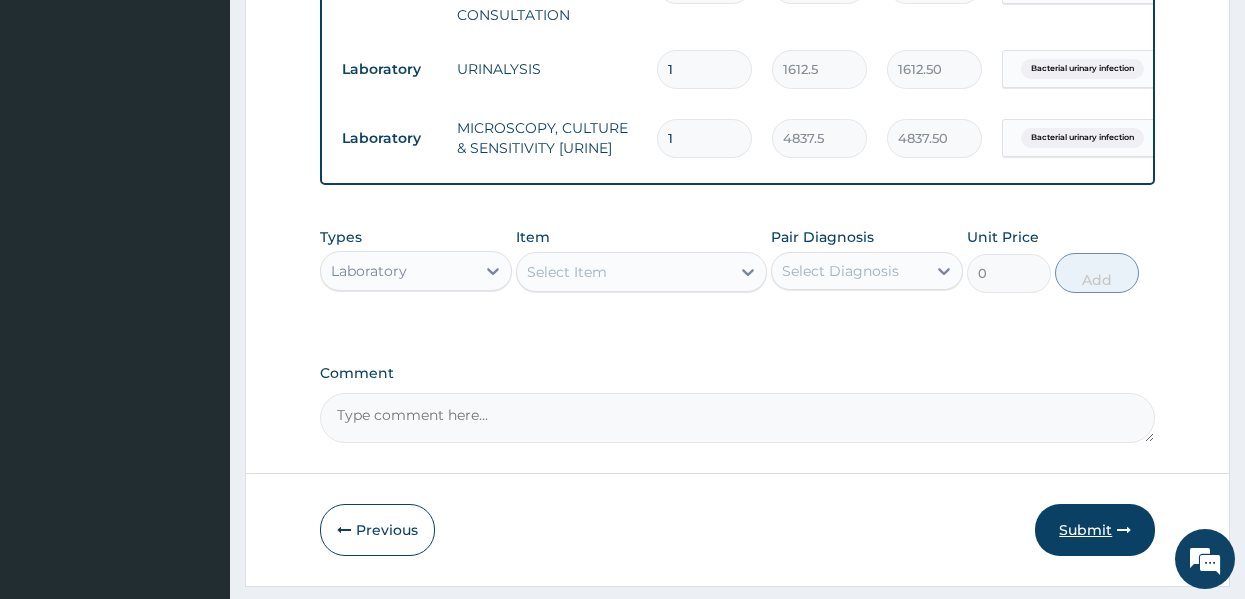 click on "Submit" at bounding box center [1095, 530] 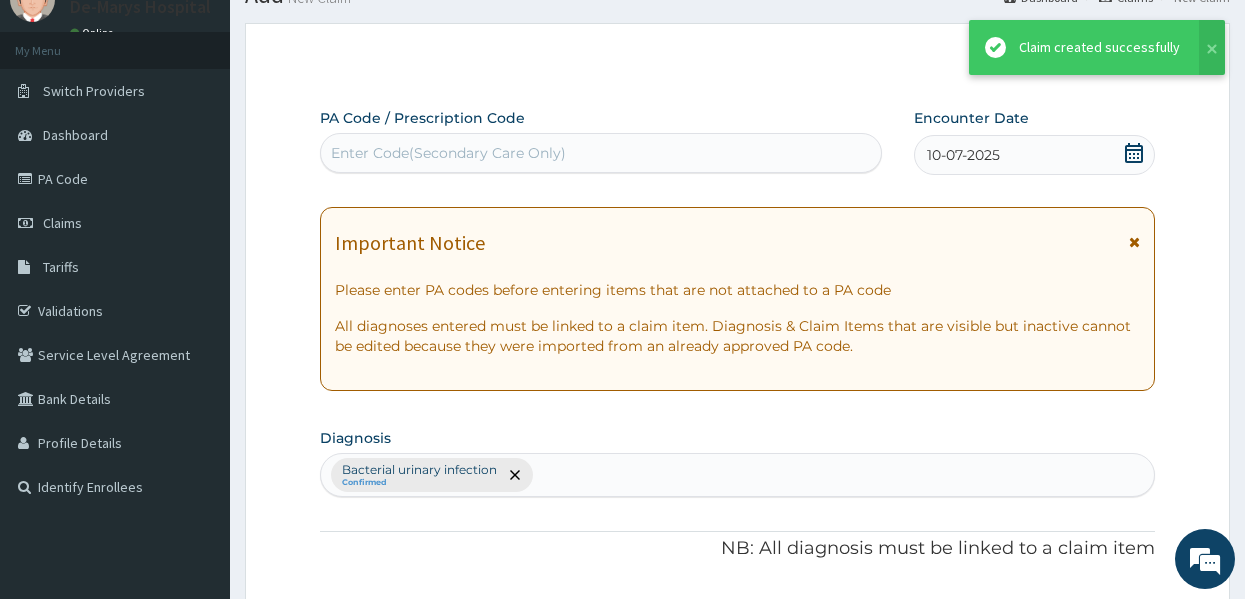 scroll, scrollTop: 863, scrollLeft: 0, axis: vertical 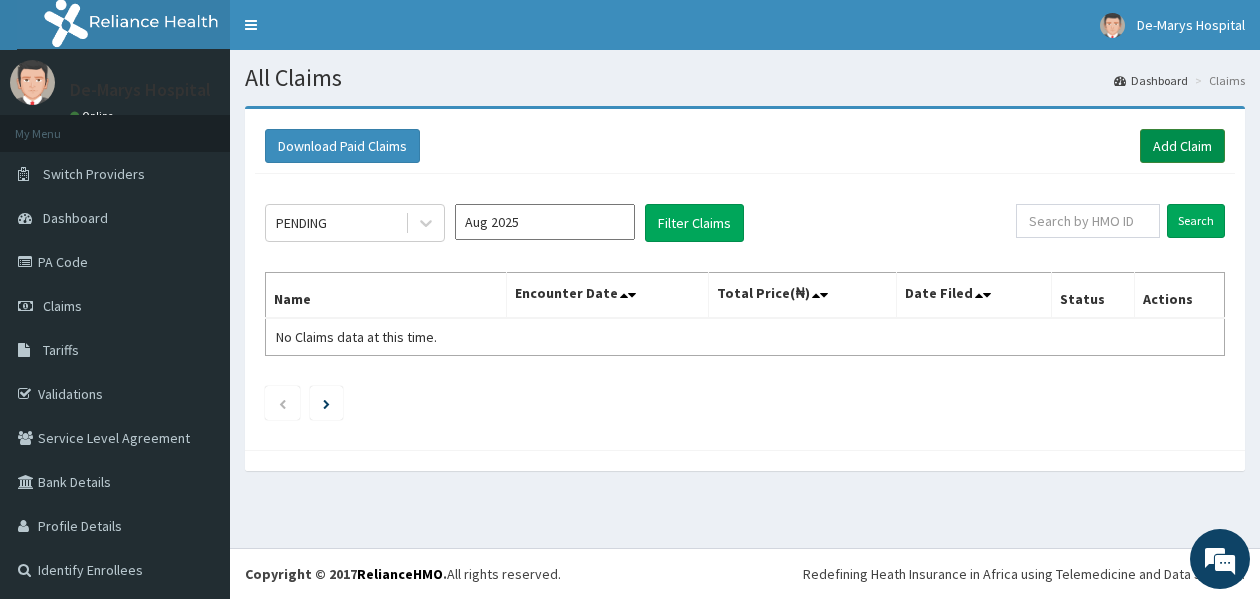 click on "Add Claim" at bounding box center [1182, 146] 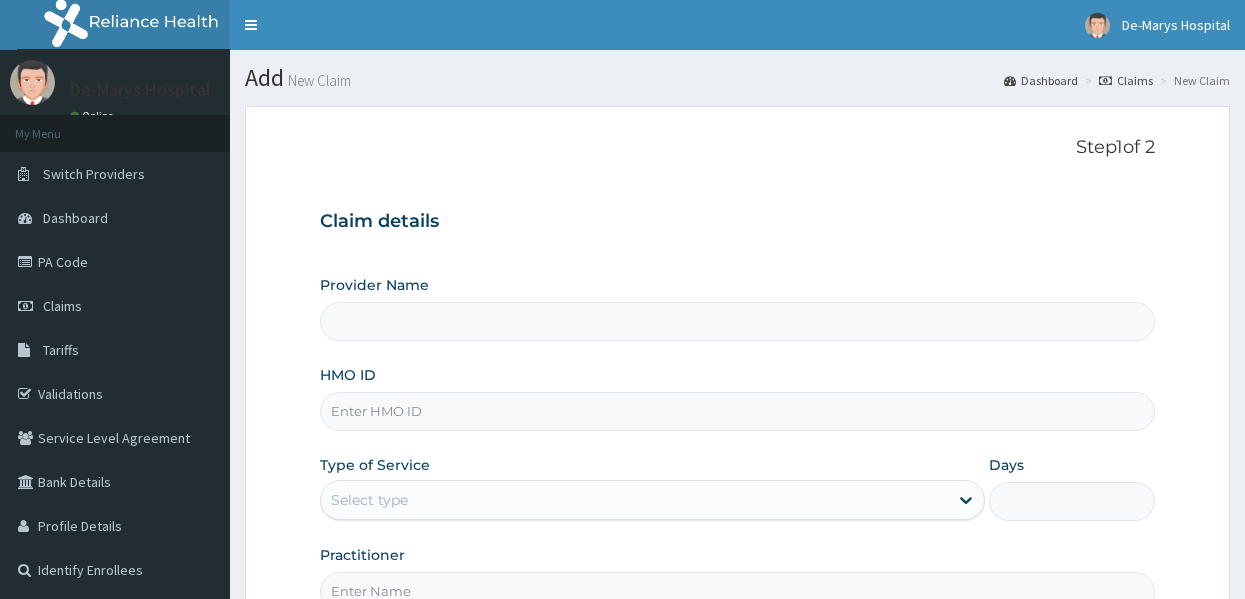 scroll, scrollTop: 0, scrollLeft: 0, axis: both 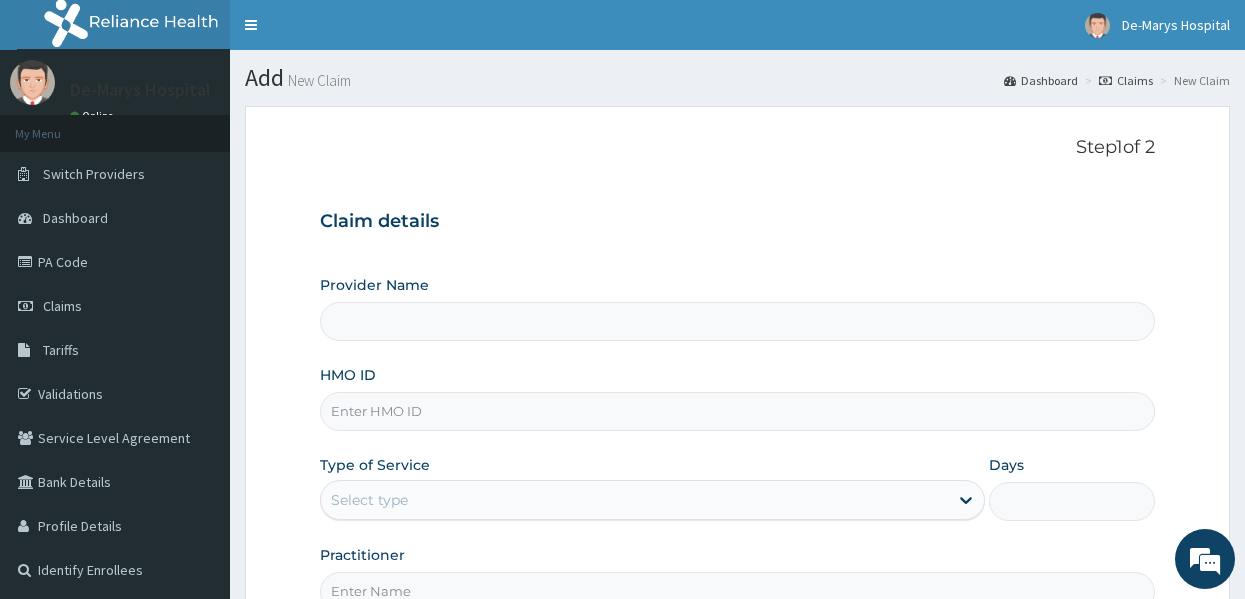 type on "DE - MARYS CENTRAL HOSPITAL" 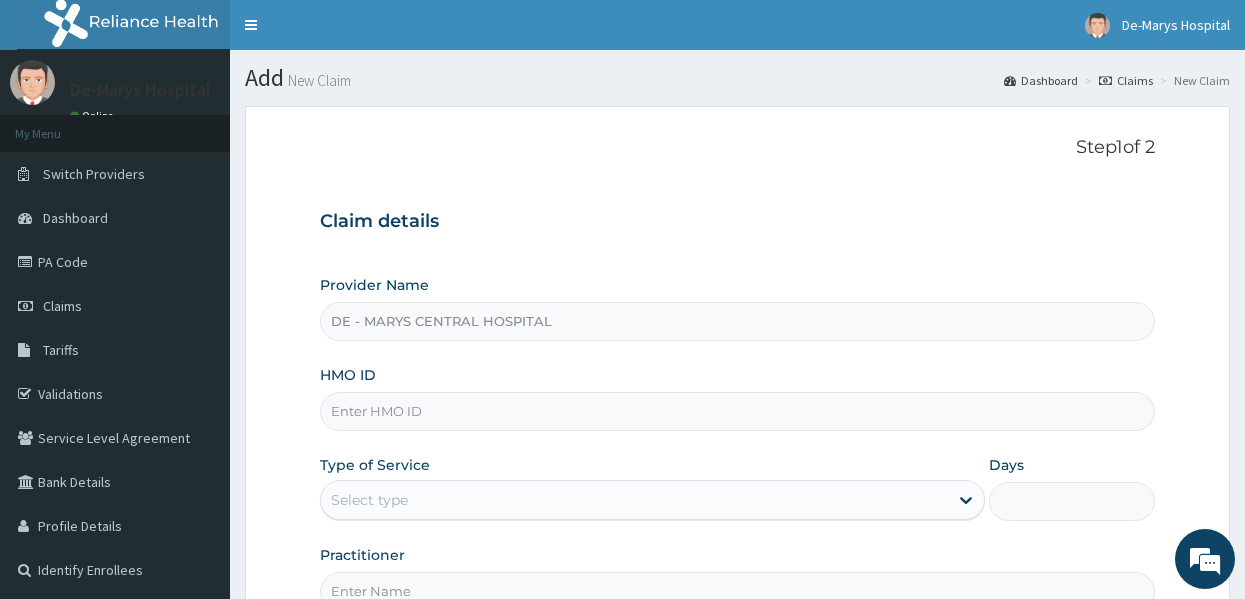 scroll, scrollTop: 0, scrollLeft: 0, axis: both 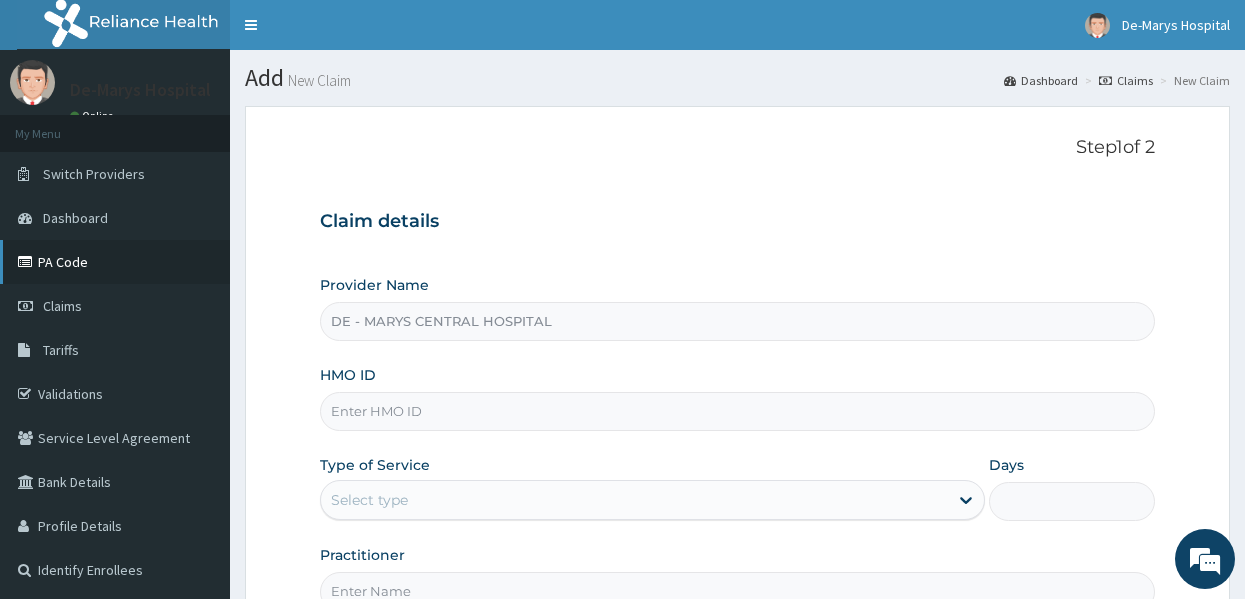 click on "PA Code" at bounding box center [115, 262] 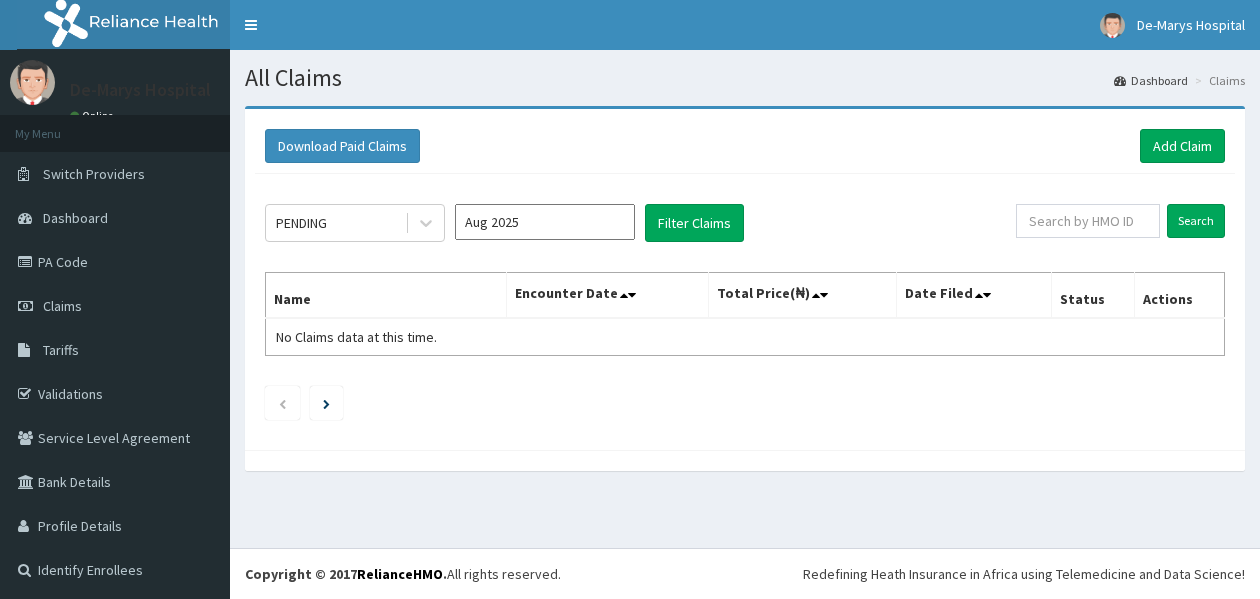 scroll, scrollTop: 0, scrollLeft: 0, axis: both 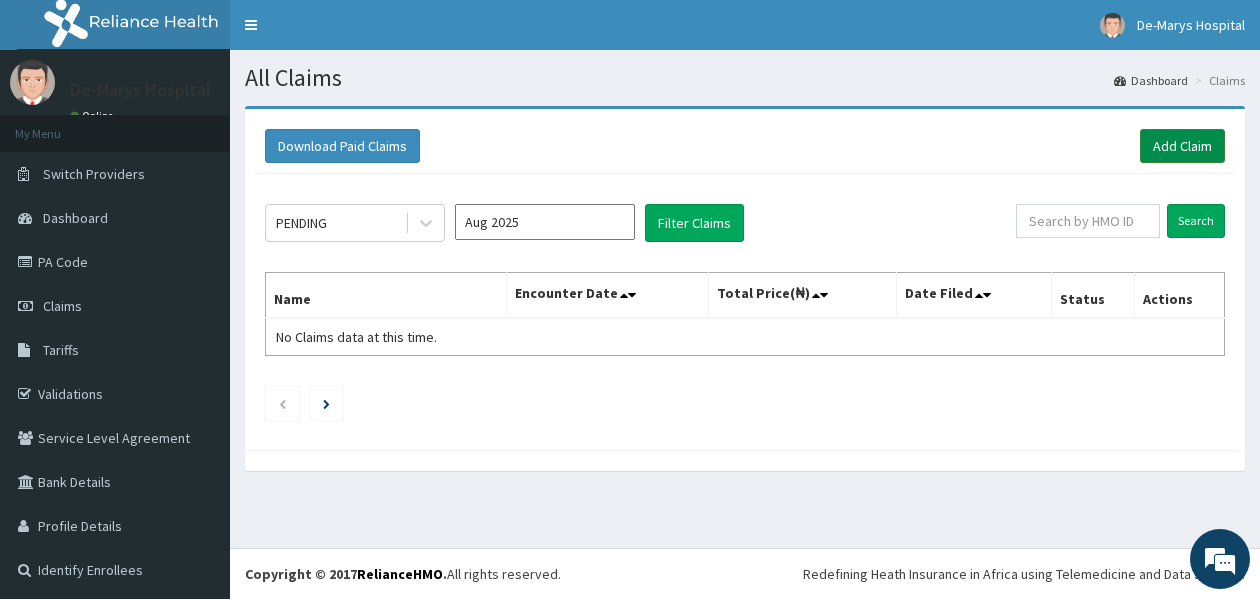 click on "Add Claim" at bounding box center [1182, 146] 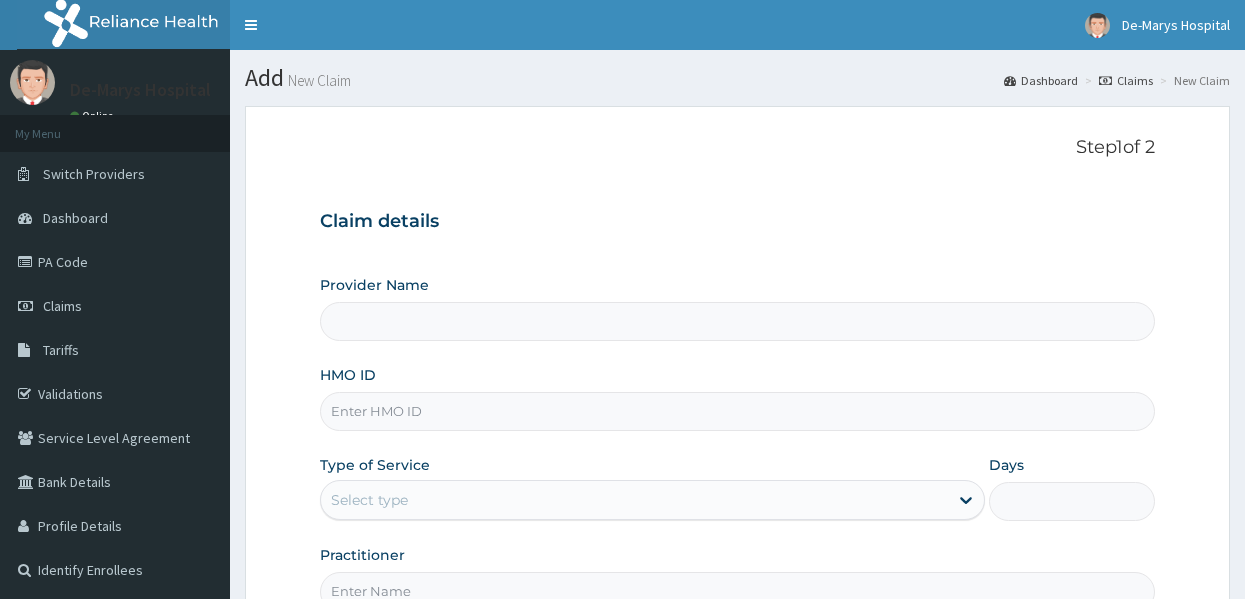 scroll, scrollTop: 0, scrollLeft: 0, axis: both 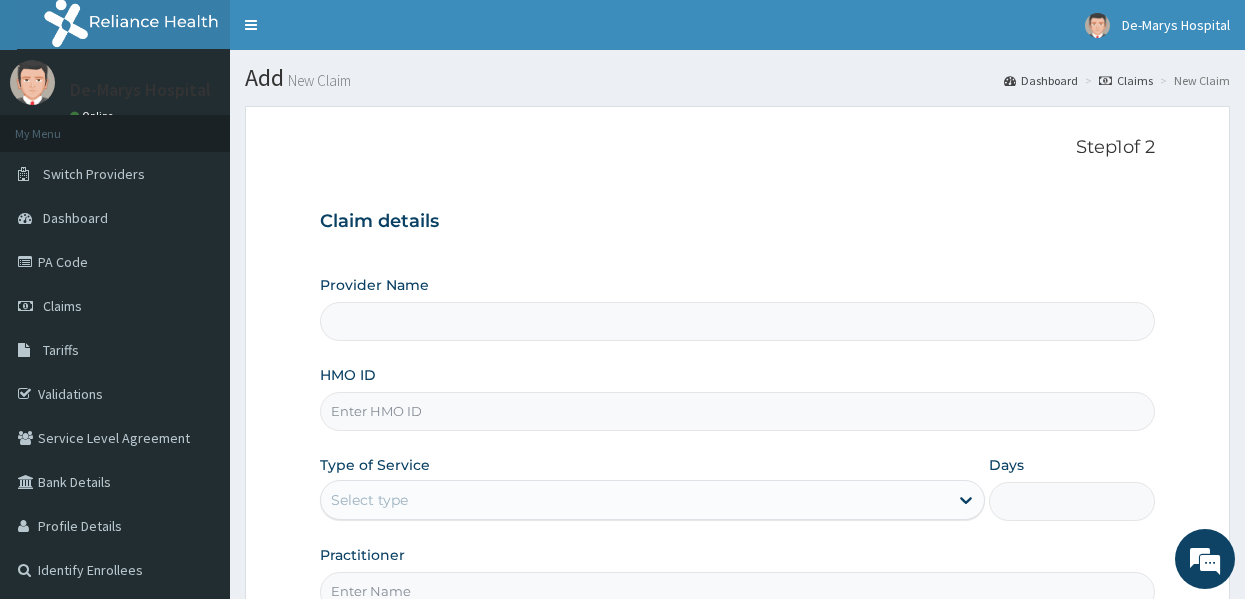 type on "DE - MARYS CENTRAL HOSPITAL" 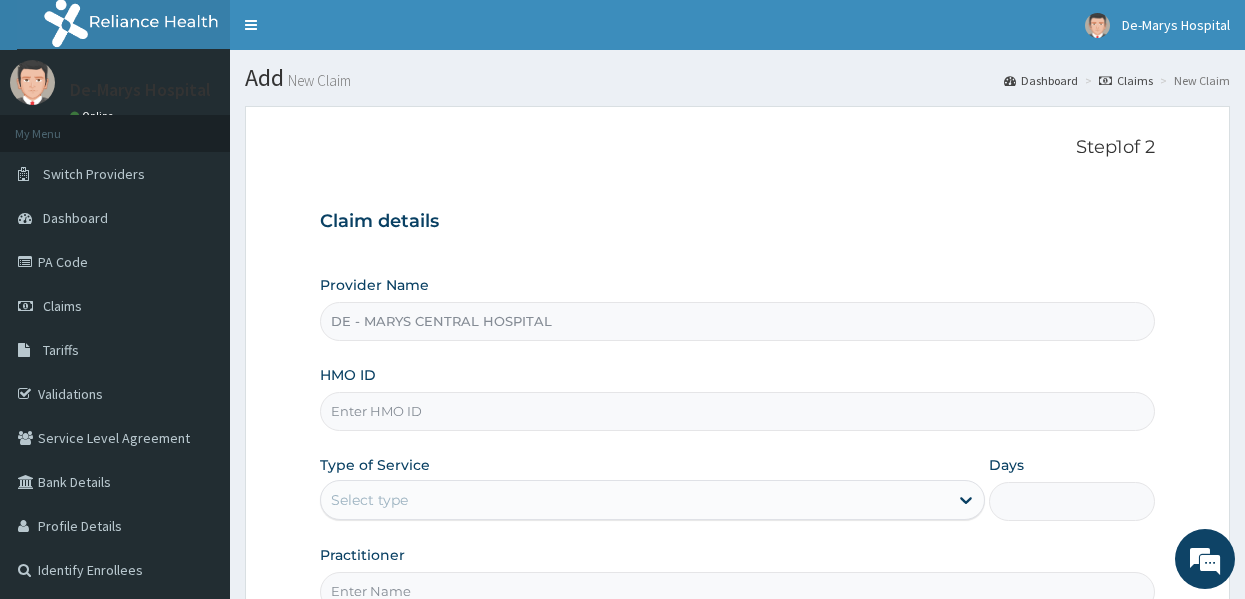click on "HMO ID" at bounding box center (738, 411) 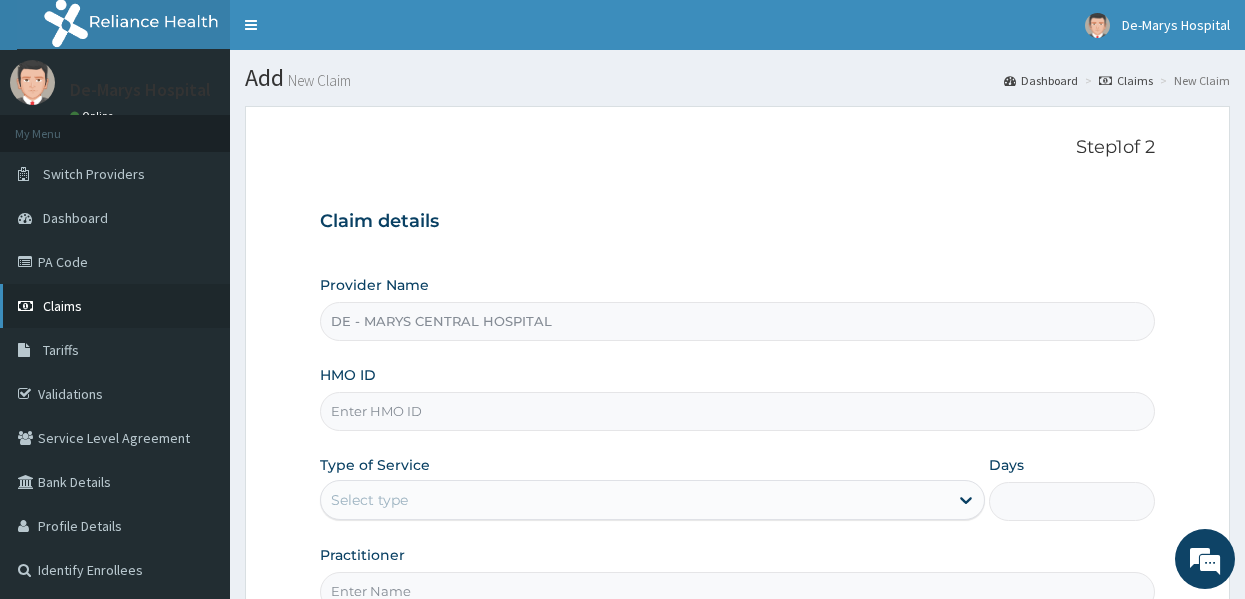 scroll, scrollTop: 0, scrollLeft: 0, axis: both 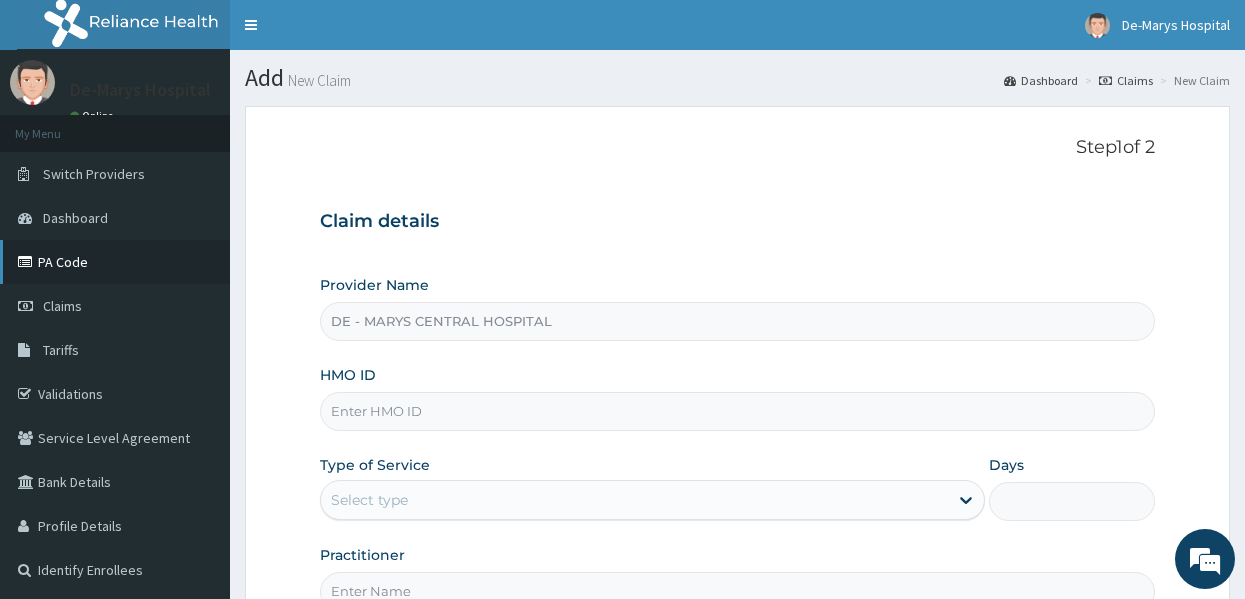 click on "PA Code" at bounding box center (115, 262) 